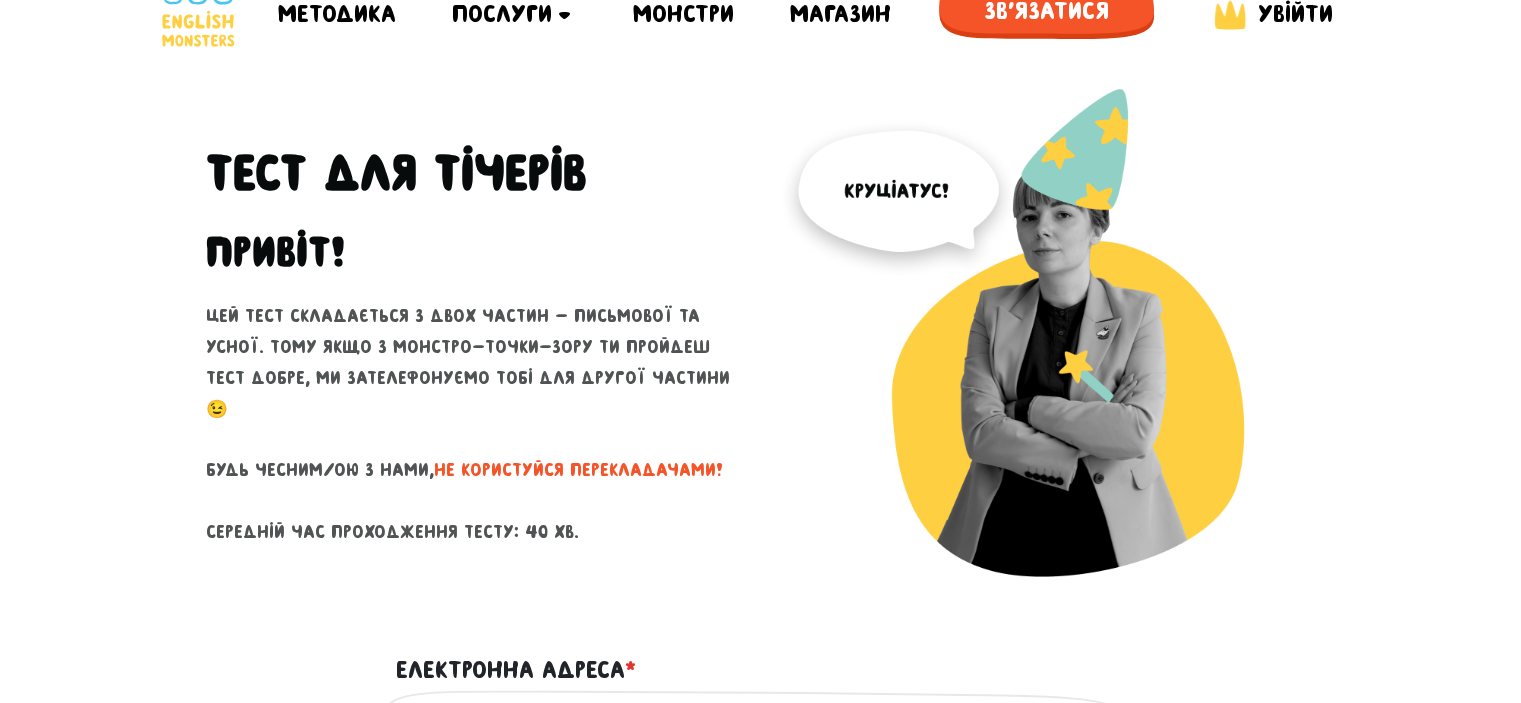 scroll, scrollTop: 39, scrollLeft: 0, axis: vertical 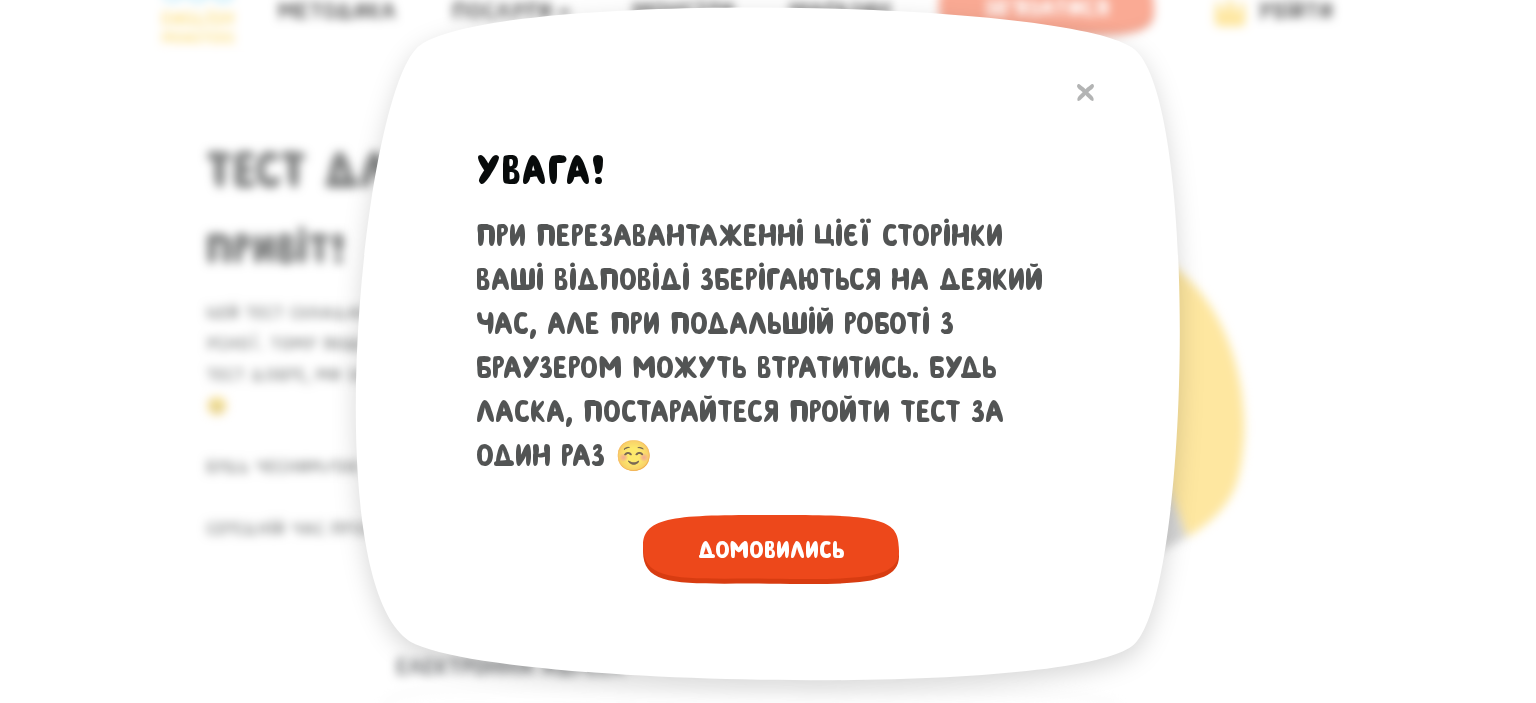 click on "Домовились" at bounding box center (771, 549) 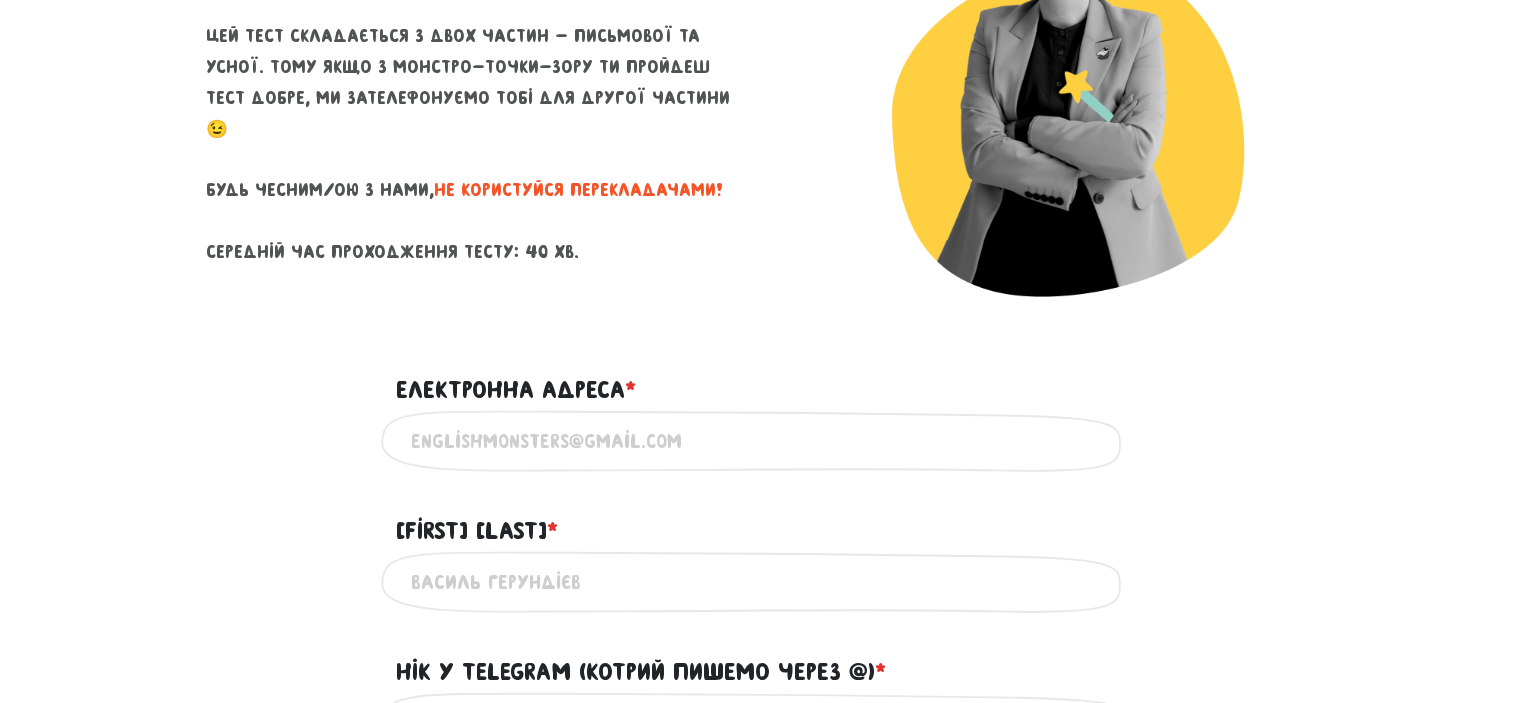 scroll, scrollTop: 318, scrollLeft: 0, axis: vertical 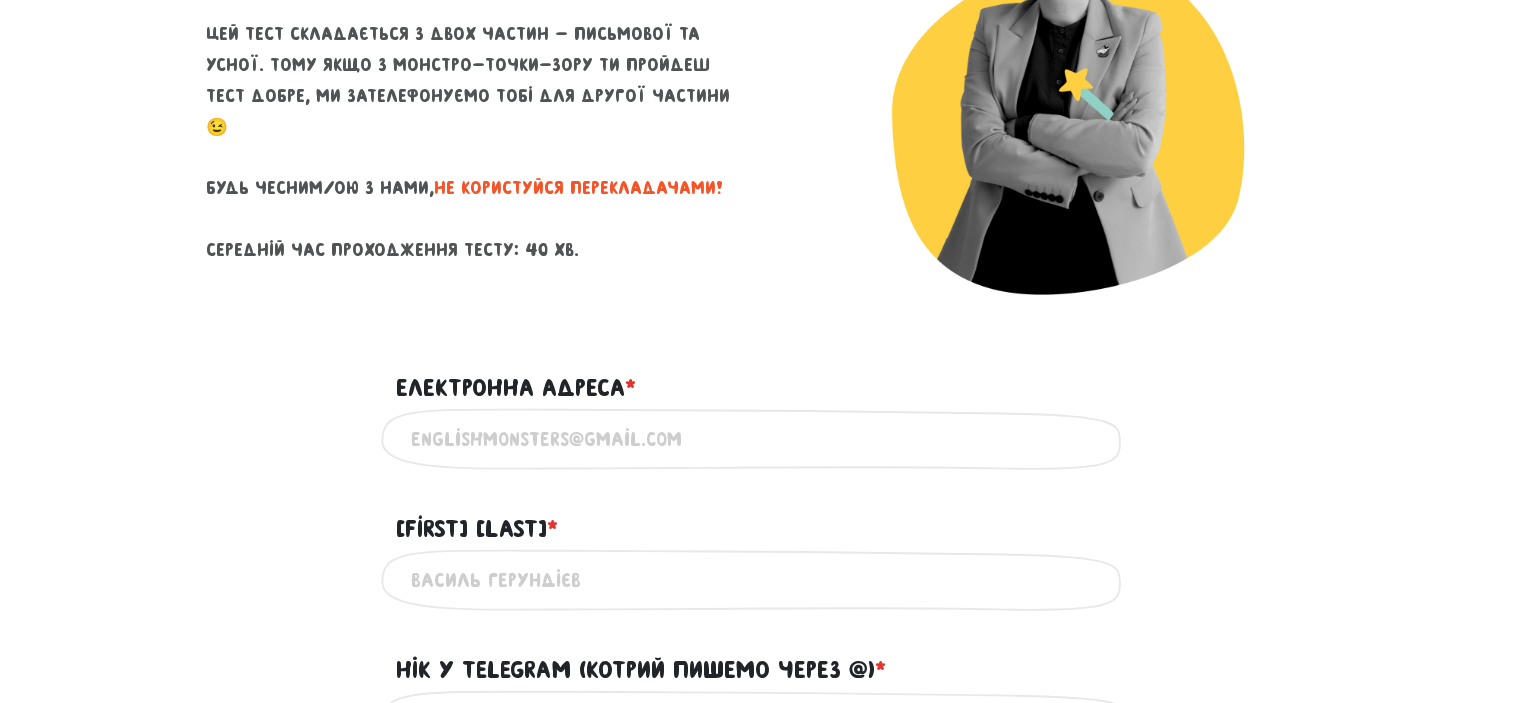 click on "Електронна адреса *
?" at bounding box center (761, 439) 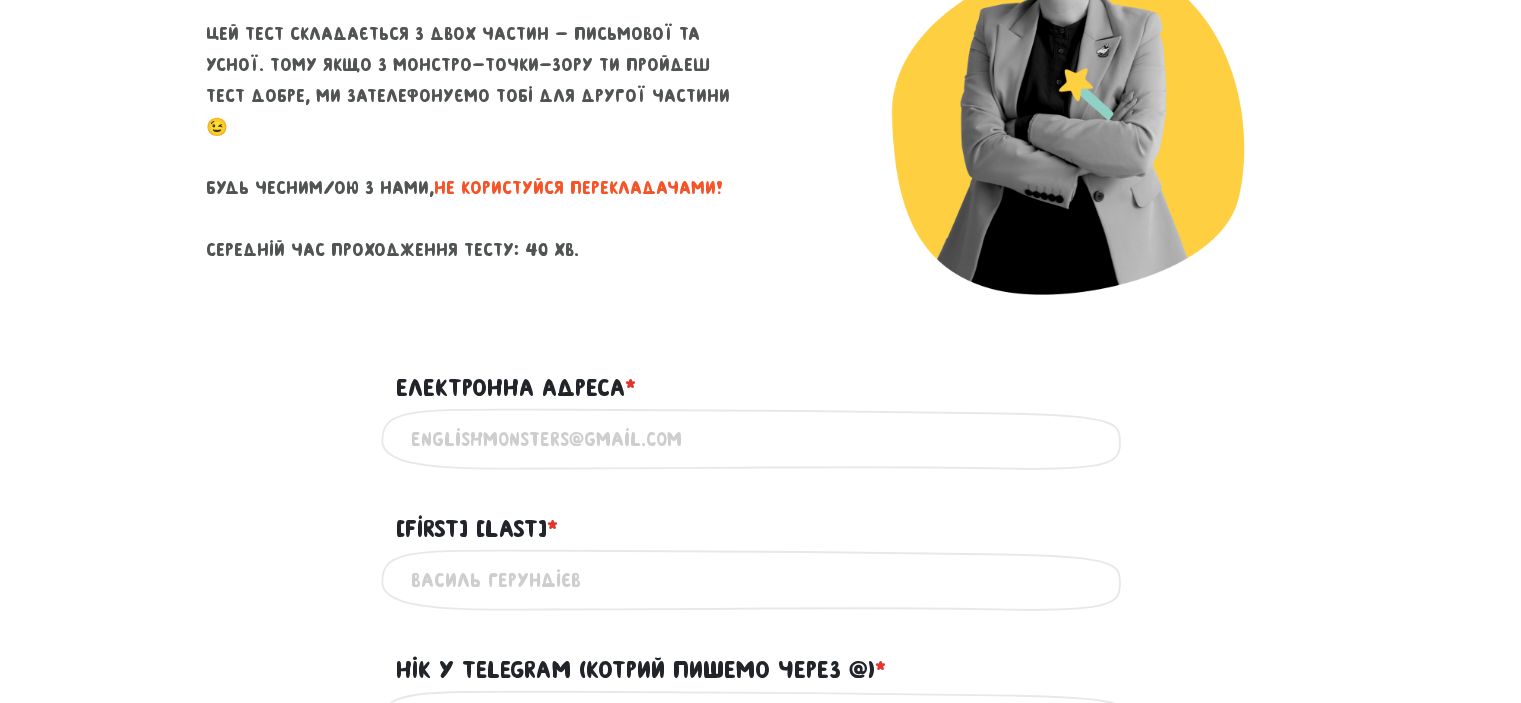 type on "[EMAIL]" 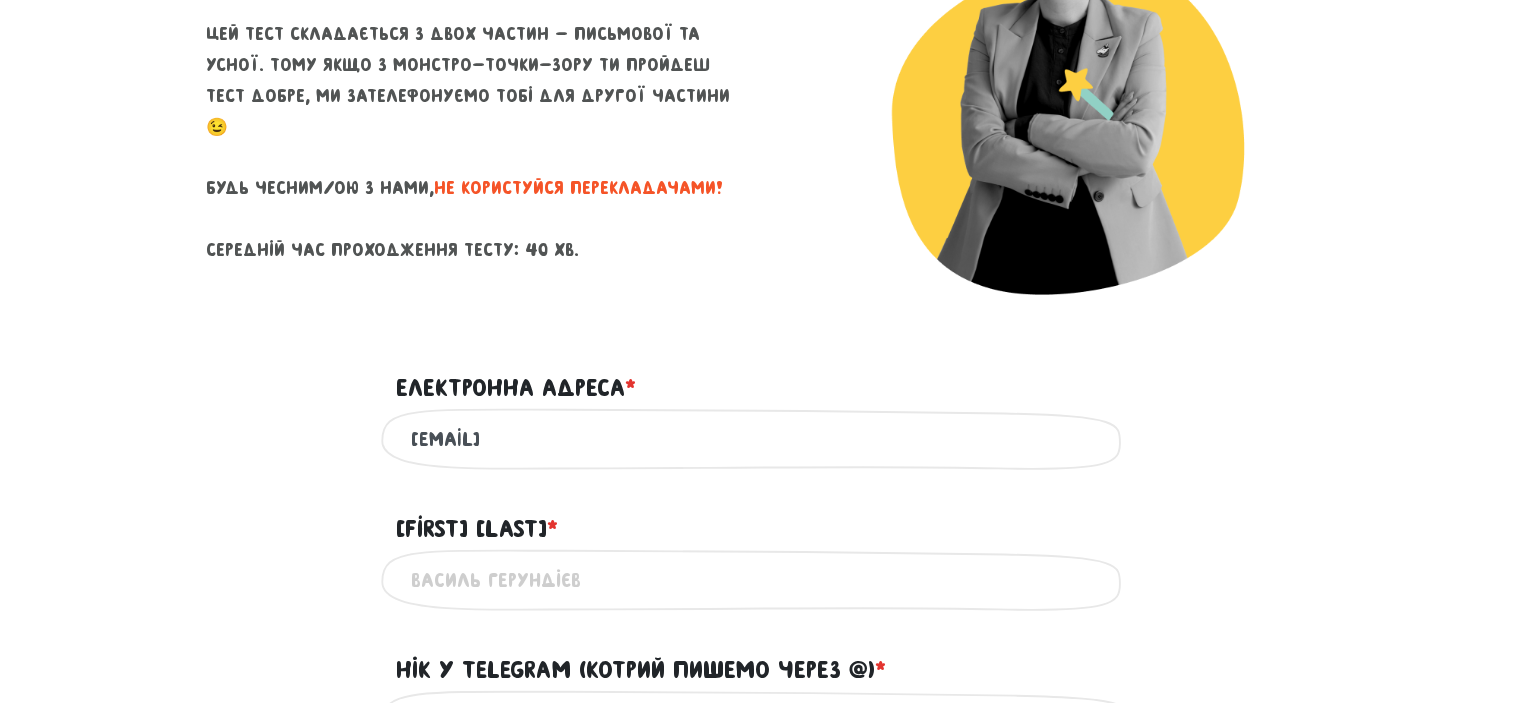 type on "[FIRST] [LAST]" 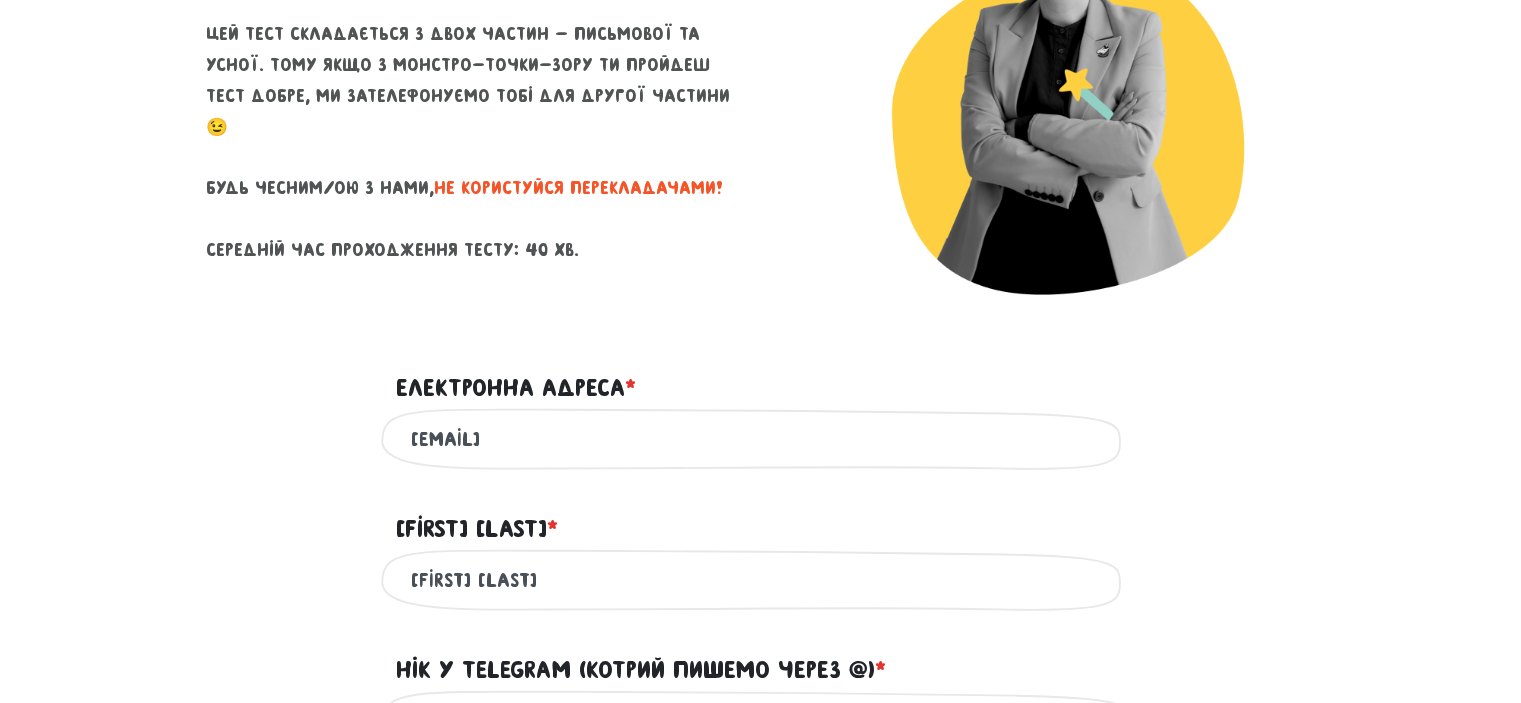 type on "[PHONE]" 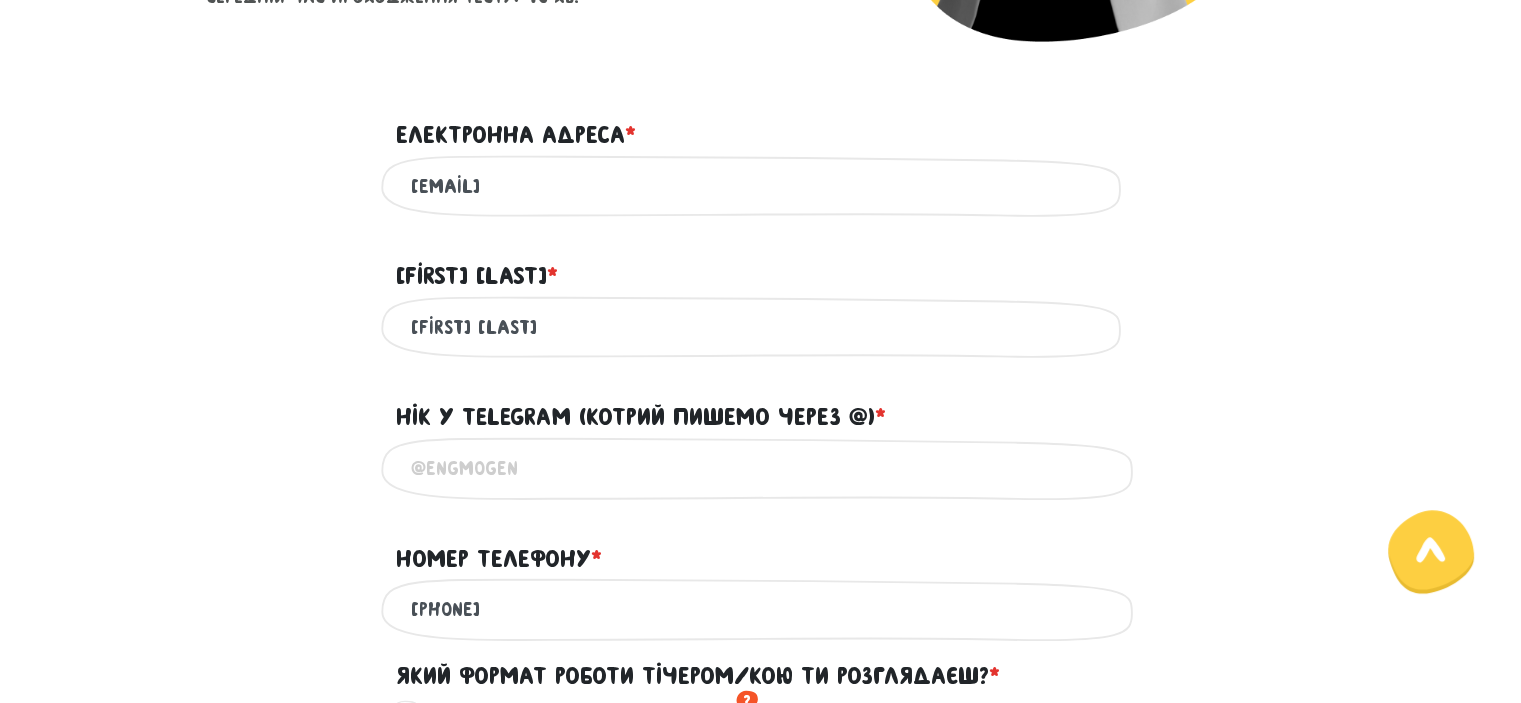 scroll, scrollTop: 572, scrollLeft: 0, axis: vertical 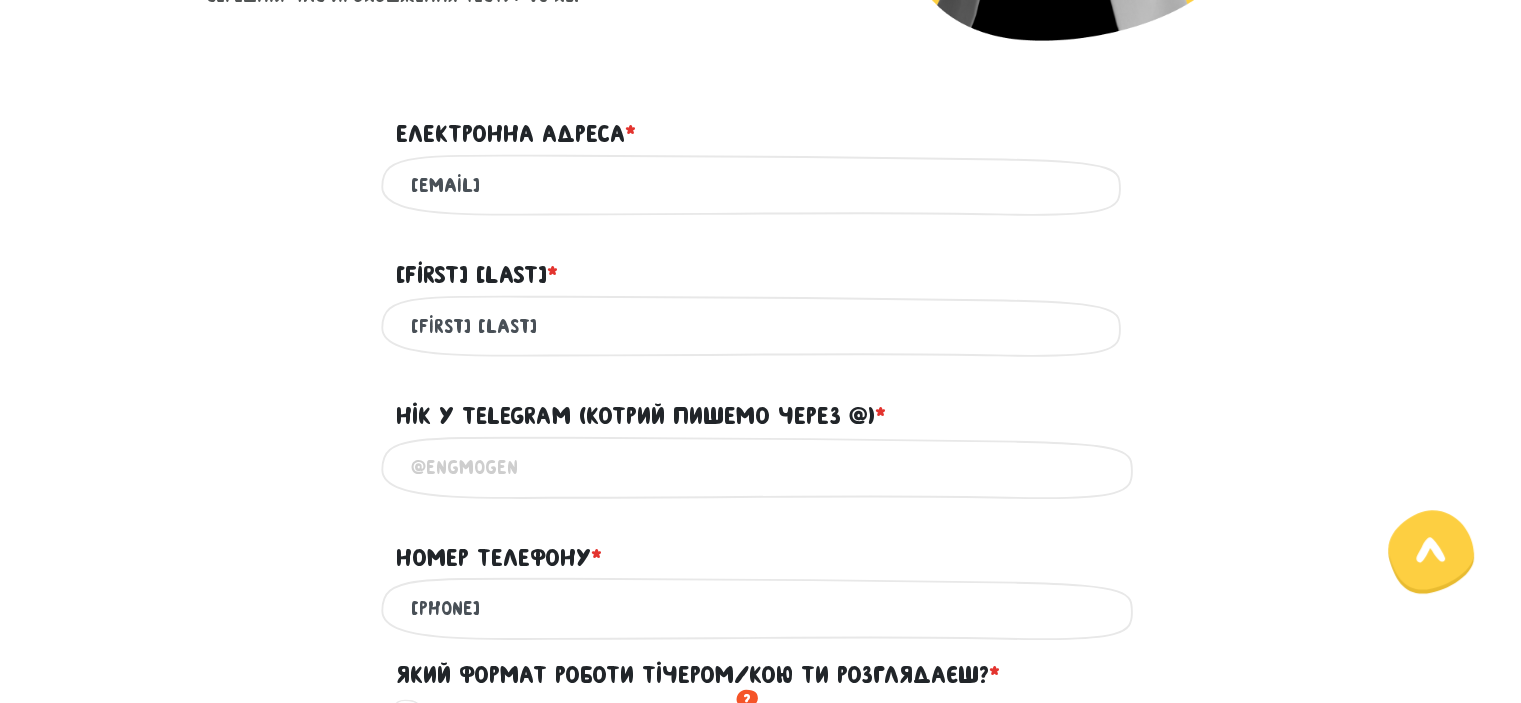 click on "Нік у Telegram (котрий пишемо через @) *
?" at bounding box center [761, 467] 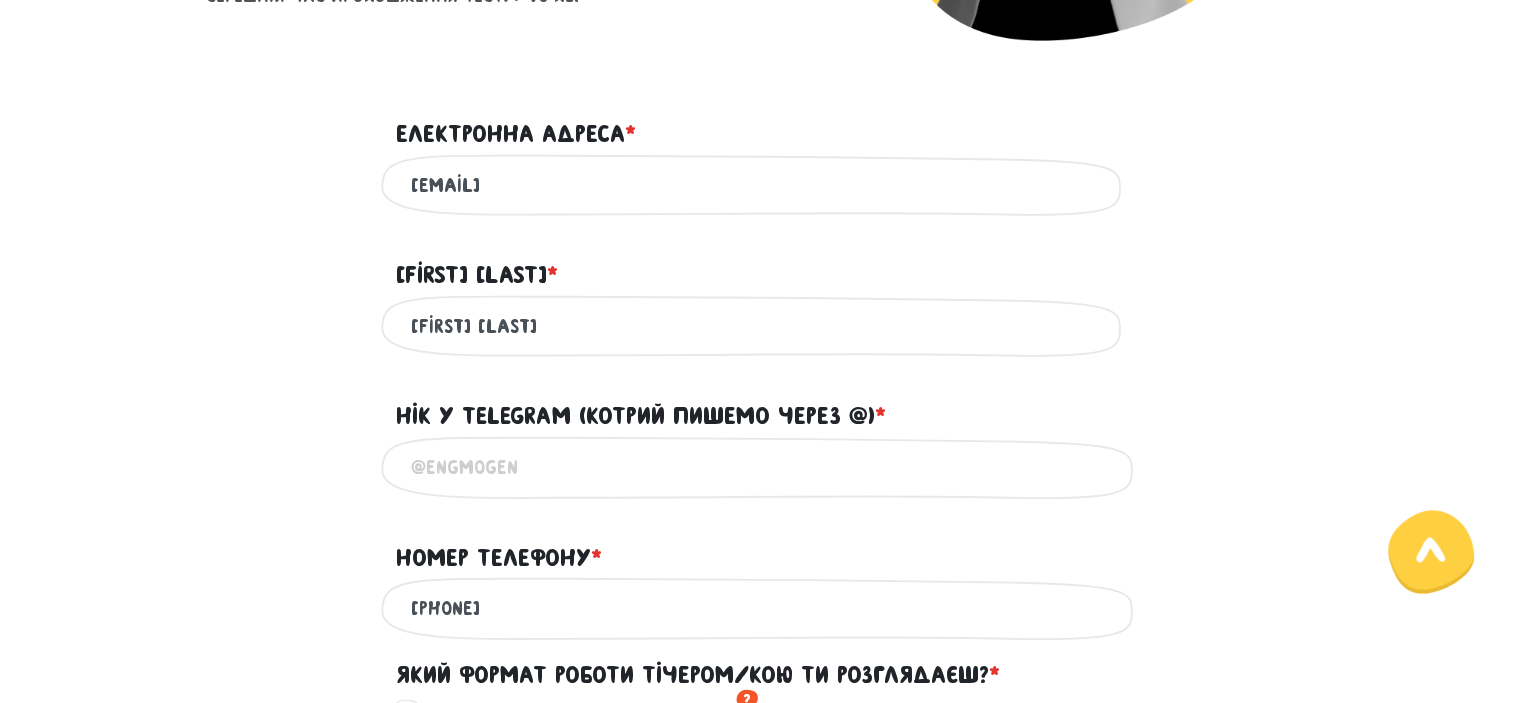 type on """ 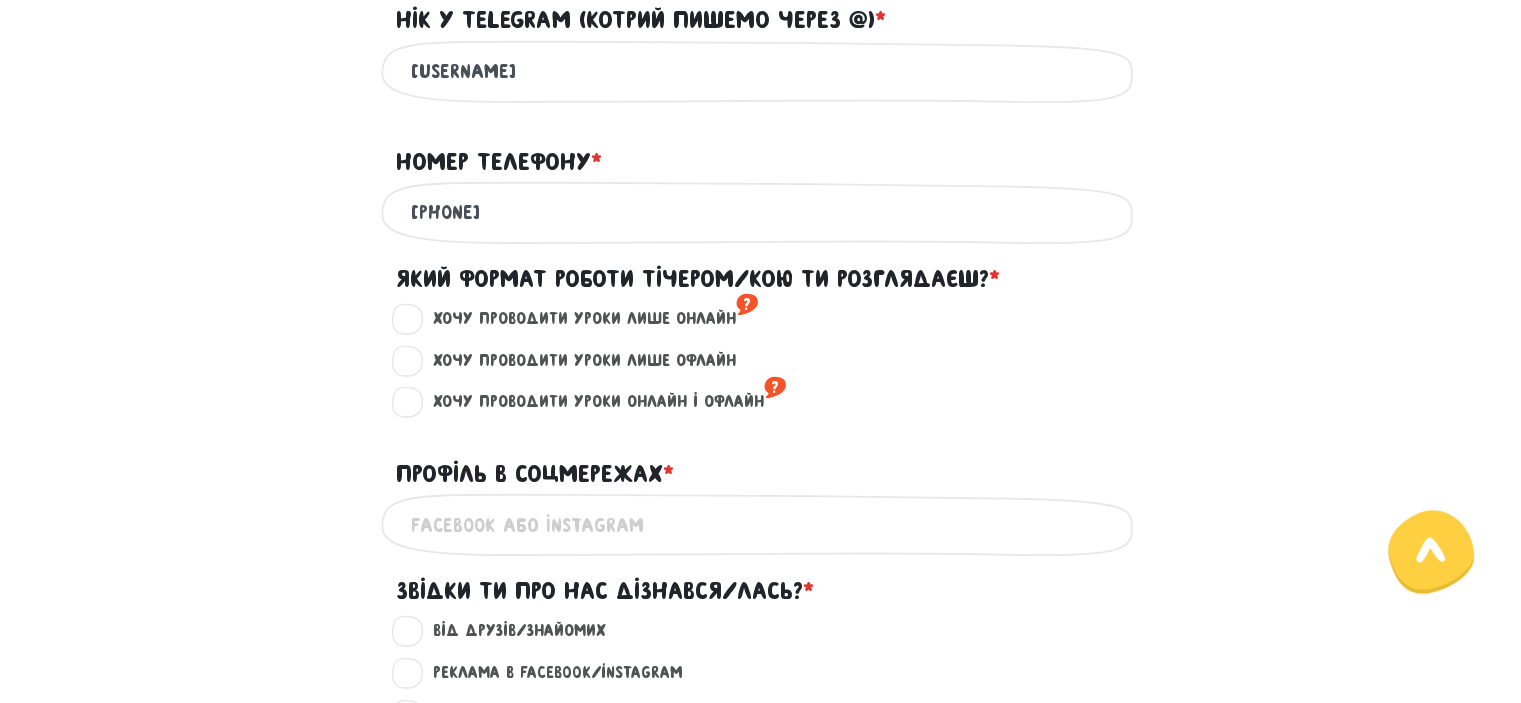 scroll, scrollTop: 974, scrollLeft: 0, axis: vertical 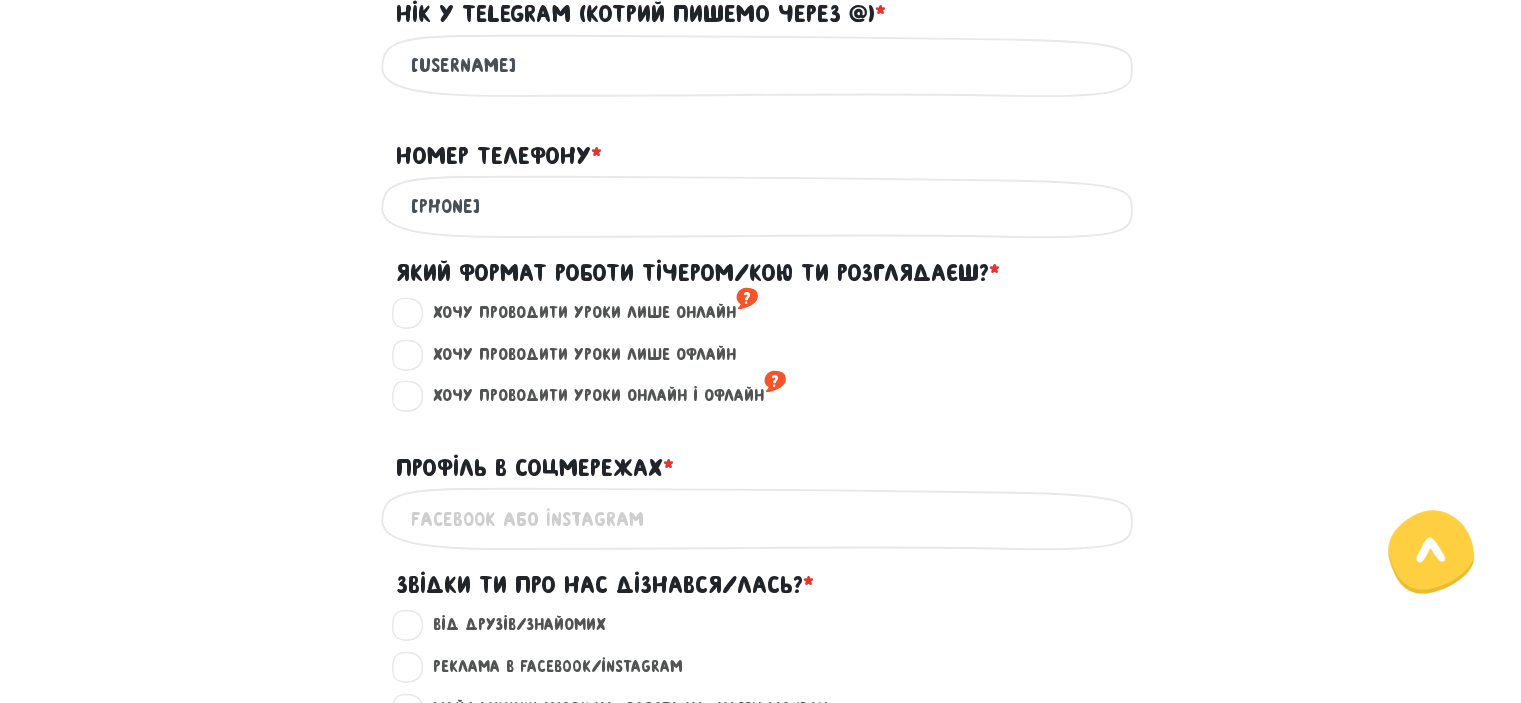 type on "[USERNAME]" 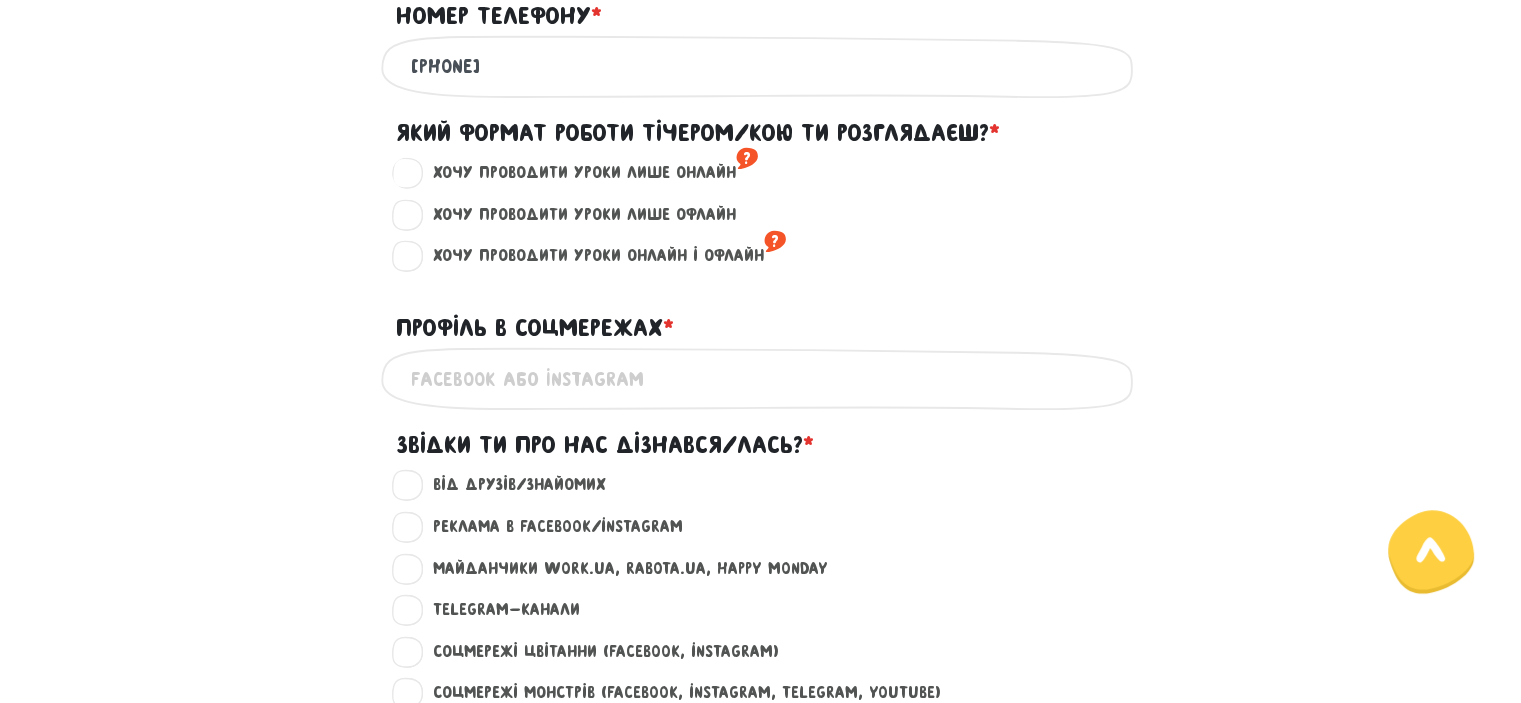 scroll, scrollTop: 1130, scrollLeft: 0, axis: vertical 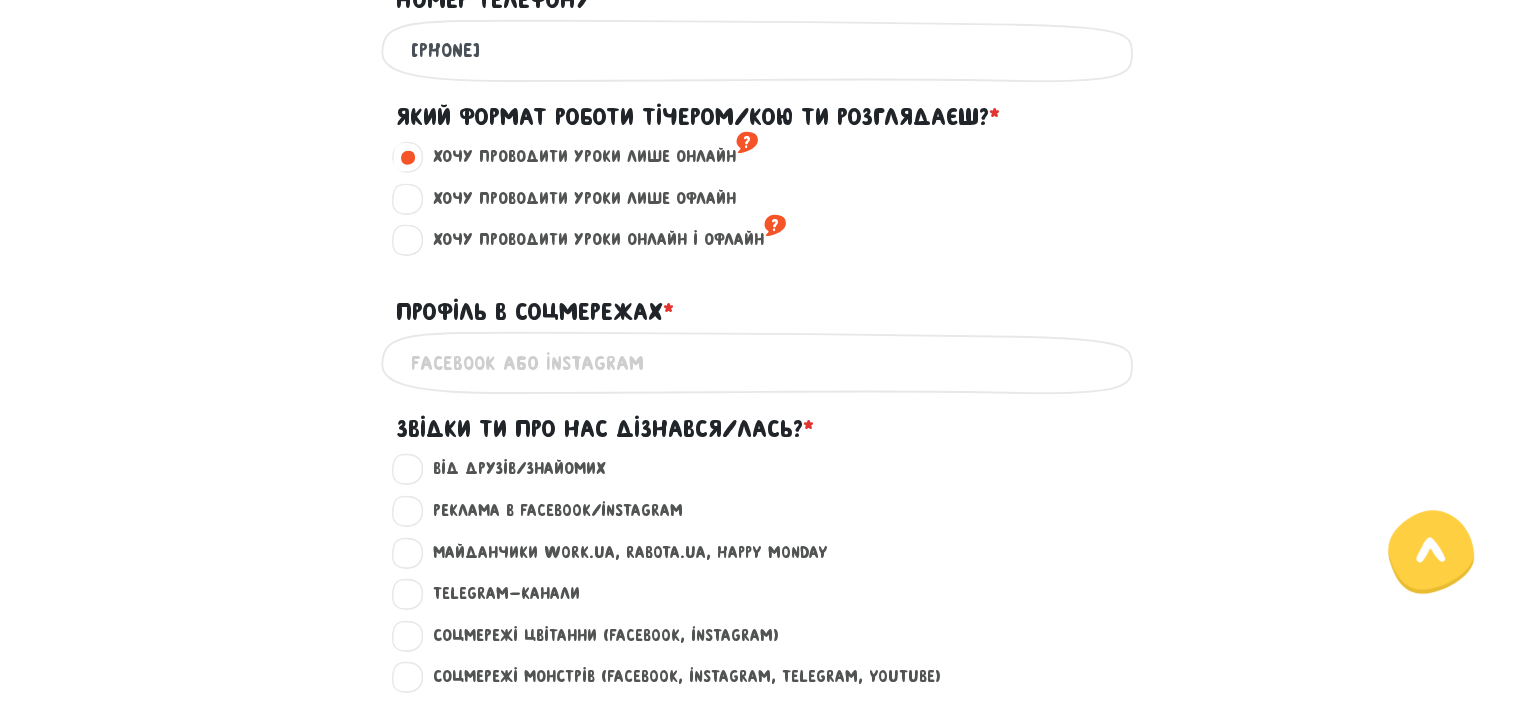 click on "Профіль в соцмережах *
?" at bounding box center [761, 362] 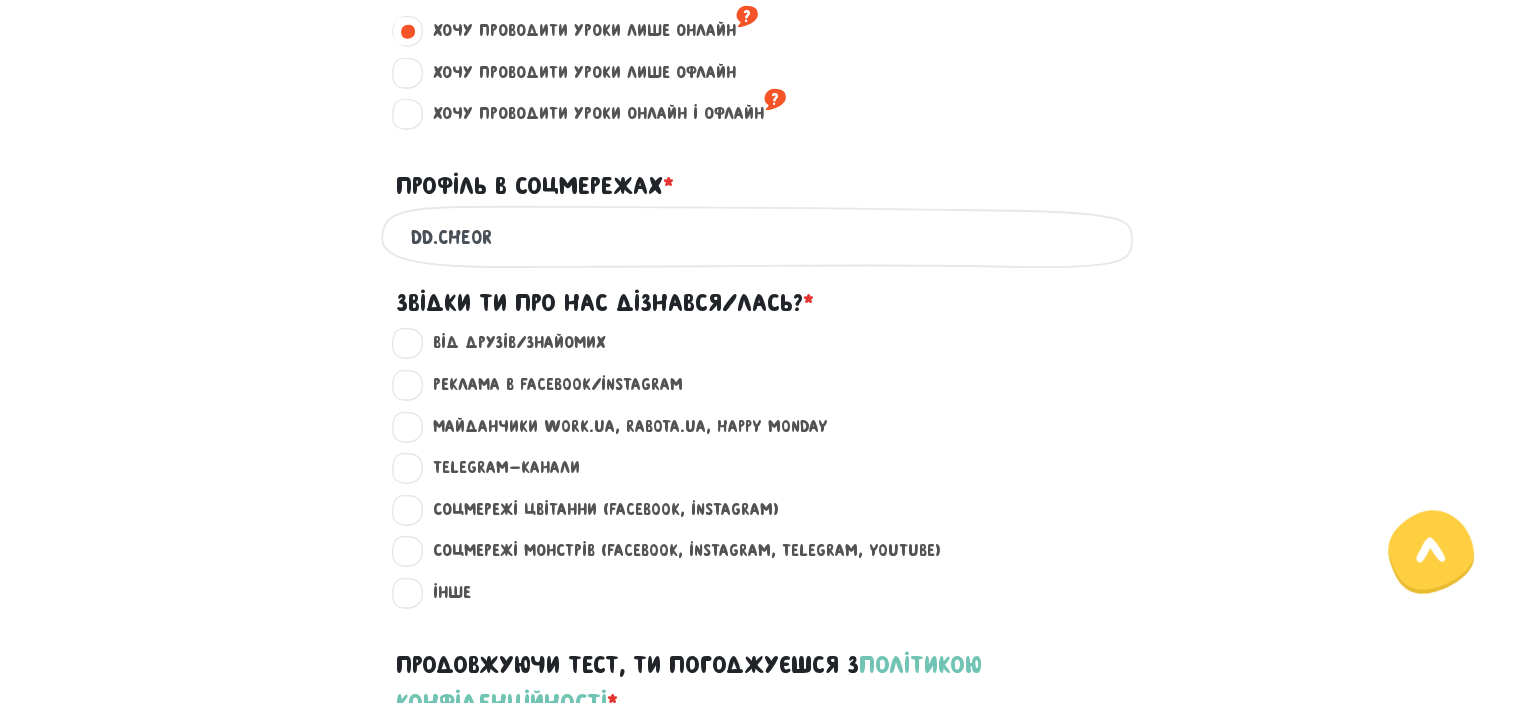 scroll, scrollTop: 1259, scrollLeft: 0, axis: vertical 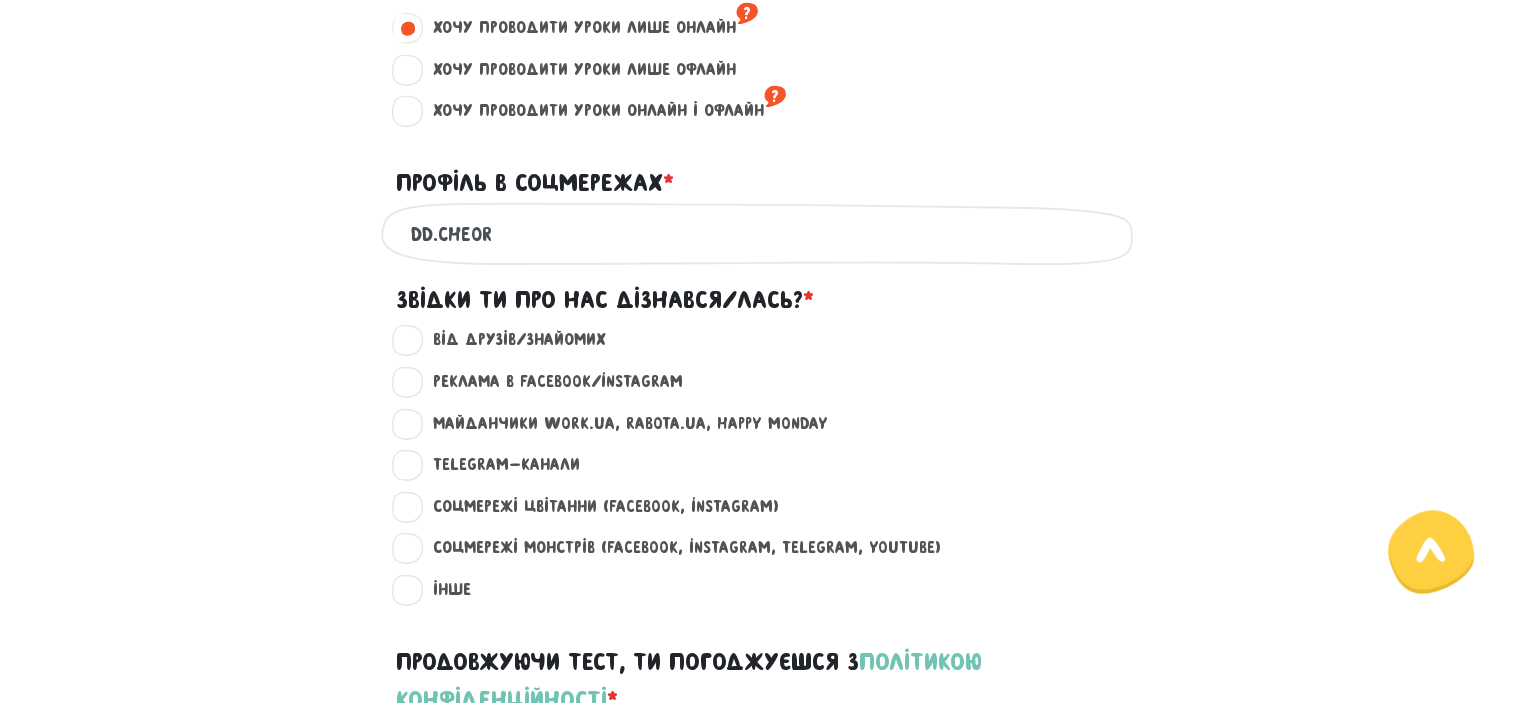 type on "dd.cheor" 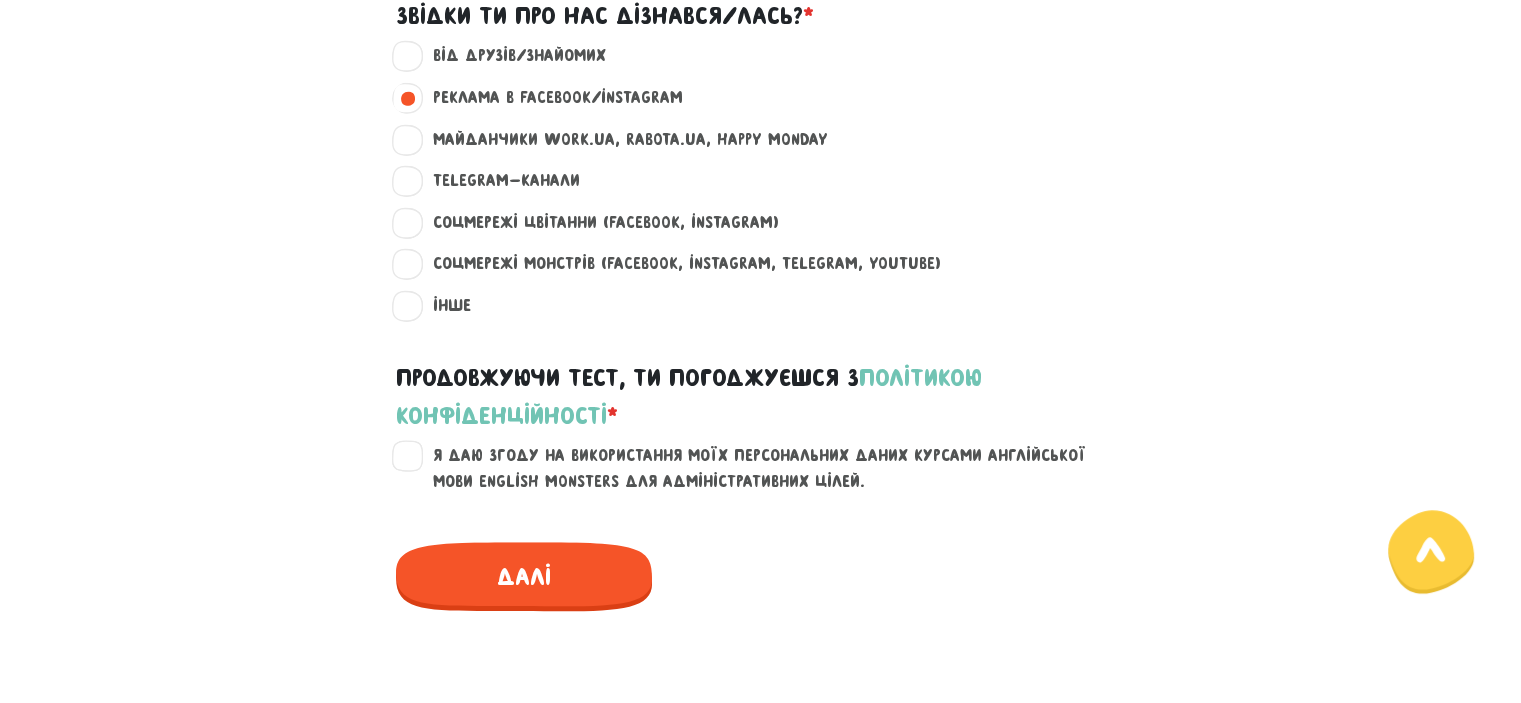scroll, scrollTop: 1548, scrollLeft: 0, axis: vertical 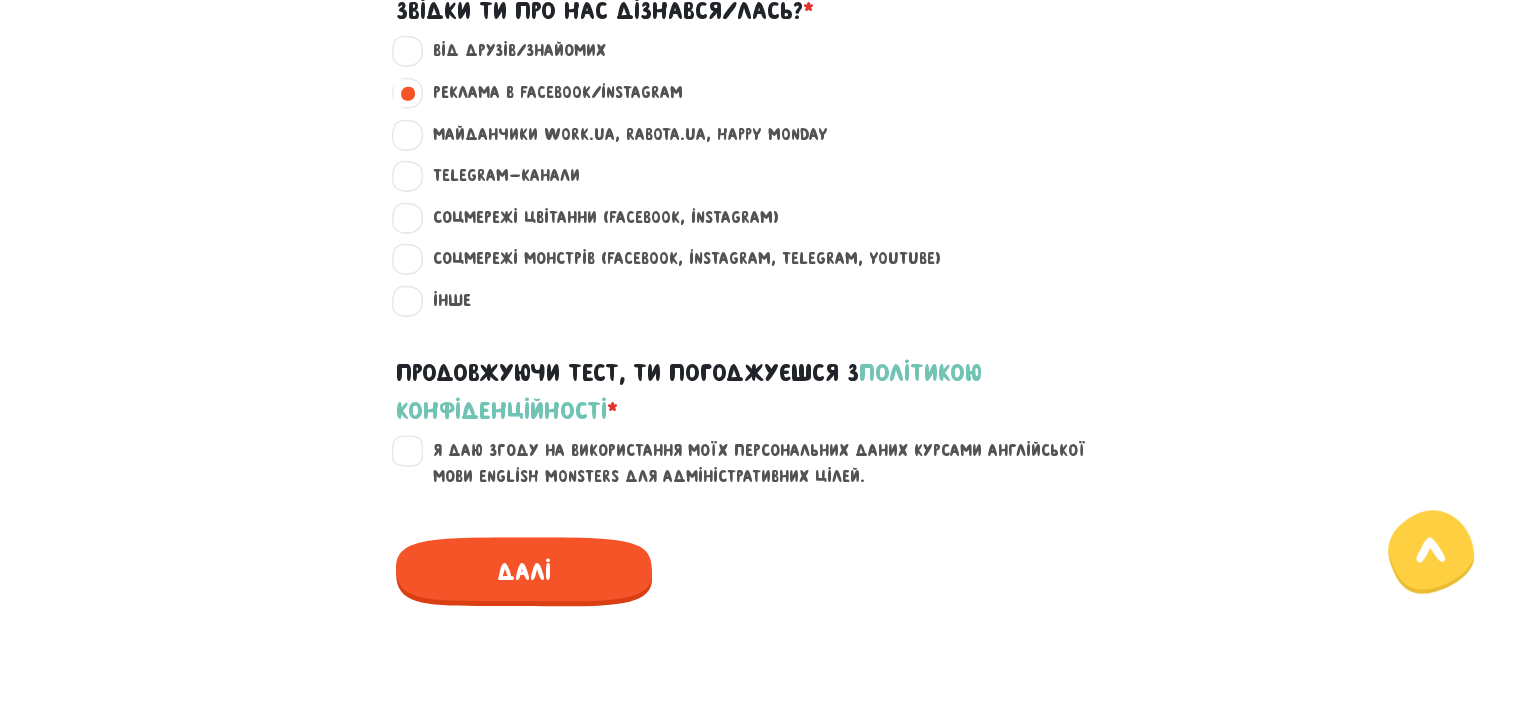 click on "Я даю згоду на використання моїх персональних даних курсами англійської мови English Monsters для адміністративних цілей." at bounding box center [773, 463] 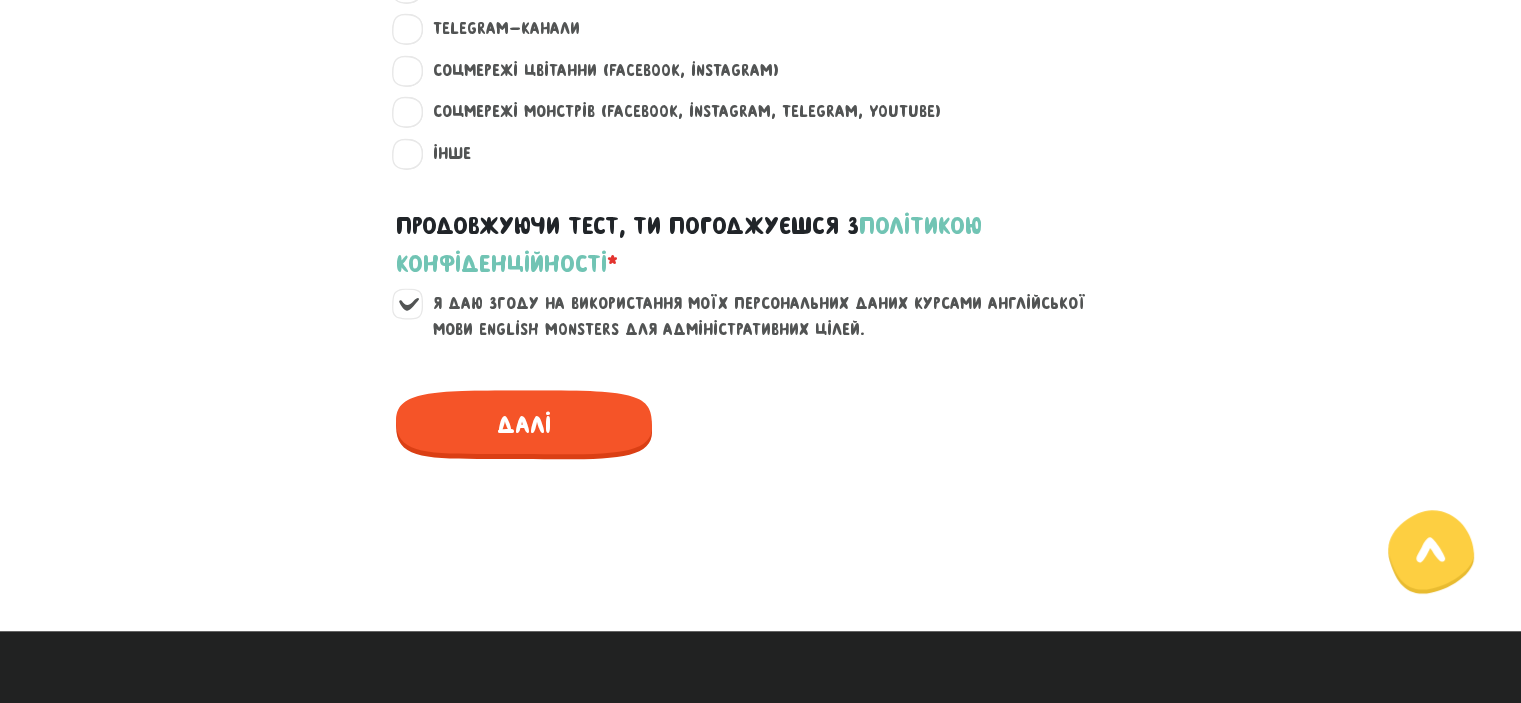 scroll, scrollTop: 1696, scrollLeft: 0, axis: vertical 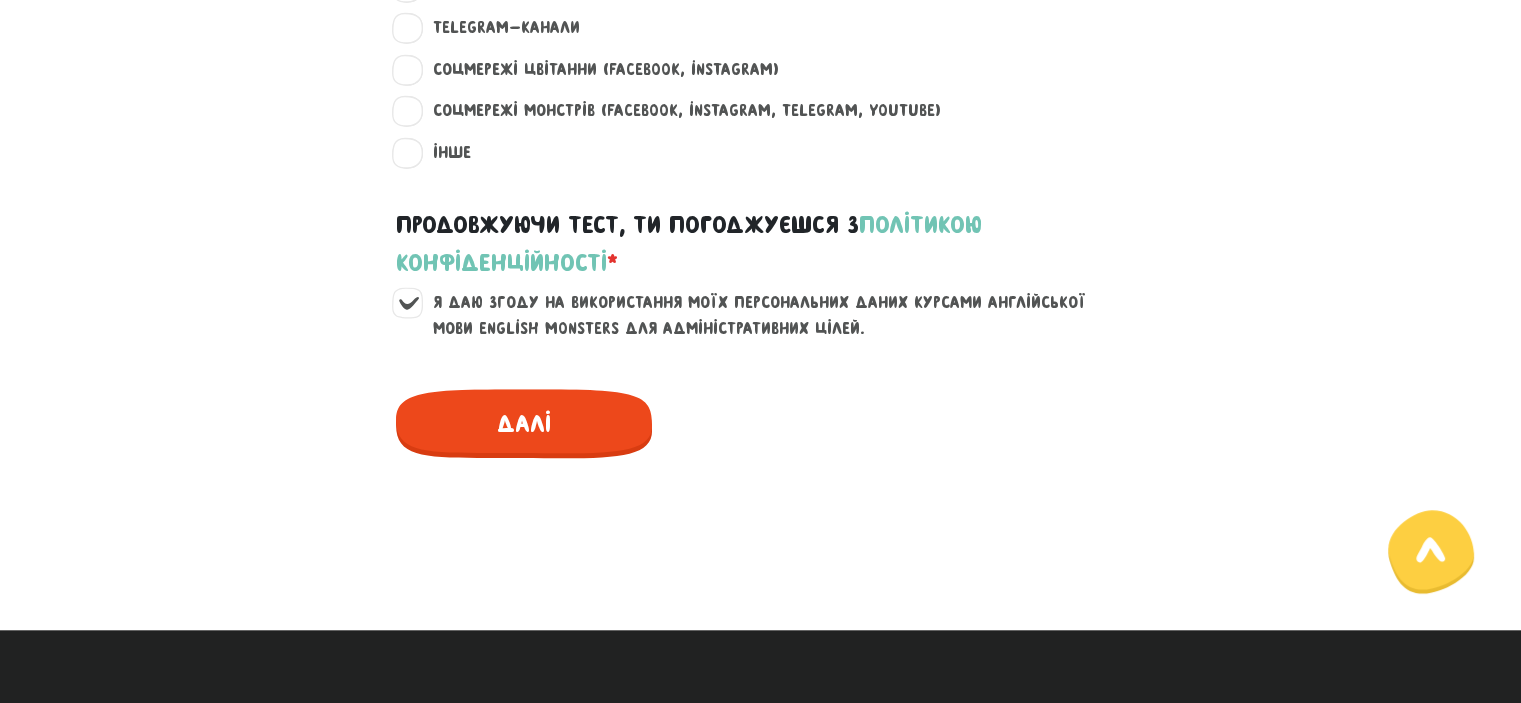 click on "Далі" at bounding box center (524, 423) 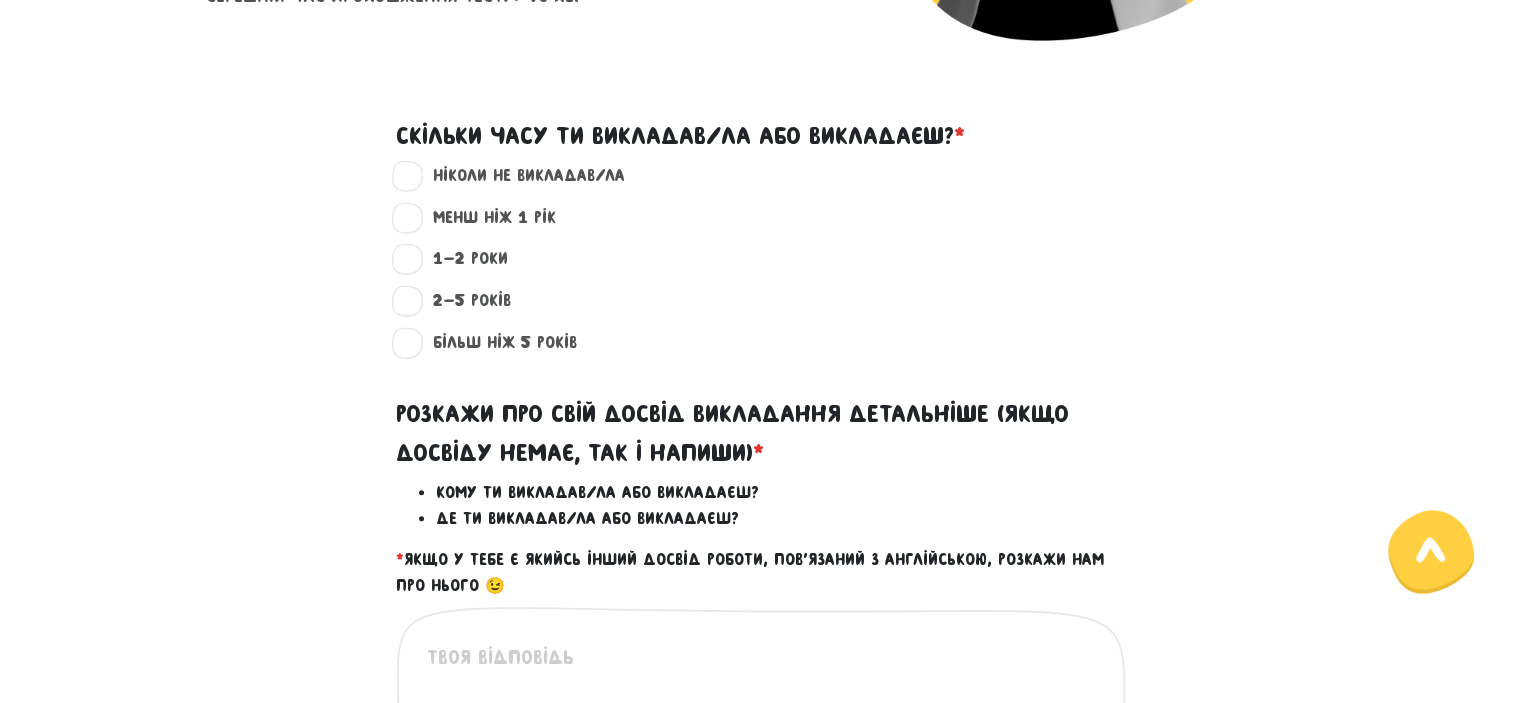 scroll, scrollTop: 574, scrollLeft: 0, axis: vertical 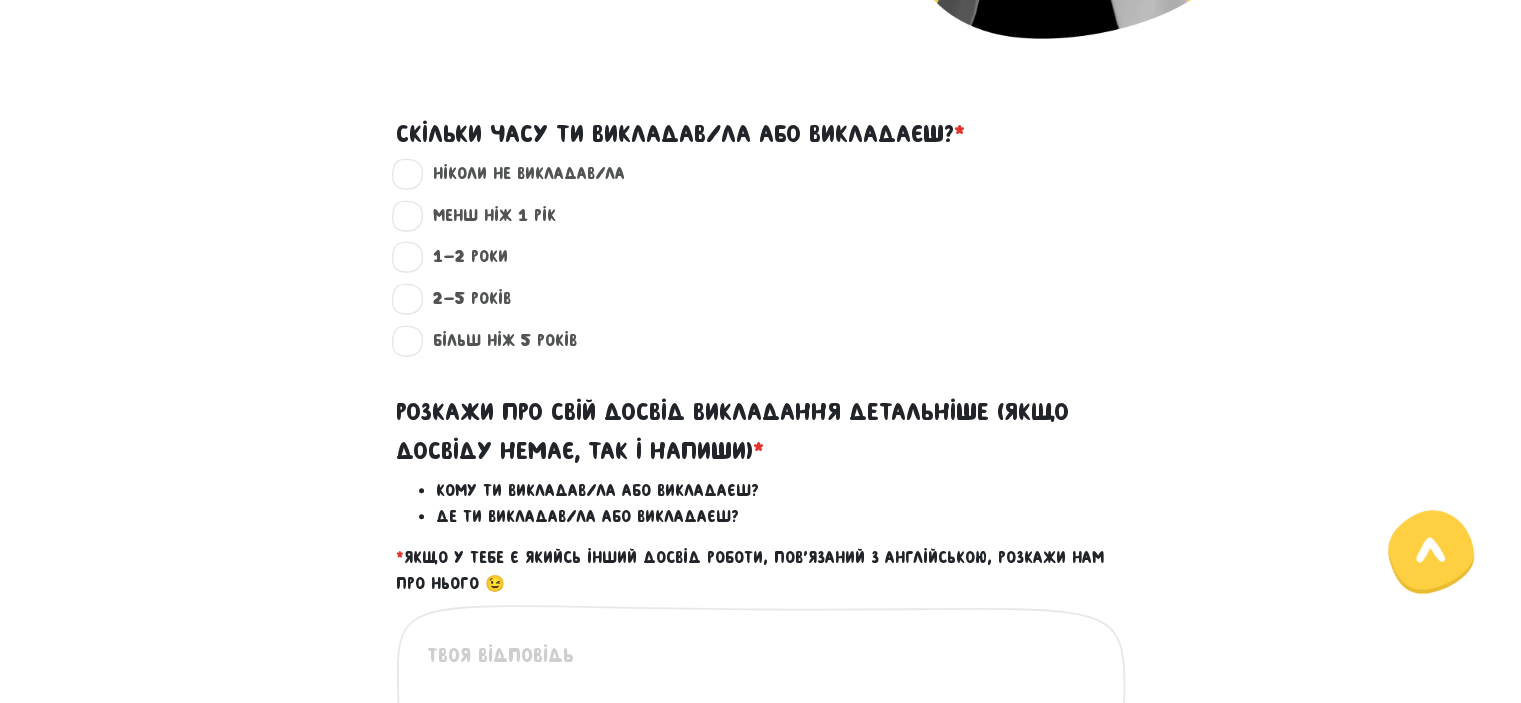 click on "1-2 роки
?" at bounding box center (462, 257) 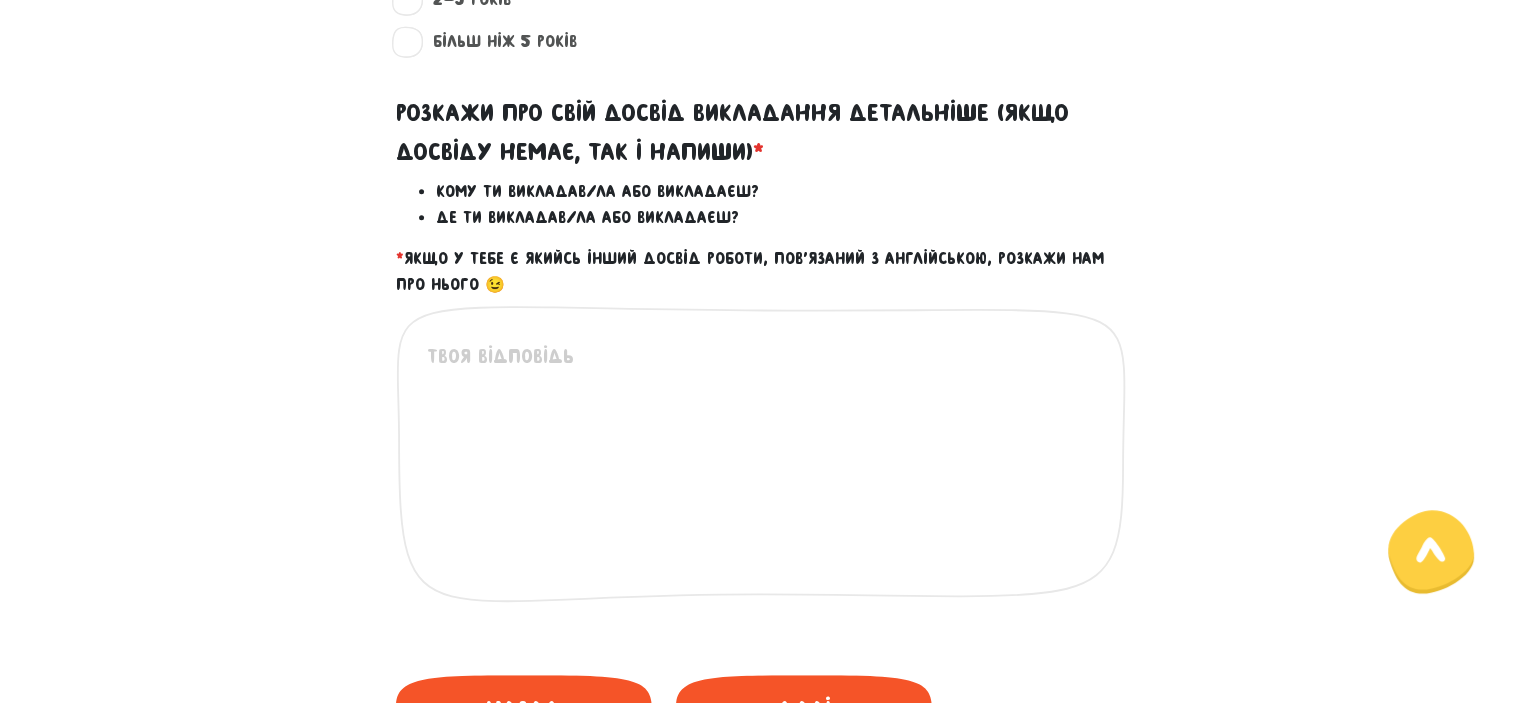 scroll, scrollTop: 874, scrollLeft: 0, axis: vertical 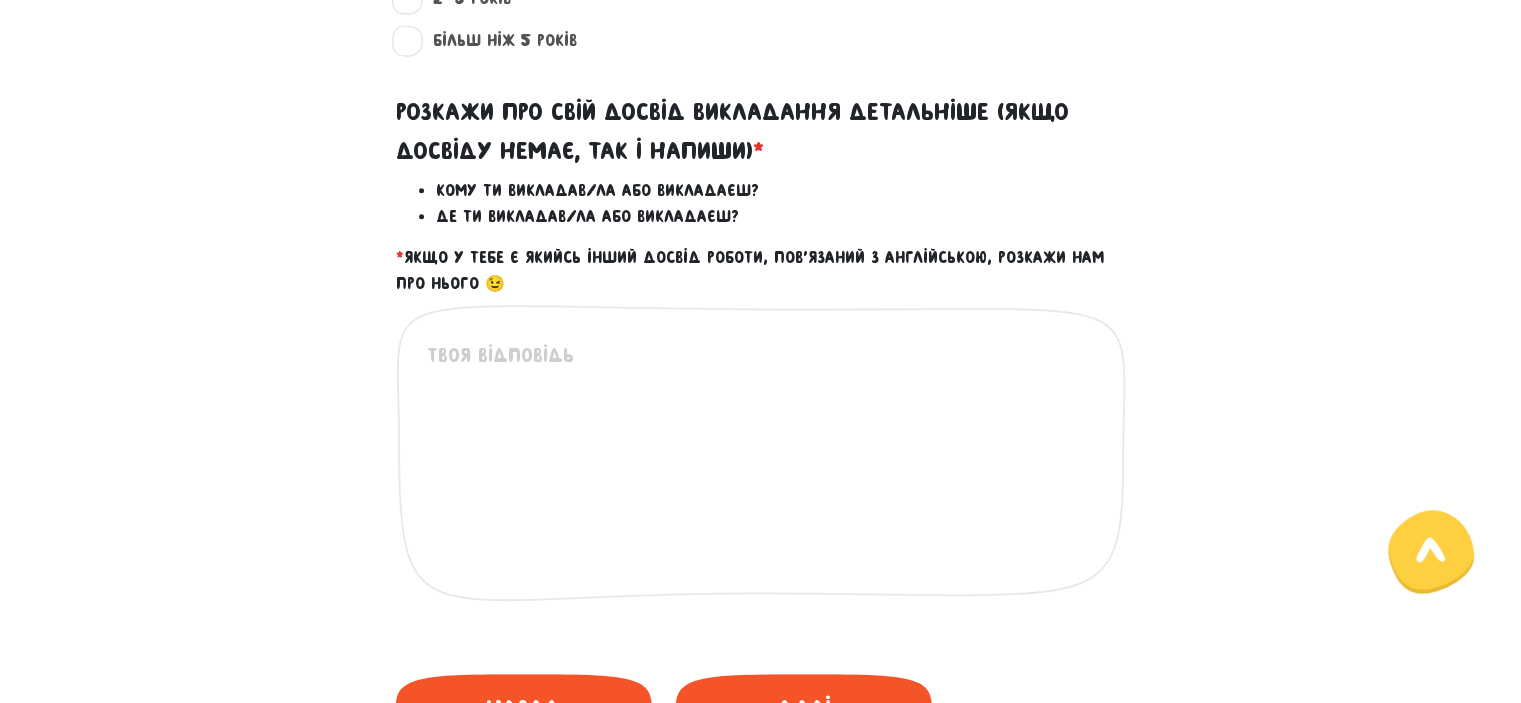 click at bounding box center [762, 463] 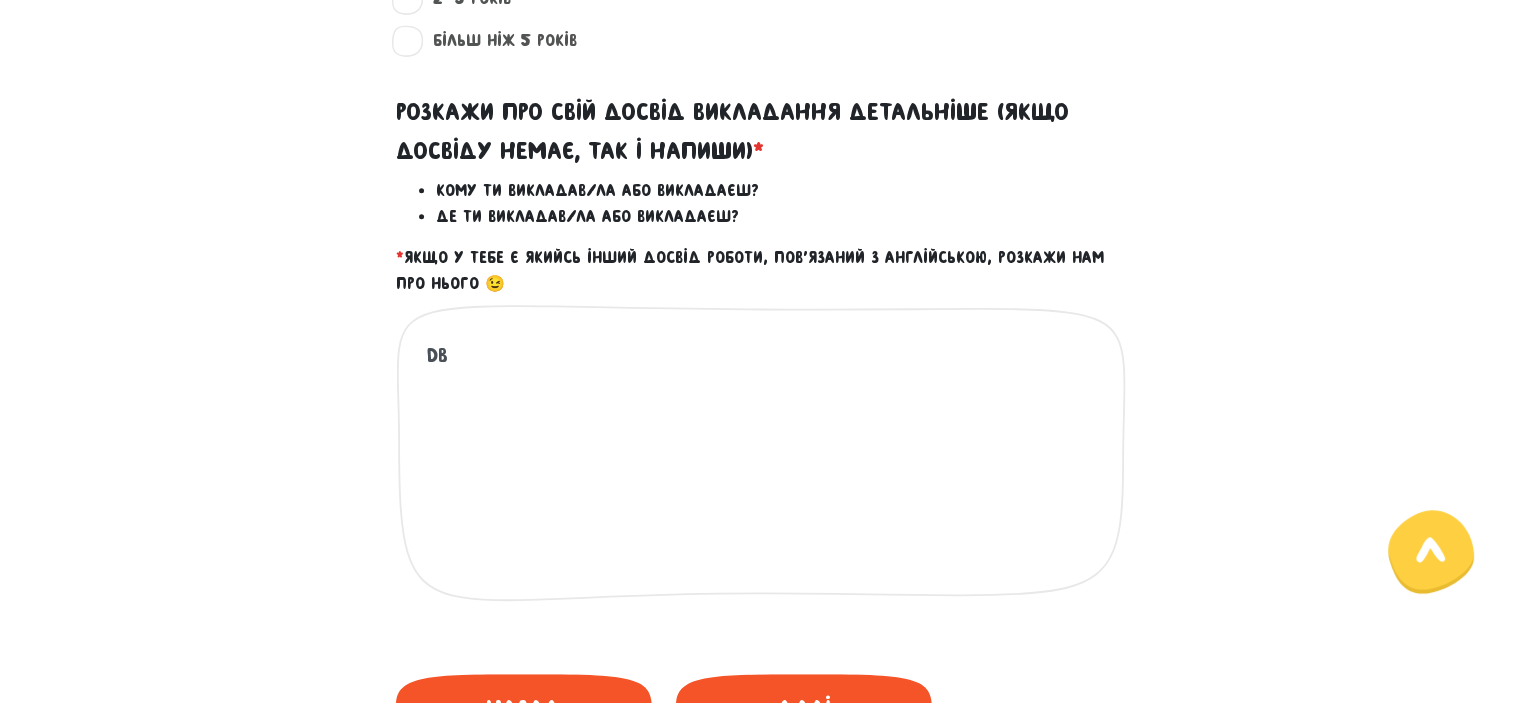 type on "D" 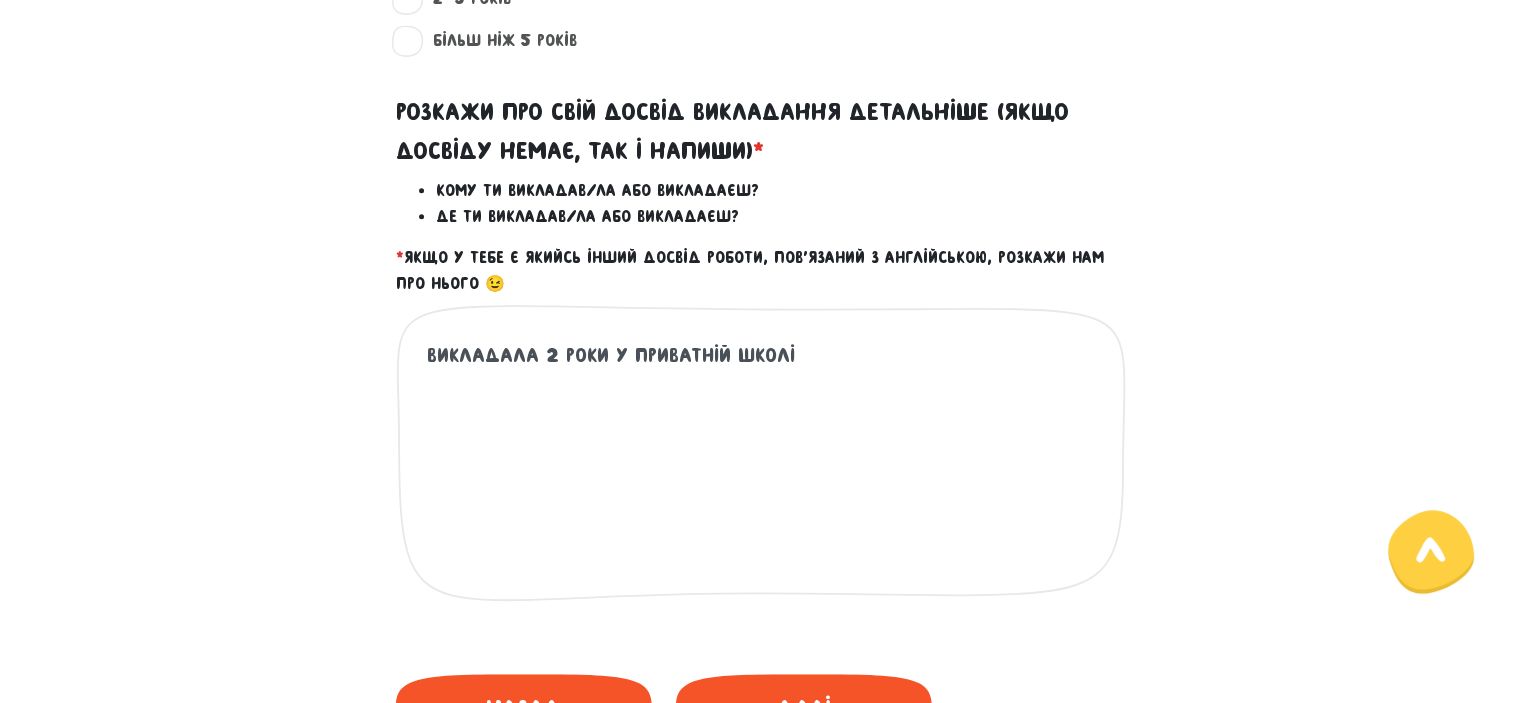 click on "Викладала 2 роки у приватній школі" at bounding box center [762, 463] 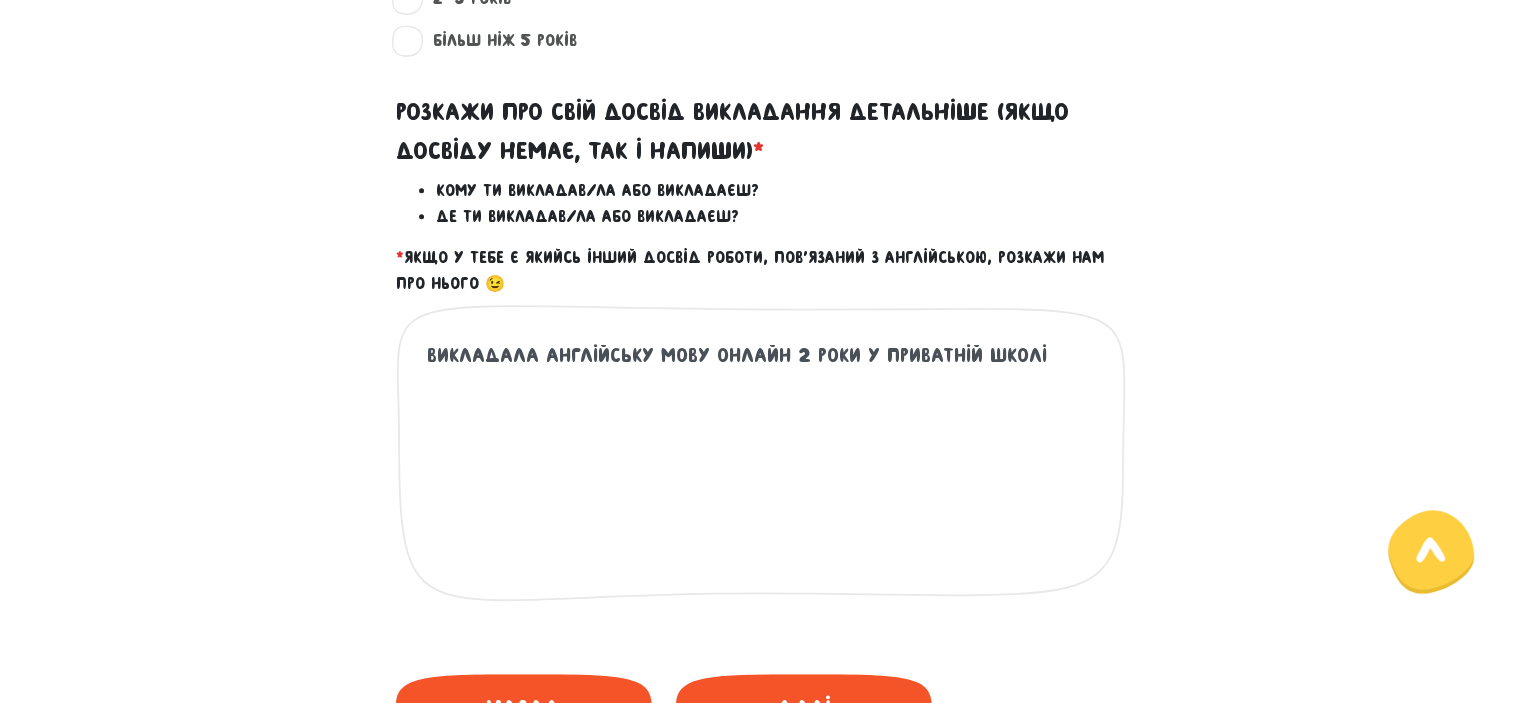 click on "Викладала англійську мову онлайн 2 роки у приватній школі" at bounding box center [762, 463] 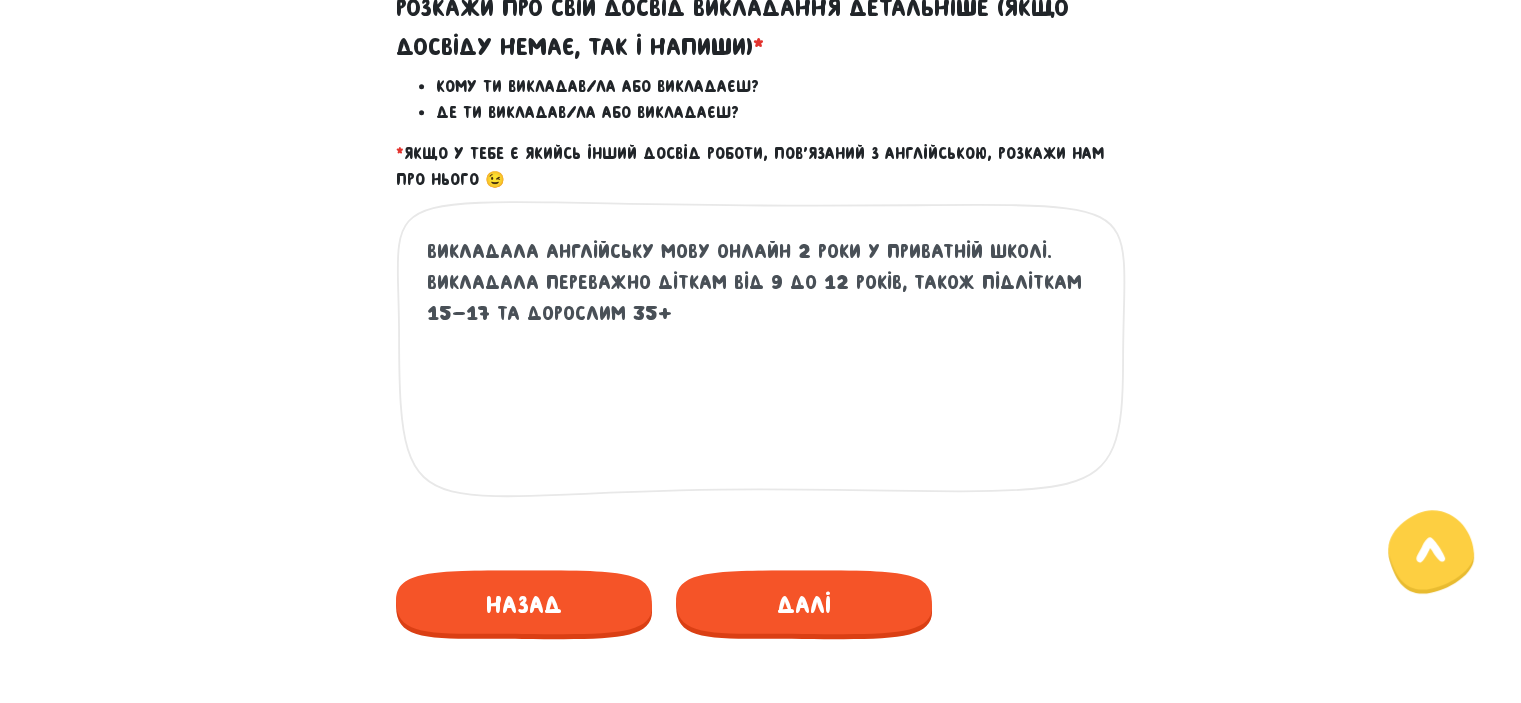 scroll, scrollTop: 981, scrollLeft: 0, axis: vertical 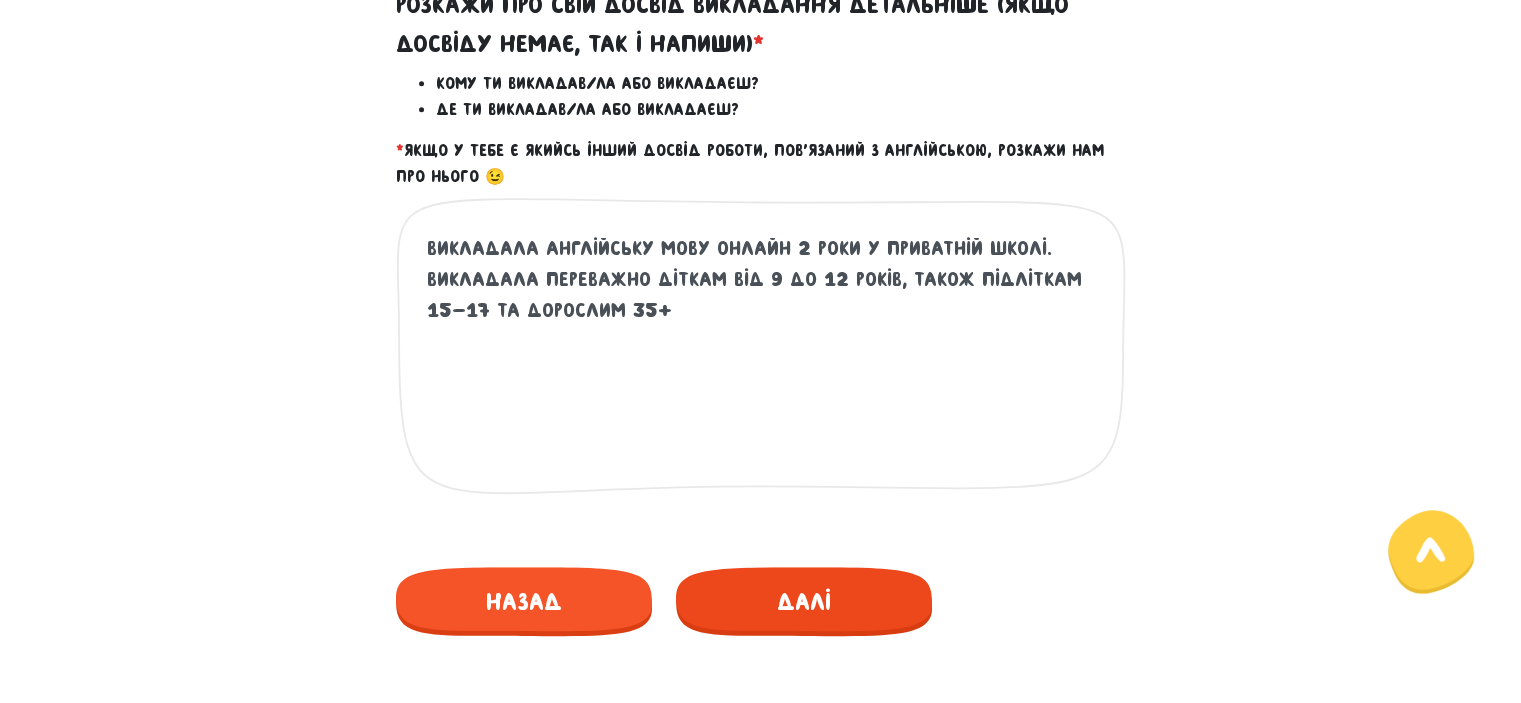 type on "Викладала англійську мову онлайн 2 роки у приватній школі. Викладала переважно діткам від 9 до 12 років, також підліткам 15-17 та дорослим 35+" 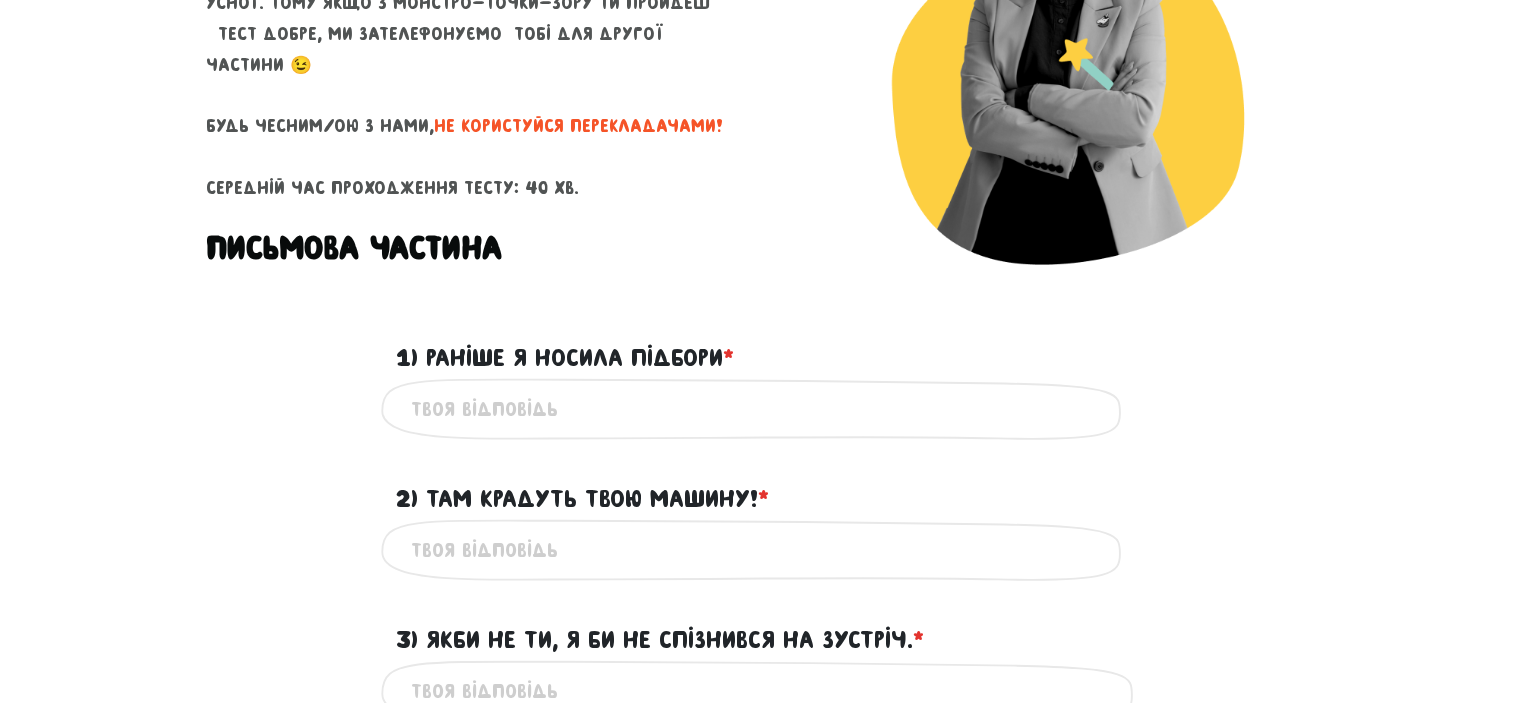 scroll, scrollTop: 348, scrollLeft: 0, axis: vertical 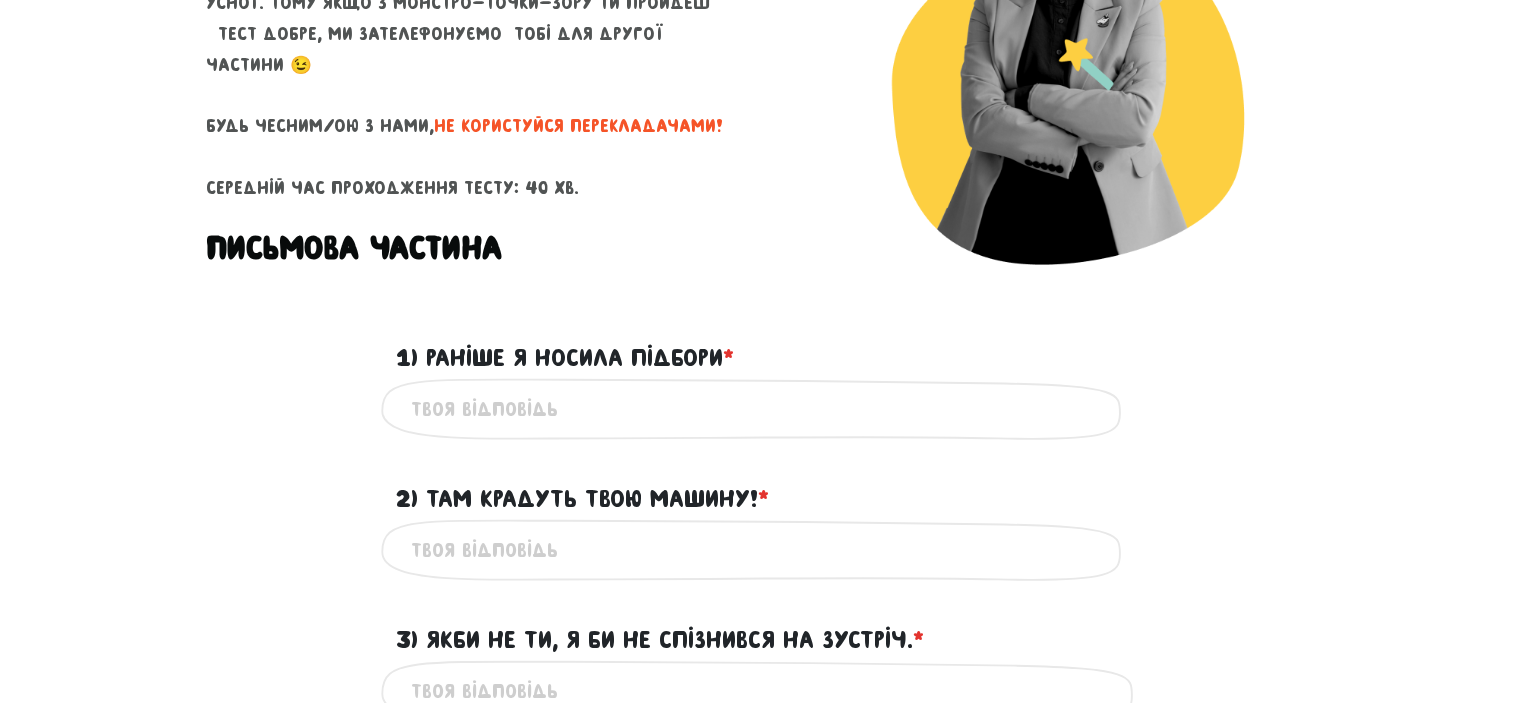 click on "*" at bounding box center (728, 357) 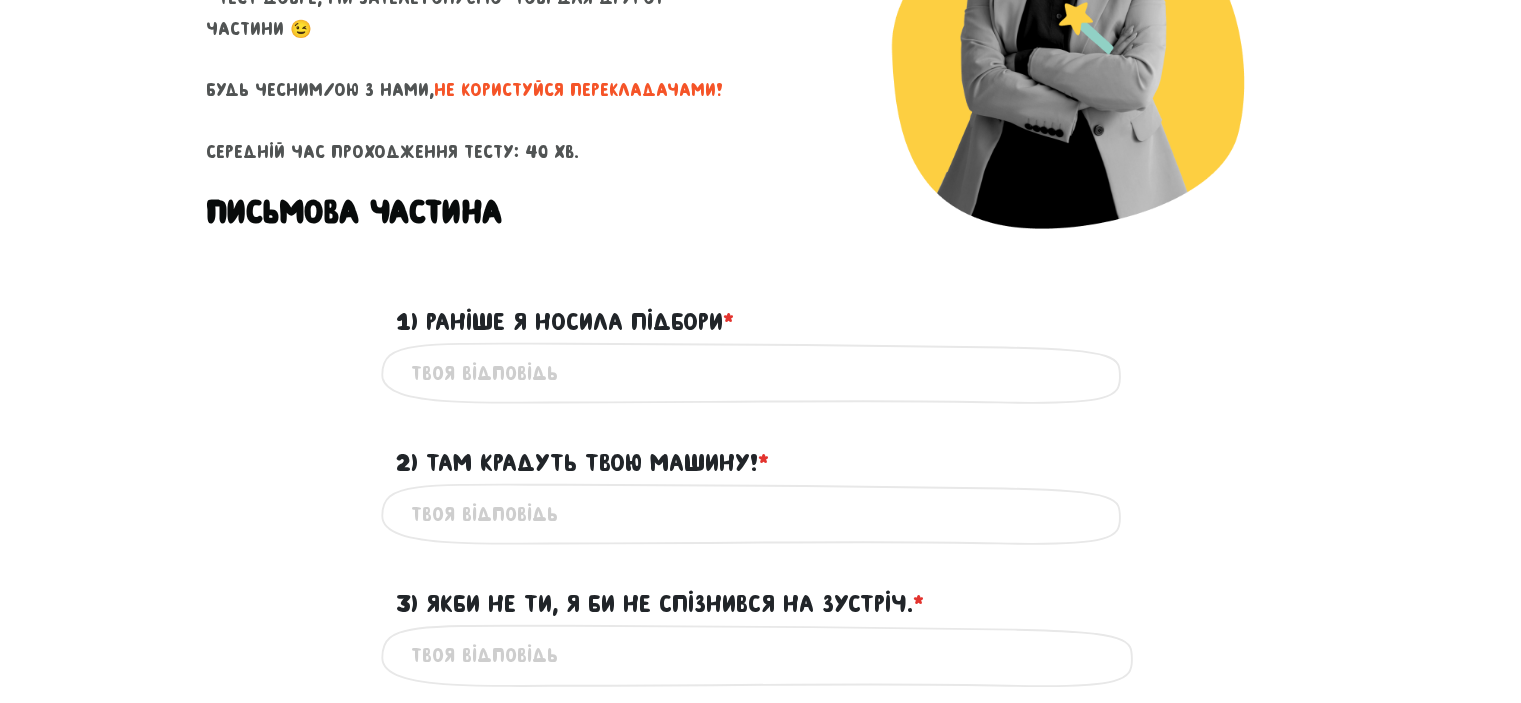 scroll, scrollTop: 403, scrollLeft: 0, axis: vertical 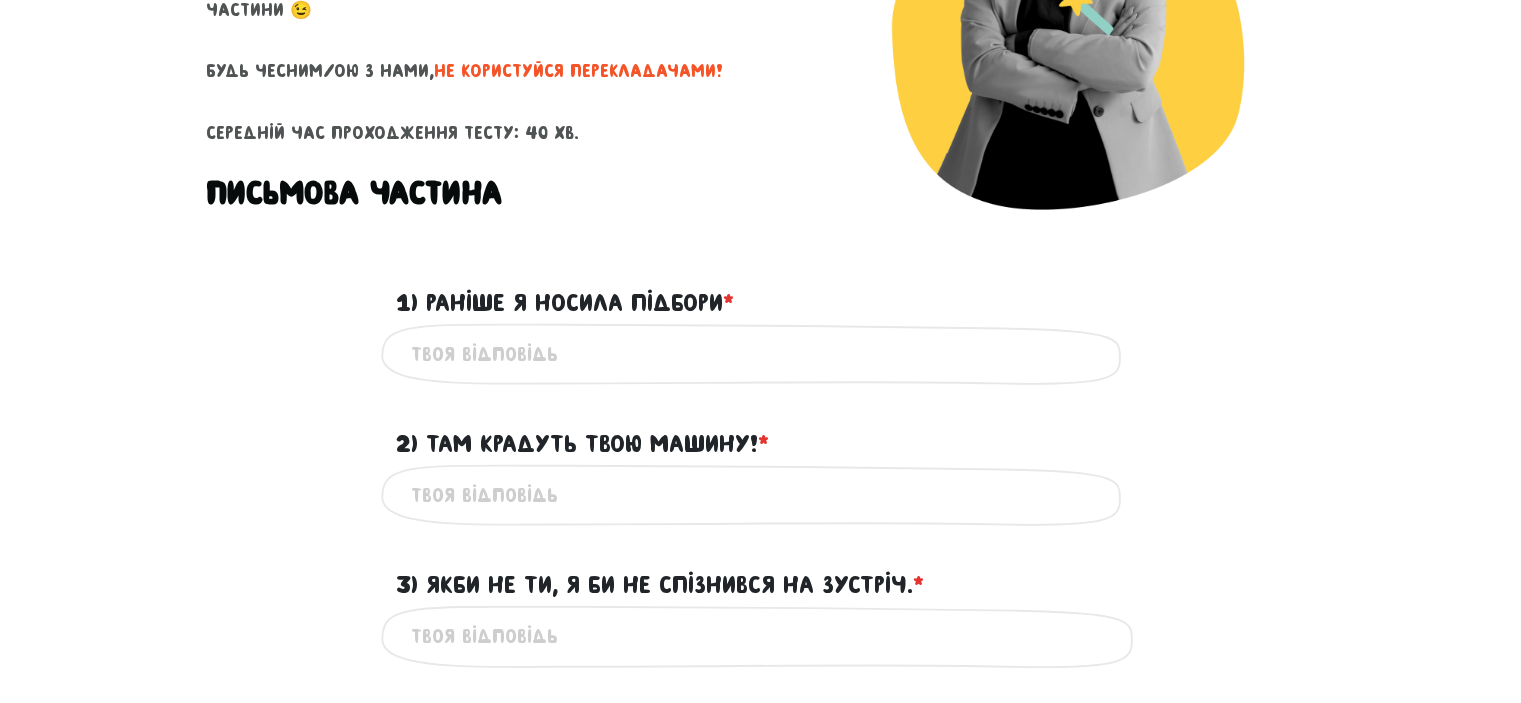 click on "1) Раніше я носила підбори *
?" at bounding box center [761, 354] 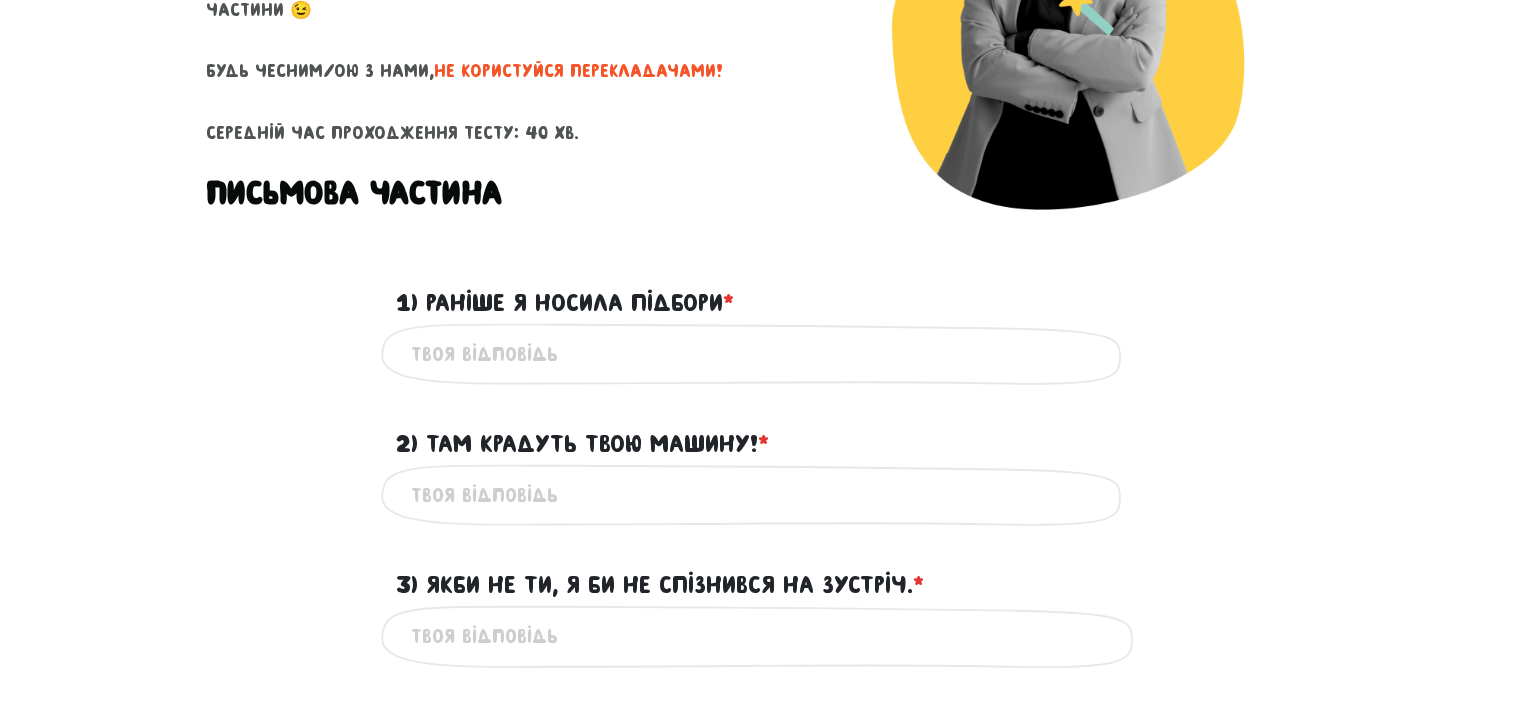 type on "Ш" 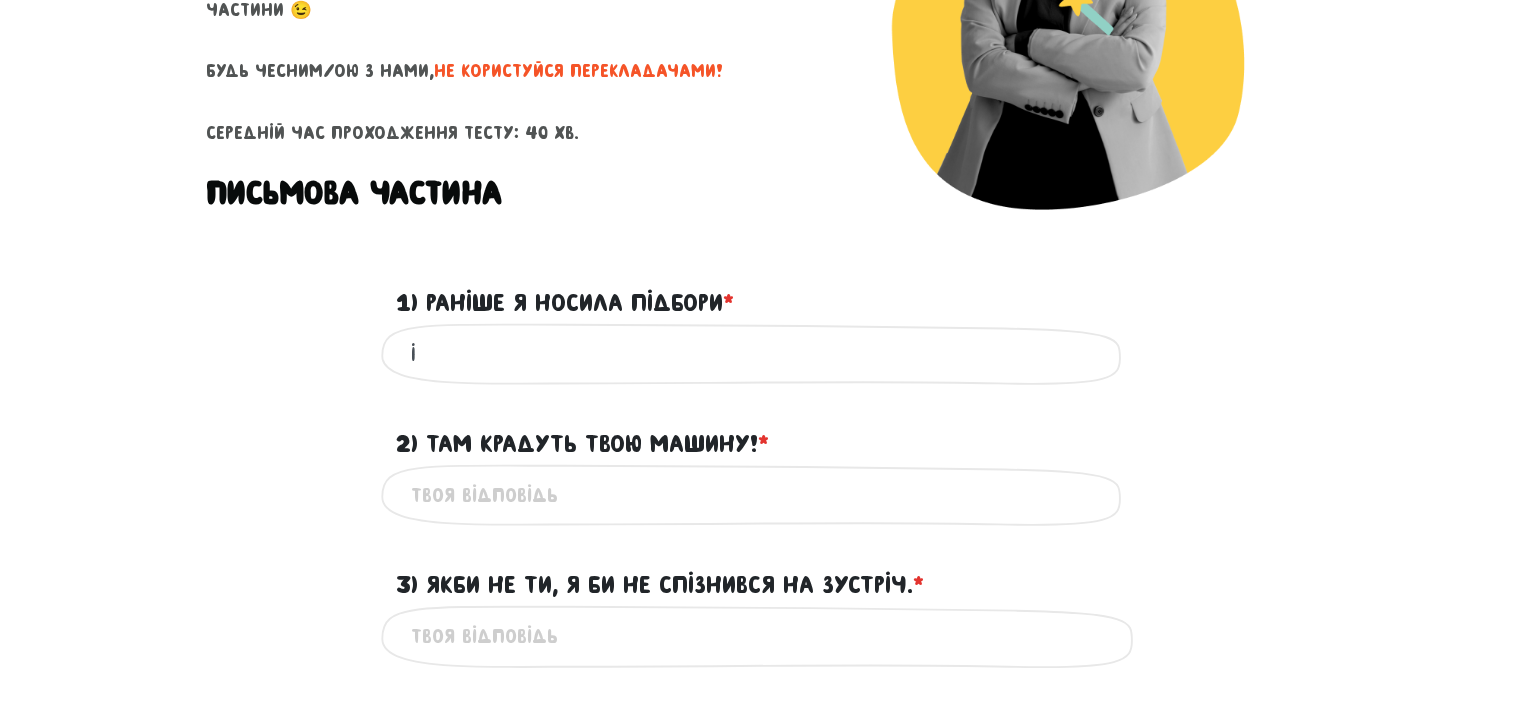 type on "I" 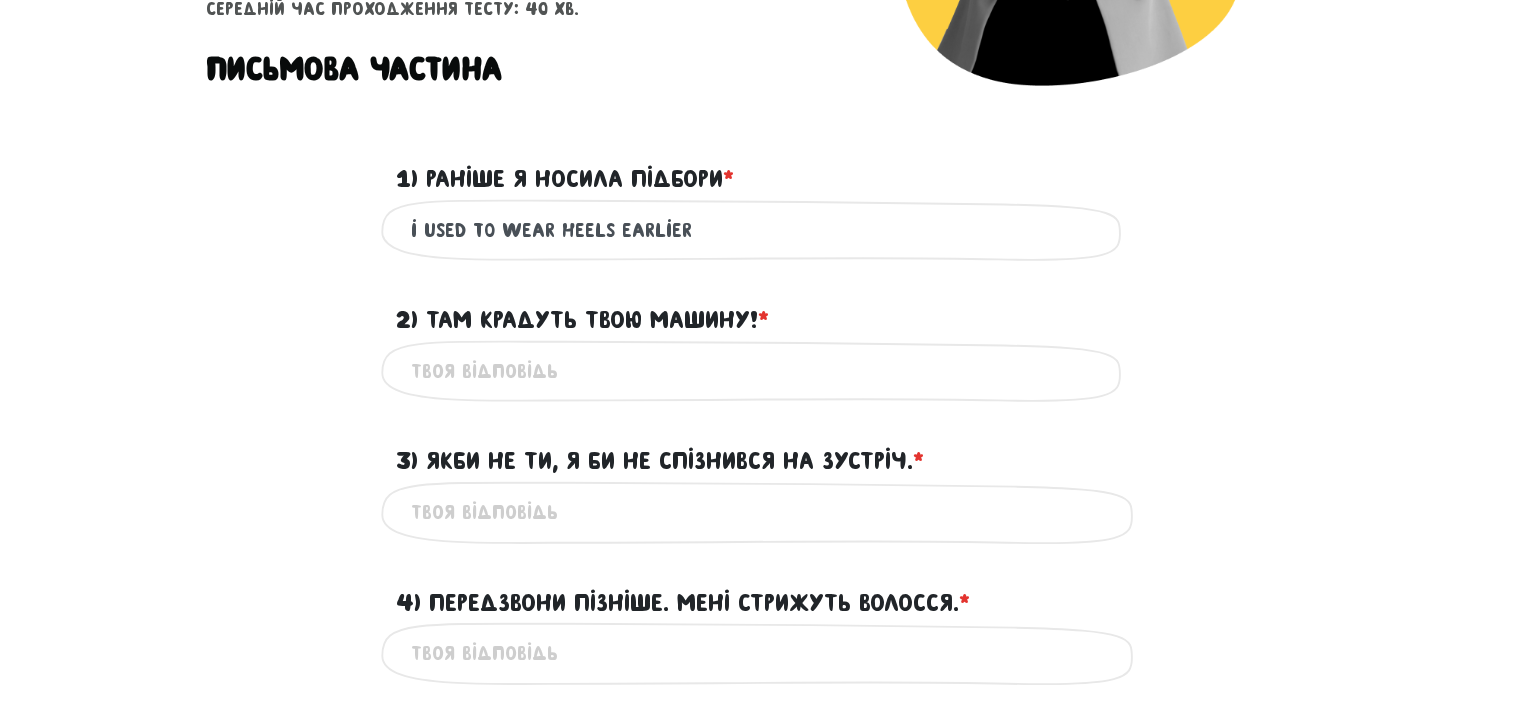 scroll, scrollTop: 548, scrollLeft: 0, axis: vertical 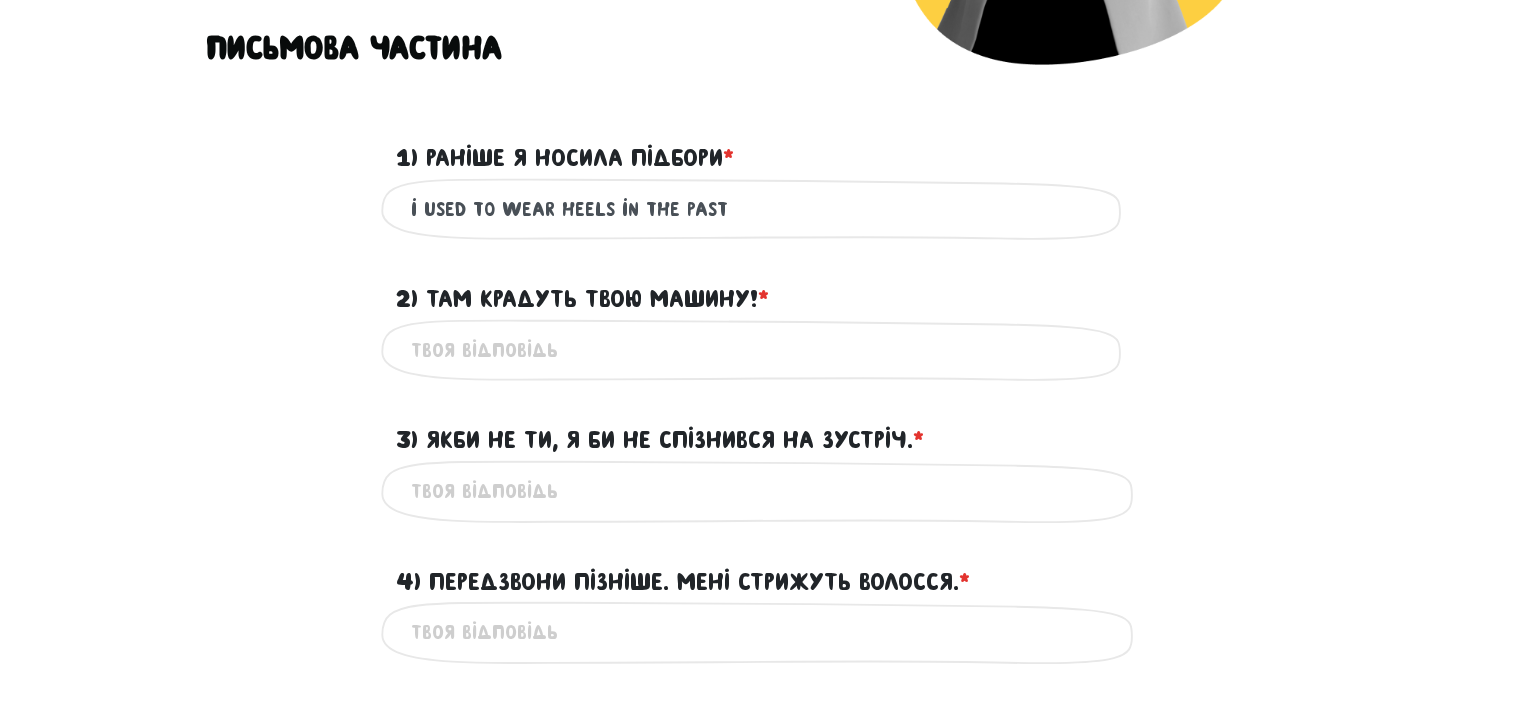 type on "i used to wear heels in the past" 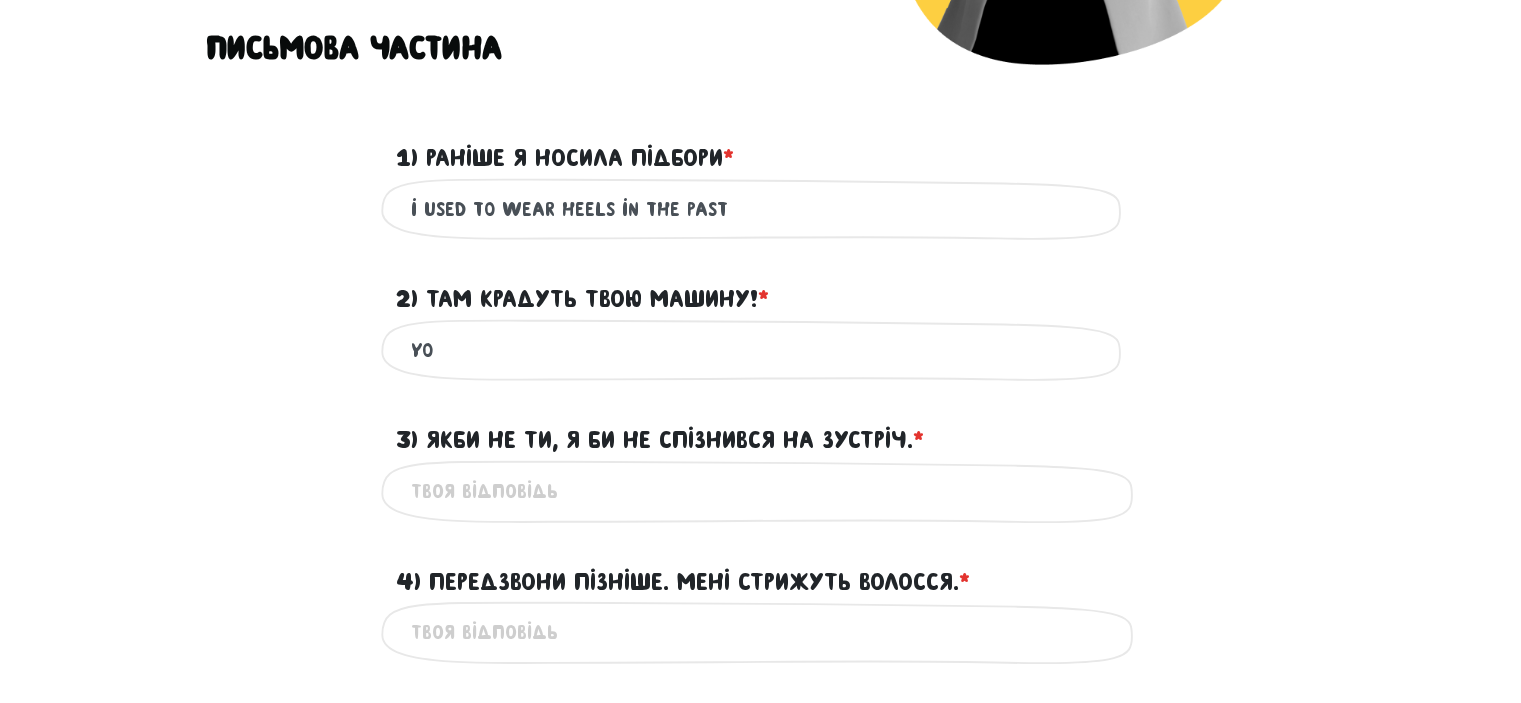 type on "y" 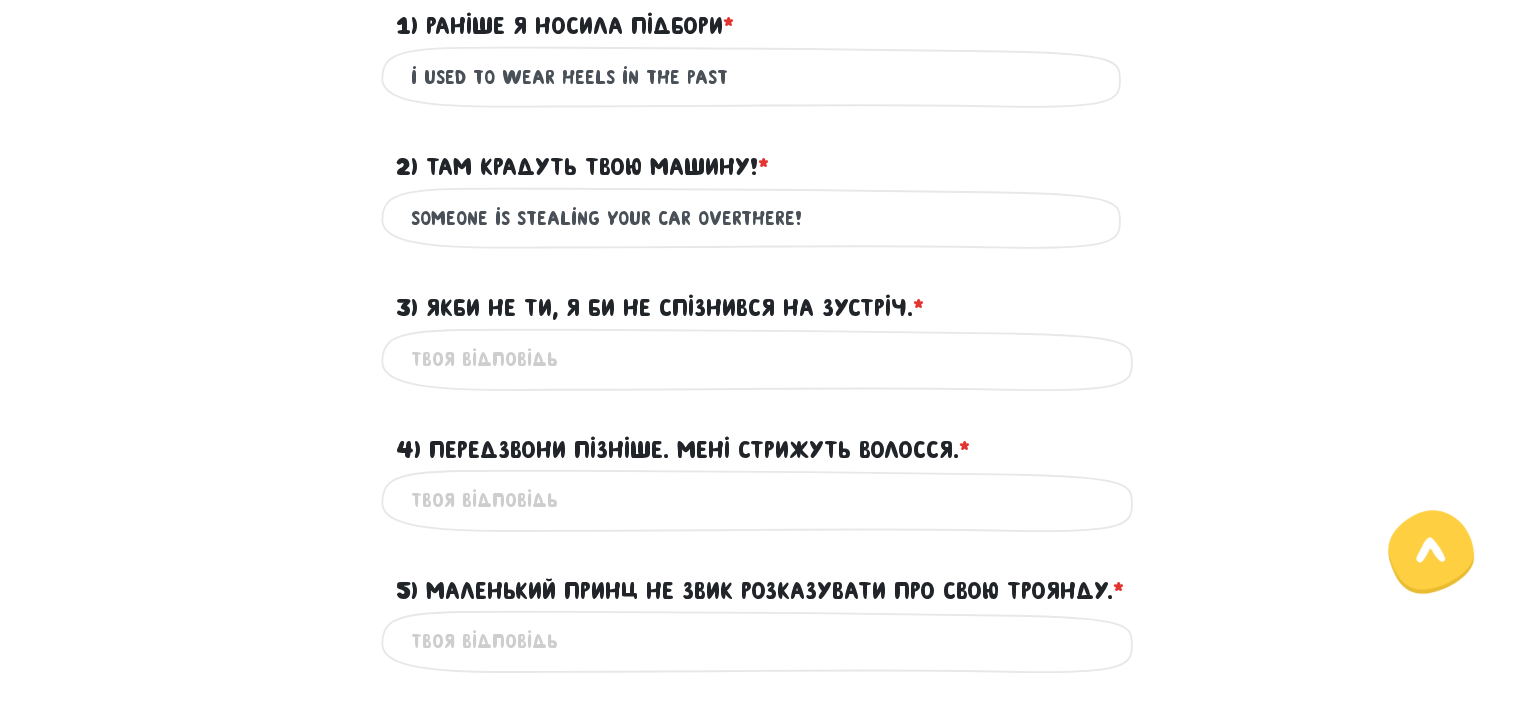 scroll, scrollTop: 680, scrollLeft: 0, axis: vertical 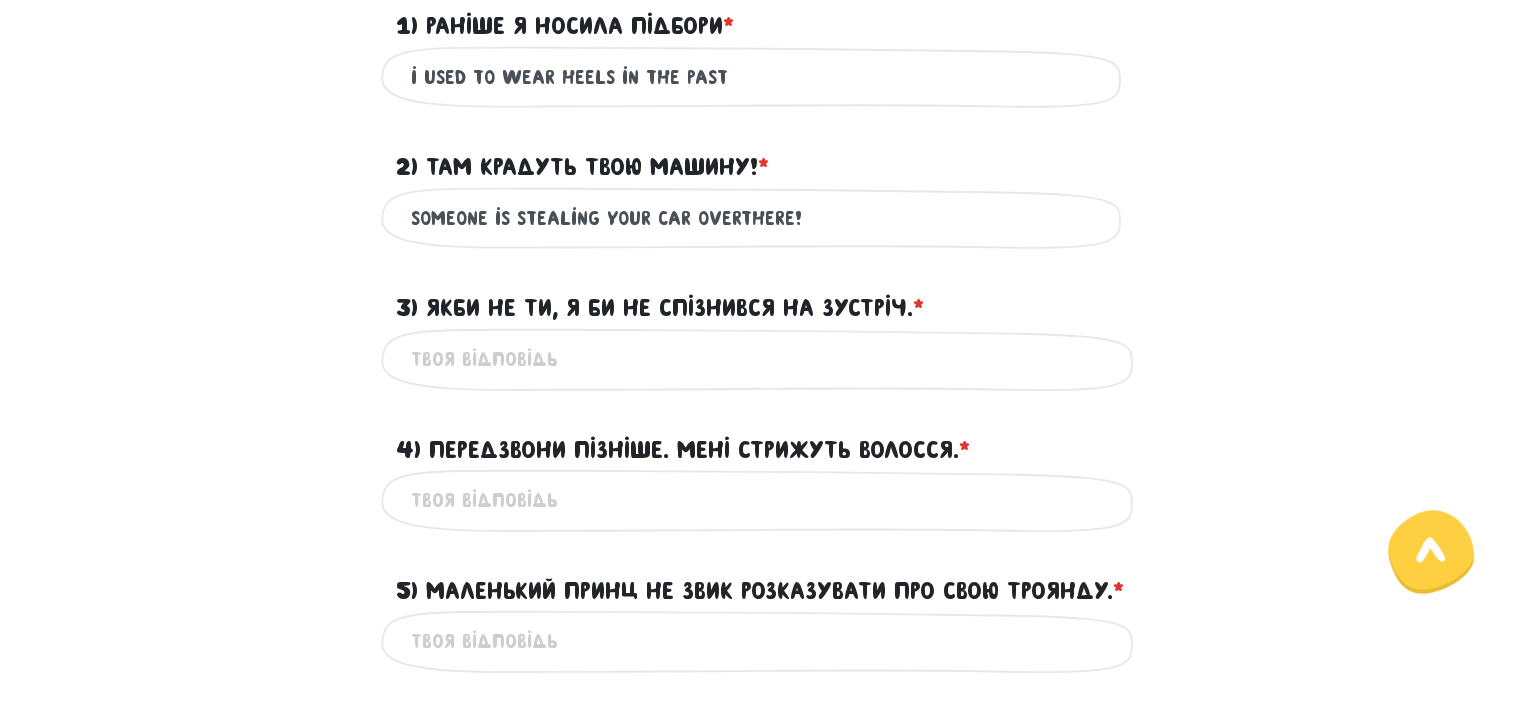 type on "someone is stealing your car overthere!" 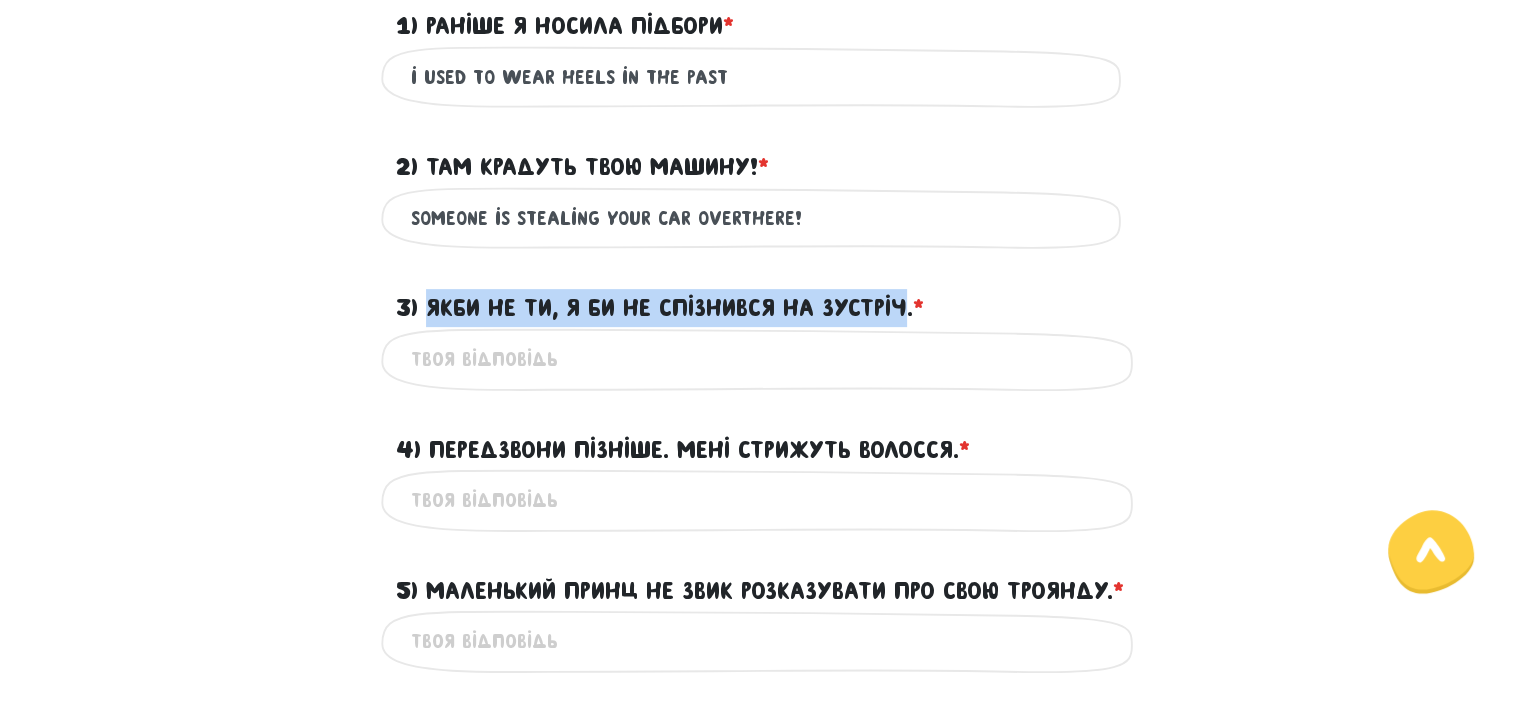 drag, startPoint x: 904, startPoint y: 303, endPoint x: 428, endPoint y: 307, distance: 476.0168 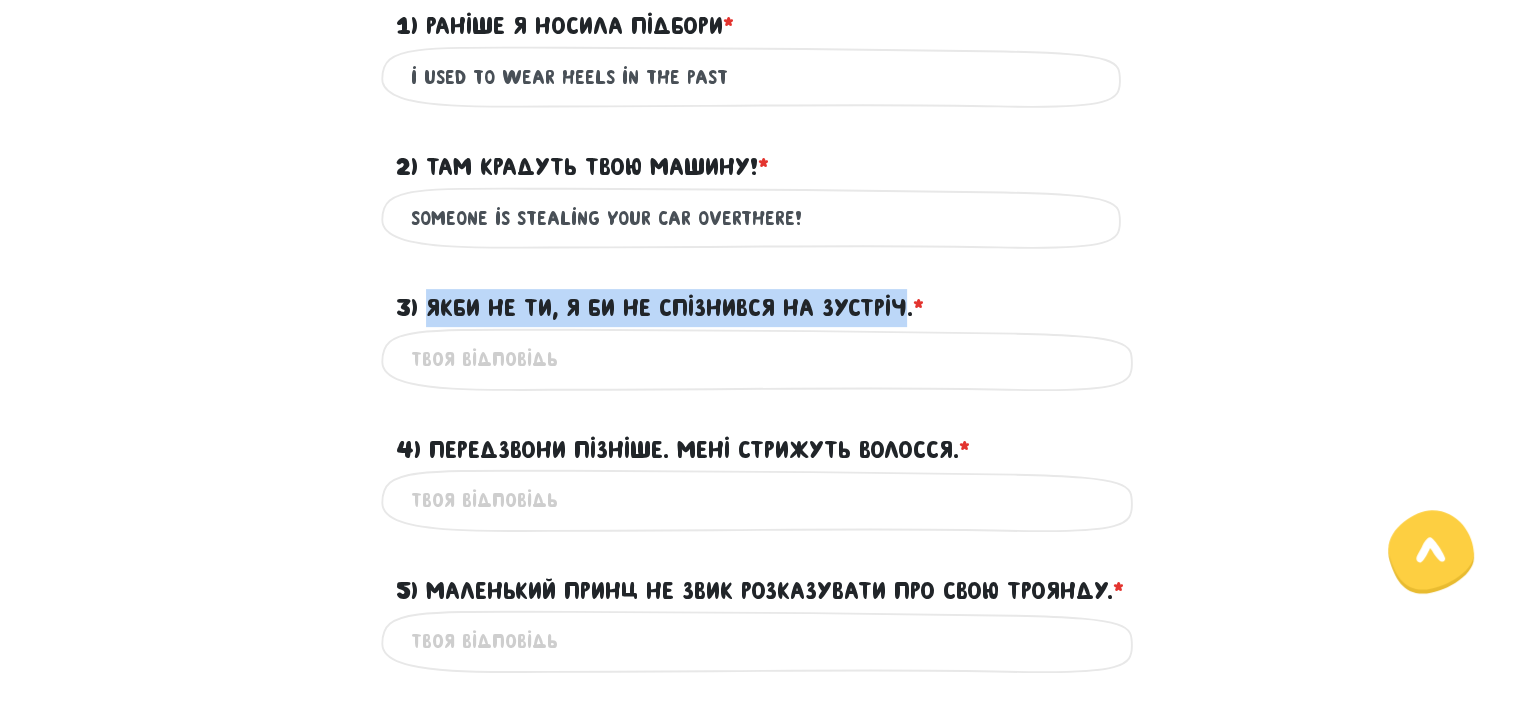 click on "3) Якби не ти, я би не спізнився на зустріч. *
?" at bounding box center (660, 308) 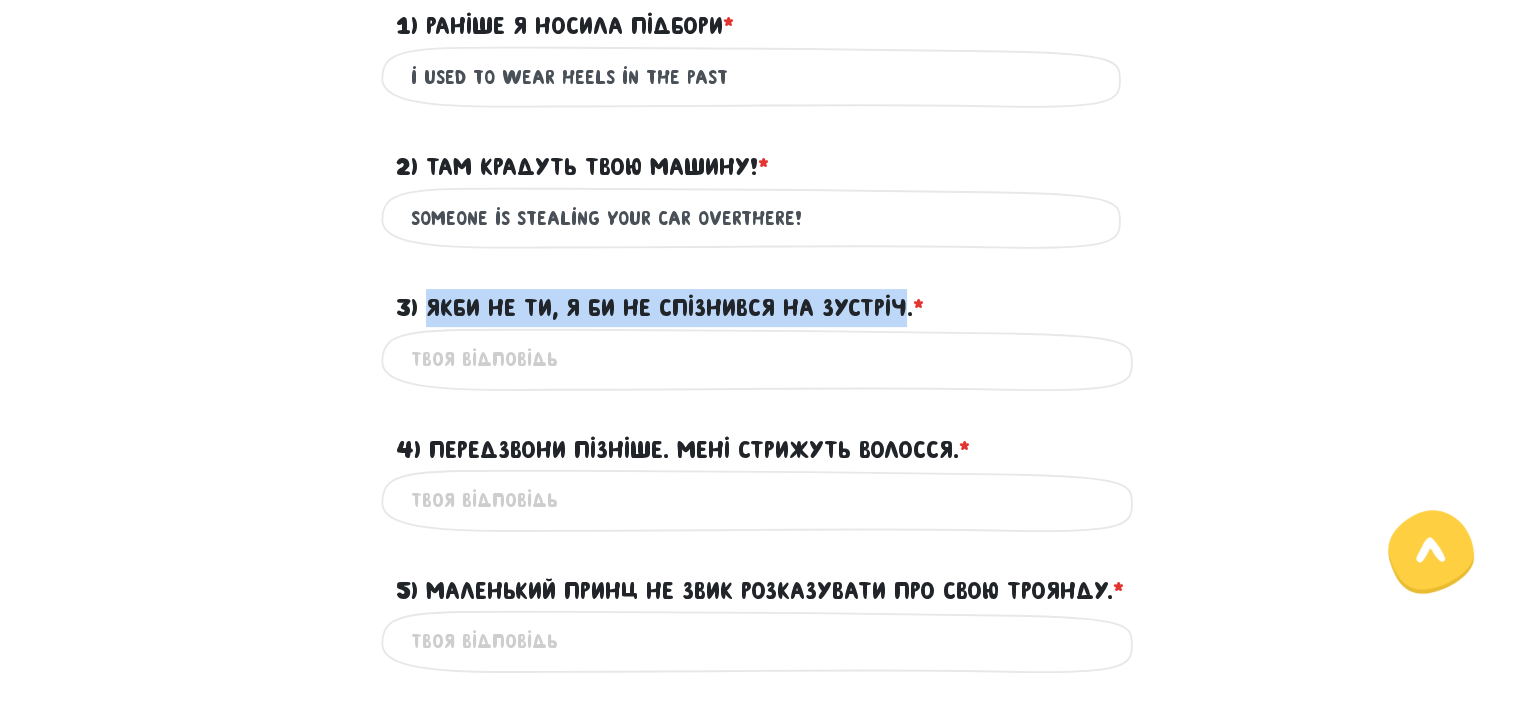 drag, startPoint x: 428, startPoint y: 307, endPoint x: 904, endPoint y: 304, distance: 476.00946 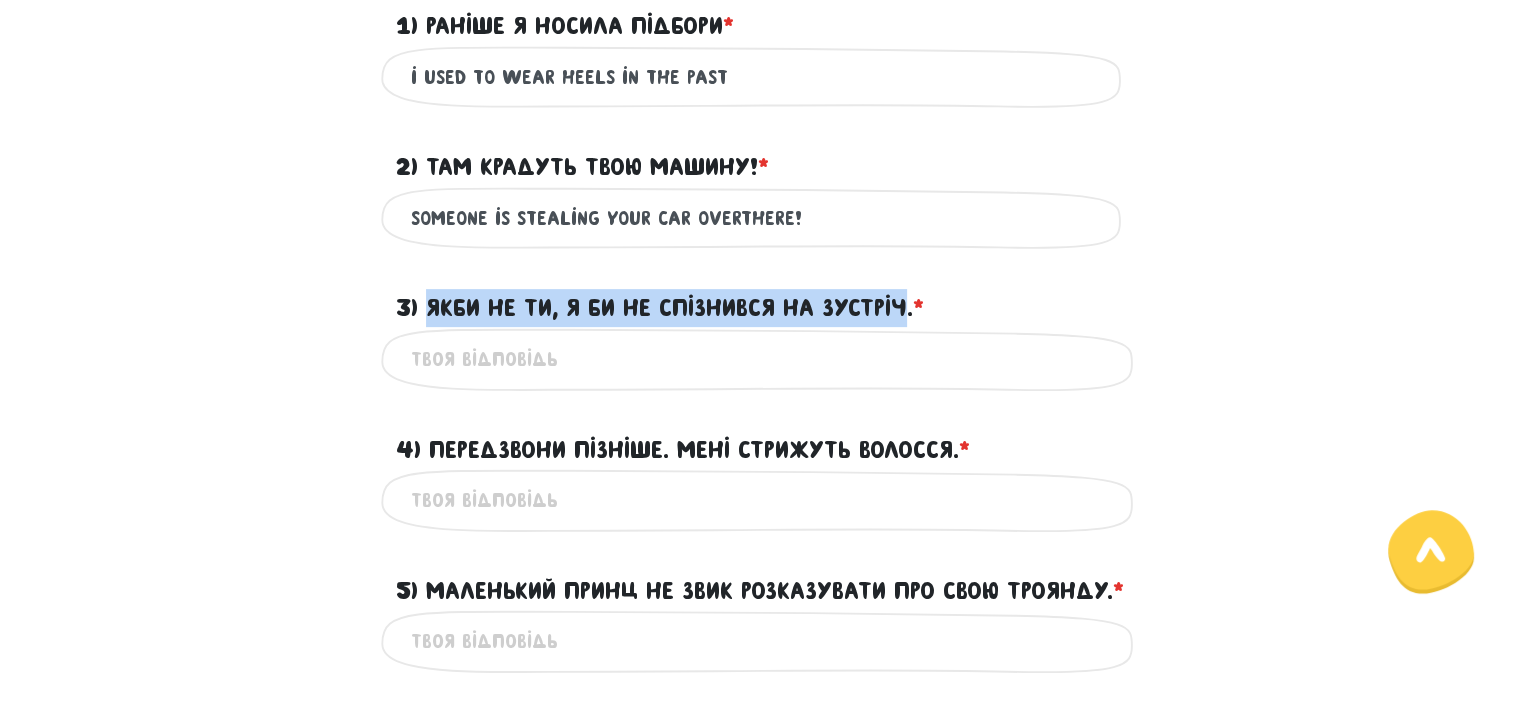 click on "3) Якби не ти, я би не спізнився на зустріч. *
?" at bounding box center (660, 308) 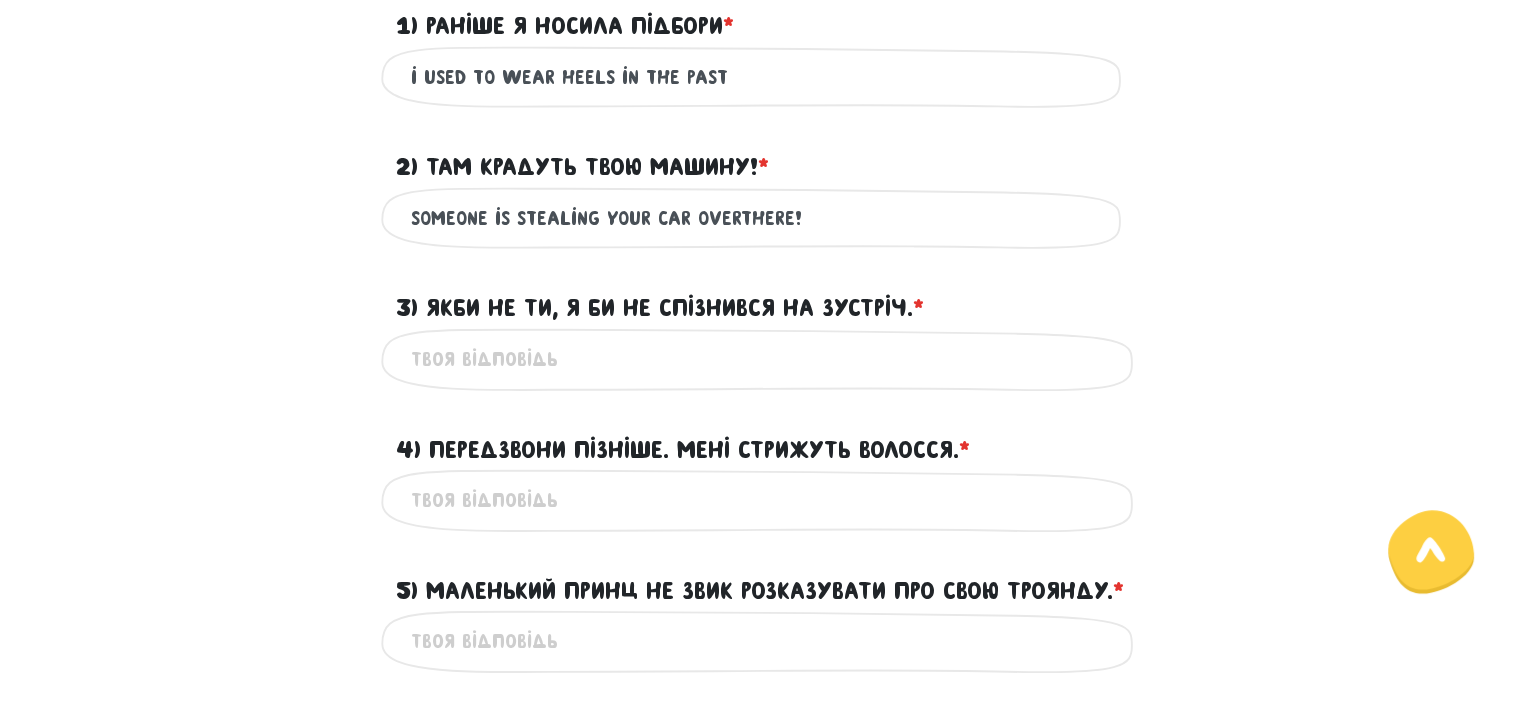 click on "Це обов'язкове поле" at bounding box center [761, 359] 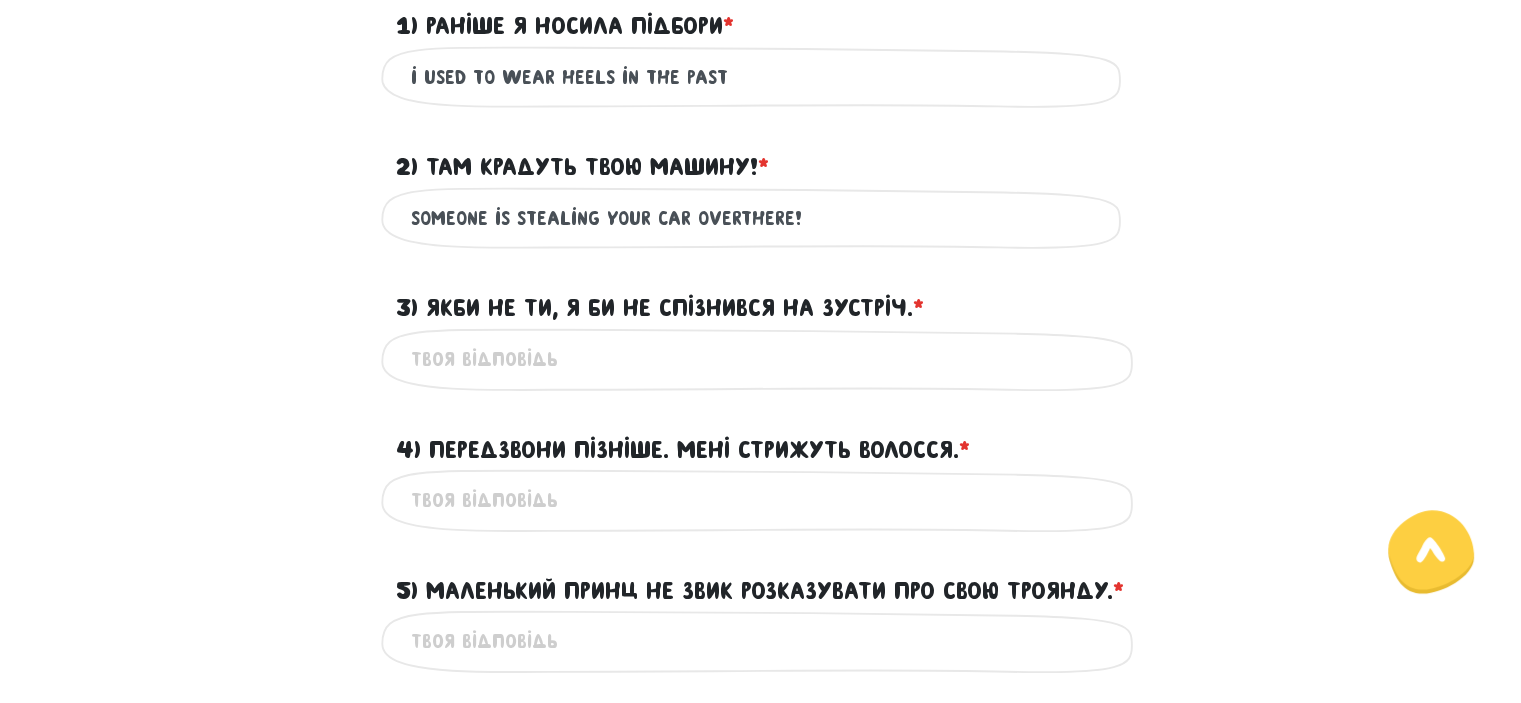 click on "3) Якби не ти, я би не спізнився на зустріч. *
?" at bounding box center (761, 359) 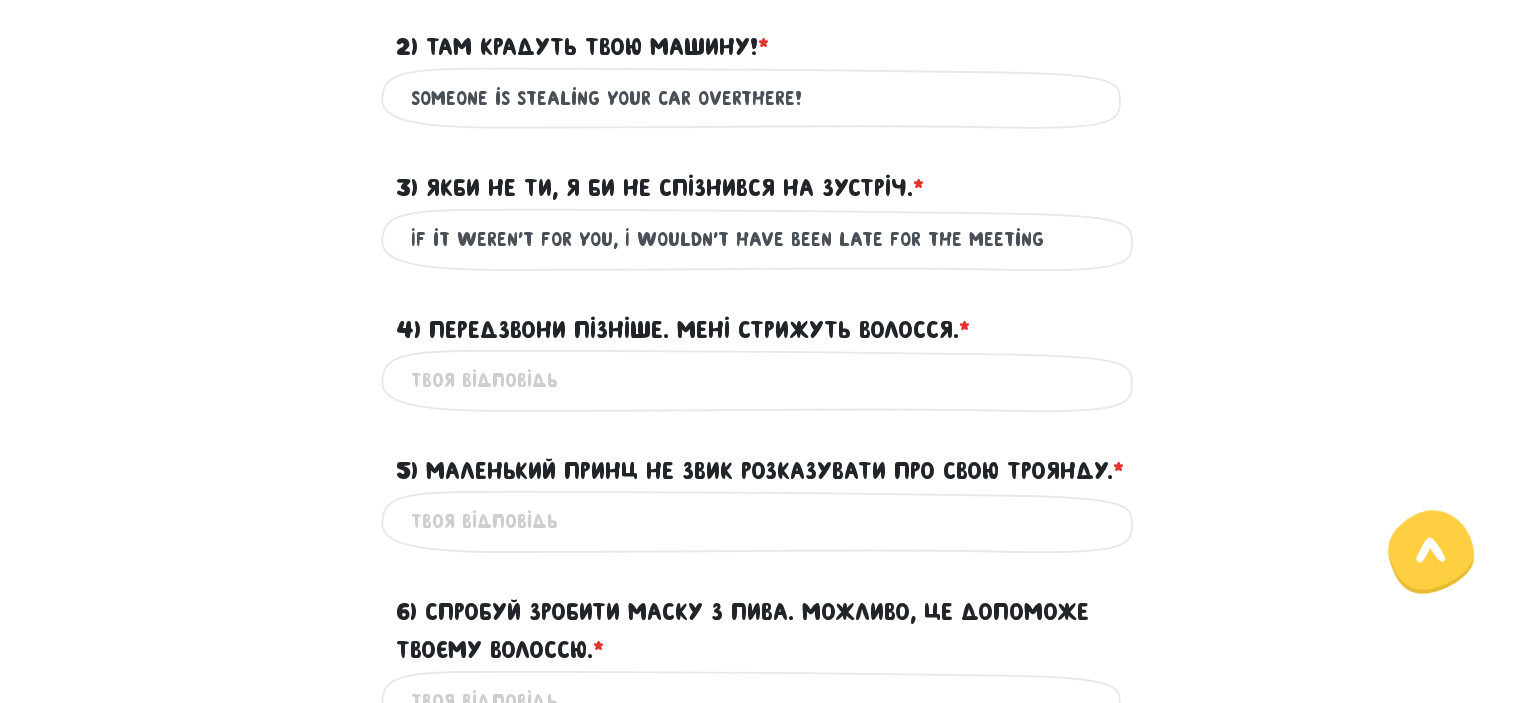 scroll, scrollTop: 802, scrollLeft: 0, axis: vertical 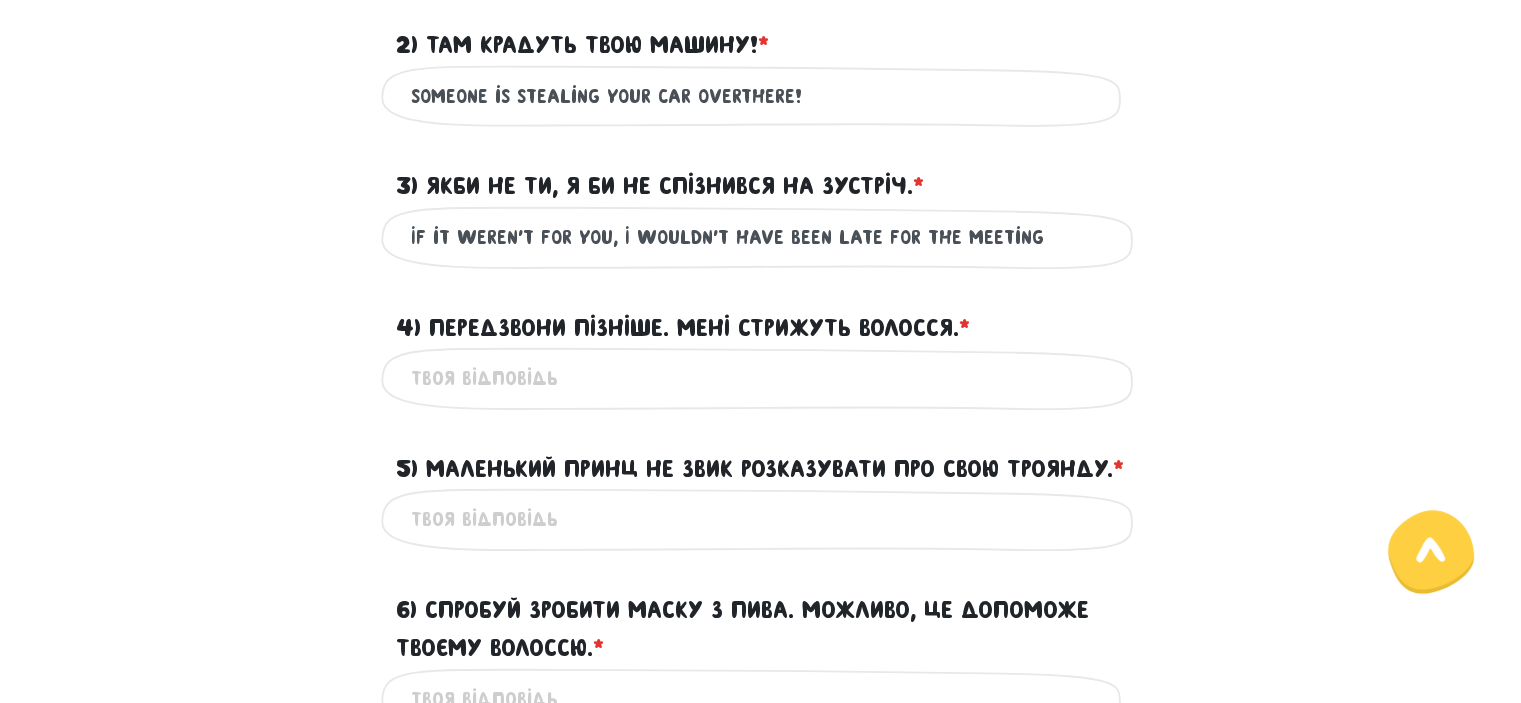 type on "If it weren't for you, I wouldn't have been late for the meeting" 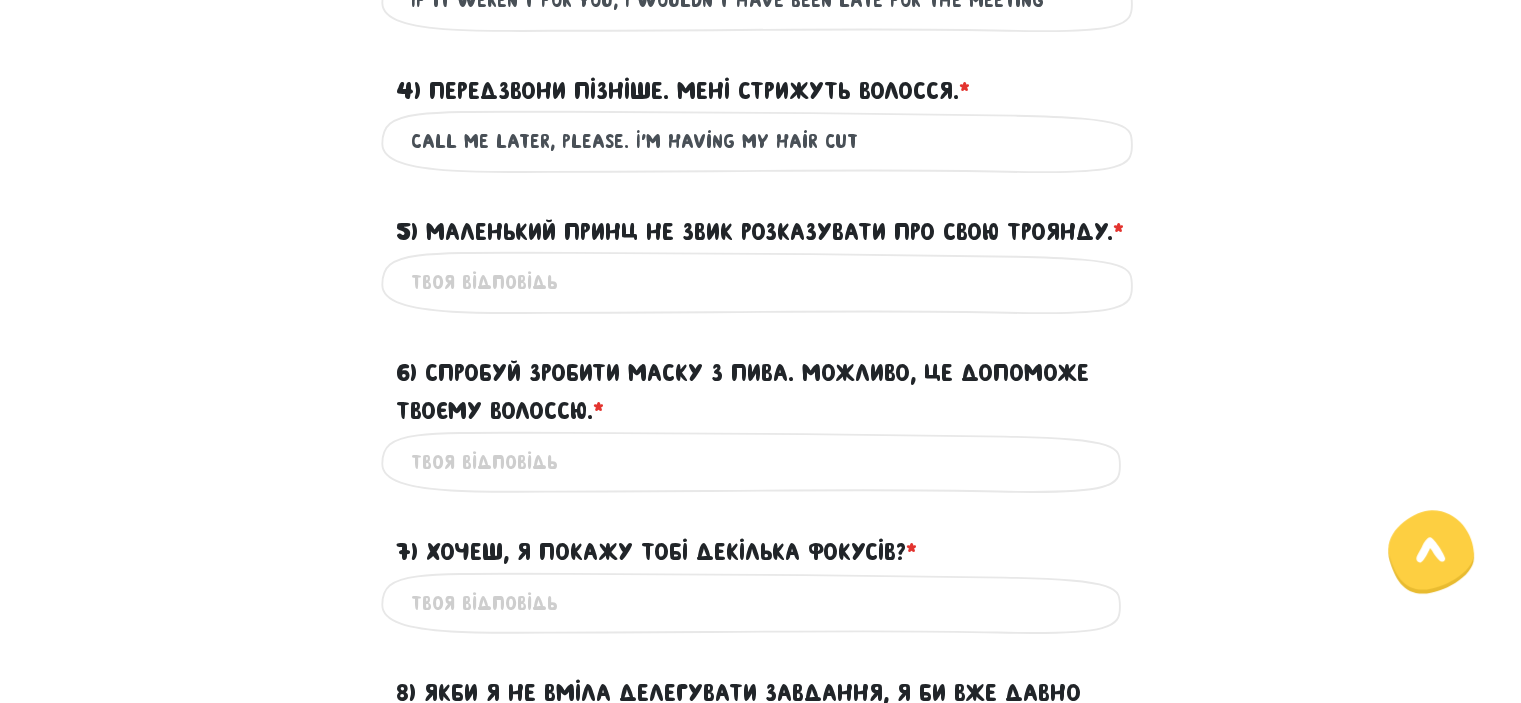 scroll, scrollTop: 1040, scrollLeft: 0, axis: vertical 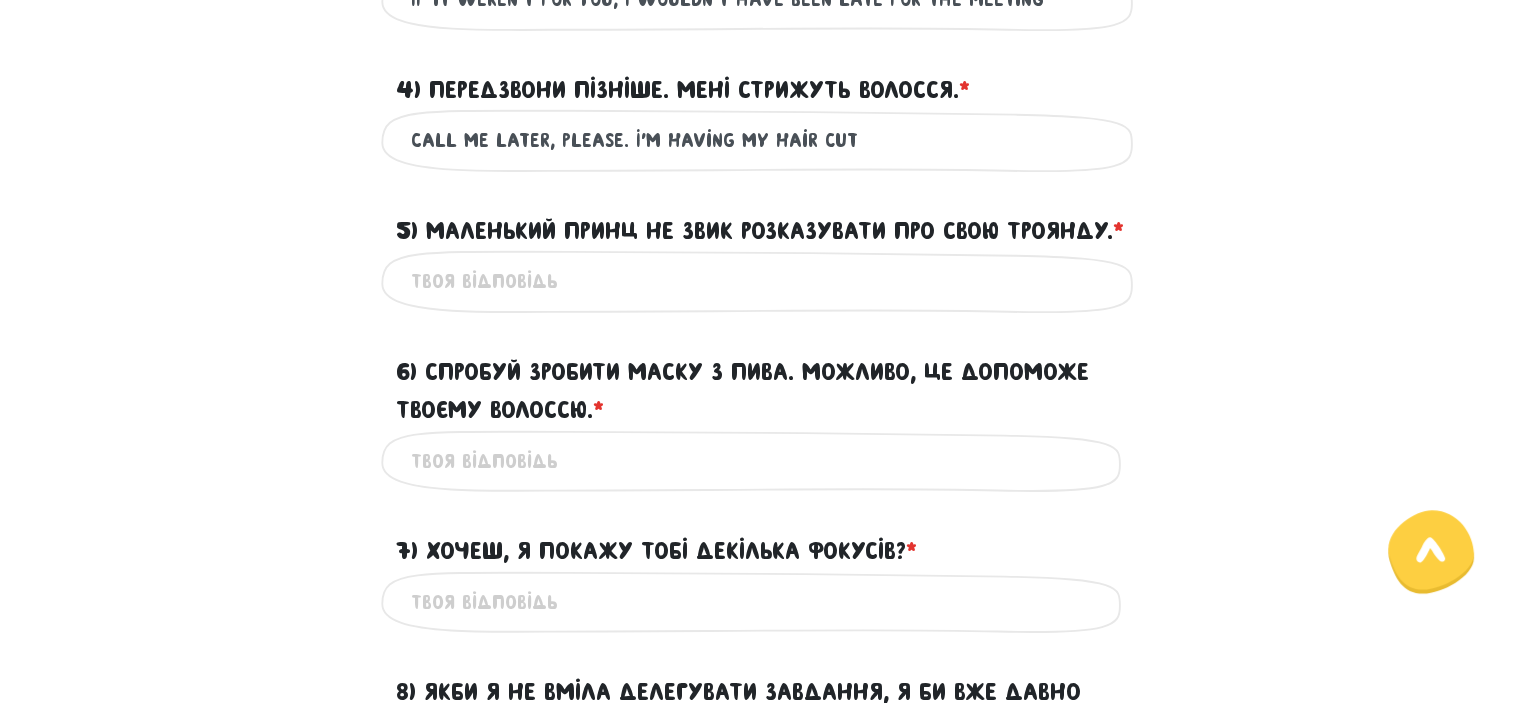 type on "Call me later, please. I'm having my hair cut" 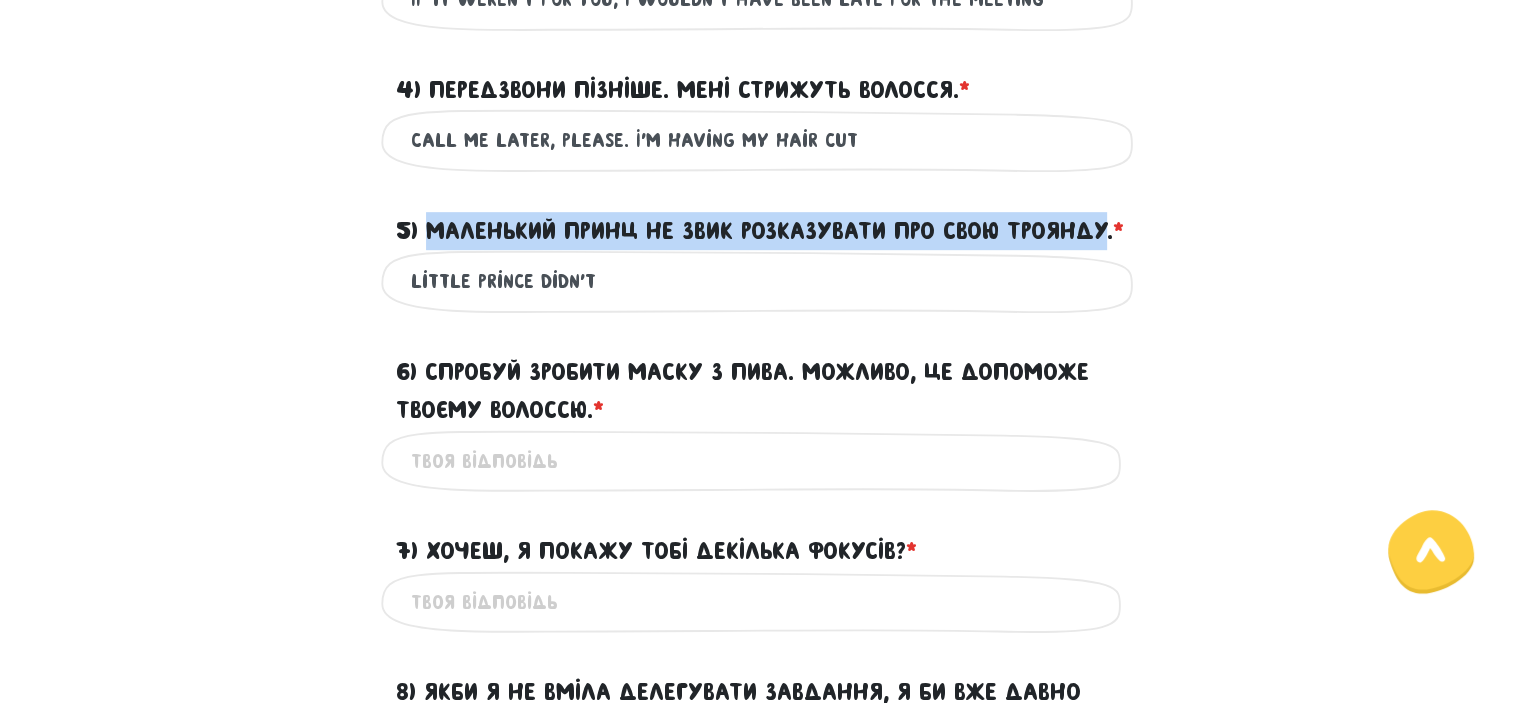 drag, startPoint x: 427, startPoint y: 226, endPoint x: 488, endPoint y: 267, distance: 73.4983 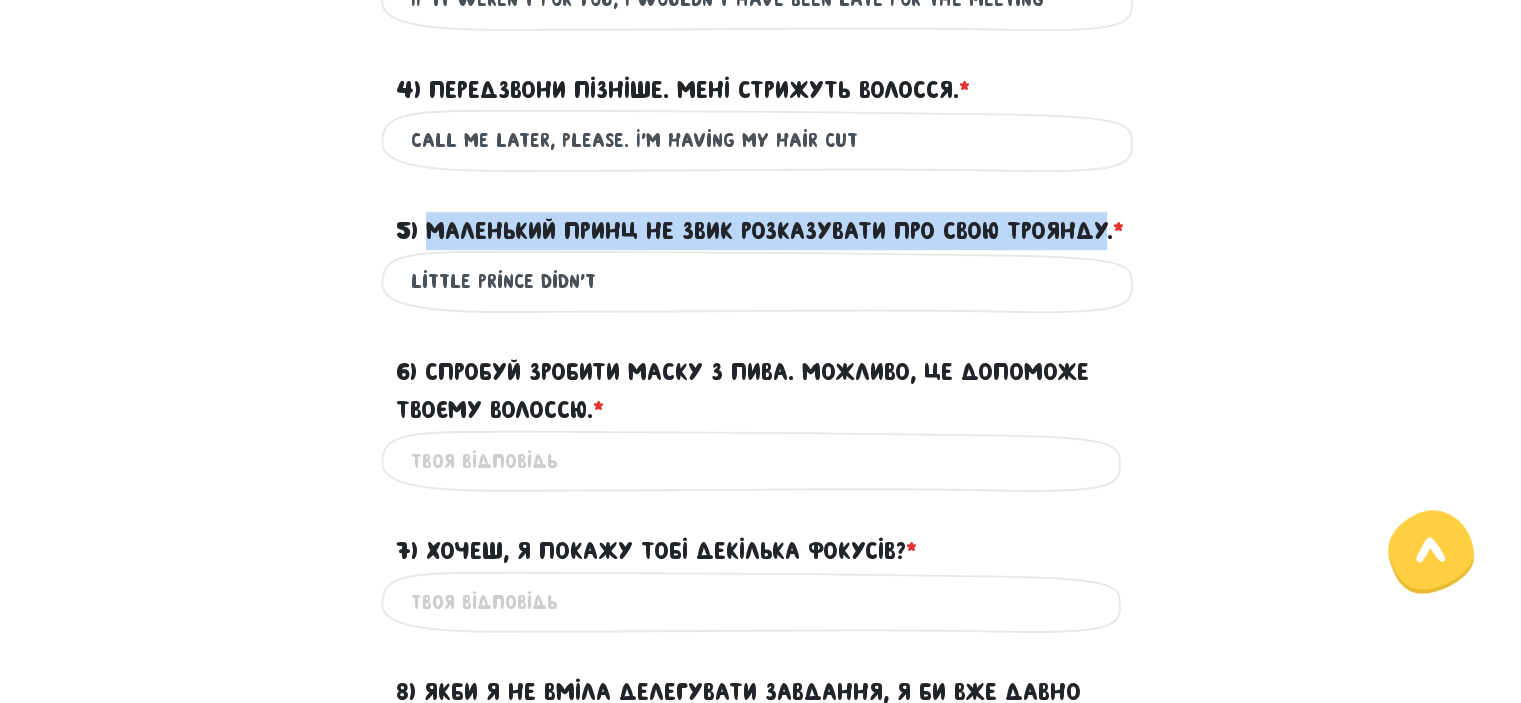 click on "5) Маленький Принц не звик розказувати про свою Троянду. *
?" at bounding box center [760, 231] 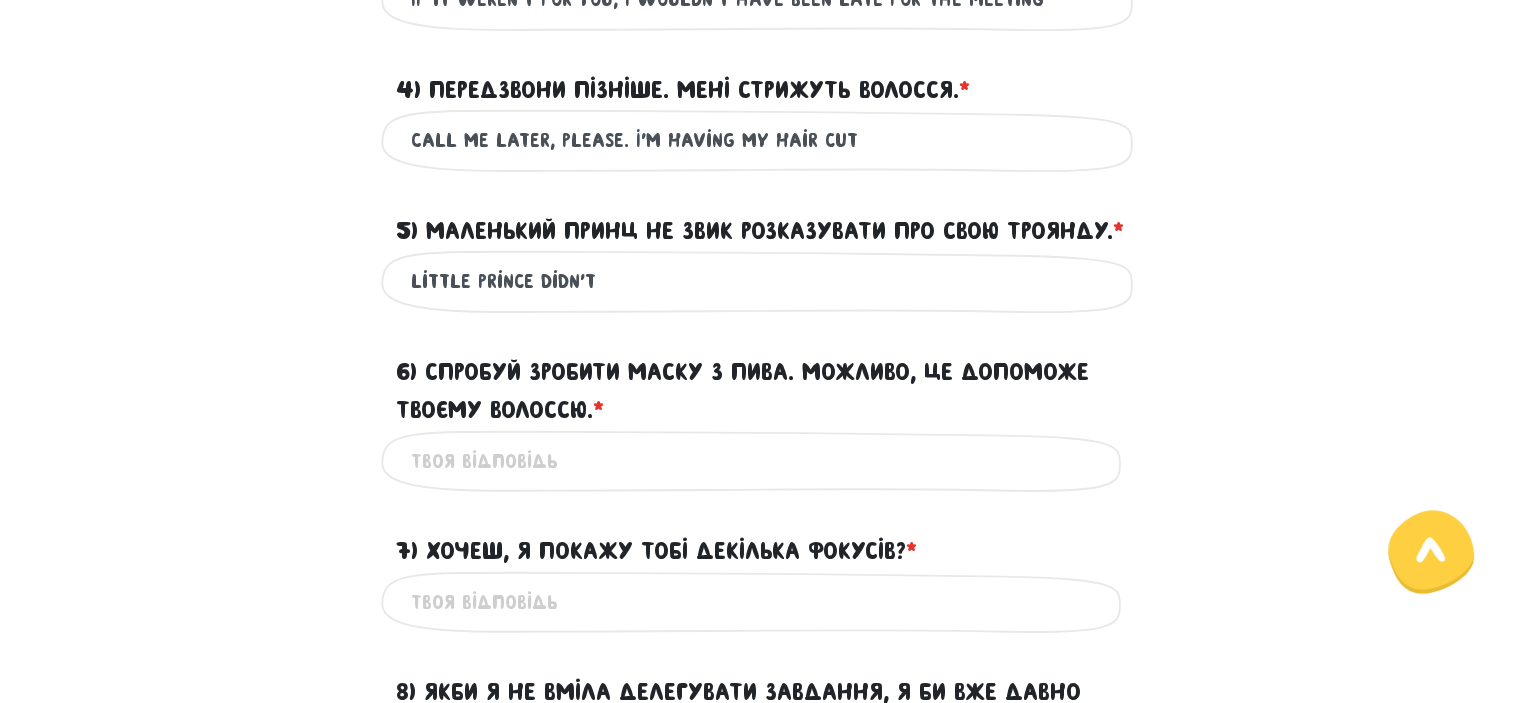 click on "Little prince didn't" at bounding box center (761, 281) 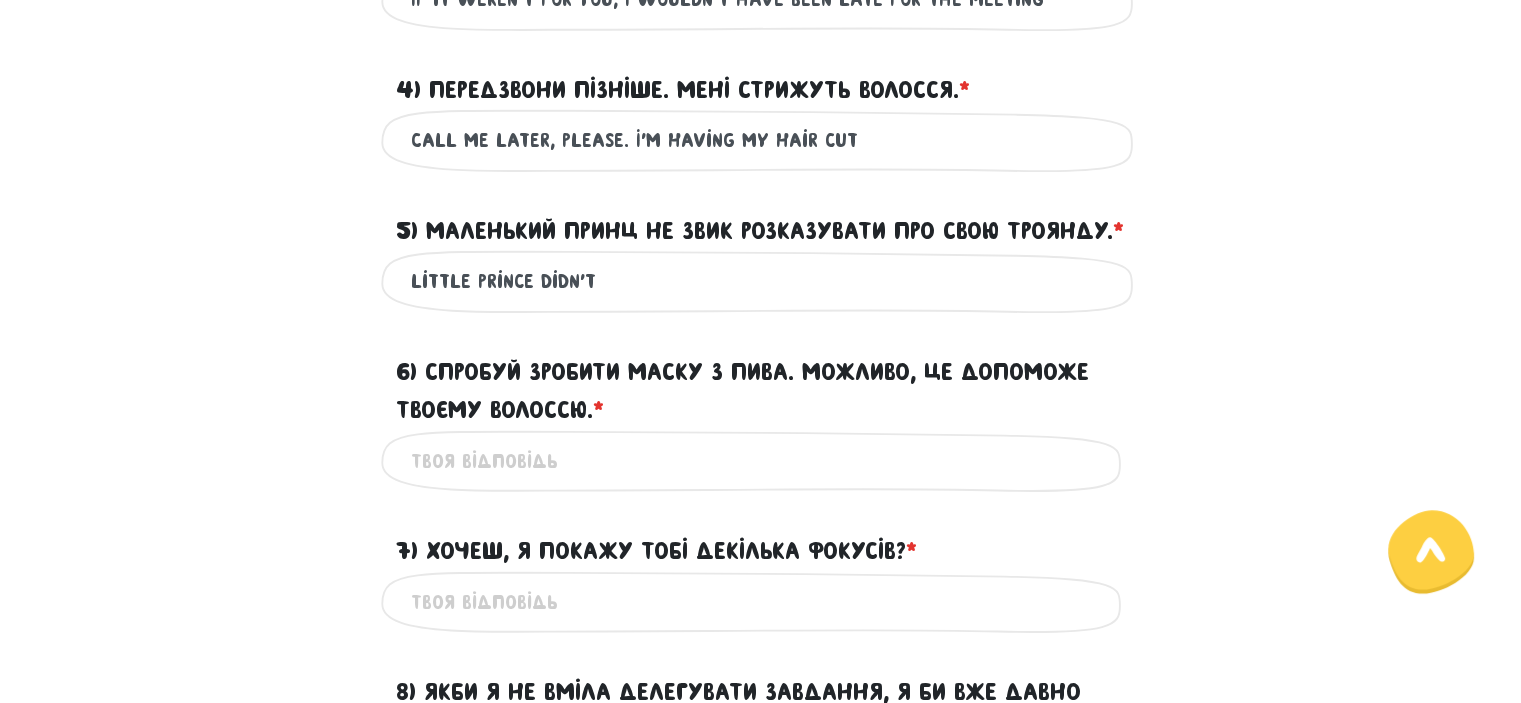 drag, startPoint x: 603, startPoint y: 327, endPoint x: 540, endPoint y: 331, distance: 63.126858 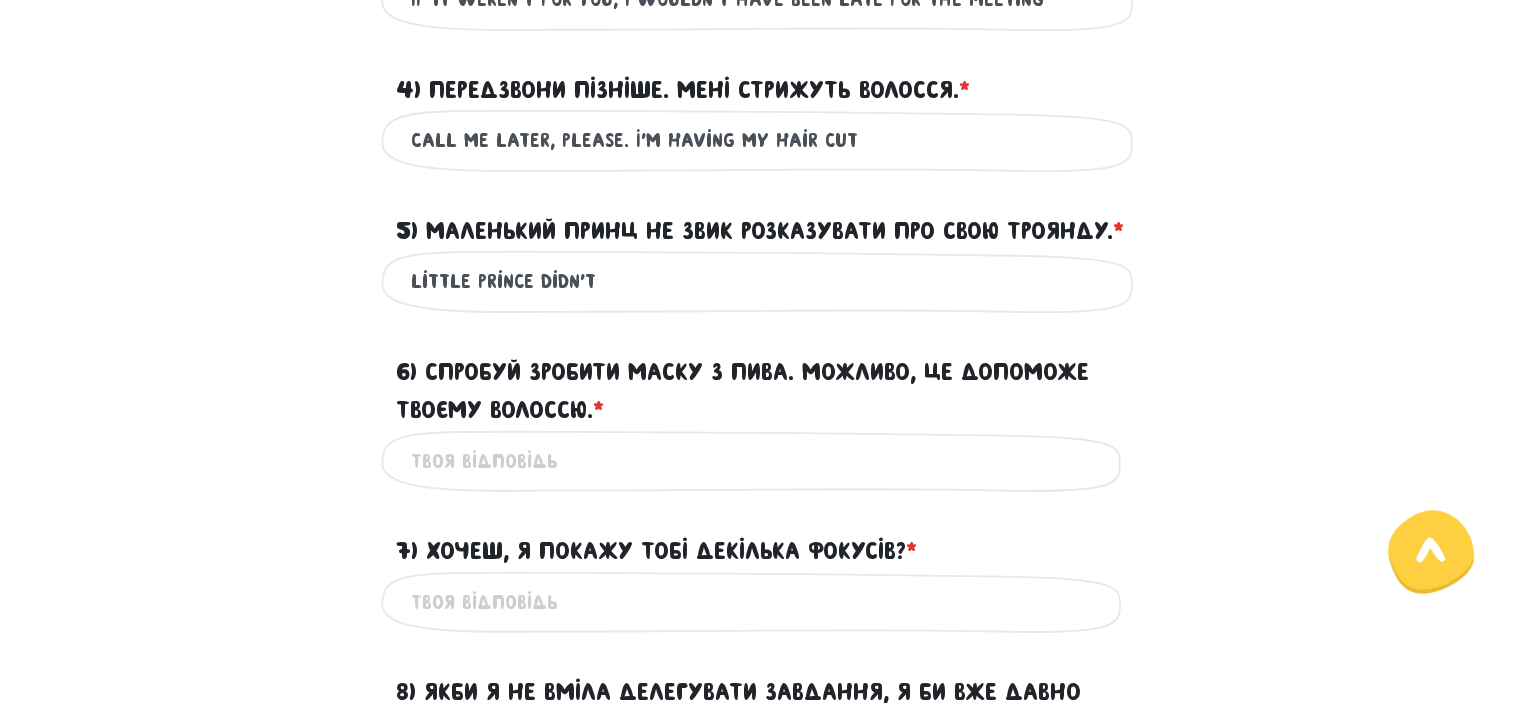 click on "Little prince didn't" at bounding box center [761, 281] 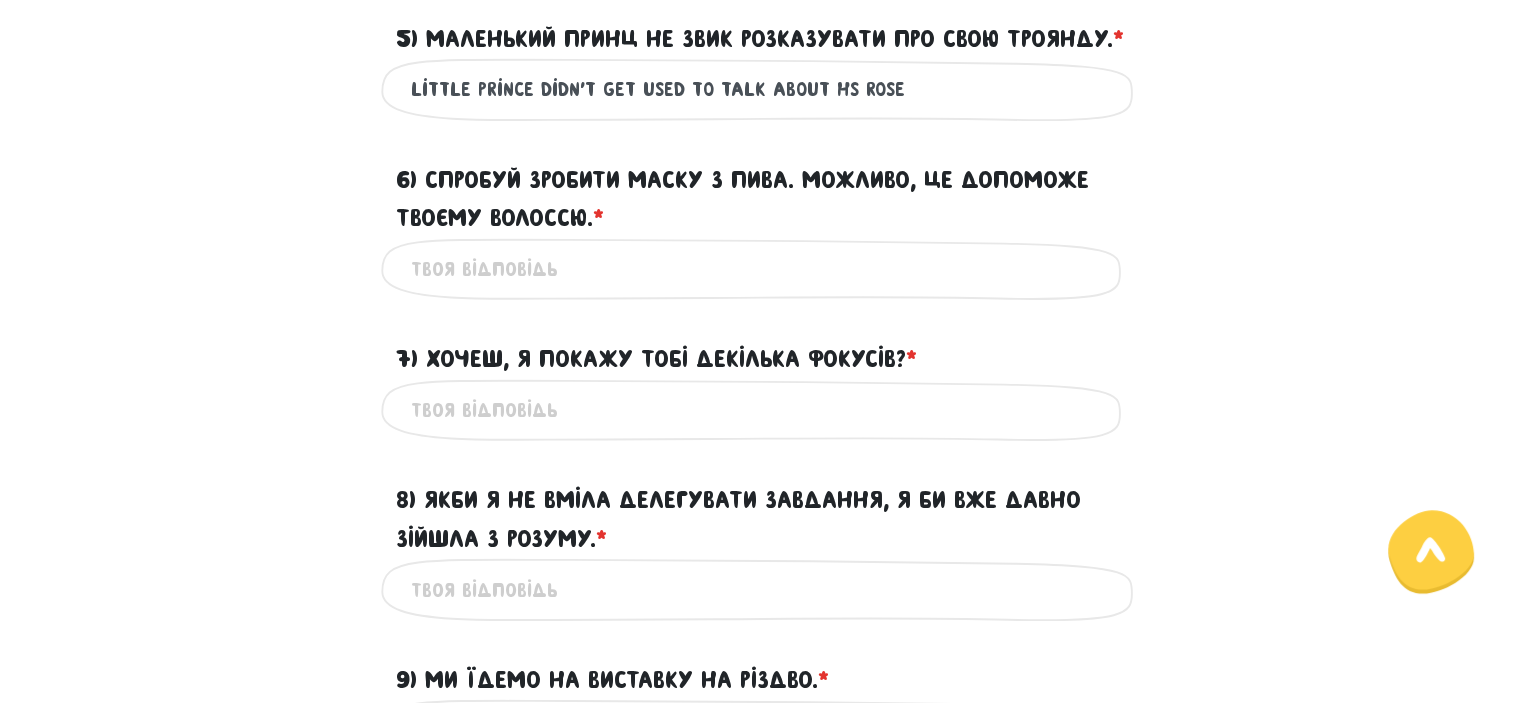scroll, scrollTop: 1232, scrollLeft: 0, axis: vertical 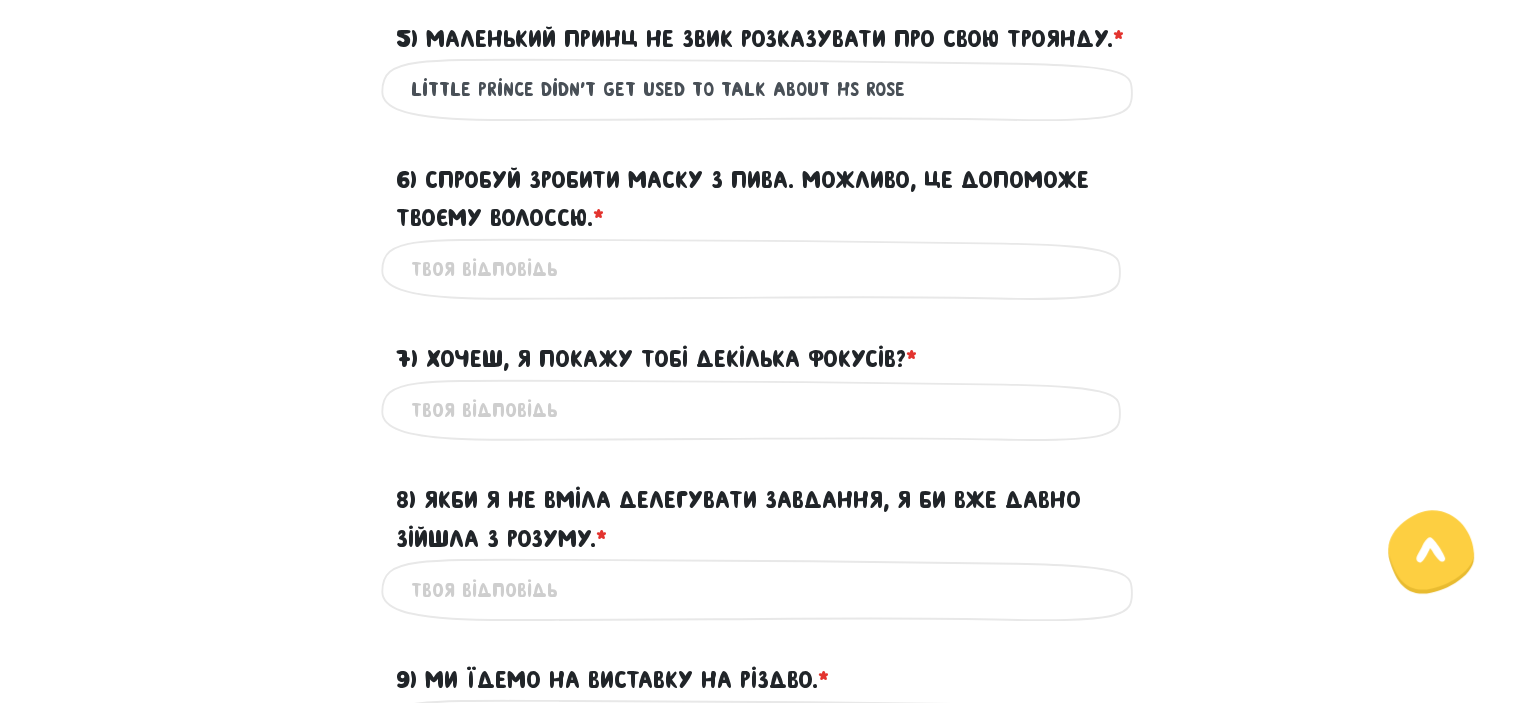 type on "Little prince didn't get used to talk about hs rose" 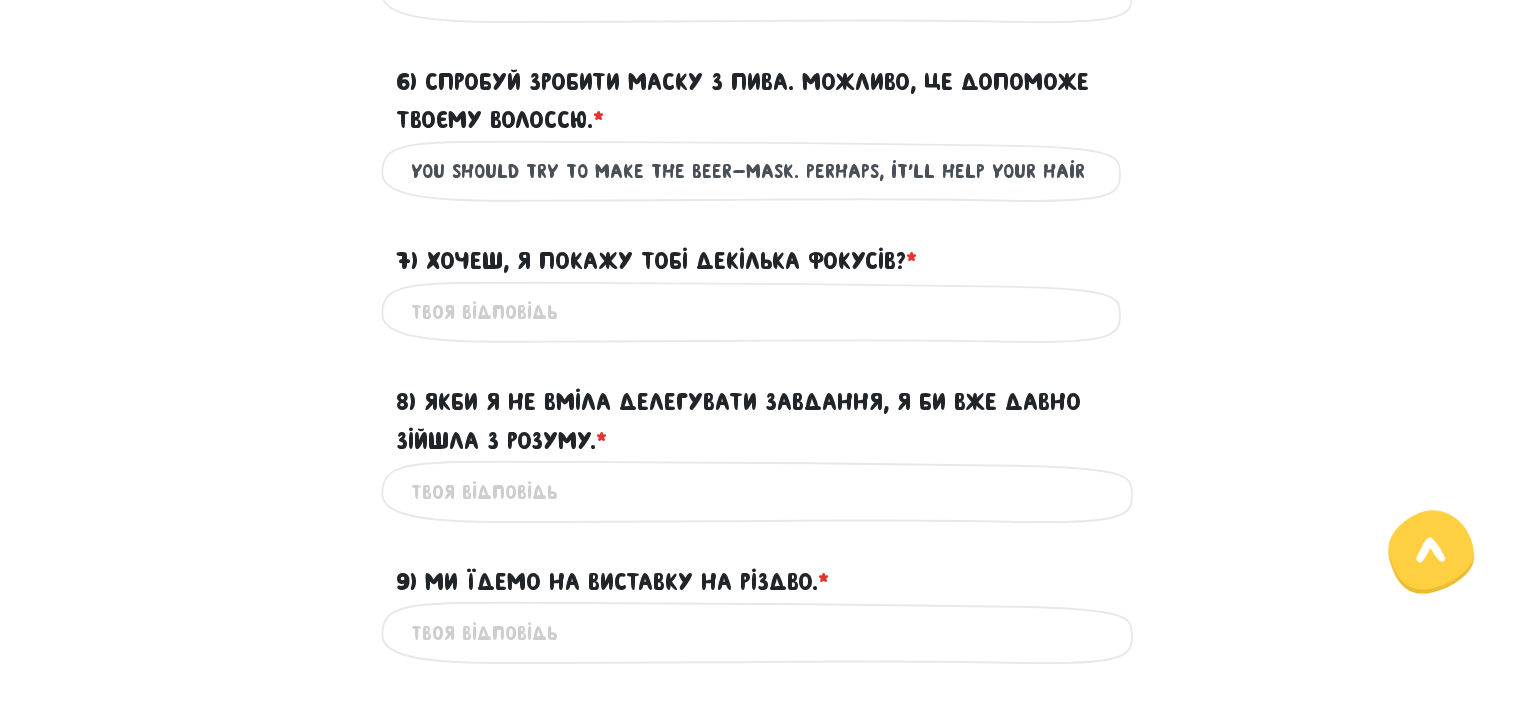 scroll, scrollTop: 1331, scrollLeft: 0, axis: vertical 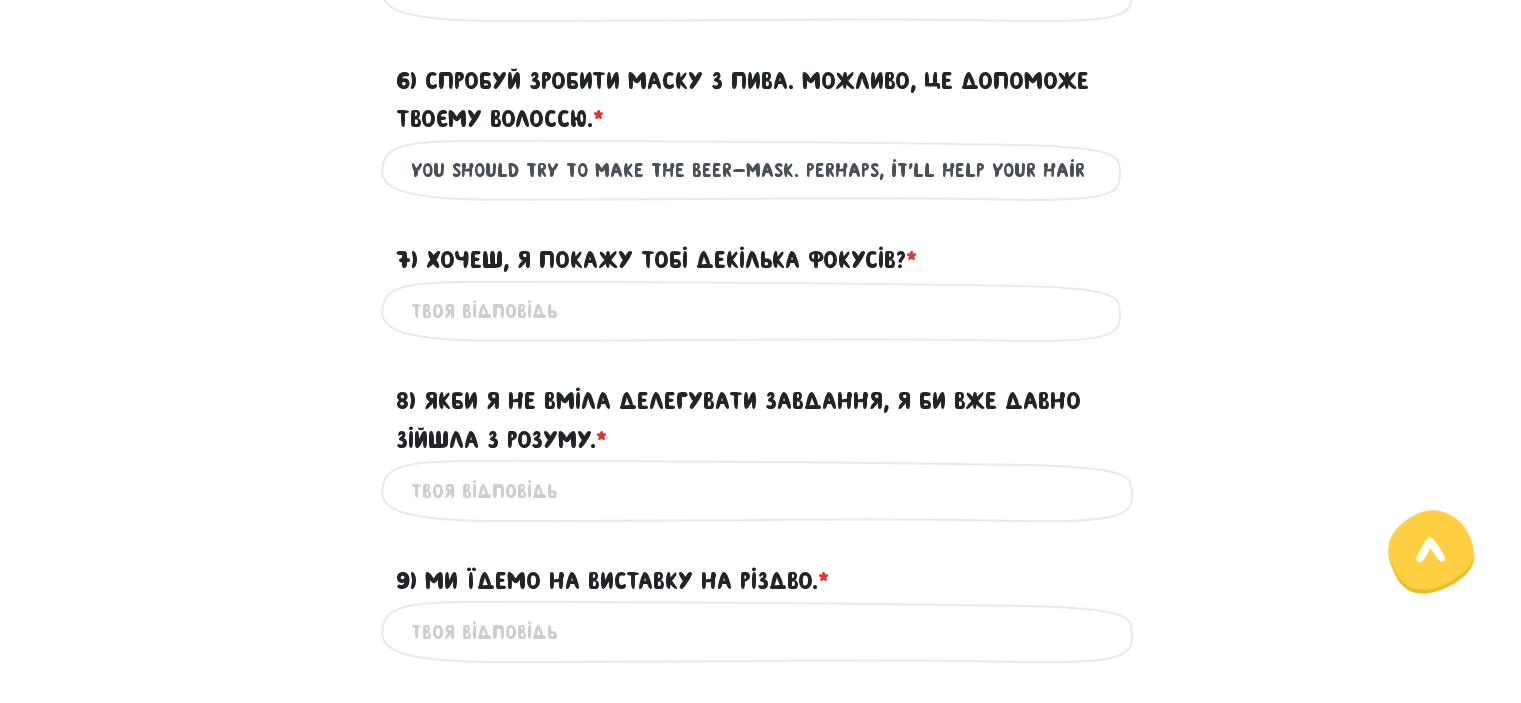 type on "You should try to make the beer-mask. Perhaps, it'll help your hair" 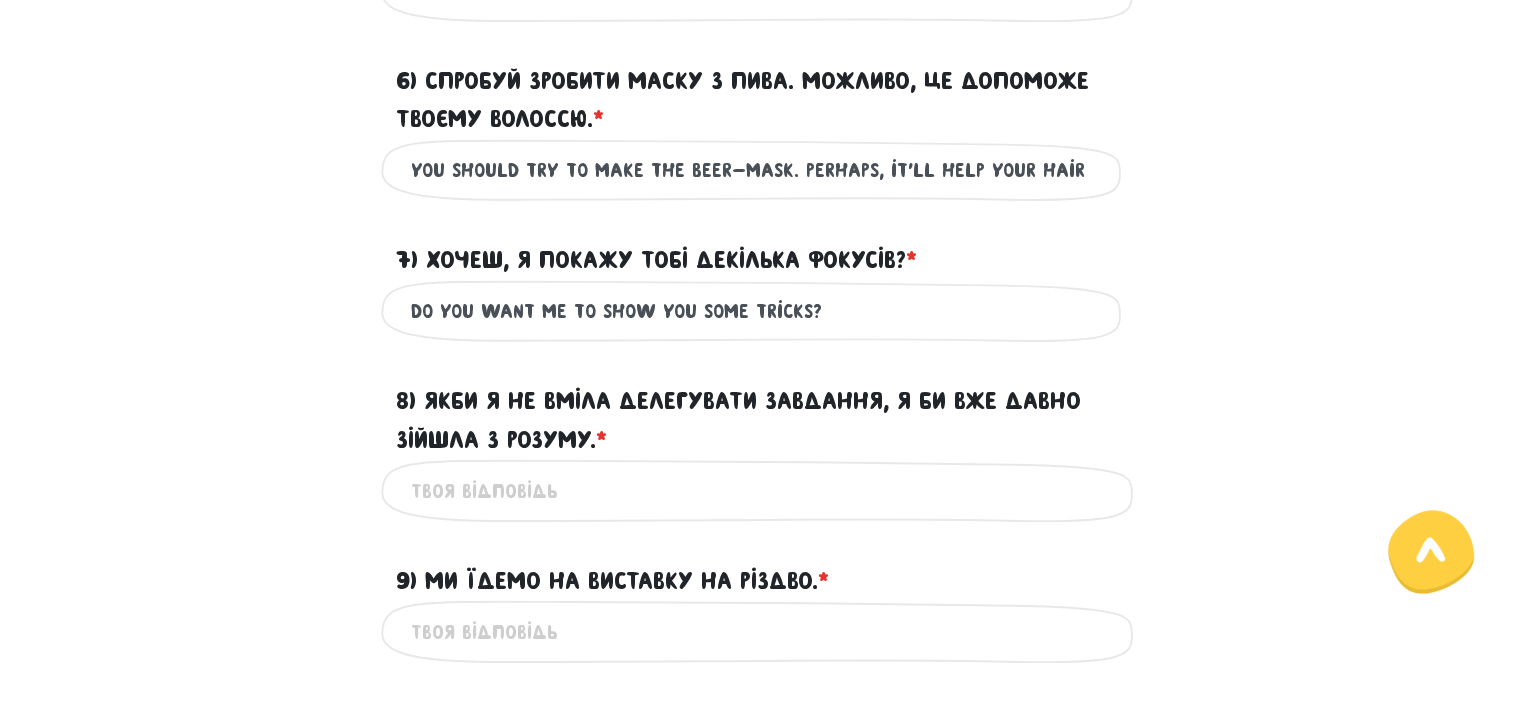 click on "Do you want me to show you some tricks?" at bounding box center (761, 311) 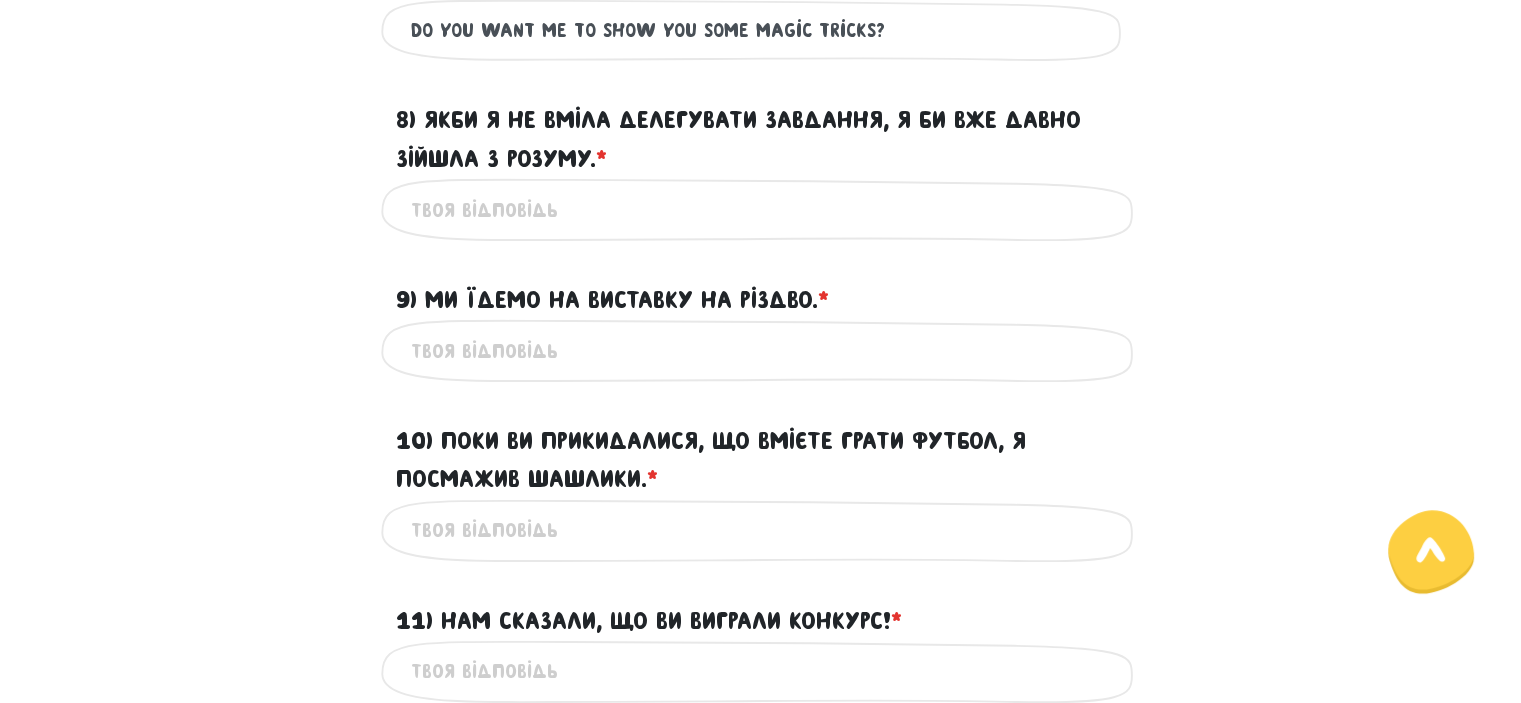 scroll, scrollTop: 1628, scrollLeft: 0, axis: vertical 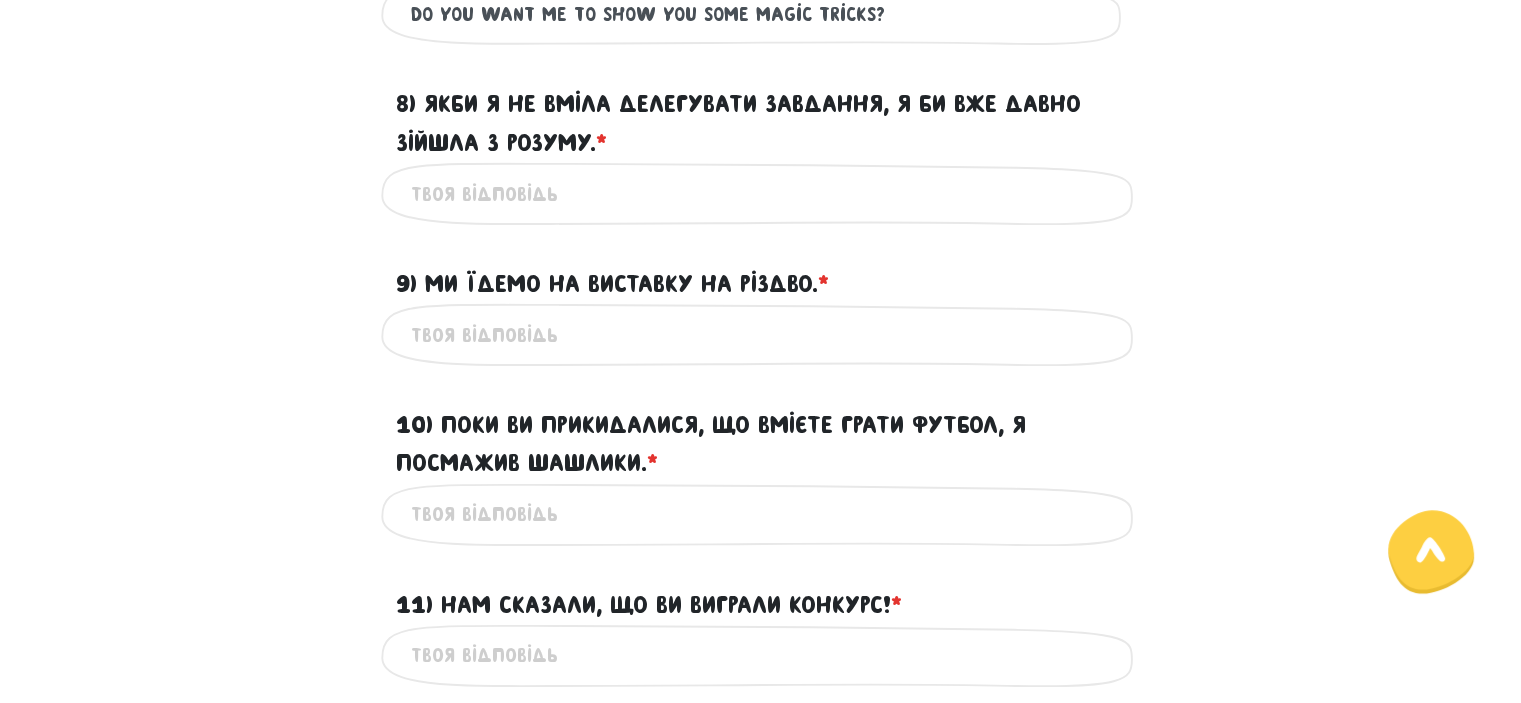 type on "Do you want me to show you some magic tricks?" 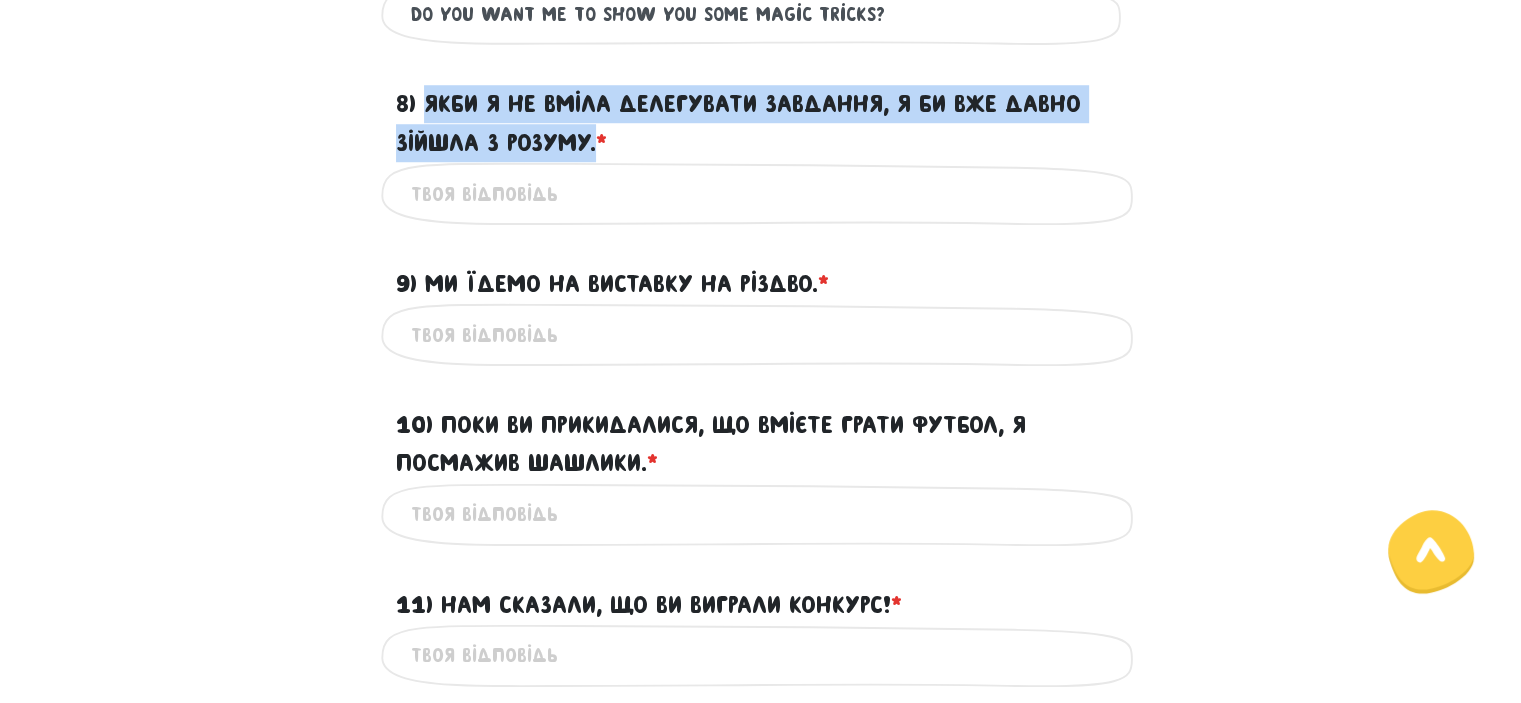 drag, startPoint x: 428, startPoint y: 145, endPoint x: 595, endPoint y: 181, distance: 170.83618 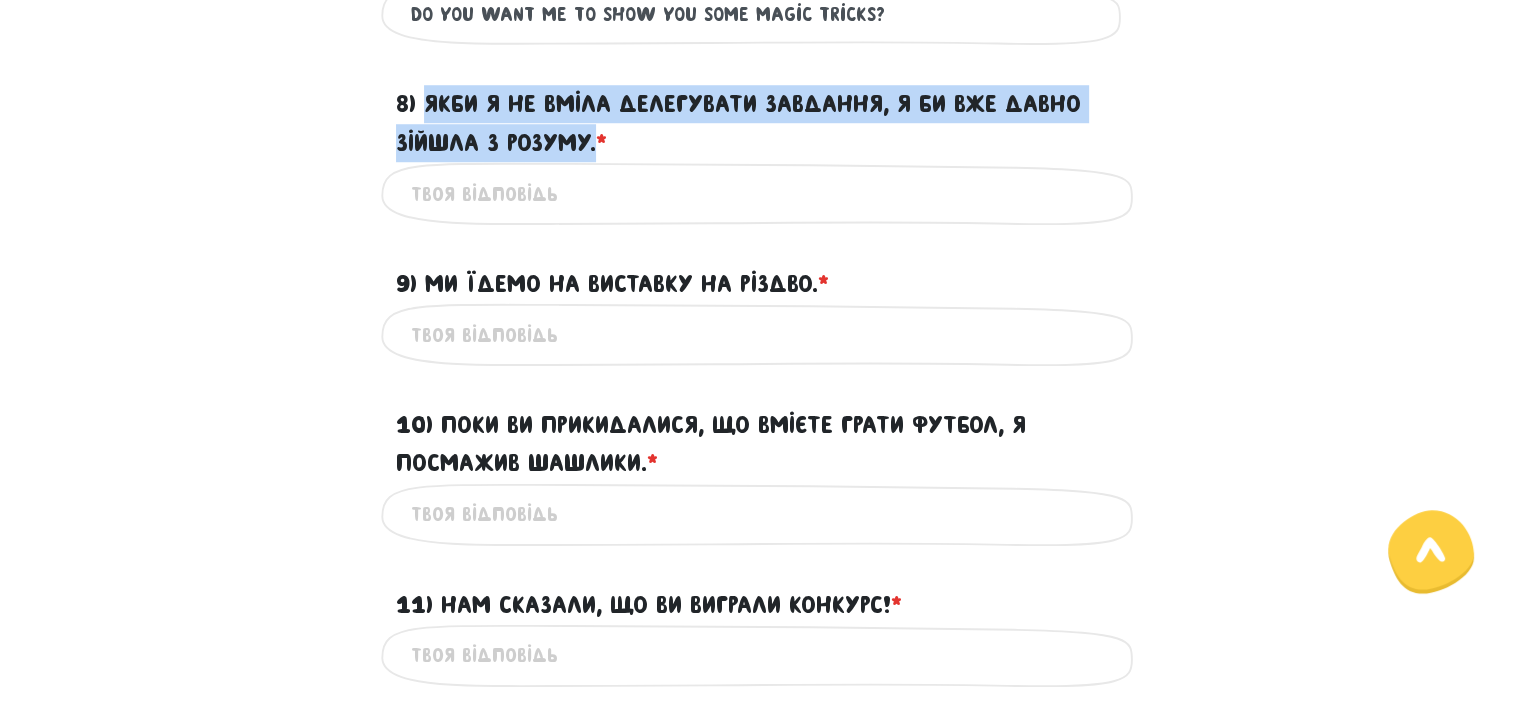 click on "8) Якби я не вміла делегувати завдання, я би вже давно зійшла з розуму. *
?" at bounding box center (761, 123) 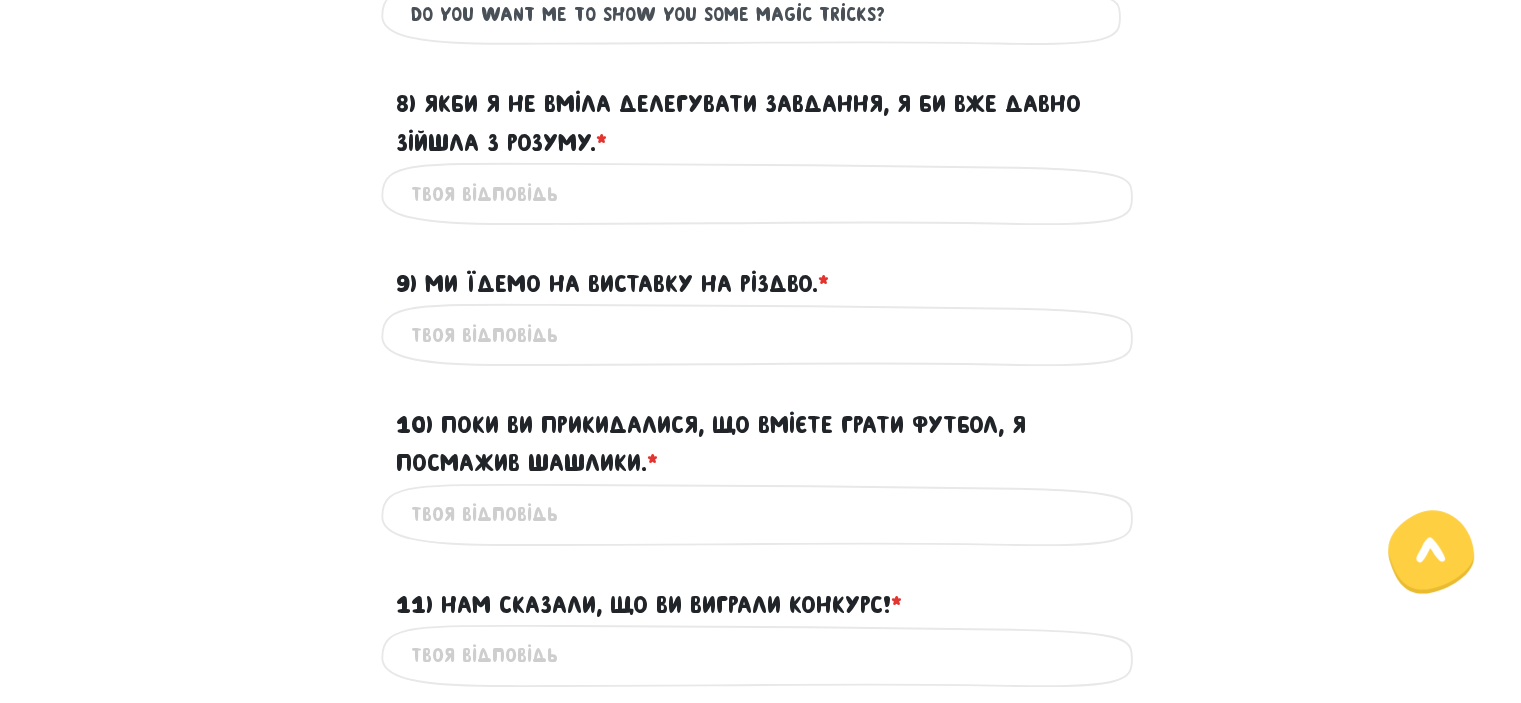 click on "8) Якби я не вміла делегувати завдання, я би вже давно зійшла з розуму. *
?" at bounding box center (761, 193) 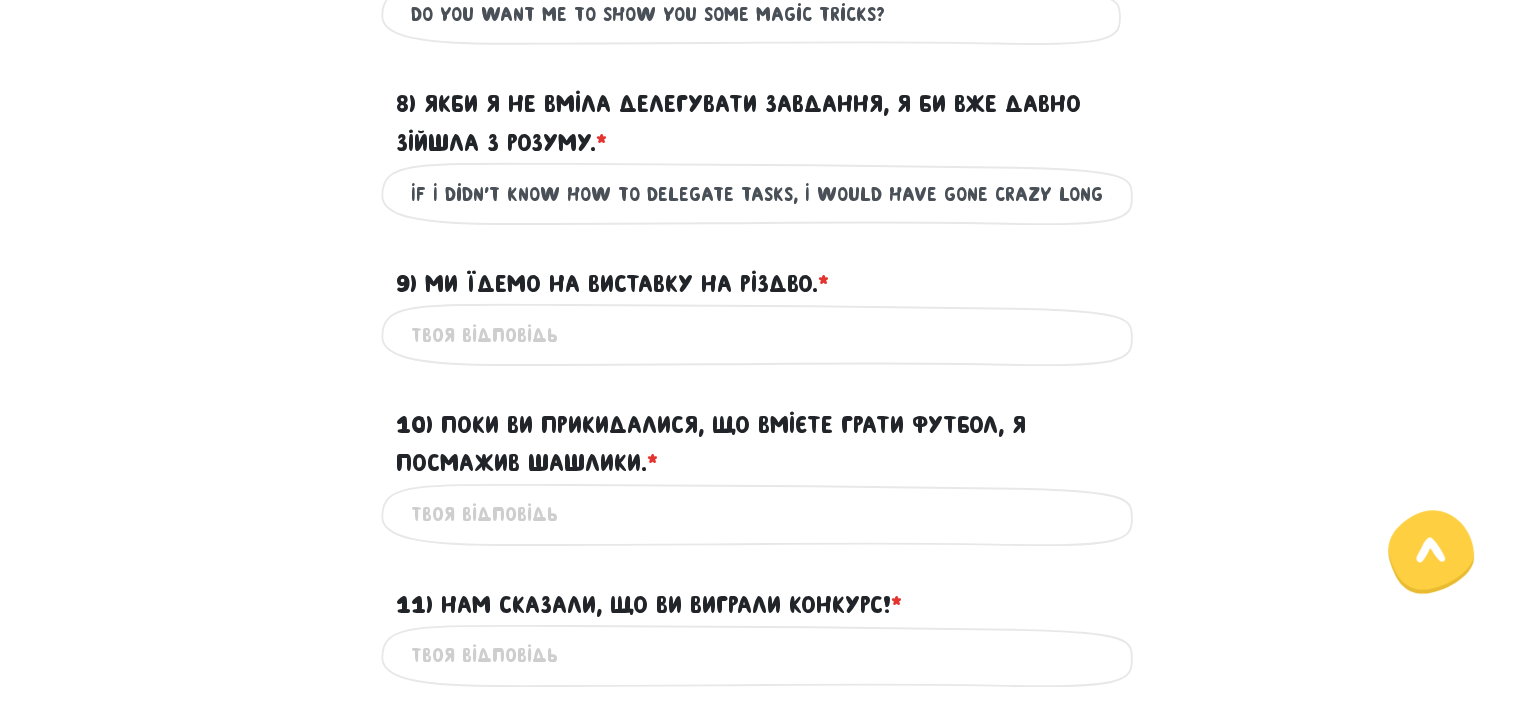scroll, scrollTop: 0, scrollLeft: 18, axis: horizontal 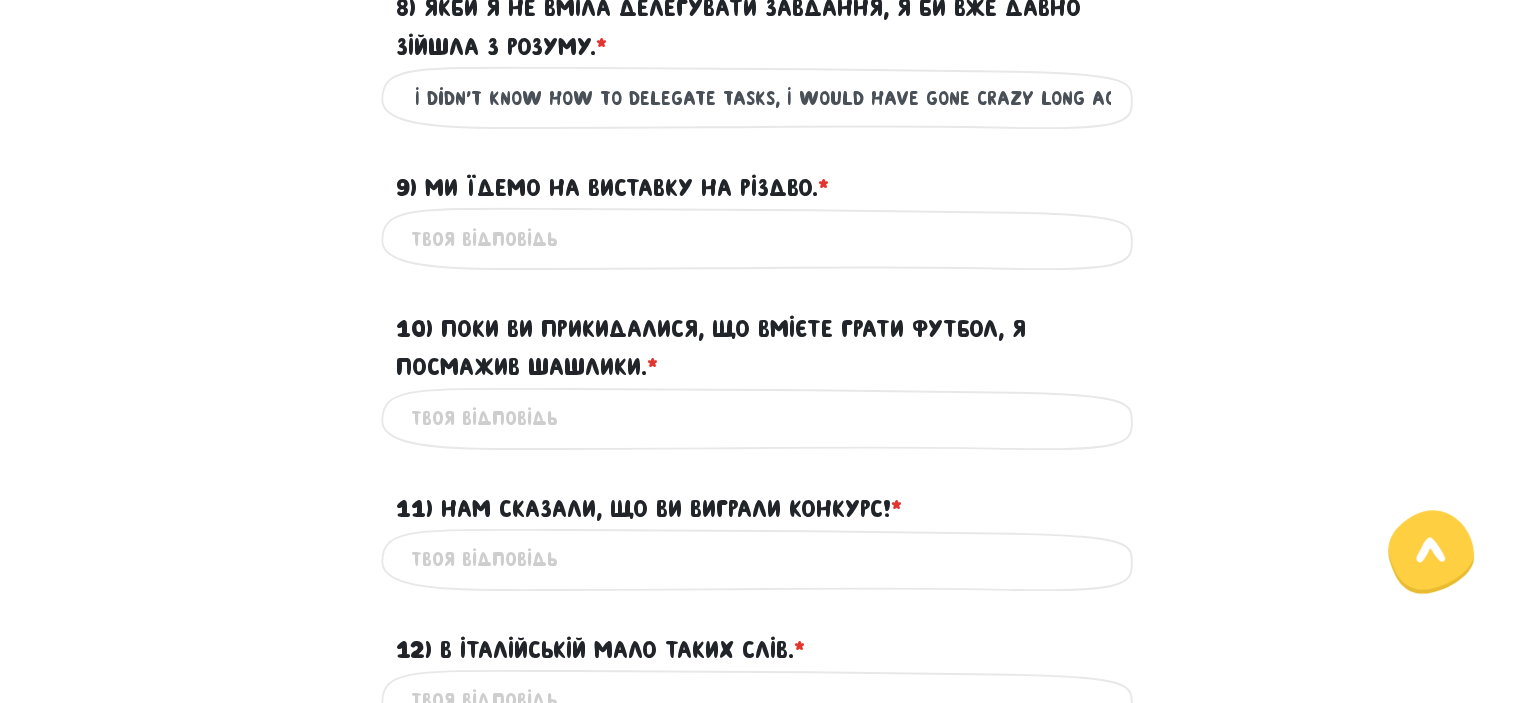 type on "If I didn't know how to delegate tasks, I would have gone crazy long ago." 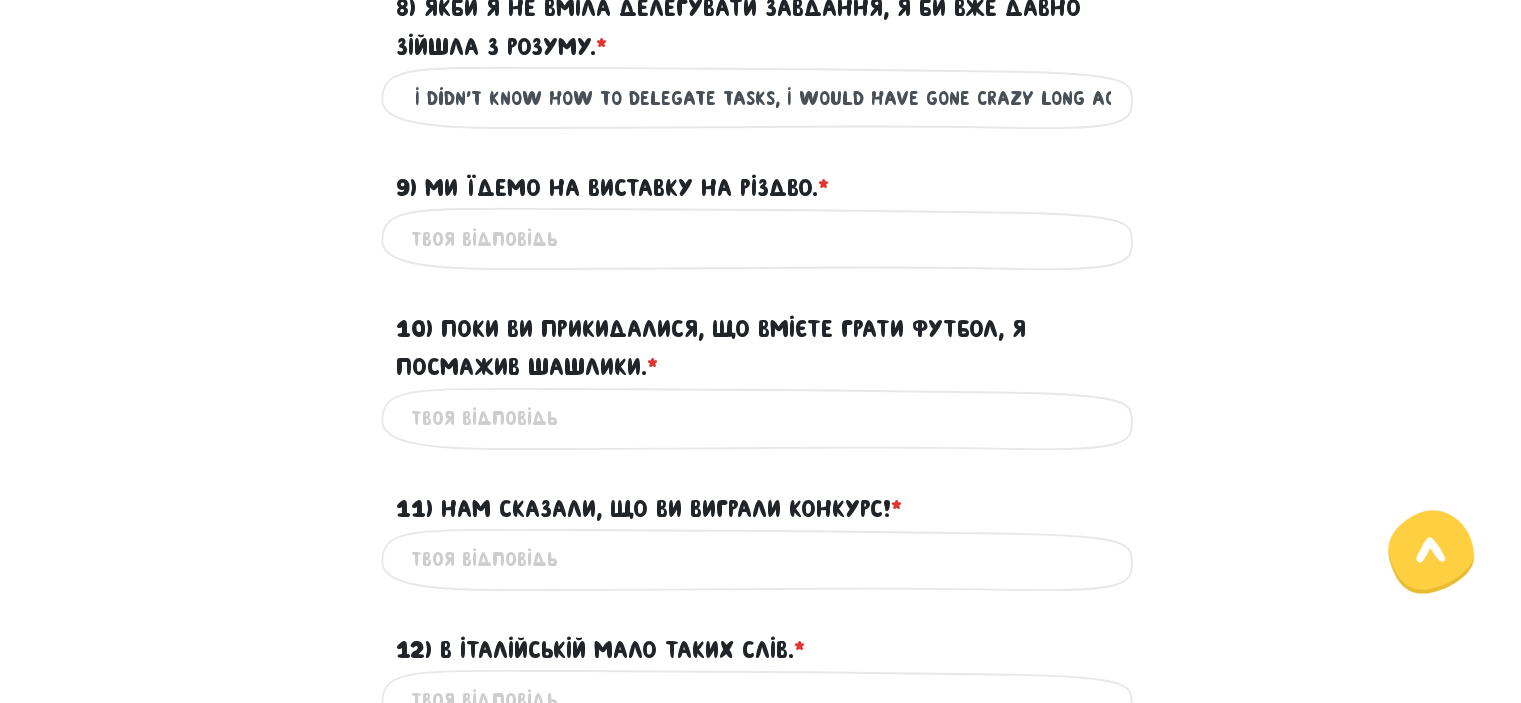 scroll, scrollTop: 0, scrollLeft: 0, axis: both 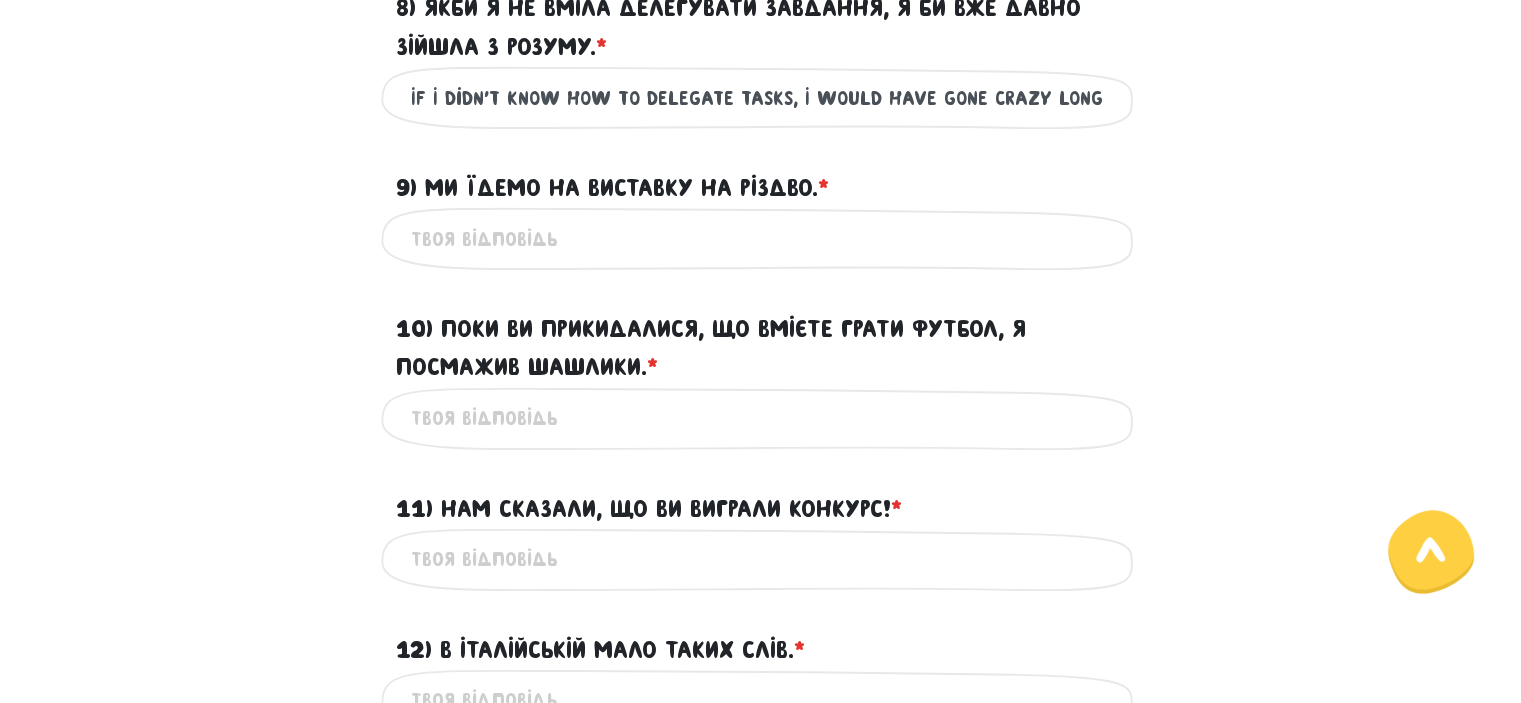 click on "9) Ми їдемо на виставку на Різдво. *
?" at bounding box center [761, 238] 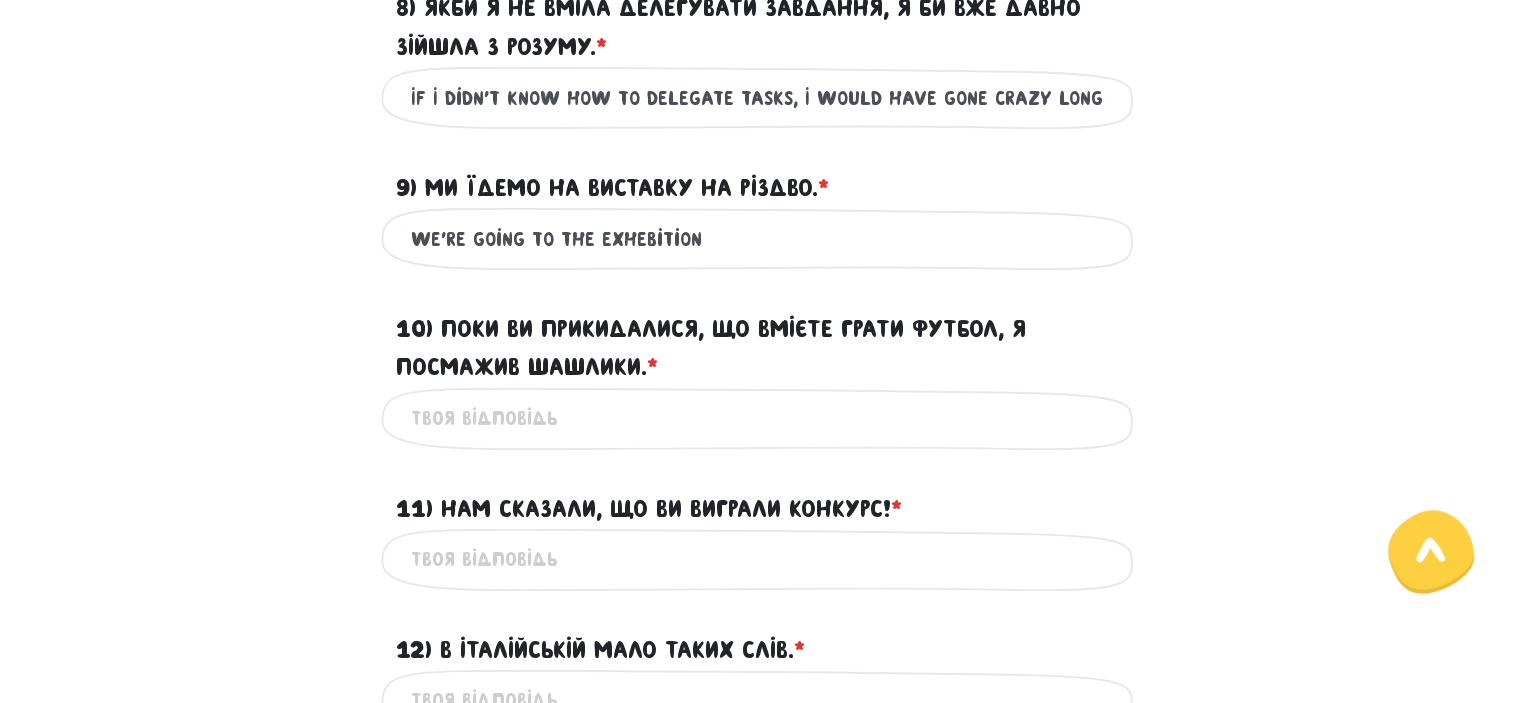 click on "We're going to the exhebition" at bounding box center (761, 238) 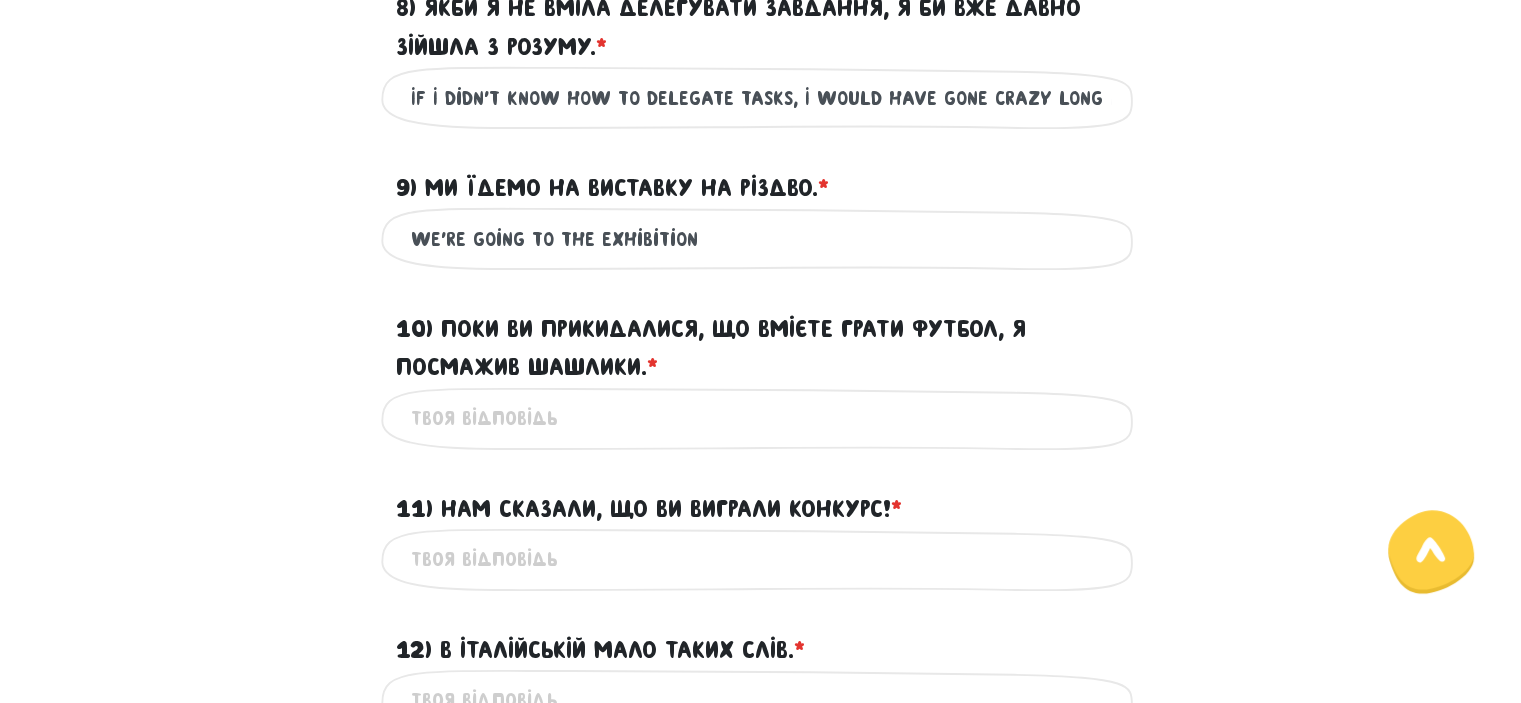 click on "We're going to the exhibition" at bounding box center [761, 238] 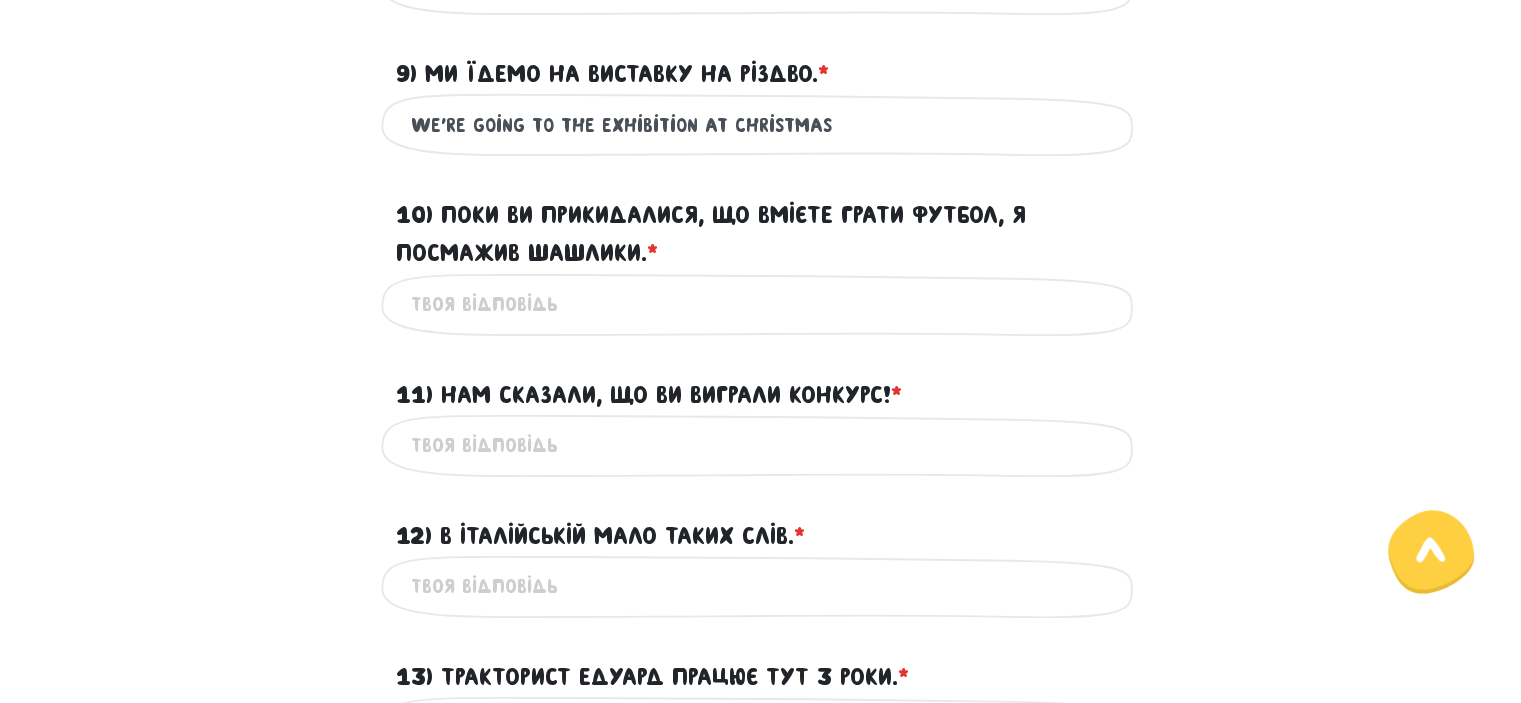 scroll, scrollTop: 1842, scrollLeft: 0, axis: vertical 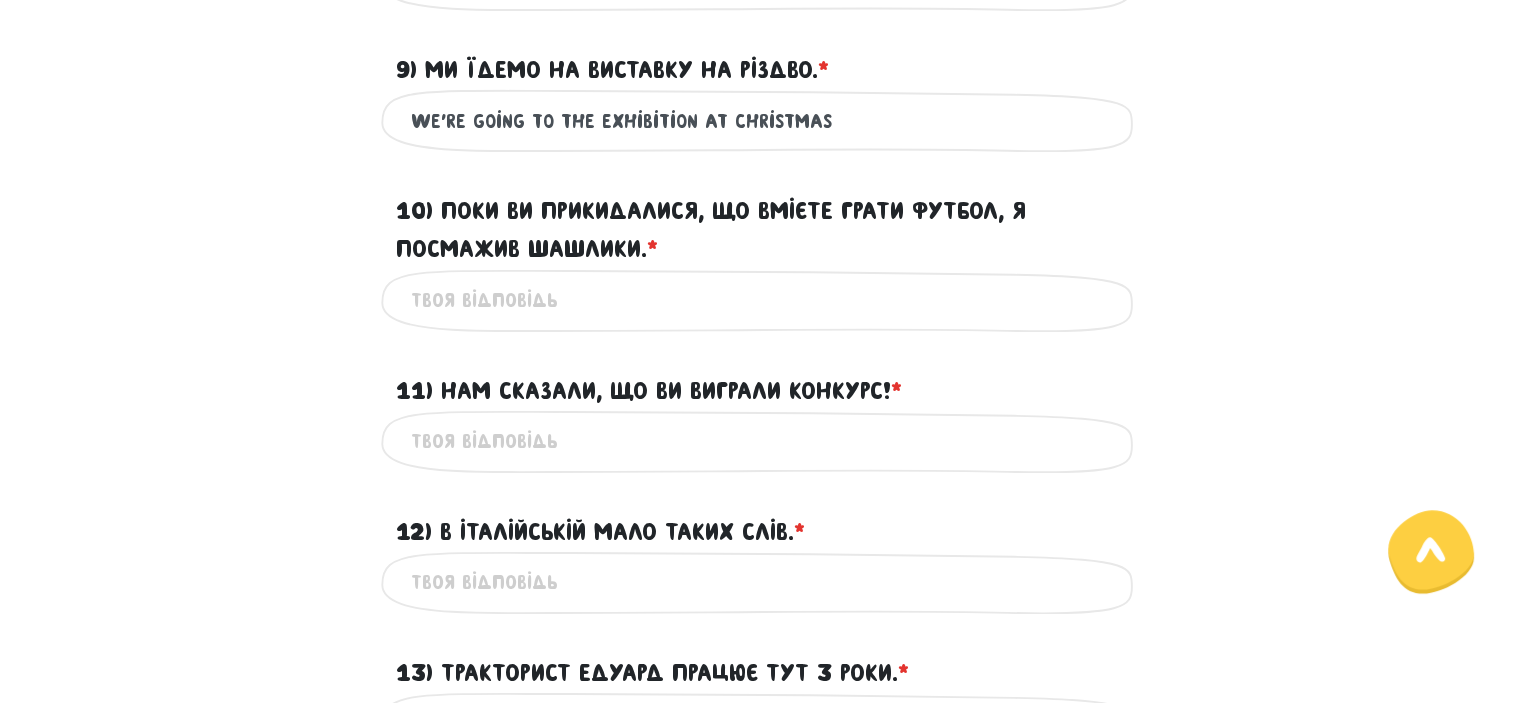 type on "We're going to the exhibition at Christmas" 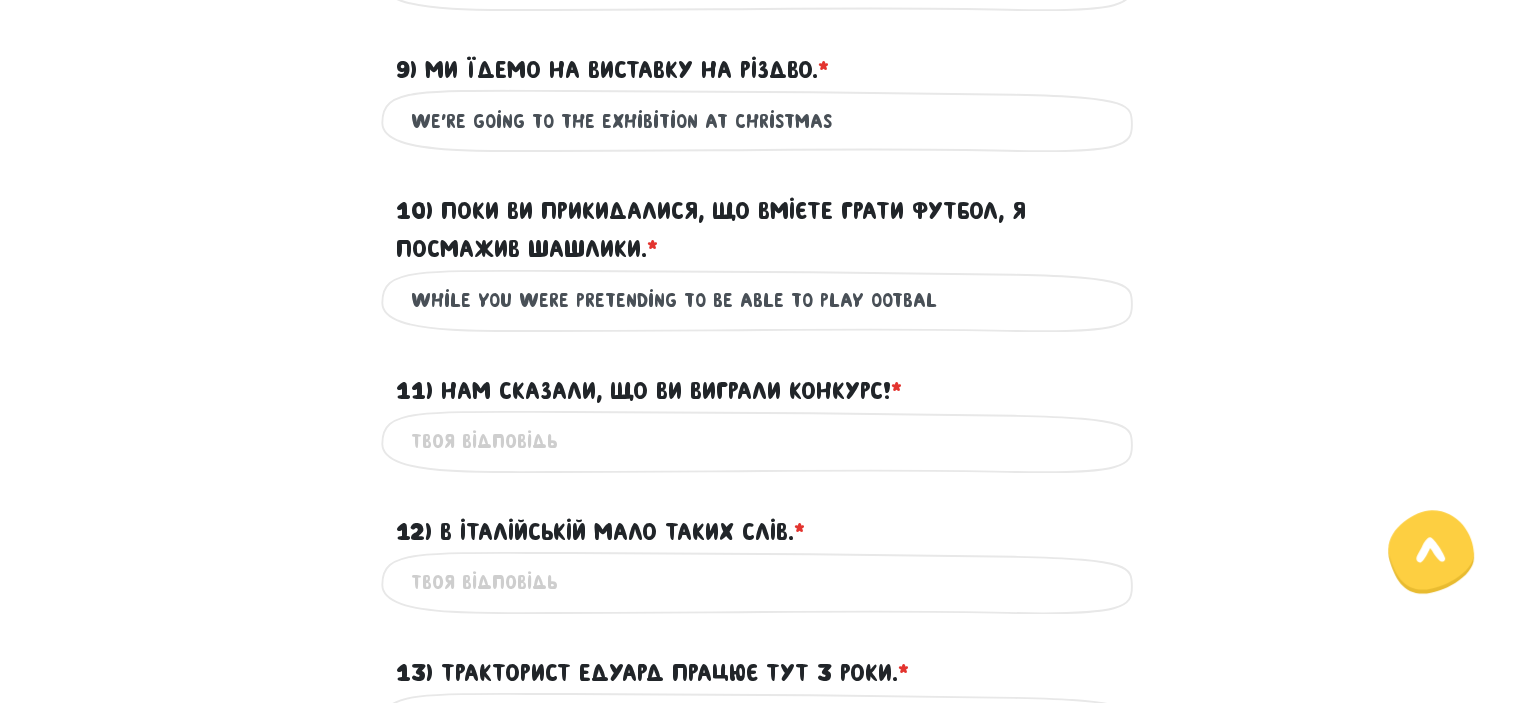 click on "while you were pretending to be able to play ootbal" at bounding box center (761, 300) 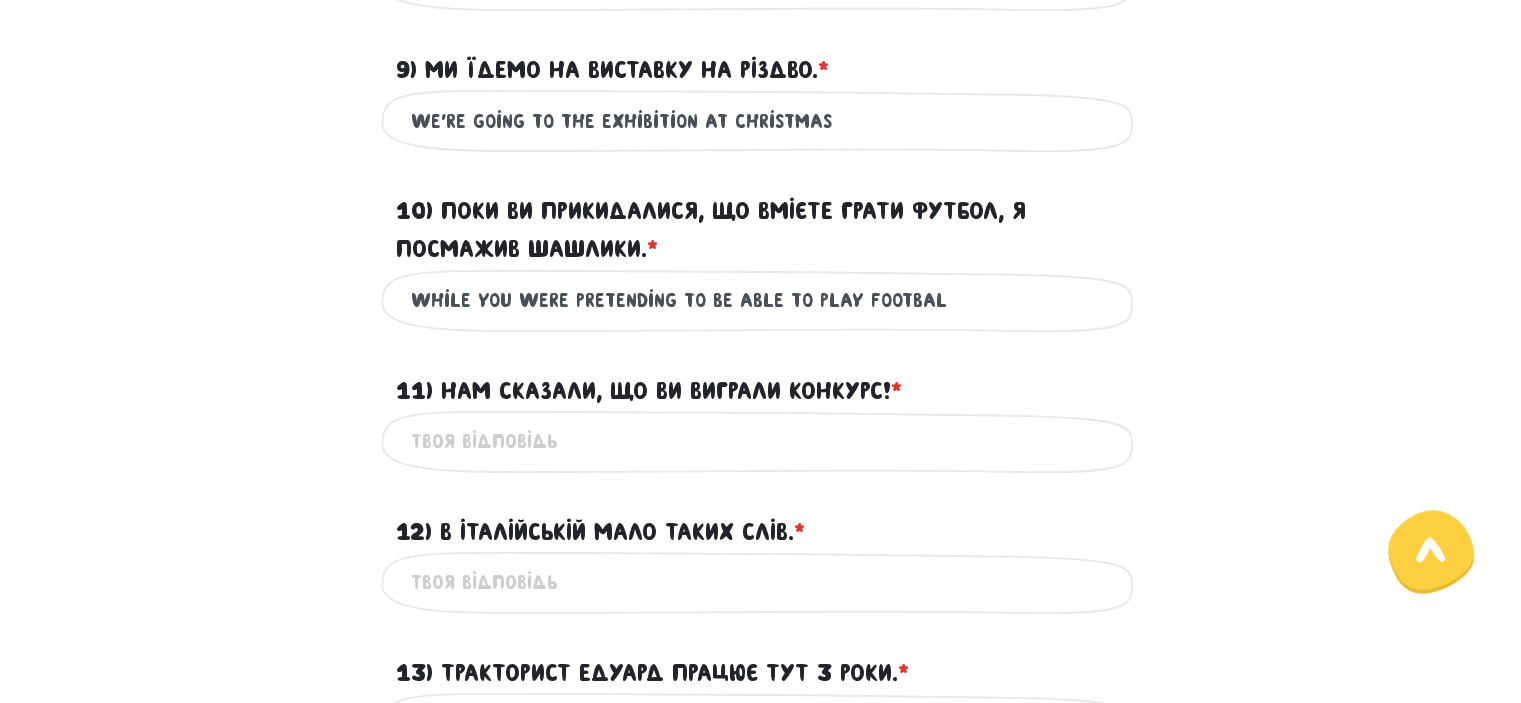click on "while you were pretending to be able to play footbal" at bounding box center (761, 300) 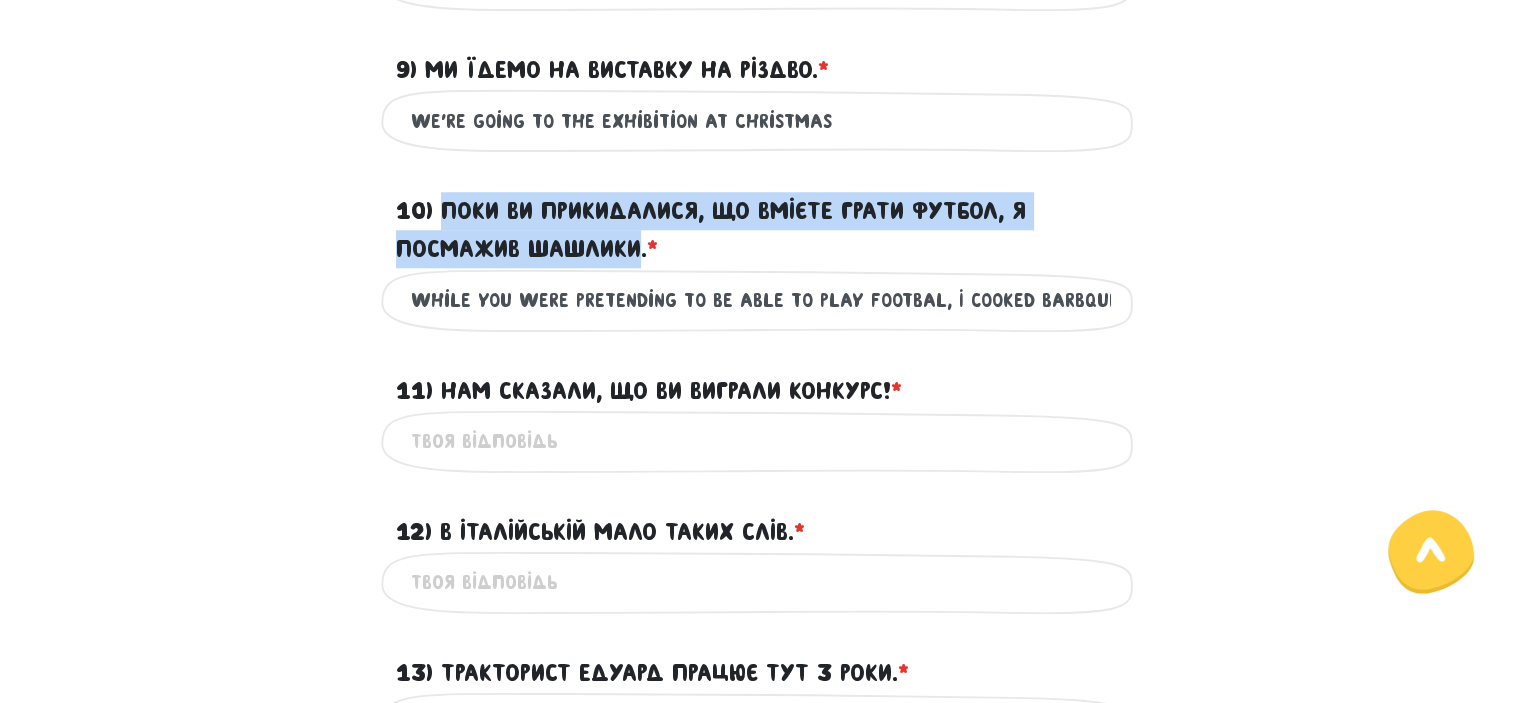 drag, startPoint x: 440, startPoint y: 259, endPoint x: 645, endPoint y: 285, distance: 206.6422 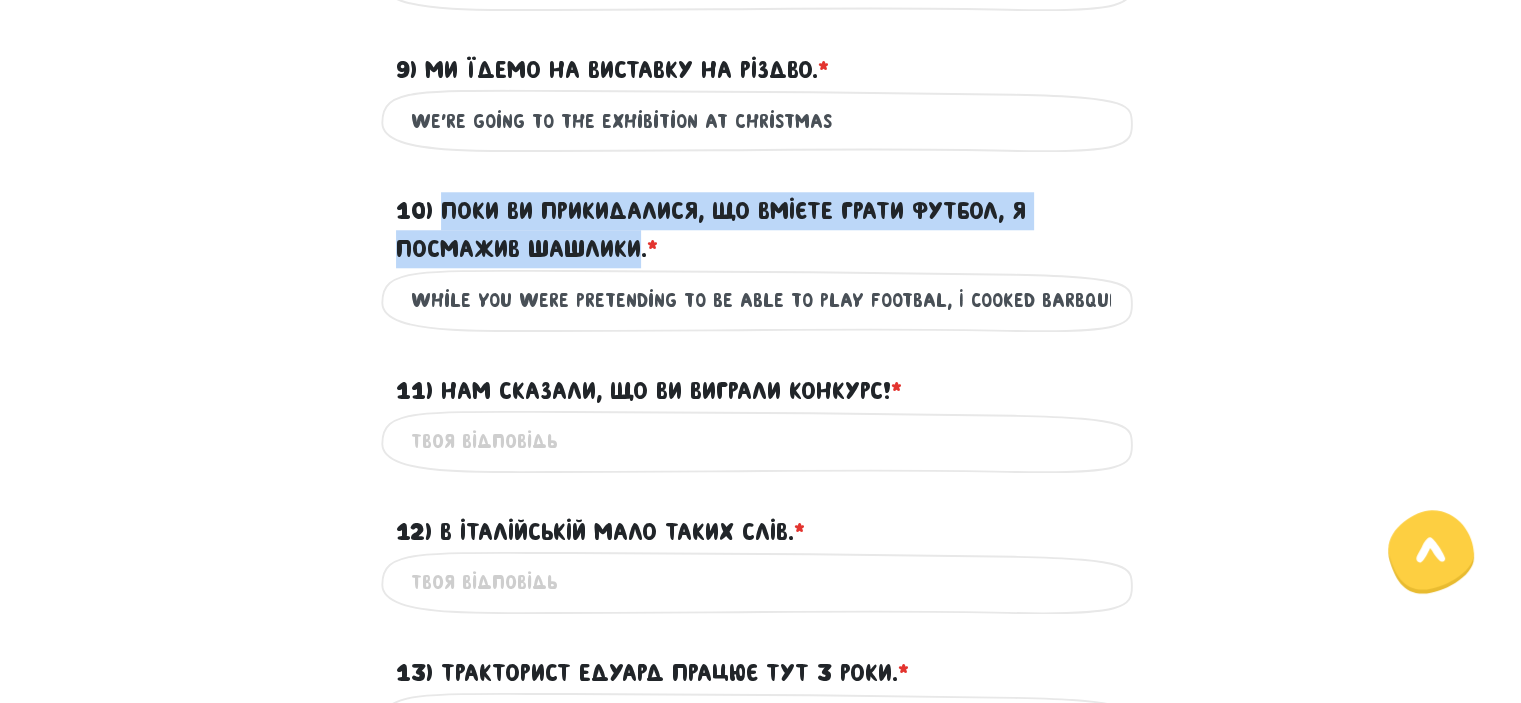 click on "10) Поки ви прикидалися, що вмієте грати футбол, я посмажив шашлики. *
?" at bounding box center (761, 230) 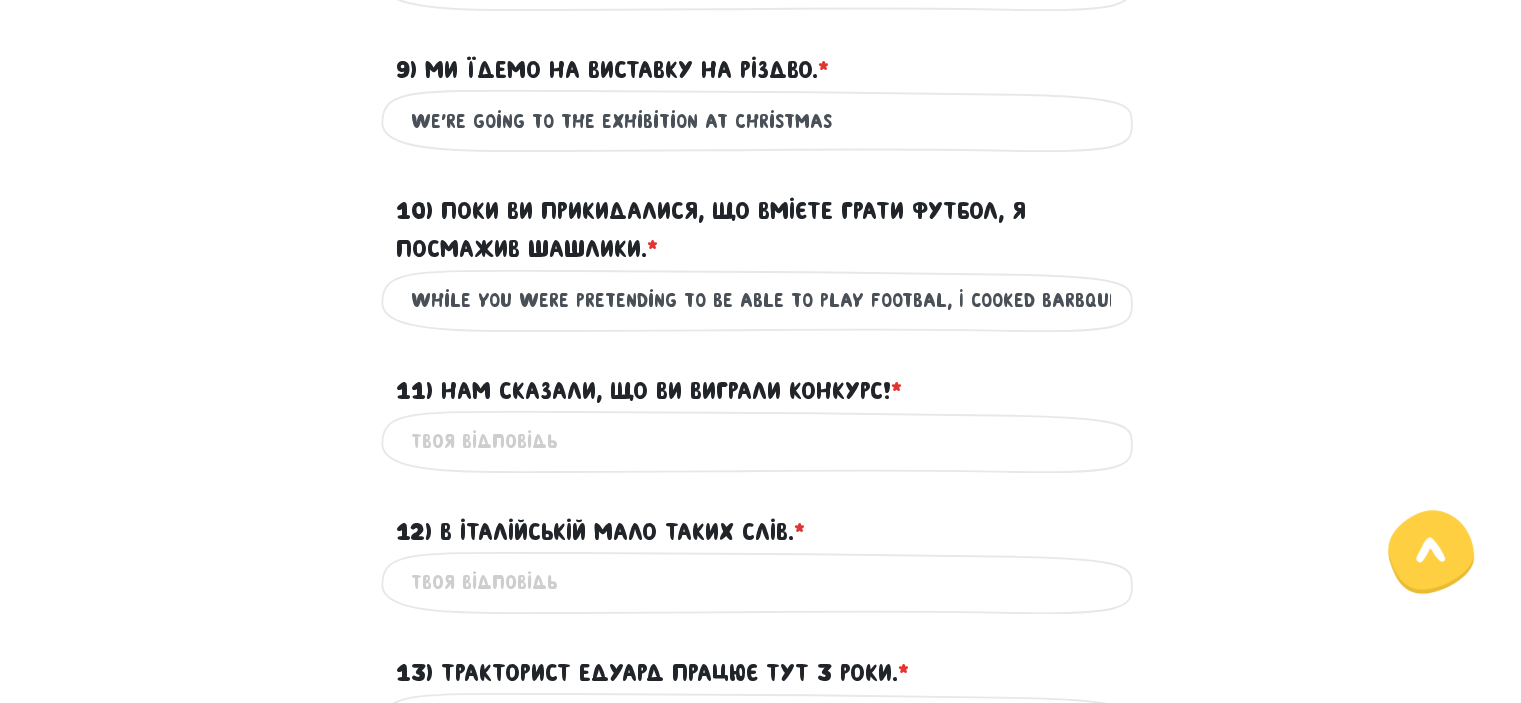 click on "while you were pretending to be able to play footbal, I cooked barbque" at bounding box center [761, 300] 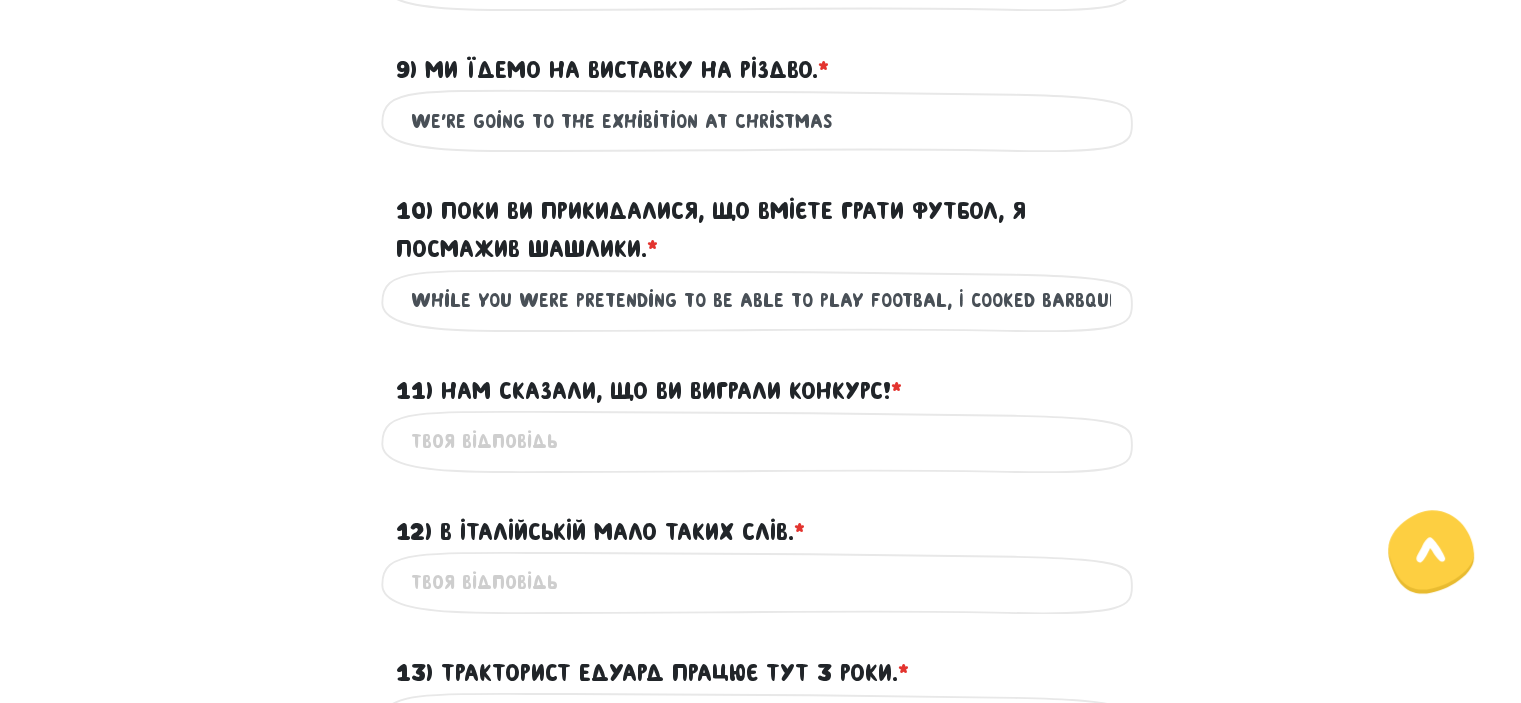 drag, startPoint x: 704, startPoint y: 341, endPoint x: 778, endPoint y: 353, distance: 74.96666 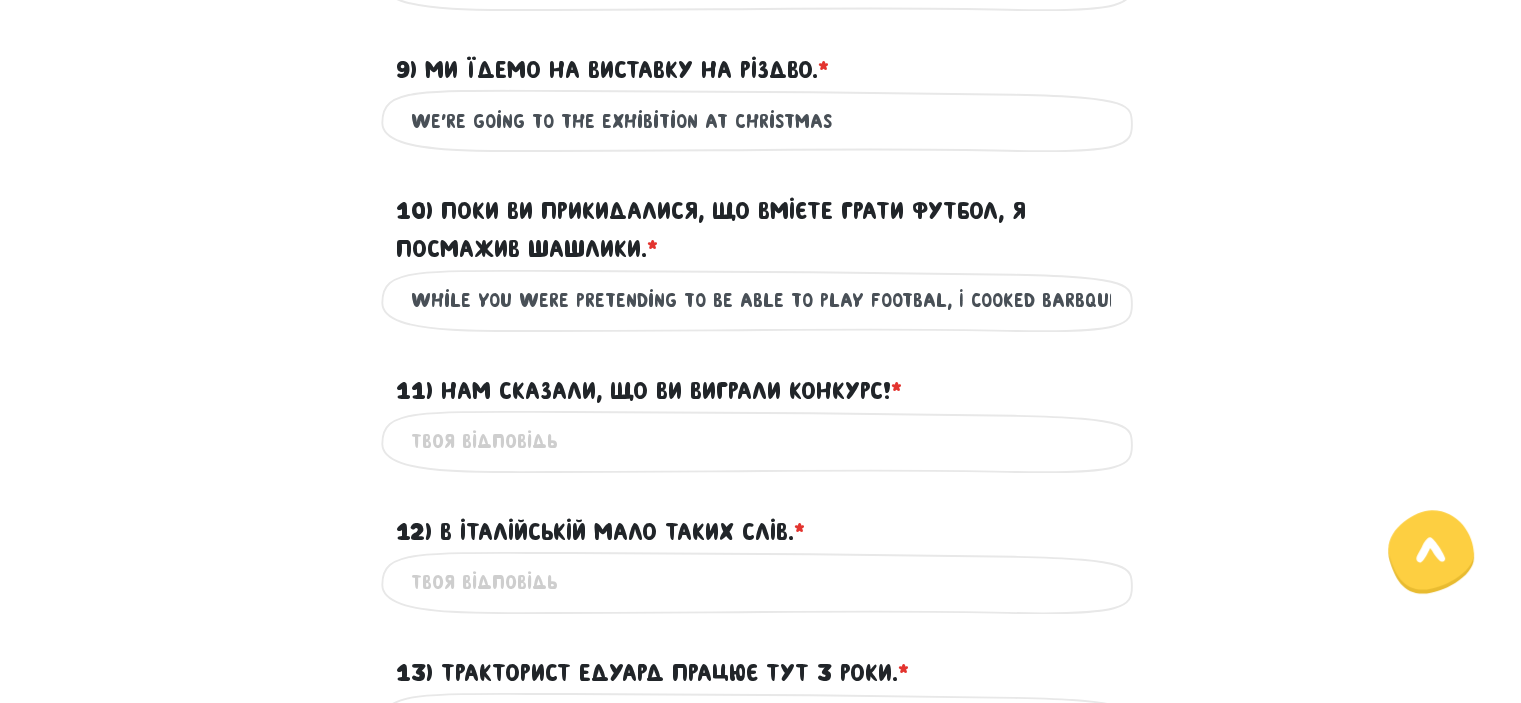 click on "while you were pretending to be able to play footbal, I cooked barbque" at bounding box center [761, 300] 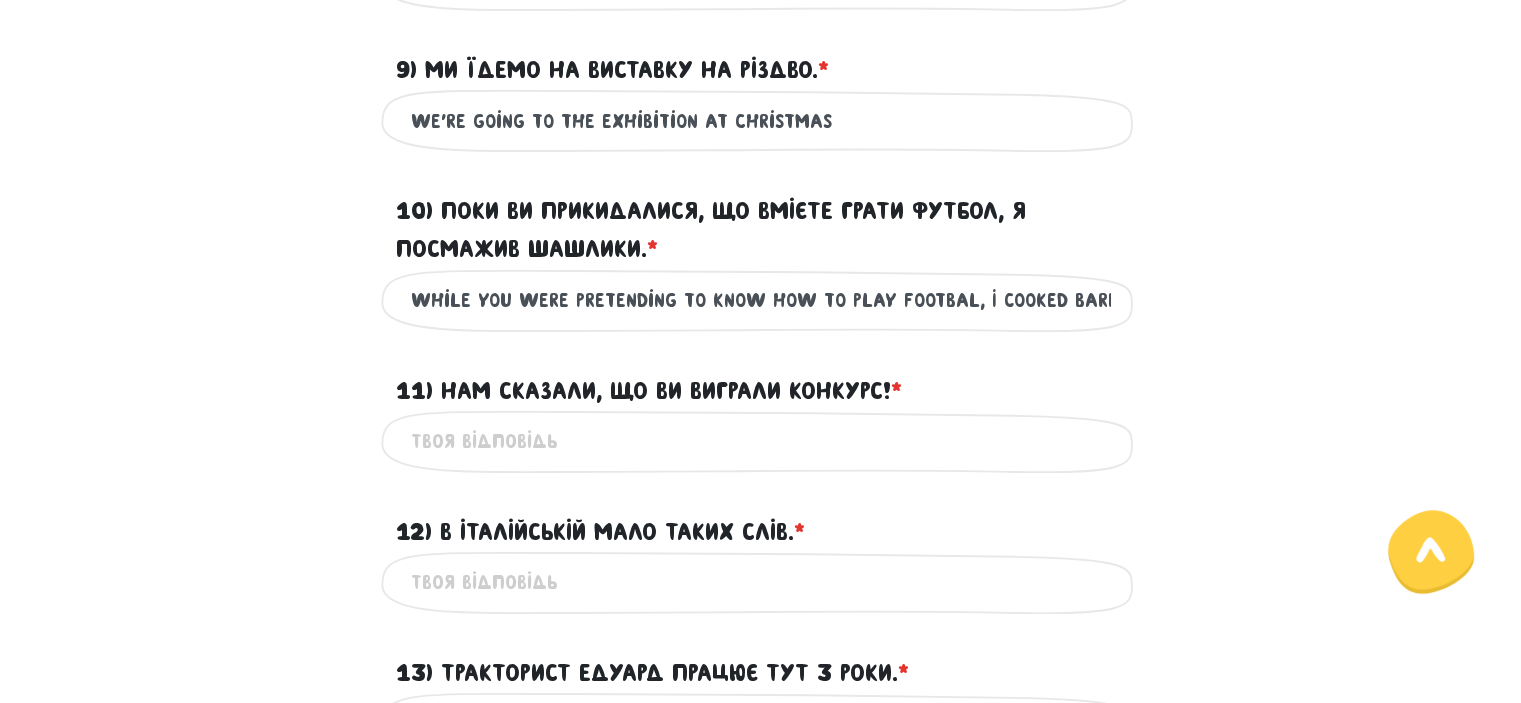 drag, startPoint x: 987, startPoint y: 339, endPoint x: 1043, endPoint y: 350, distance: 57.070133 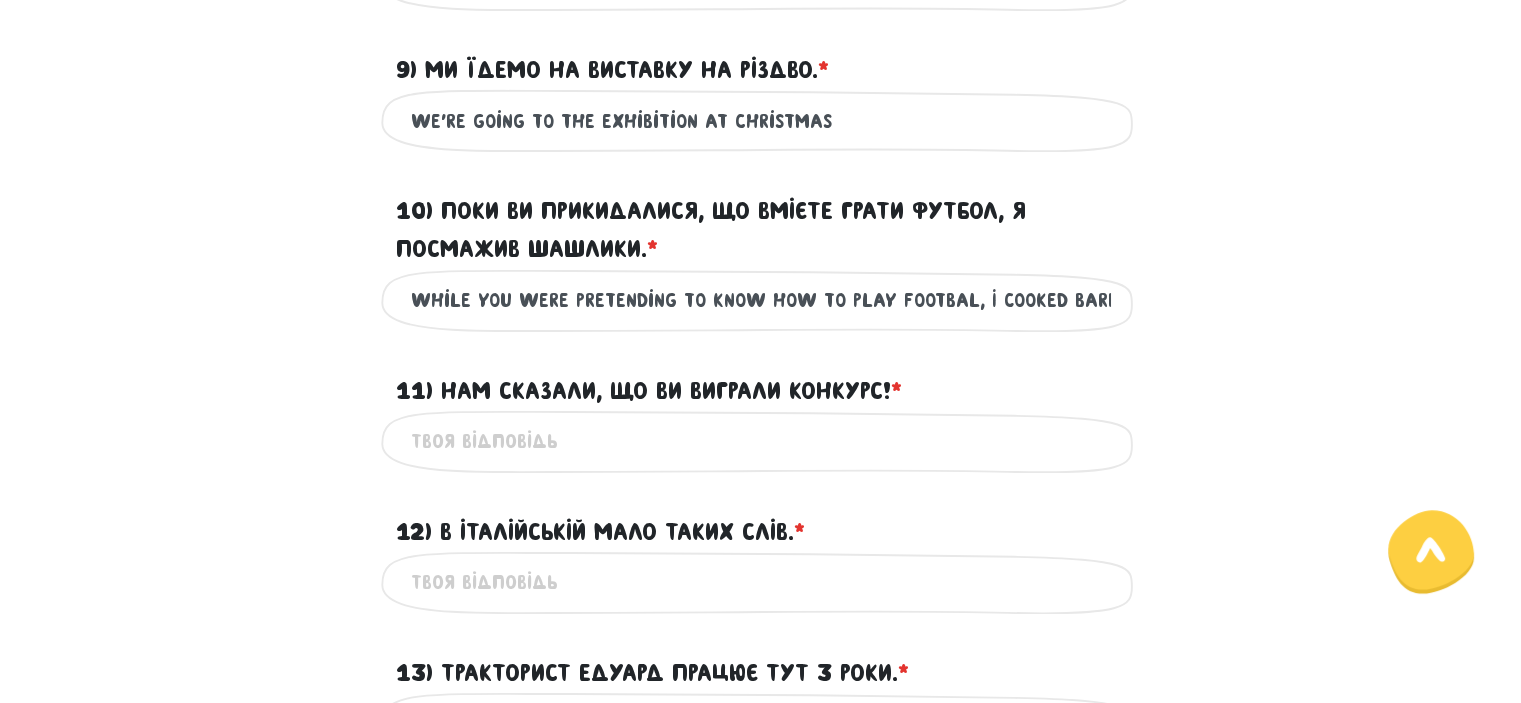 click on "while you were pretending to know how to play footbal, I cooked barbque" at bounding box center [761, 300] 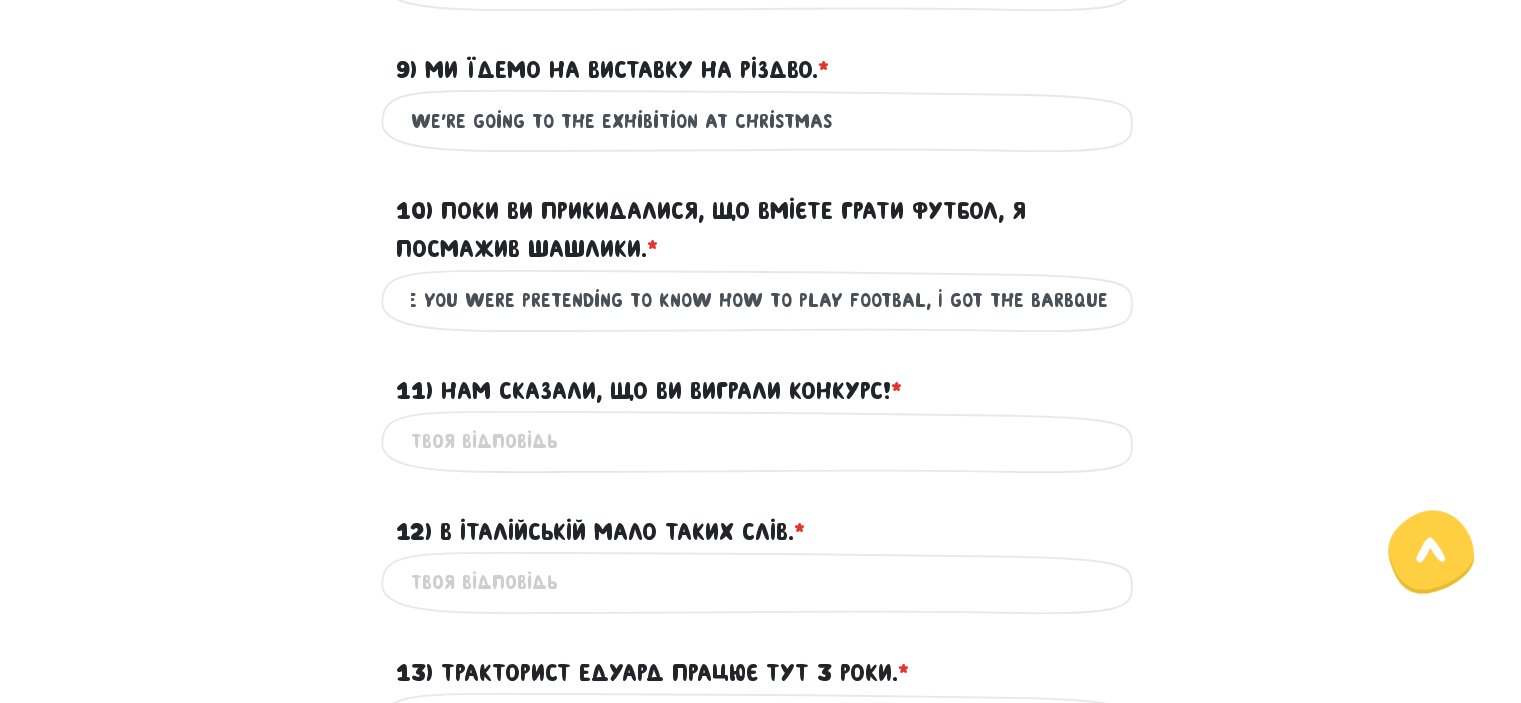 scroll, scrollTop: 0, scrollLeft: 74, axis: horizontal 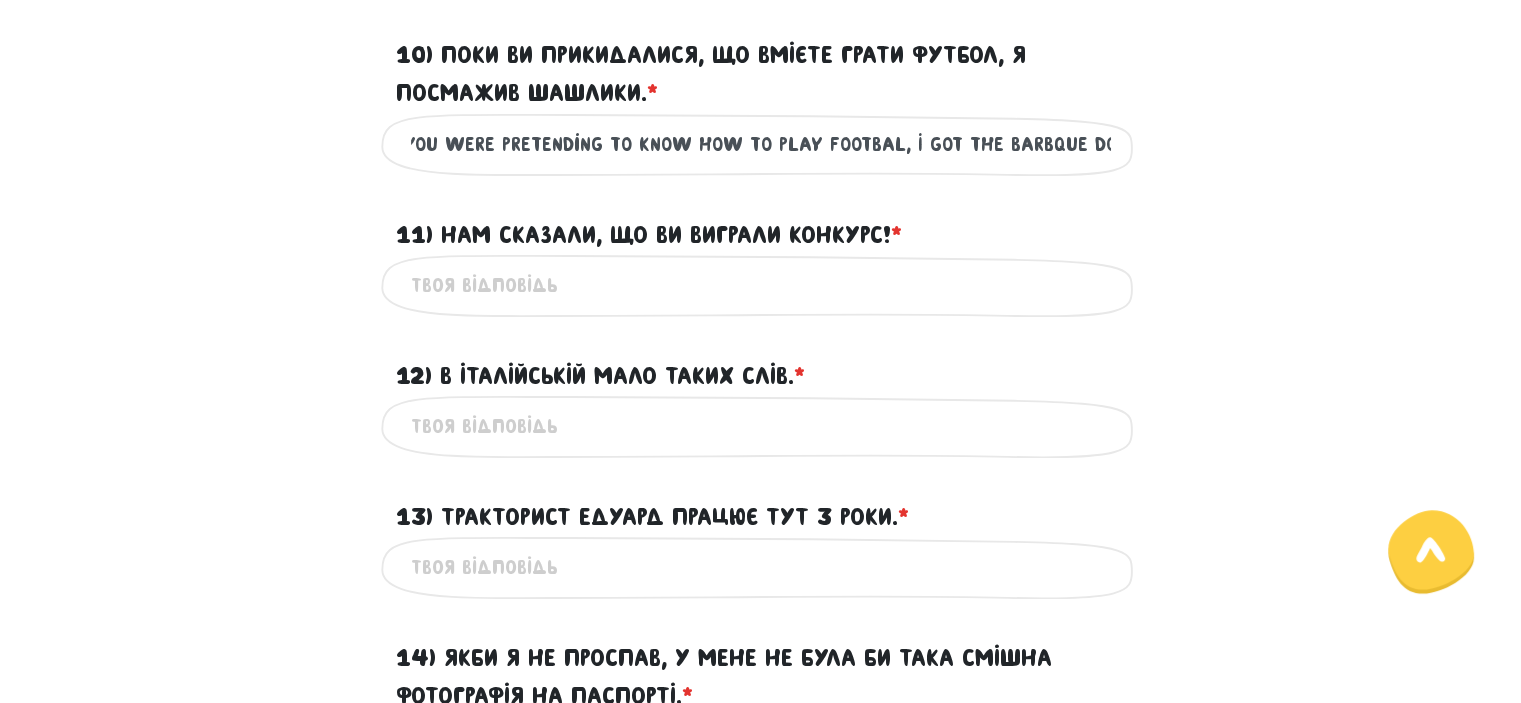 type on "while you were pretending to know how to play footbal, I got the barbque done" 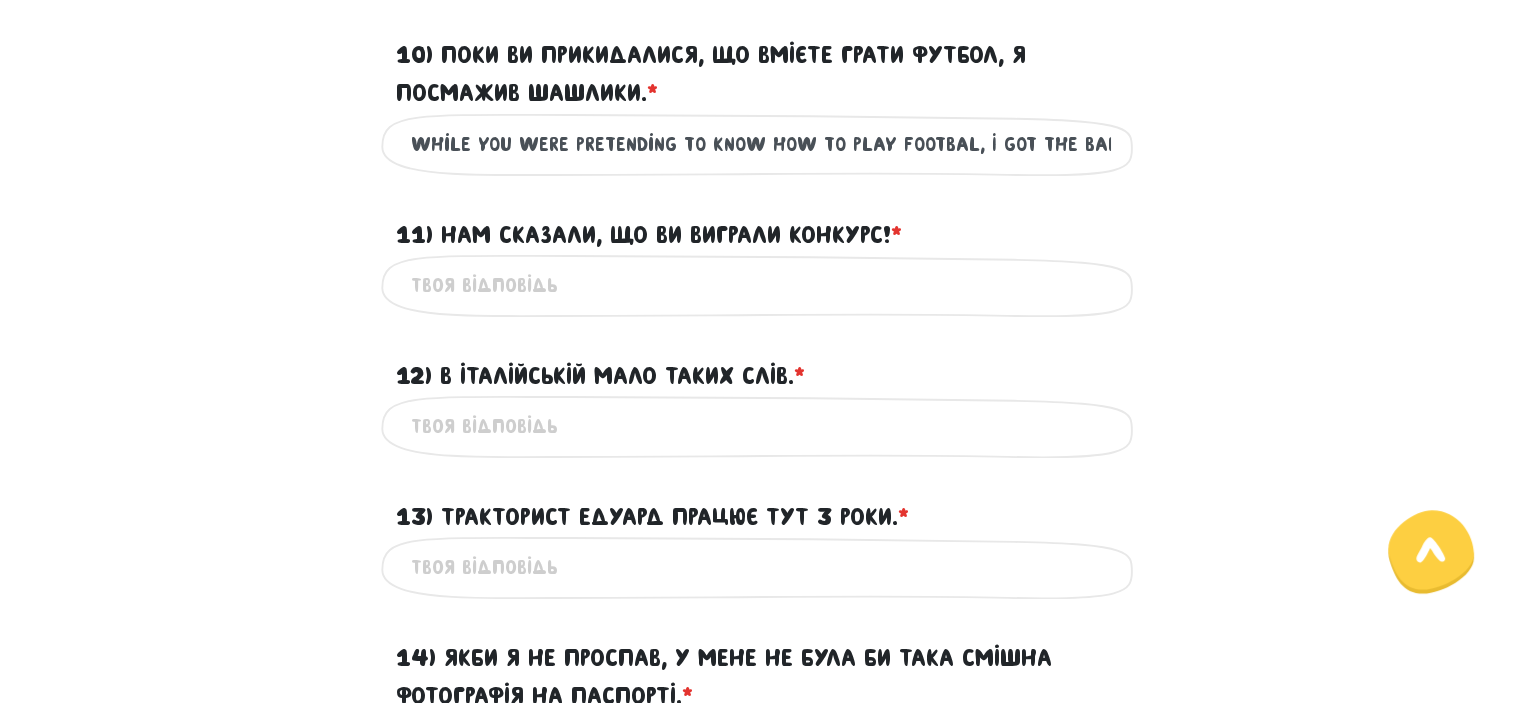 click on "11) Нам сказали, що ви виграли конкурс! *
?" at bounding box center (761, 285) 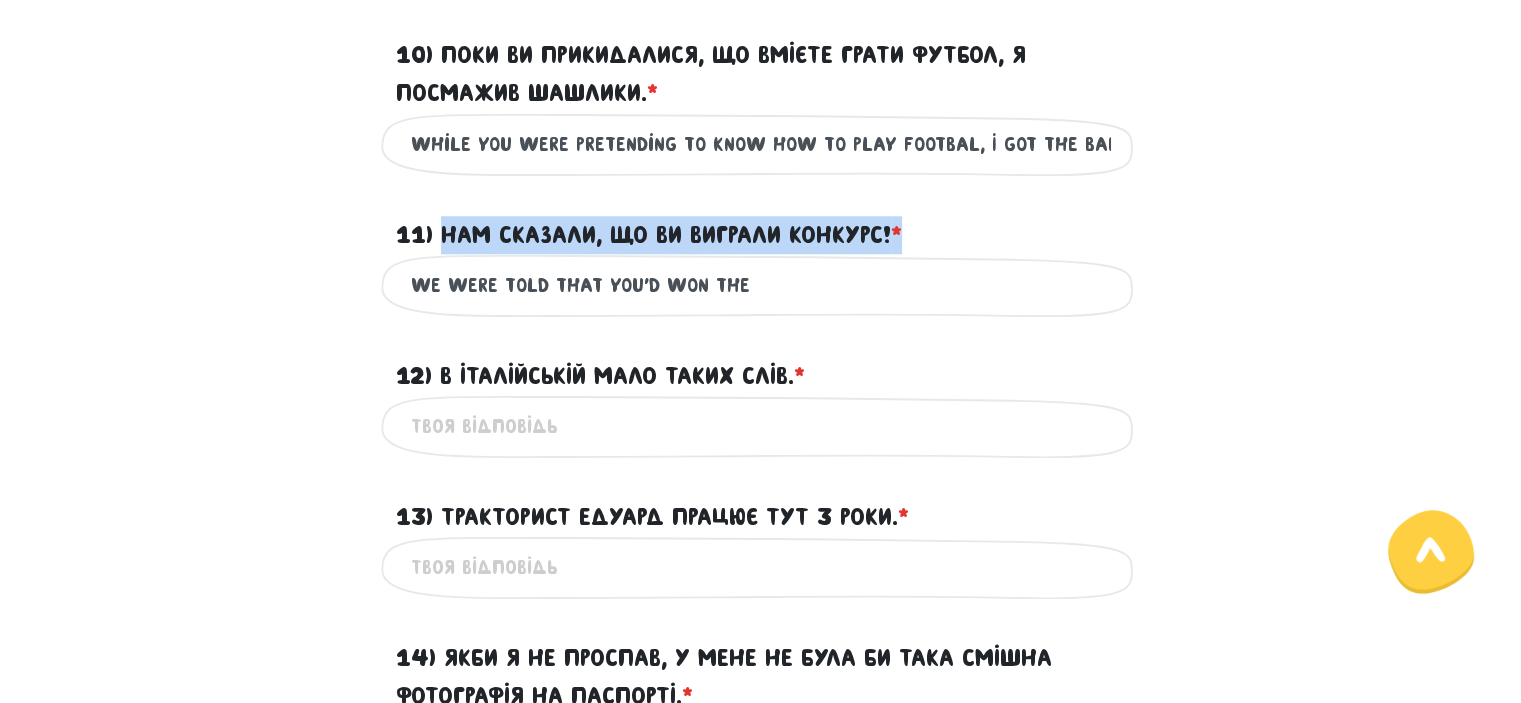 drag, startPoint x: 444, startPoint y: 270, endPoint x: 916, endPoint y: 267, distance: 472.00952 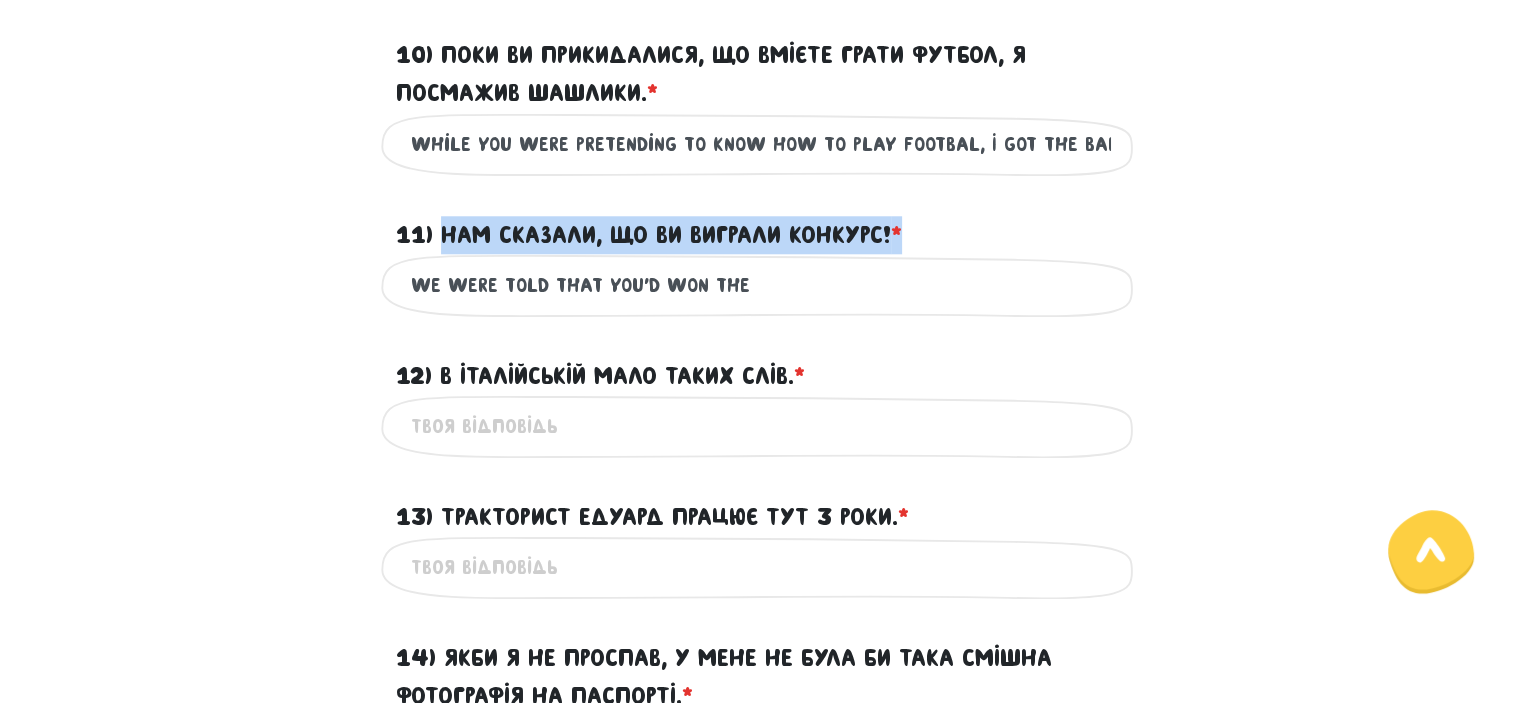 click on "11) Нам сказали, що ви виграли конкурс! *
?" at bounding box center (761, 223) 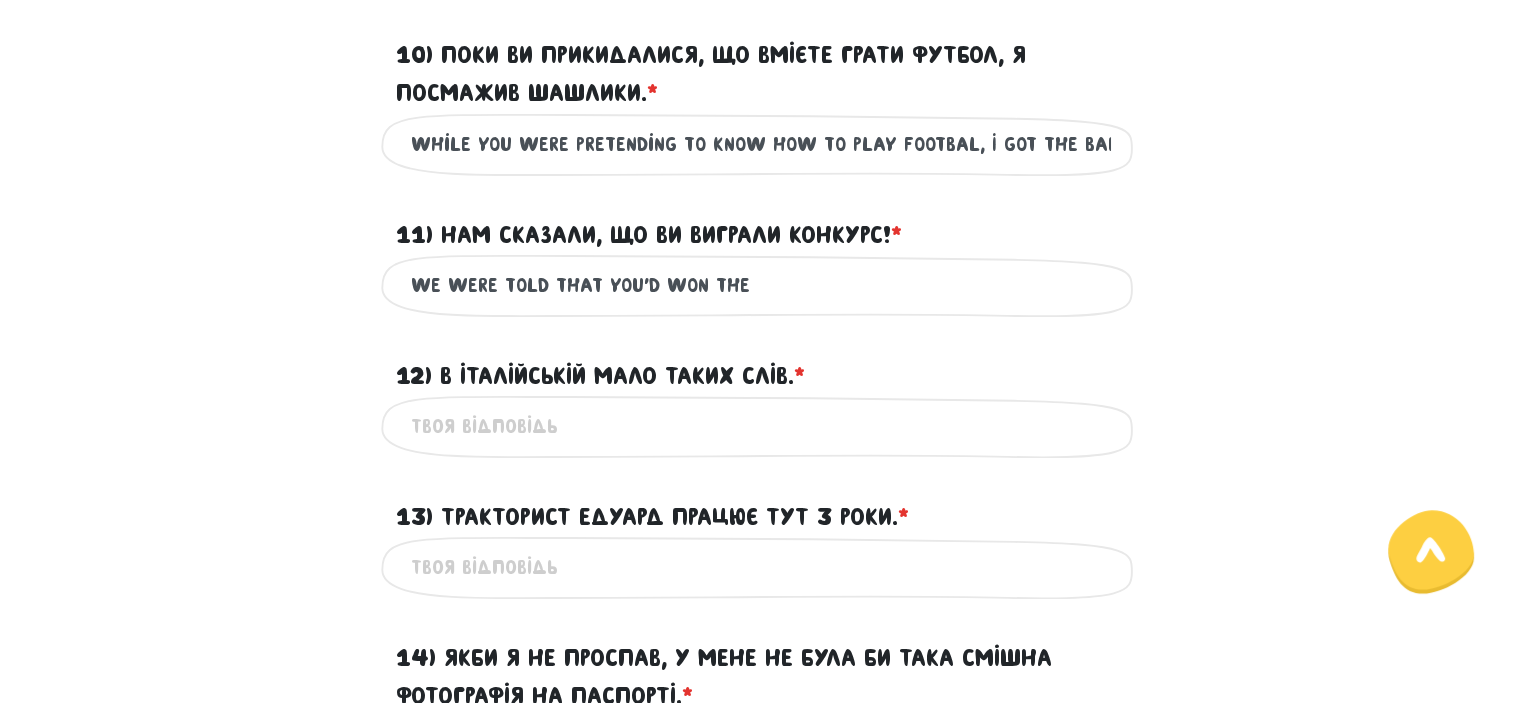 click on "we were told that you'd won the" at bounding box center (761, 285) 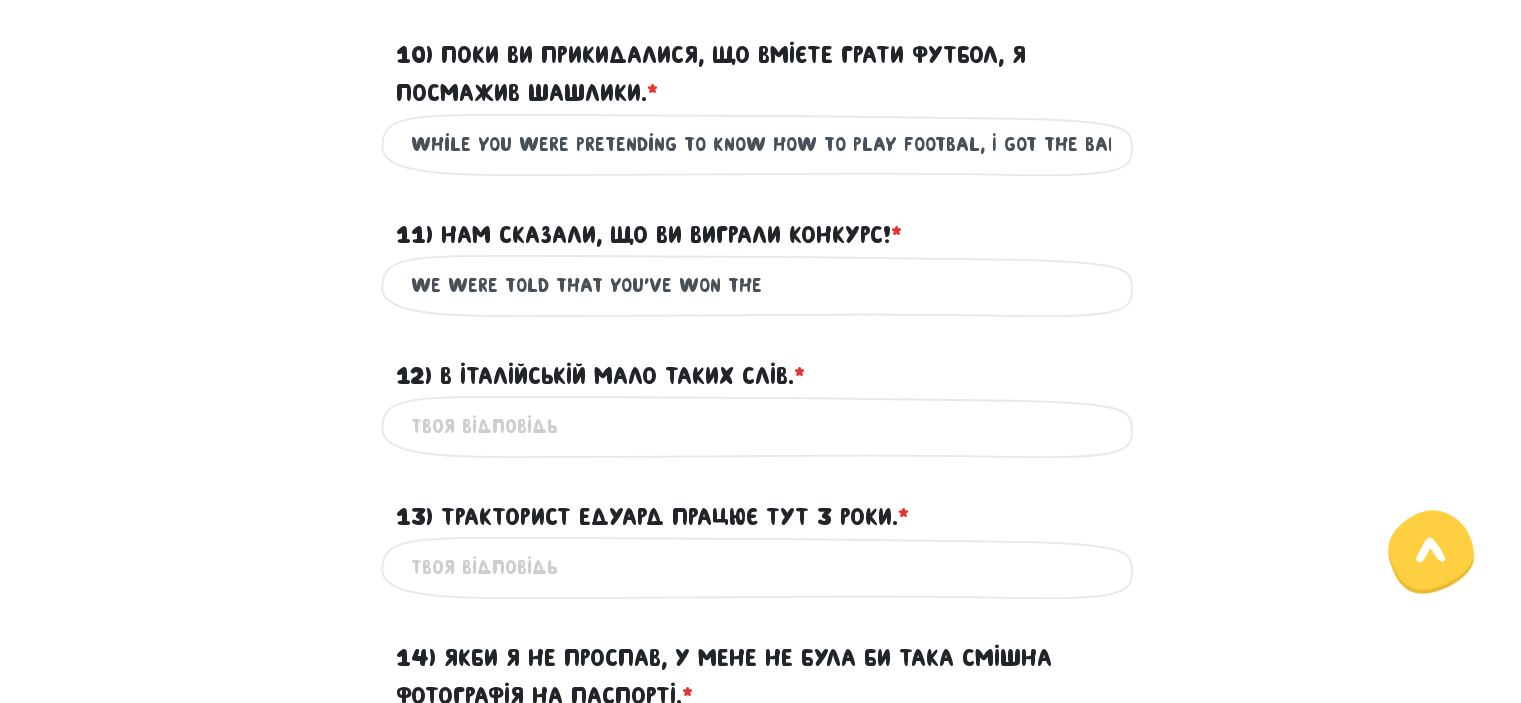 click on "we were told that you've won the" at bounding box center [761, 285] 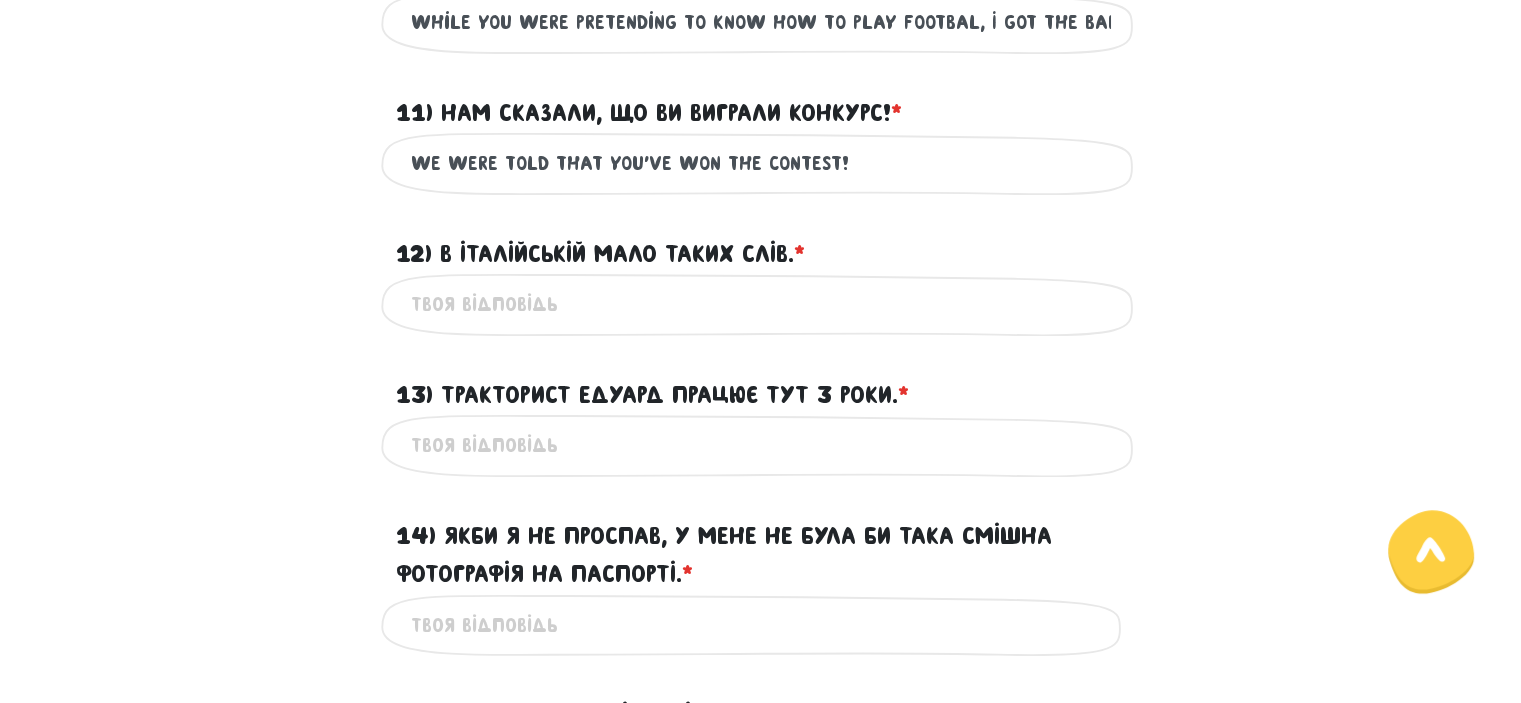 scroll, scrollTop: 2144, scrollLeft: 0, axis: vertical 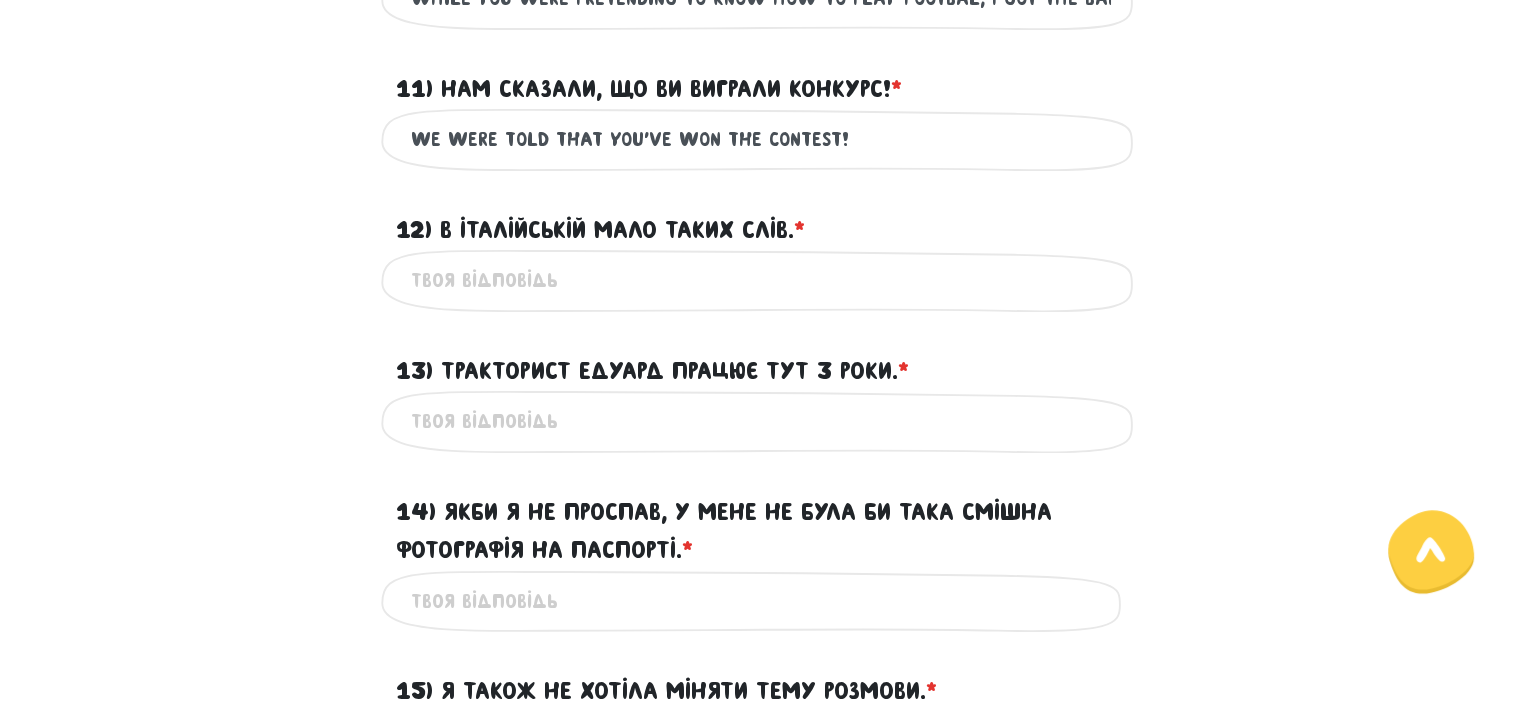 type on "we were told that you've won the contest!" 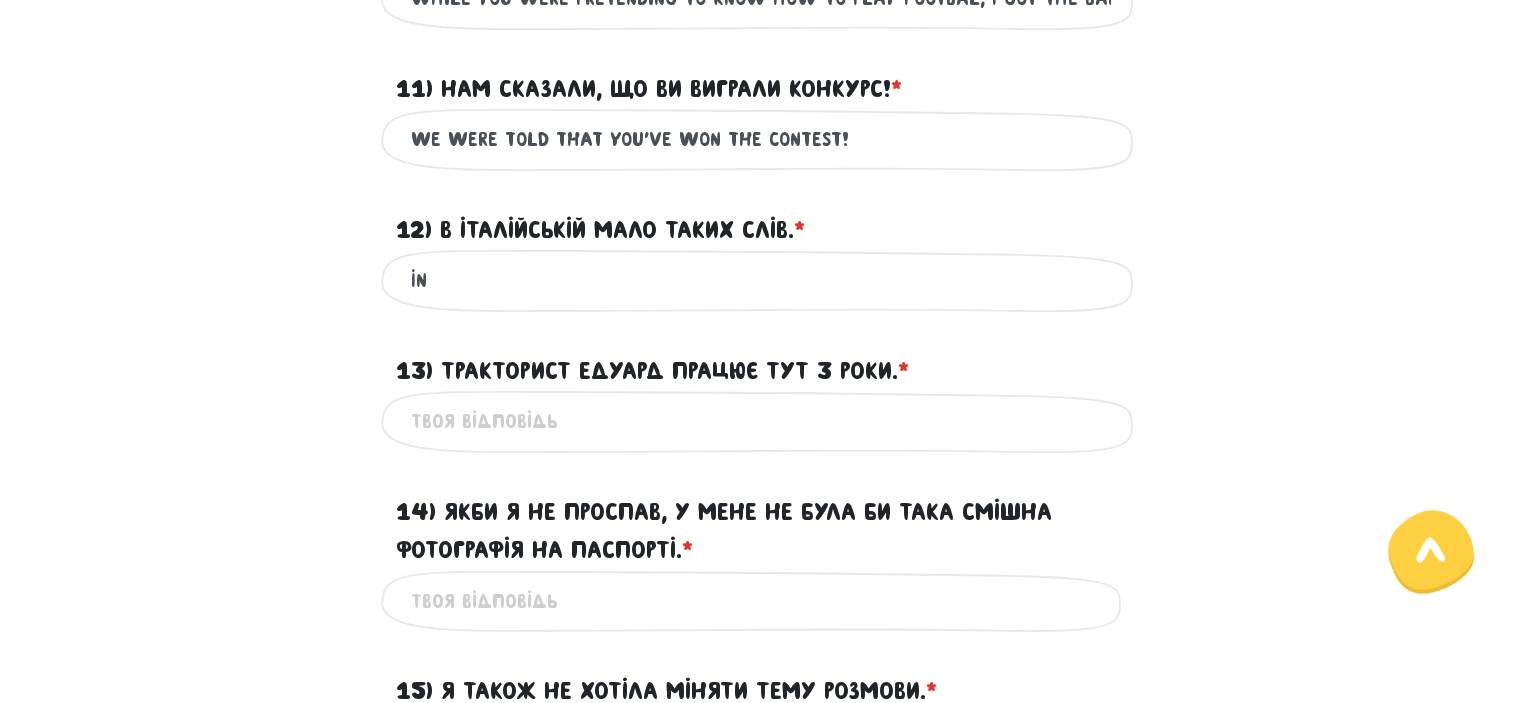 type on "I" 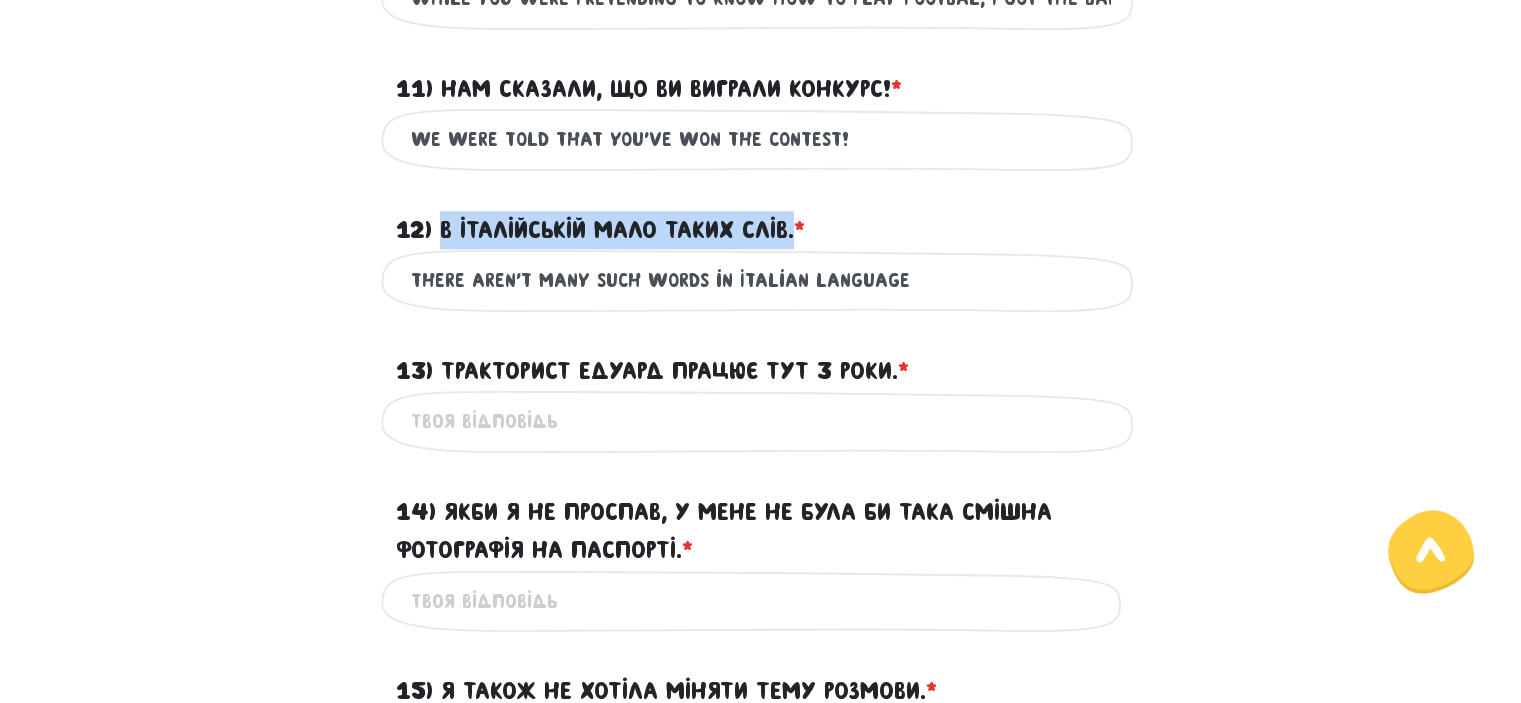 drag, startPoint x: 445, startPoint y: 263, endPoint x: 803, endPoint y: 263, distance: 358 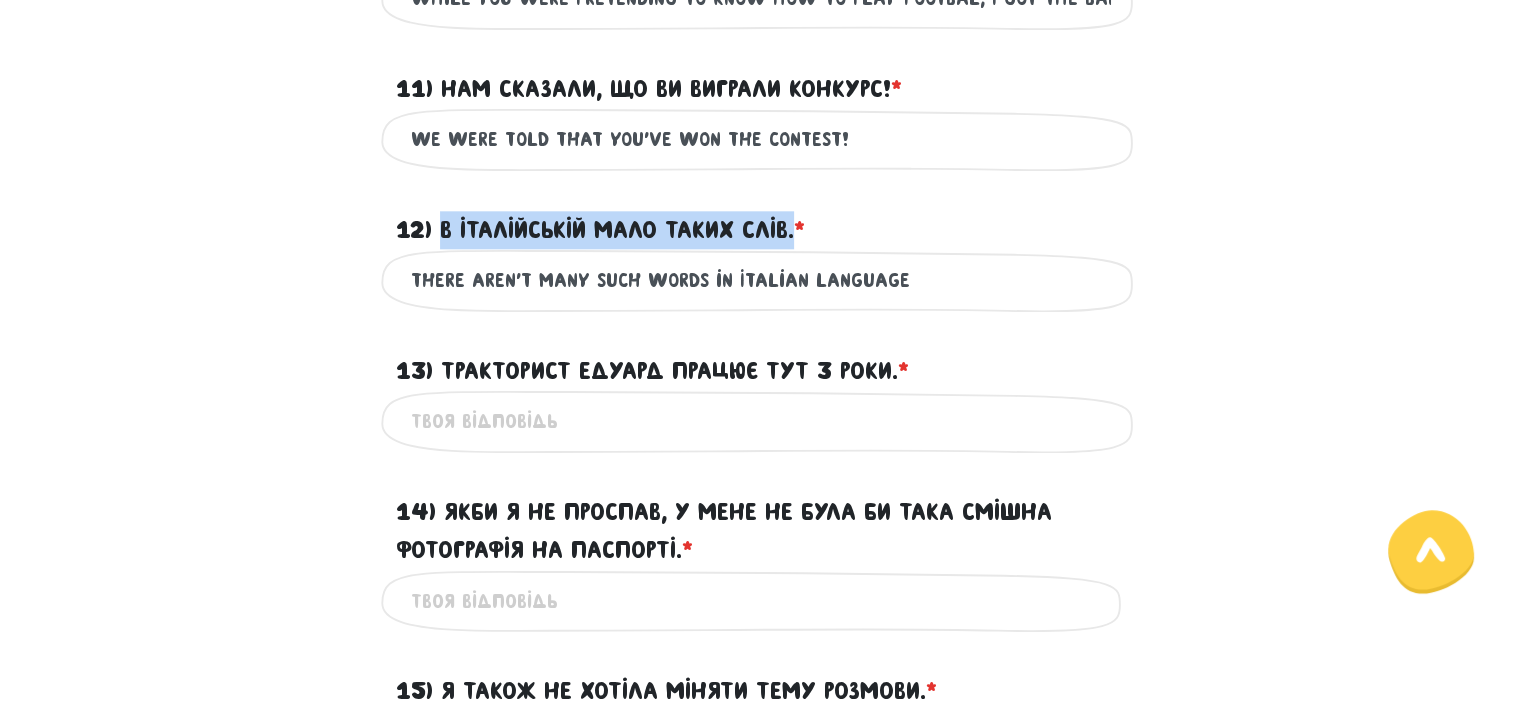click on "12) В італійській мало таких слів. *
?" at bounding box center [600, 230] 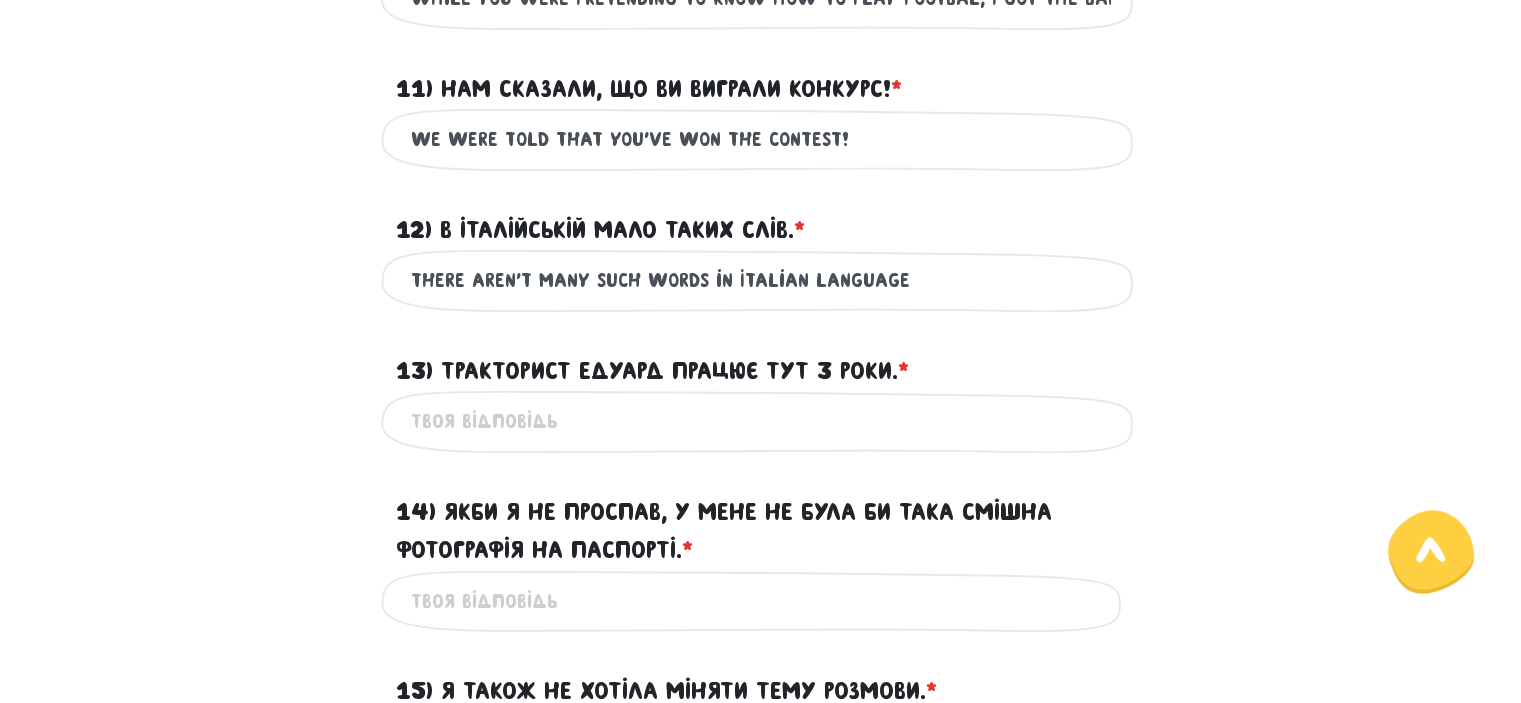 click on "there aren't many such words in Italian language" at bounding box center (761, 280) 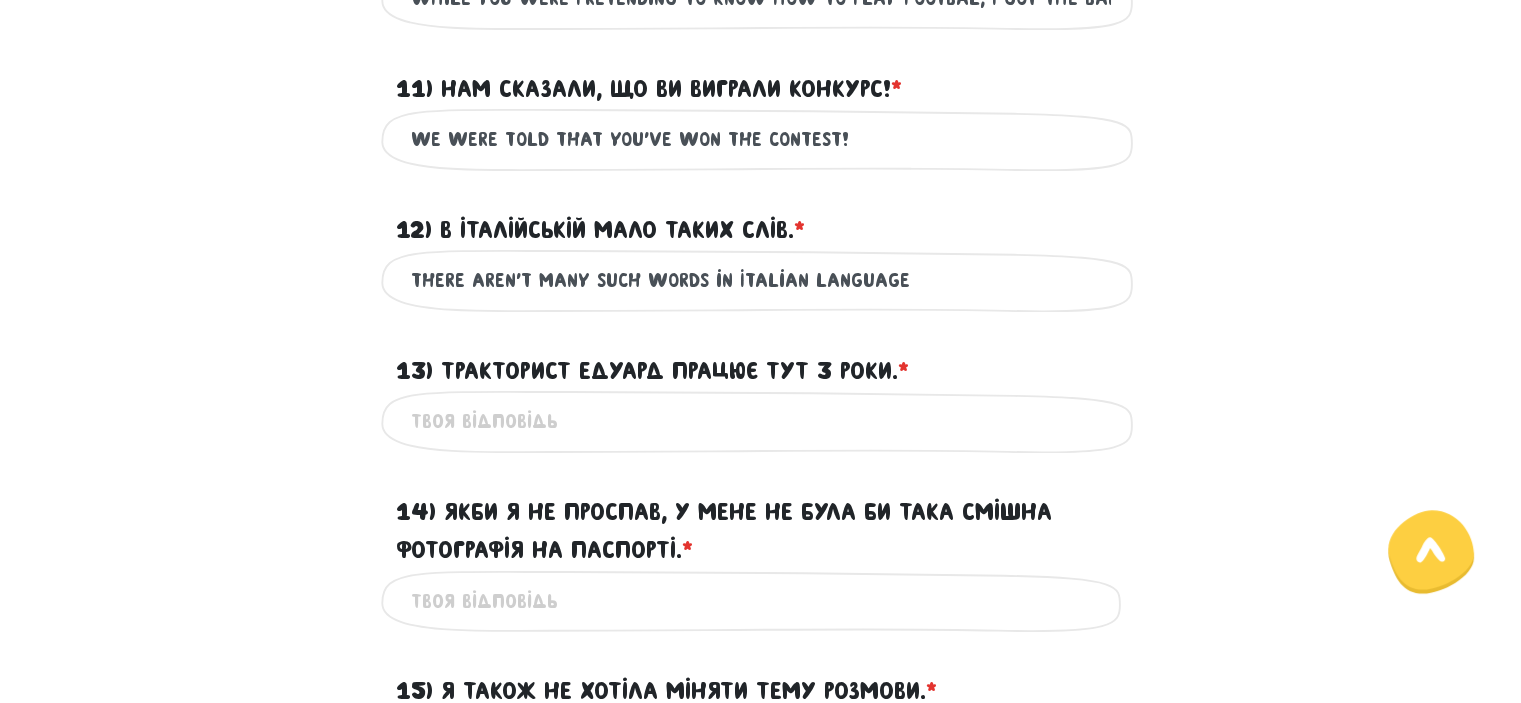 drag, startPoint x: 582, startPoint y: 315, endPoint x: 500, endPoint y: 317, distance: 82.02438 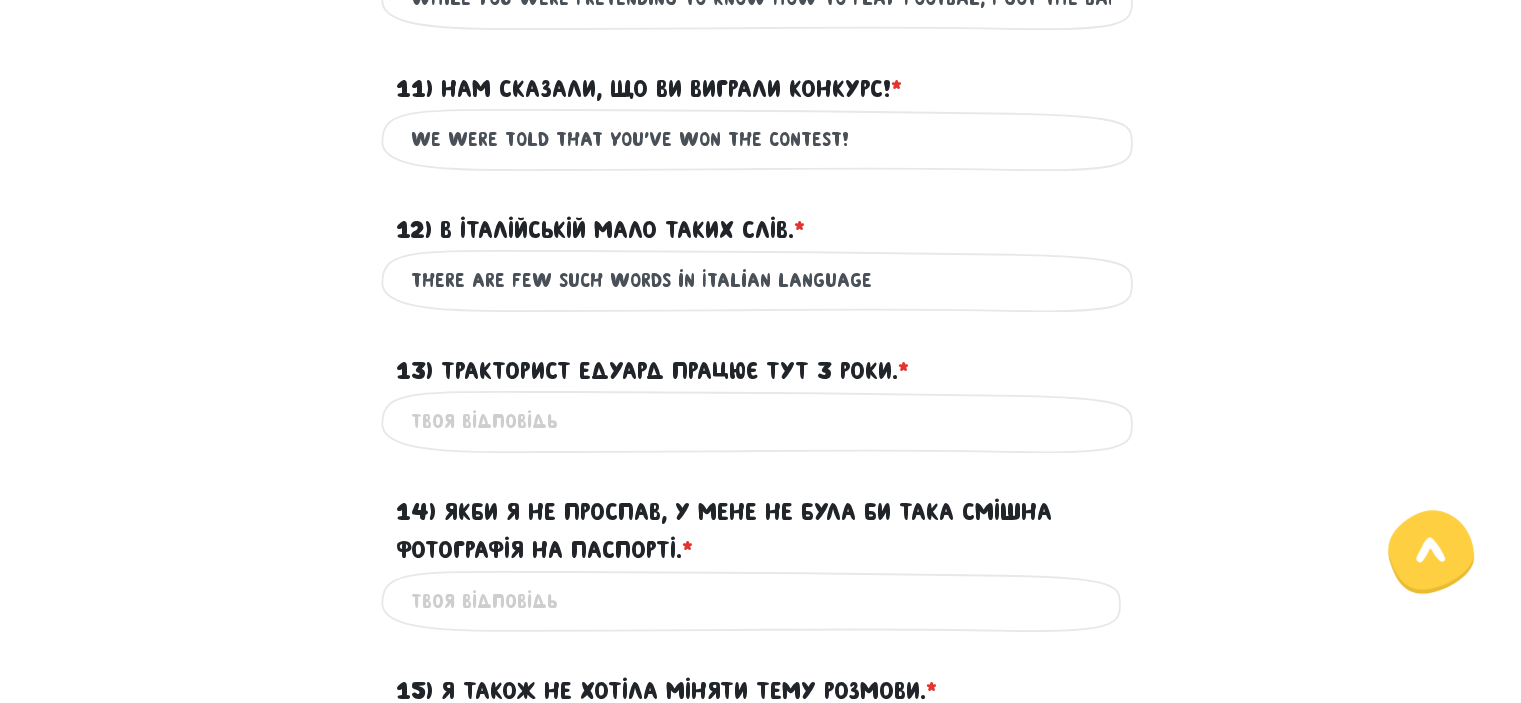 type on "there are few such words in Italian language" 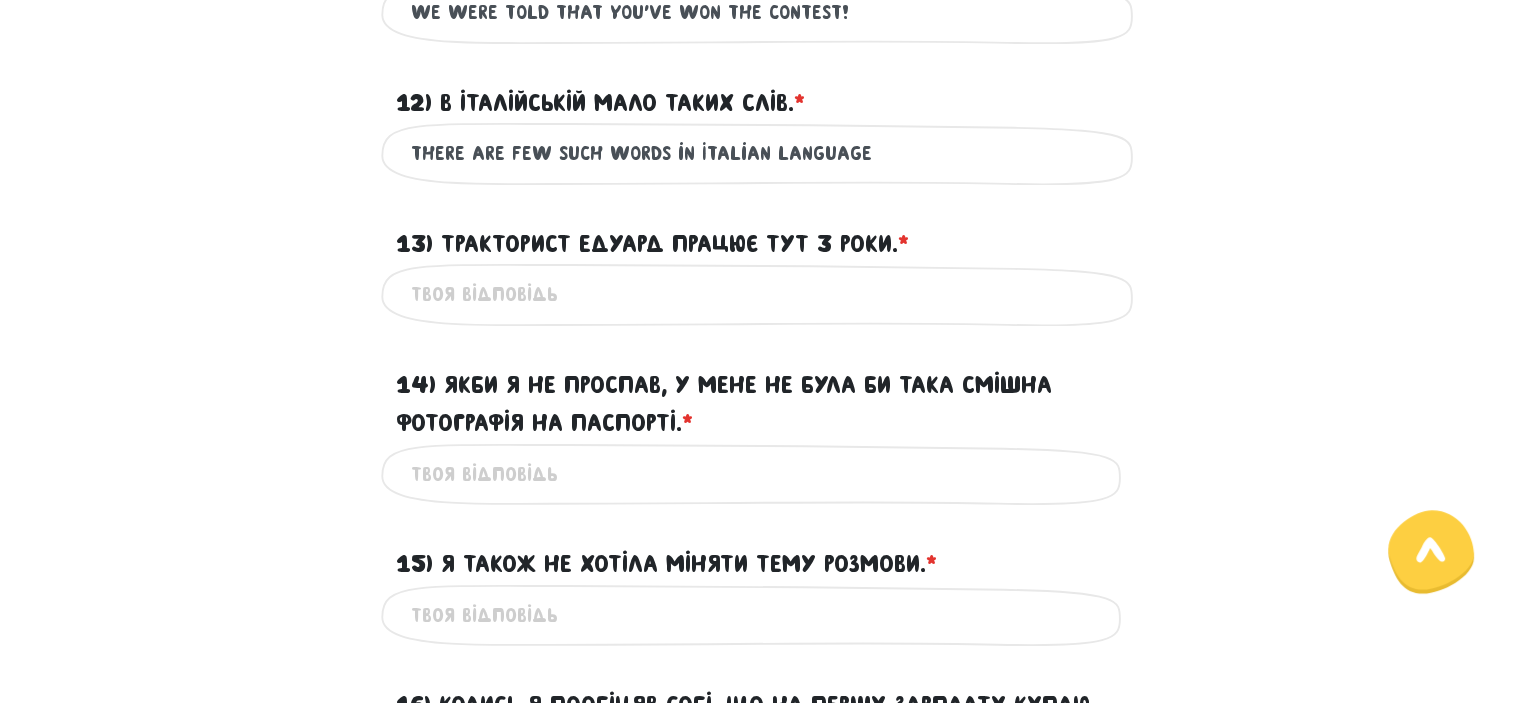 scroll, scrollTop: 2272, scrollLeft: 0, axis: vertical 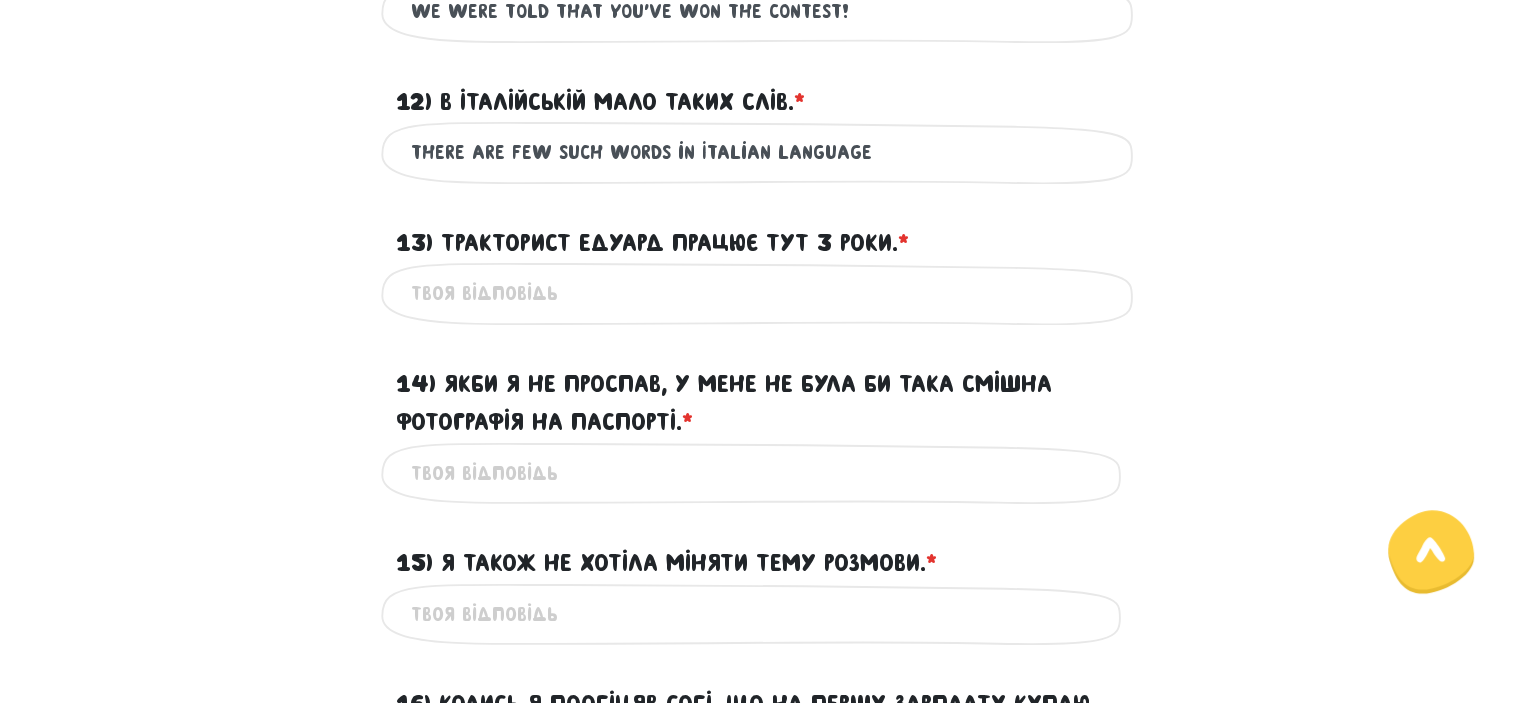 click on "13) Тракторист [NAME] працює тут 3 роки. *
?" at bounding box center (652, 243) 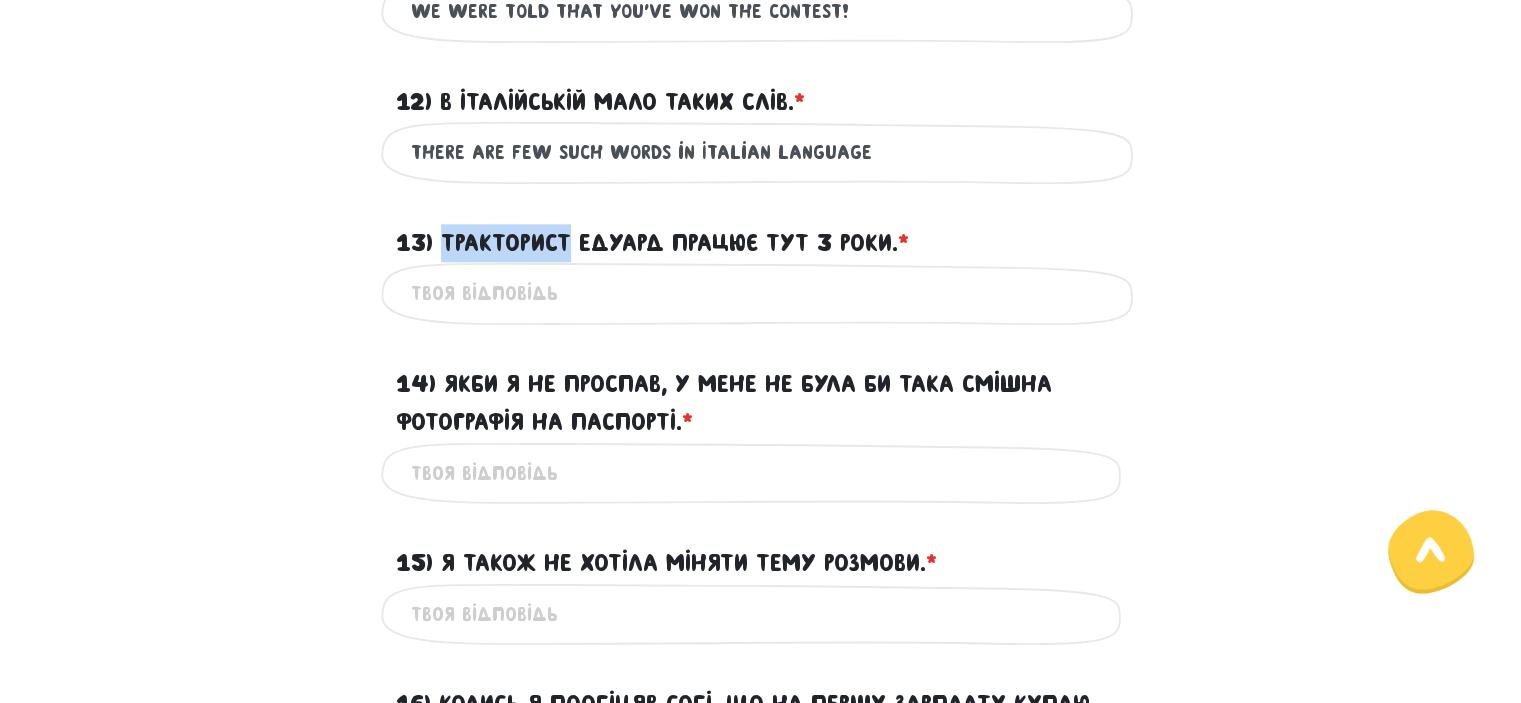 click on "13) Тракторист [NAME] працює тут 3 роки. *
?" at bounding box center (652, 243) 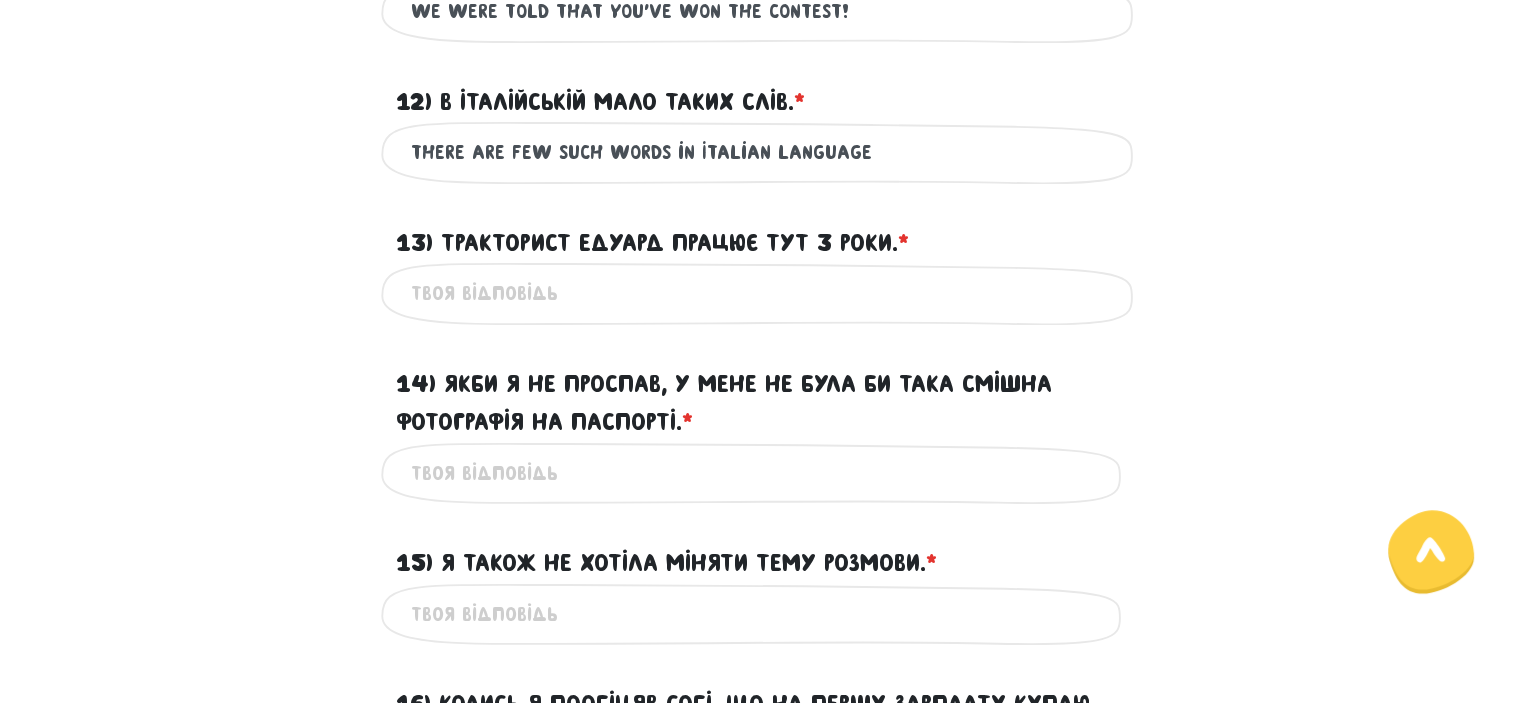 click on "13) Тракторист [NAME] працює тут 3 роки. *
?" at bounding box center (761, 293) 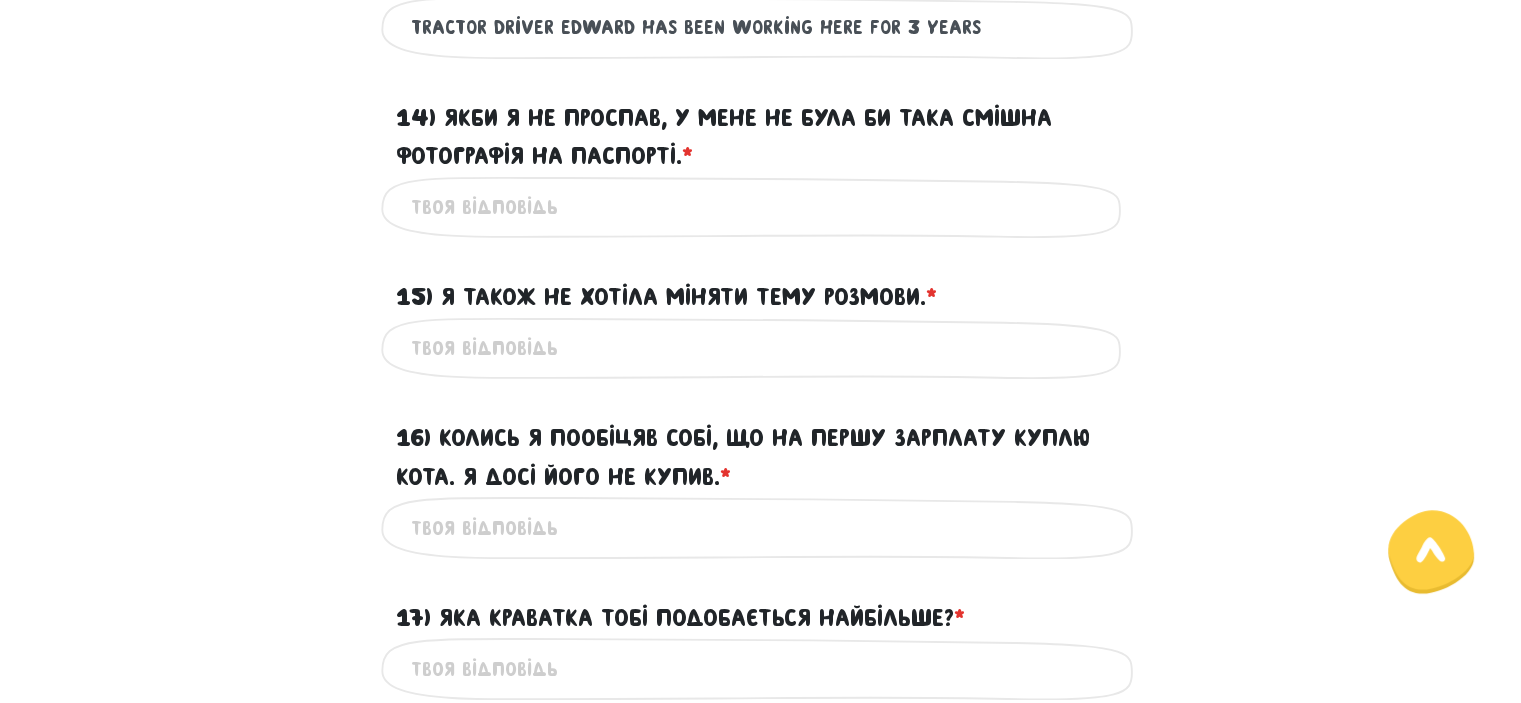 scroll, scrollTop: 2496, scrollLeft: 0, axis: vertical 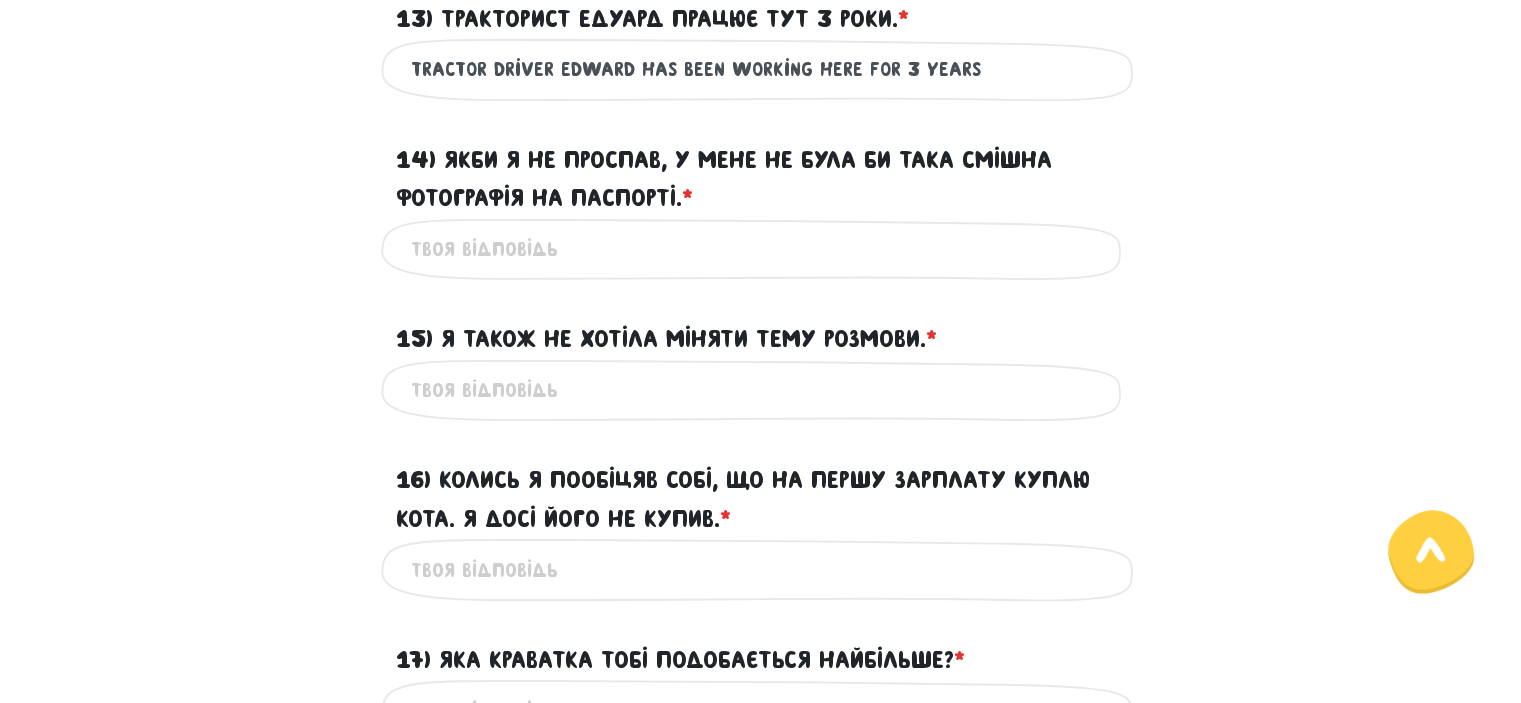 type on "Tractor driver Edward has been working here for 3 years" 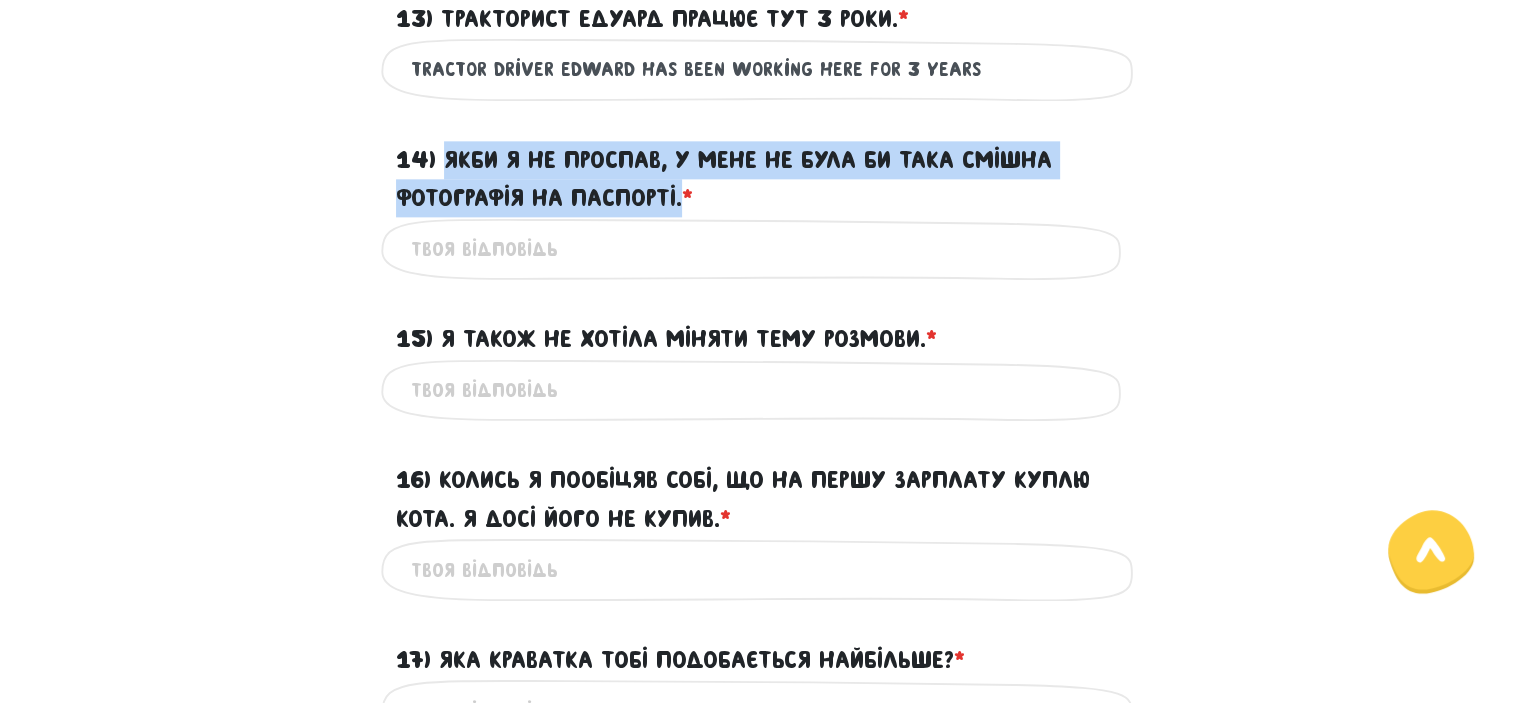 drag, startPoint x: 449, startPoint y: 195, endPoint x: 684, endPoint y: 241, distance: 239.45981 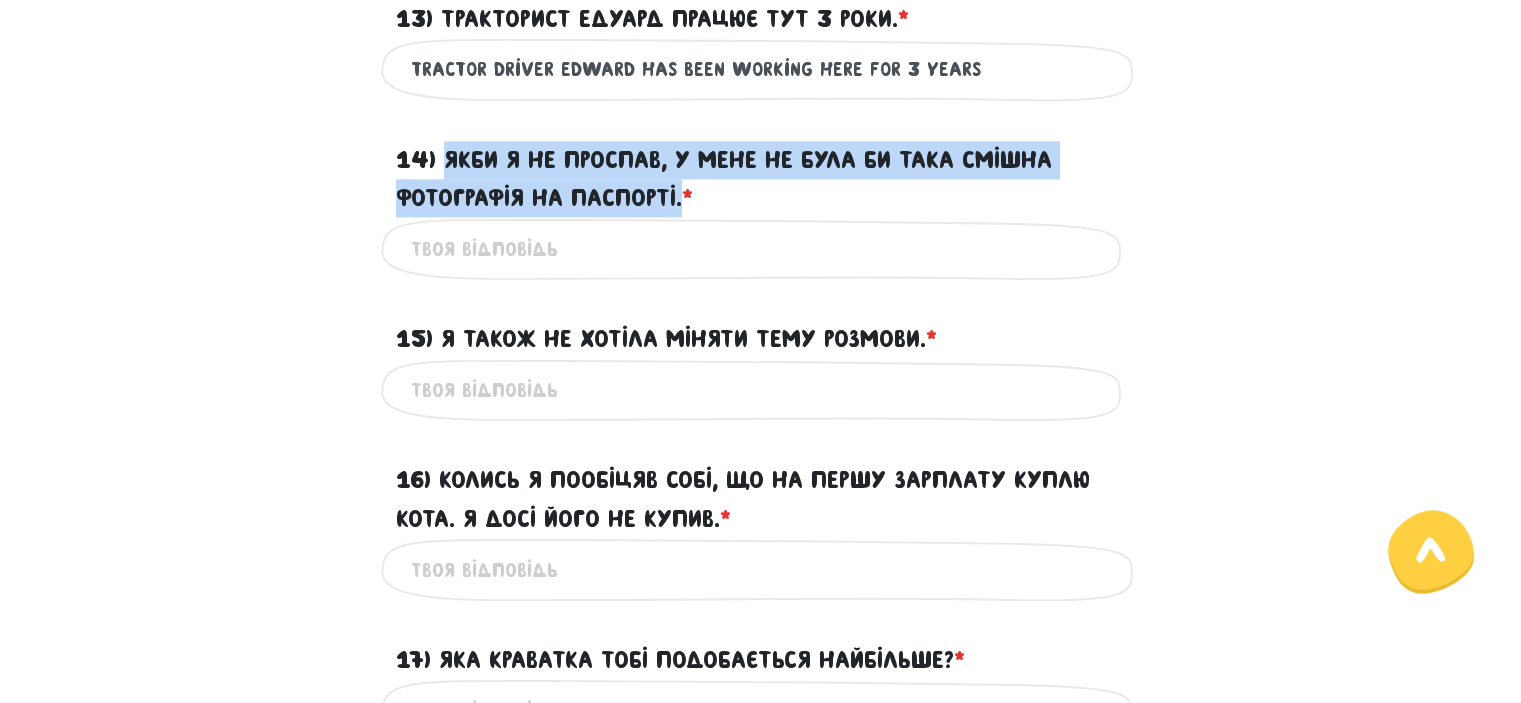 click on "14) Якби я не проспав, у мене не була би така смішна фотографія на паспорті. *
?" at bounding box center (761, 179) 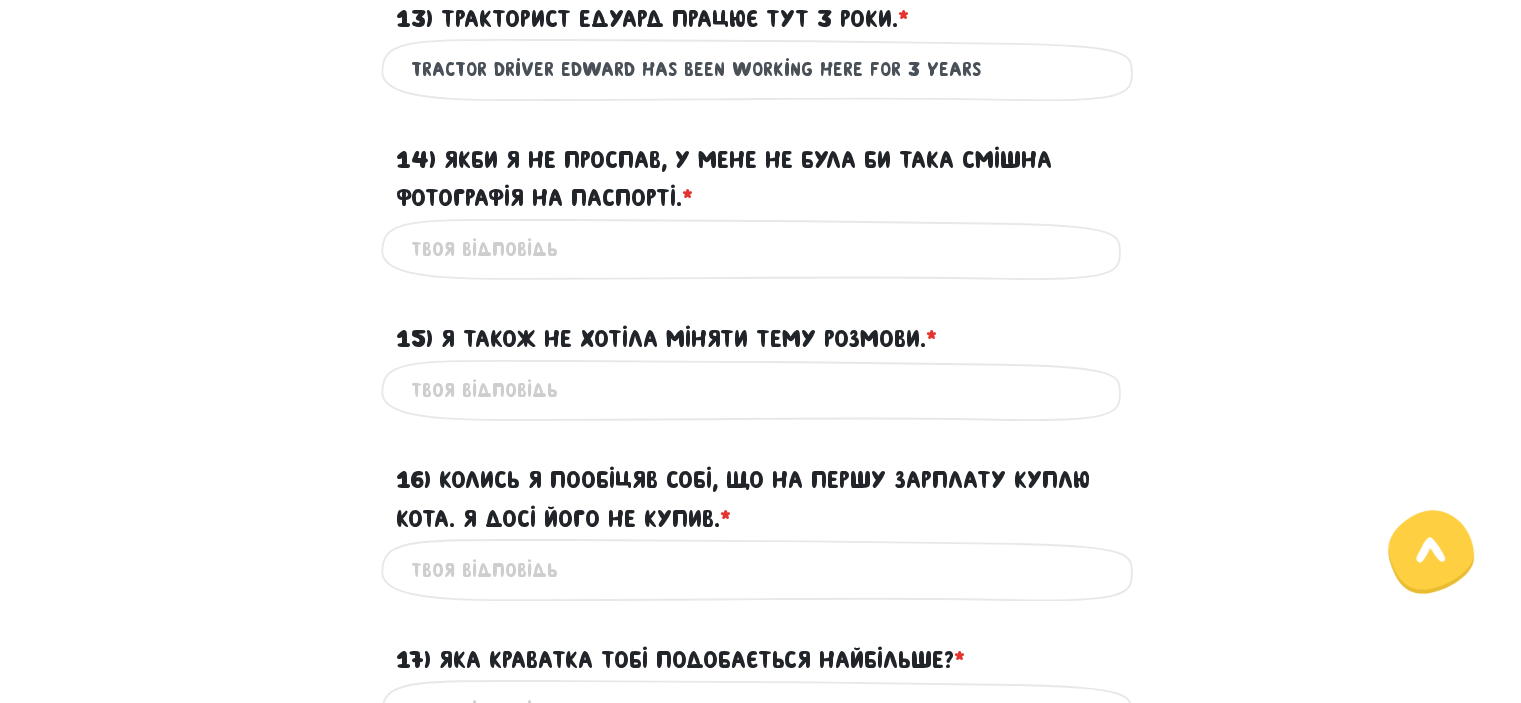 click on "Це обов'язкове поле" at bounding box center [761, 249] 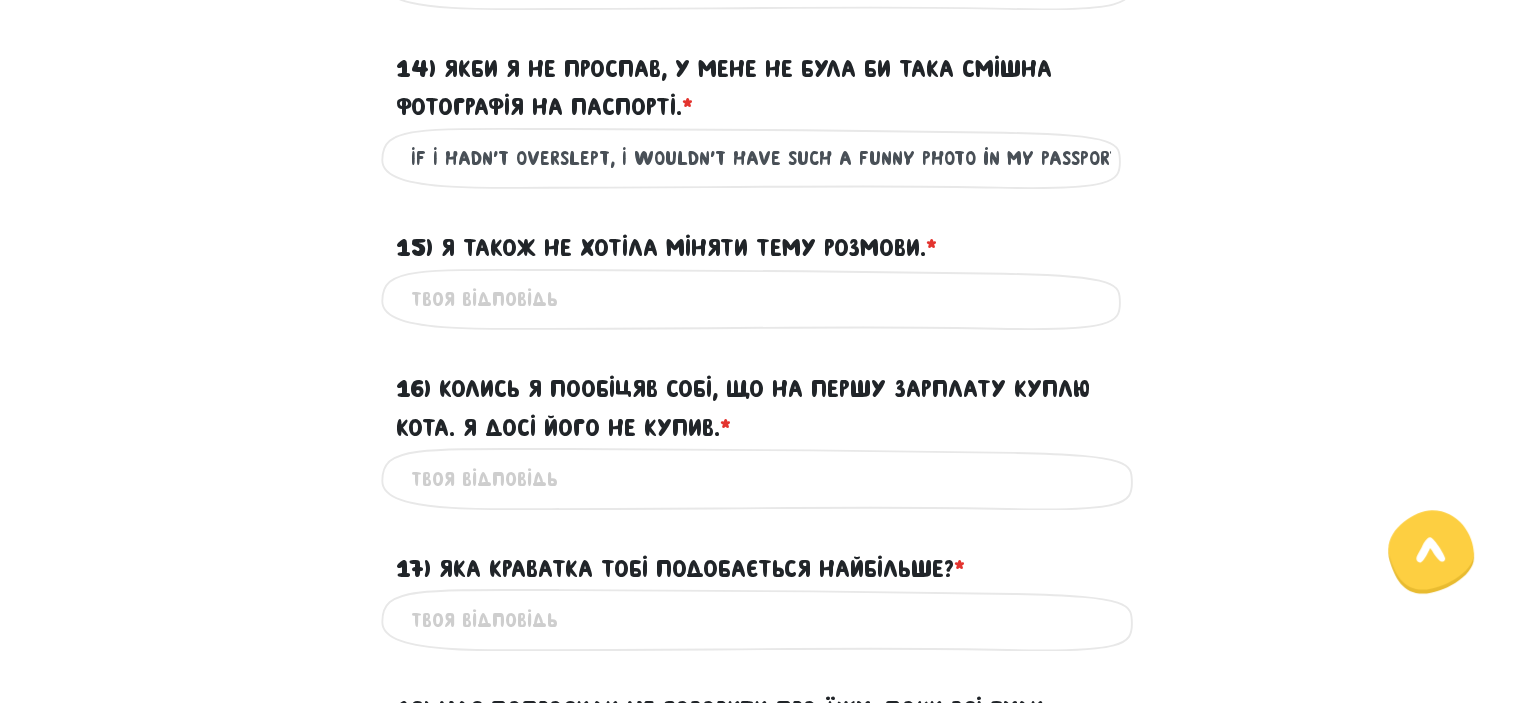 scroll, scrollTop: 2591, scrollLeft: 0, axis: vertical 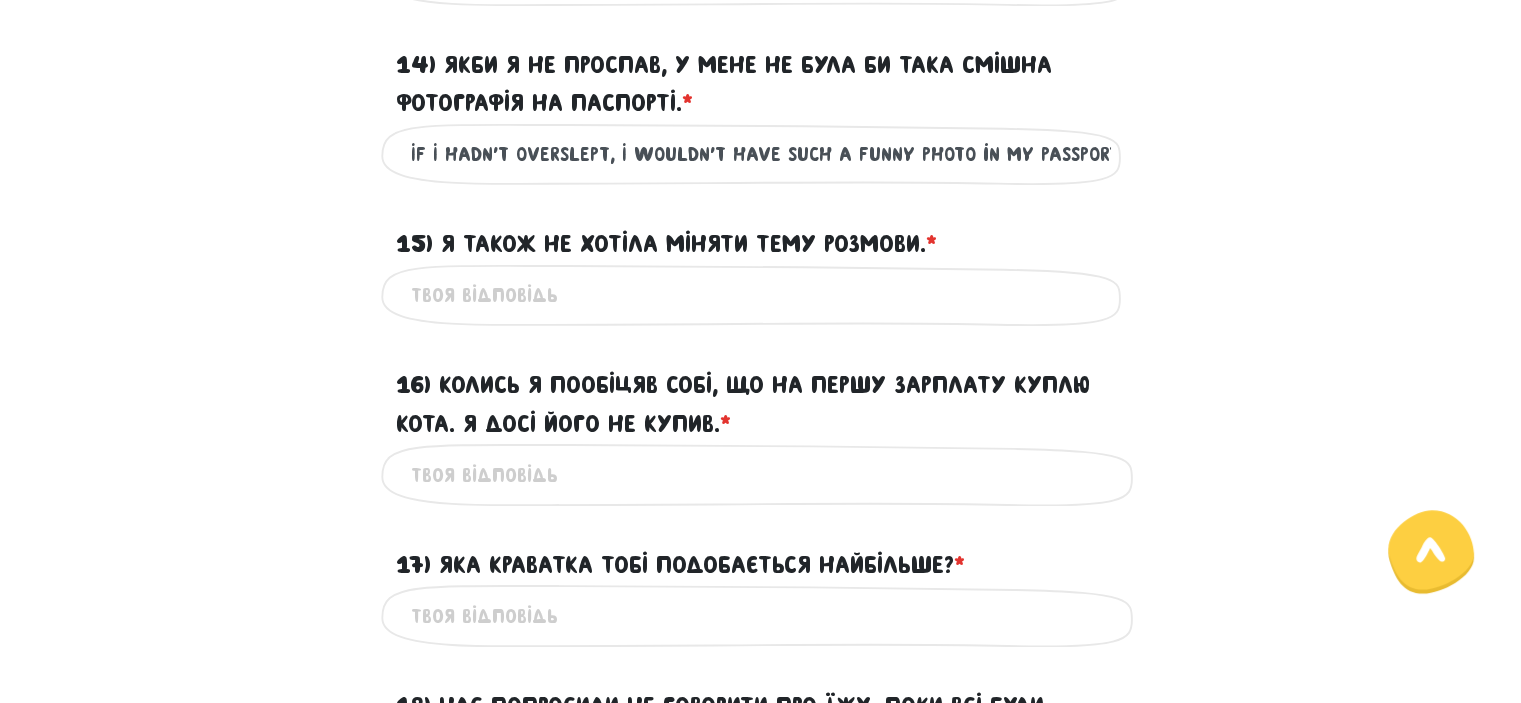 type on "If I hadn't overslept, I wouldn't have such a funny photo in my passport." 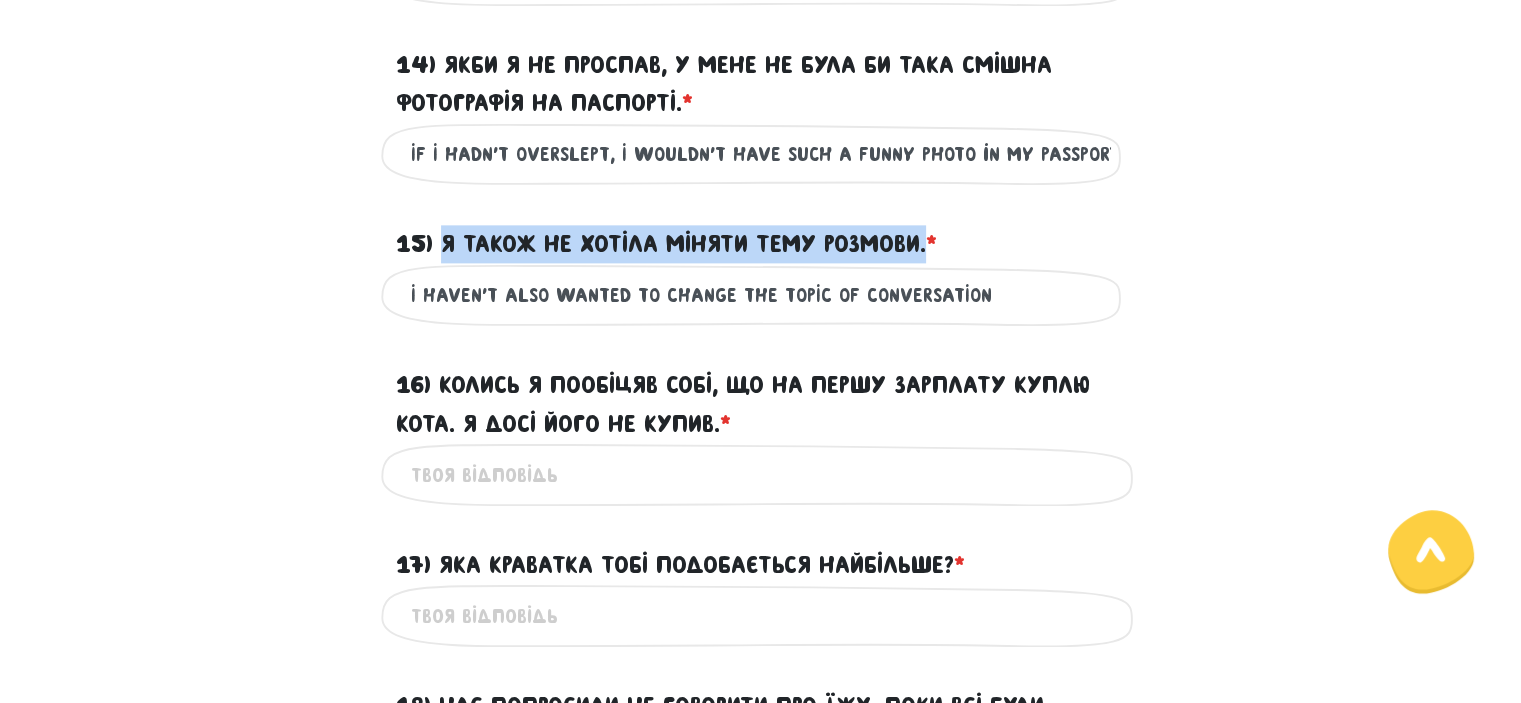drag, startPoint x: 447, startPoint y: 271, endPoint x: 927, endPoint y: 283, distance: 480.14996 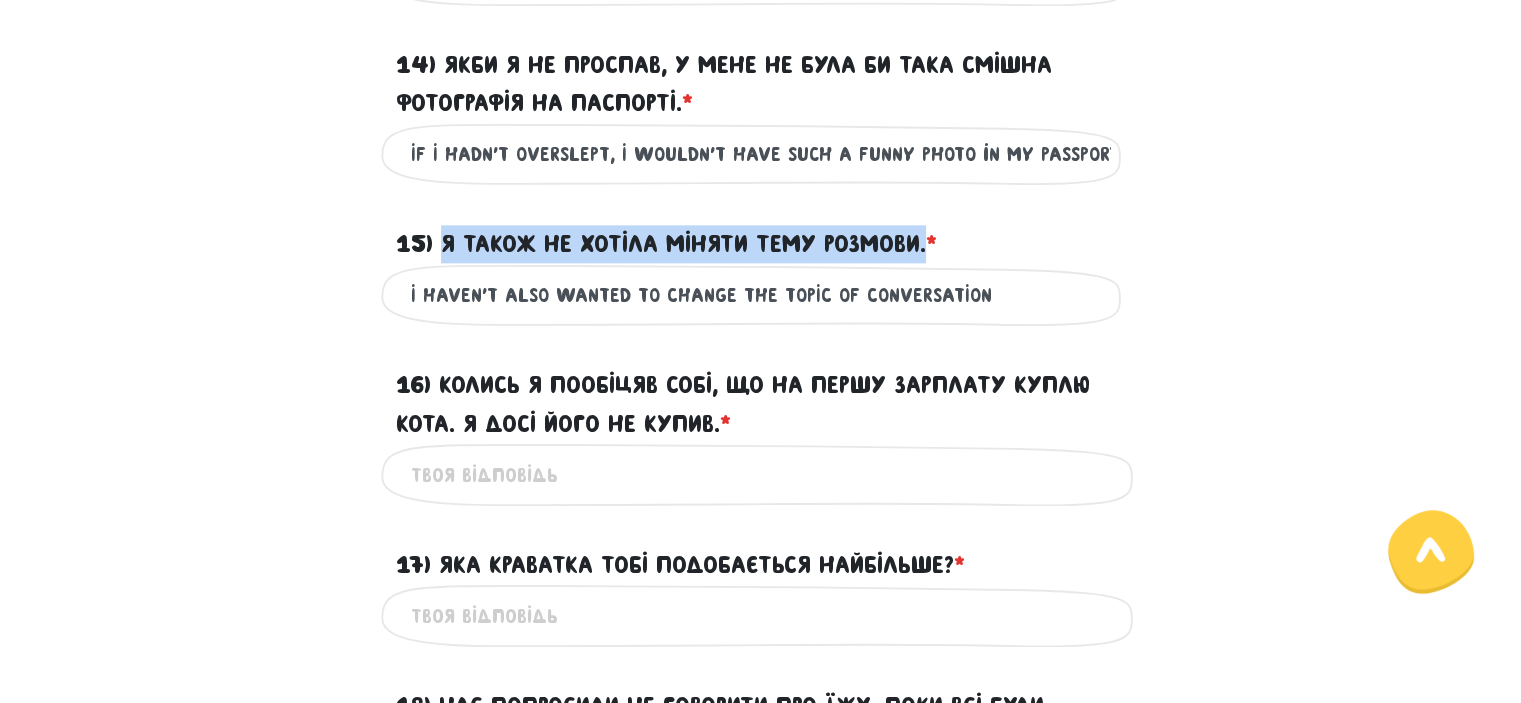 click on "15) Я також не хотіла міняти тему розмови. *
?" at bounding box center [666, 244] 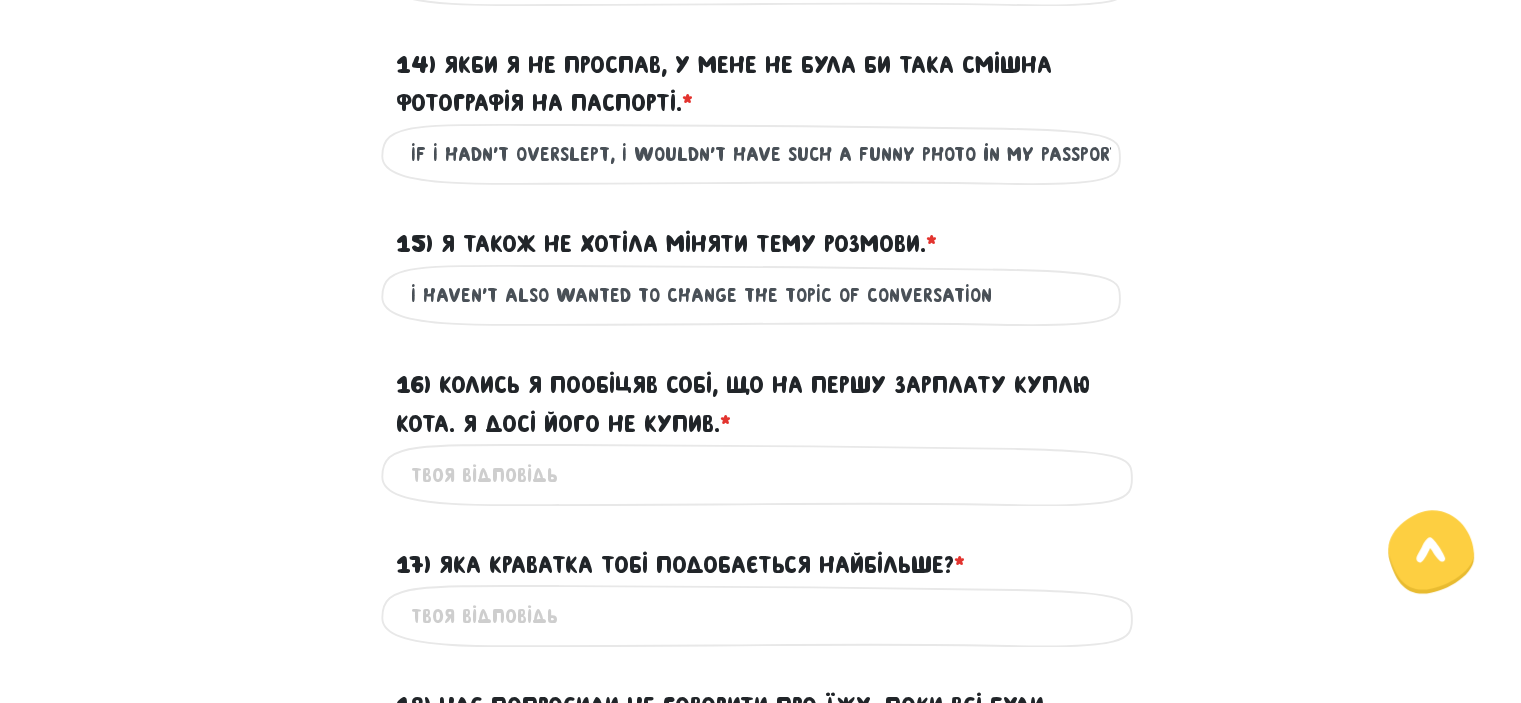 click on "I HAVEN'T ALSO WANTED TO CHANGE THE TOPIC OF CONVERSATION" at bounding box center (761, 295) 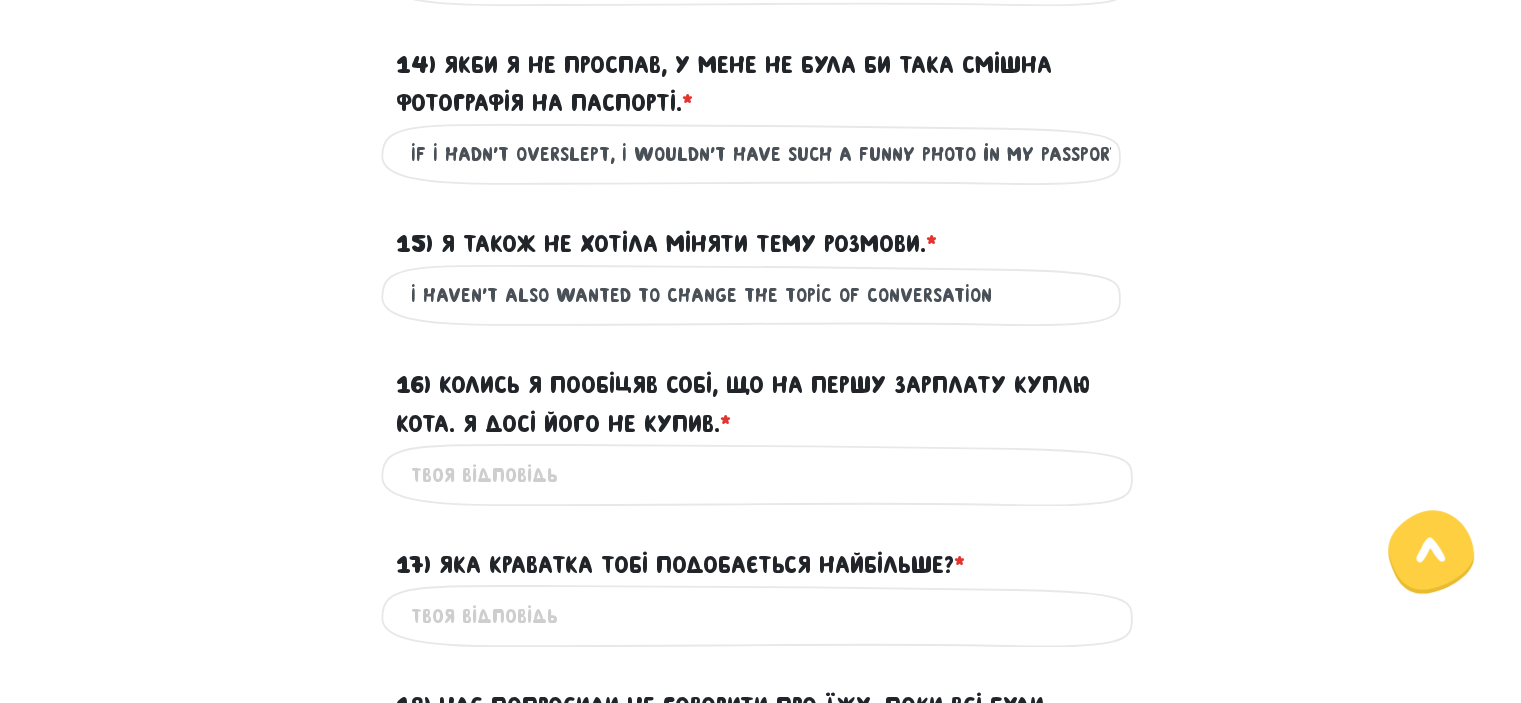 drag, startPoint x: 423, startPoint y: 335, endPoint x: 988, endPoint y: 349, distance: 565.1734 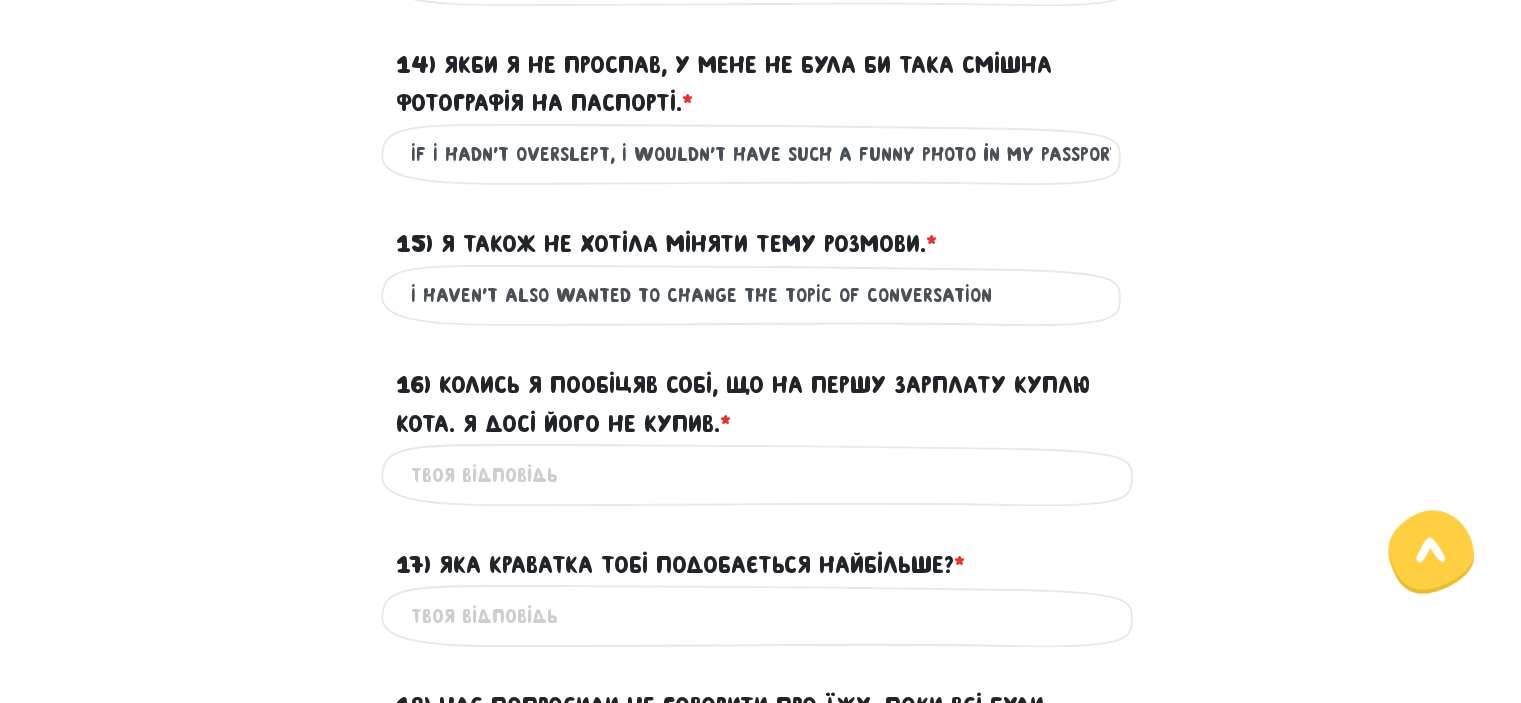 click on "I HAVEN'T ALSO WANTED TO CHANGE THE TOPIC OF CONVERSATION" at bounding box center (761, 295) 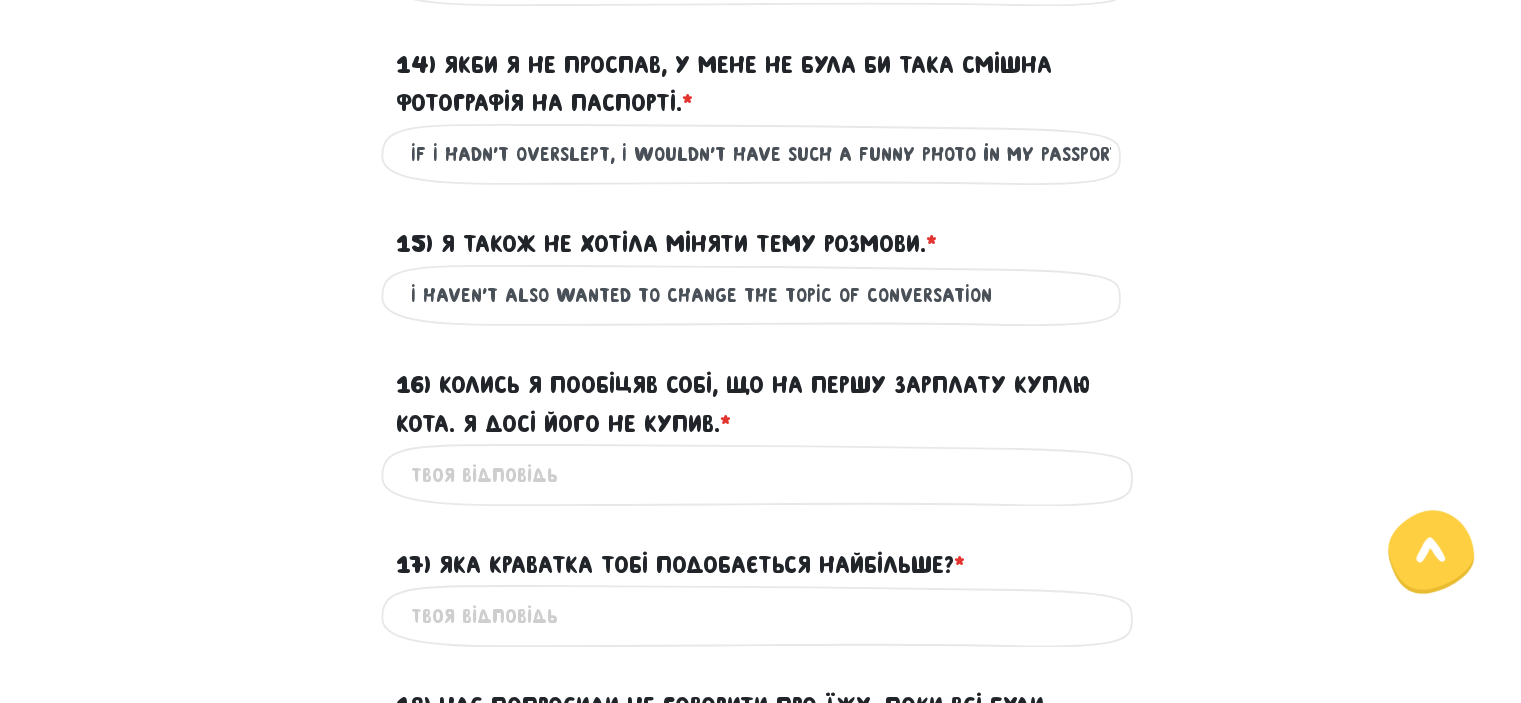 drag, startPoint x: 419, startPoint y: 331, endPoint x: 544, endPoint y: 343, distance: 125.57468 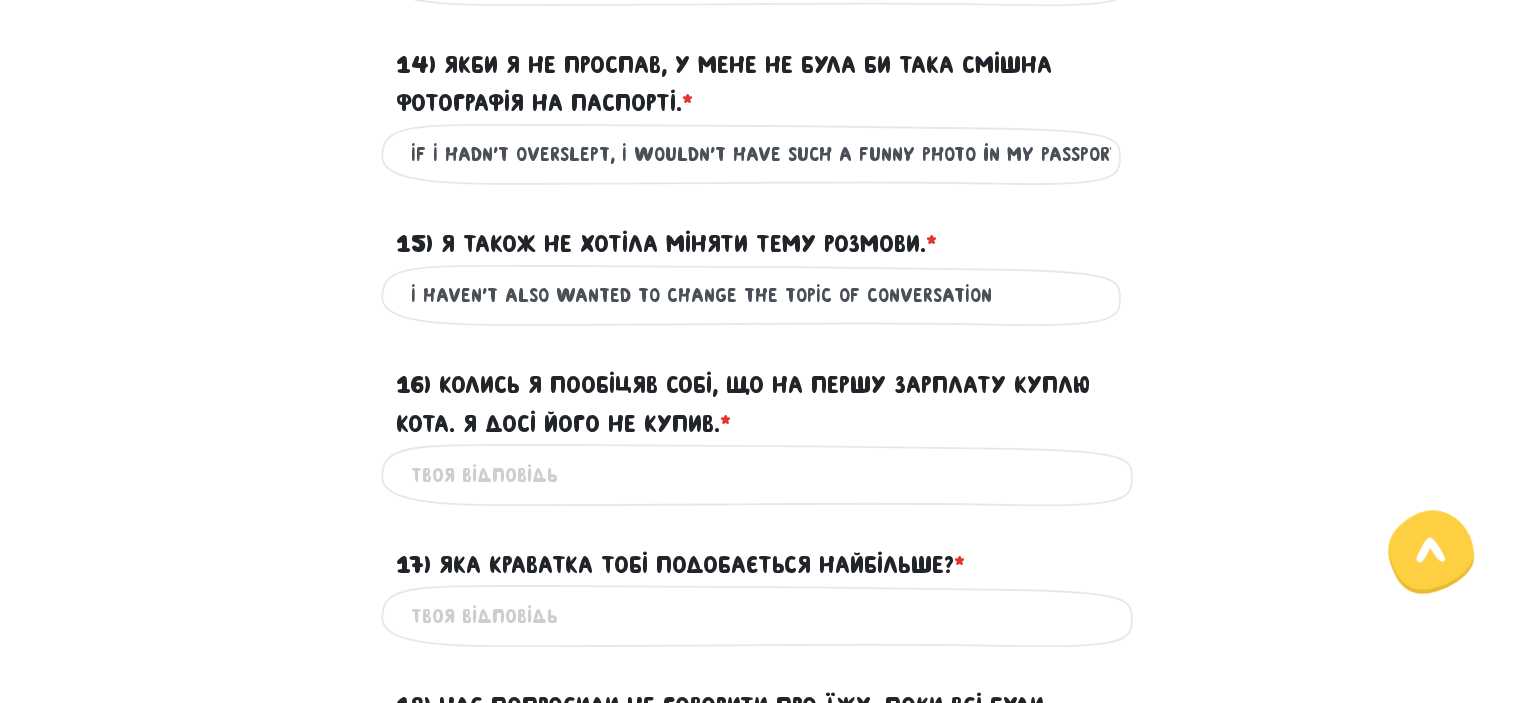 click on "I HAVEN'T ALSO WANTED TO CHANGE THE TOPIC OF CONVERSATION" at bounding box center [761, 295] 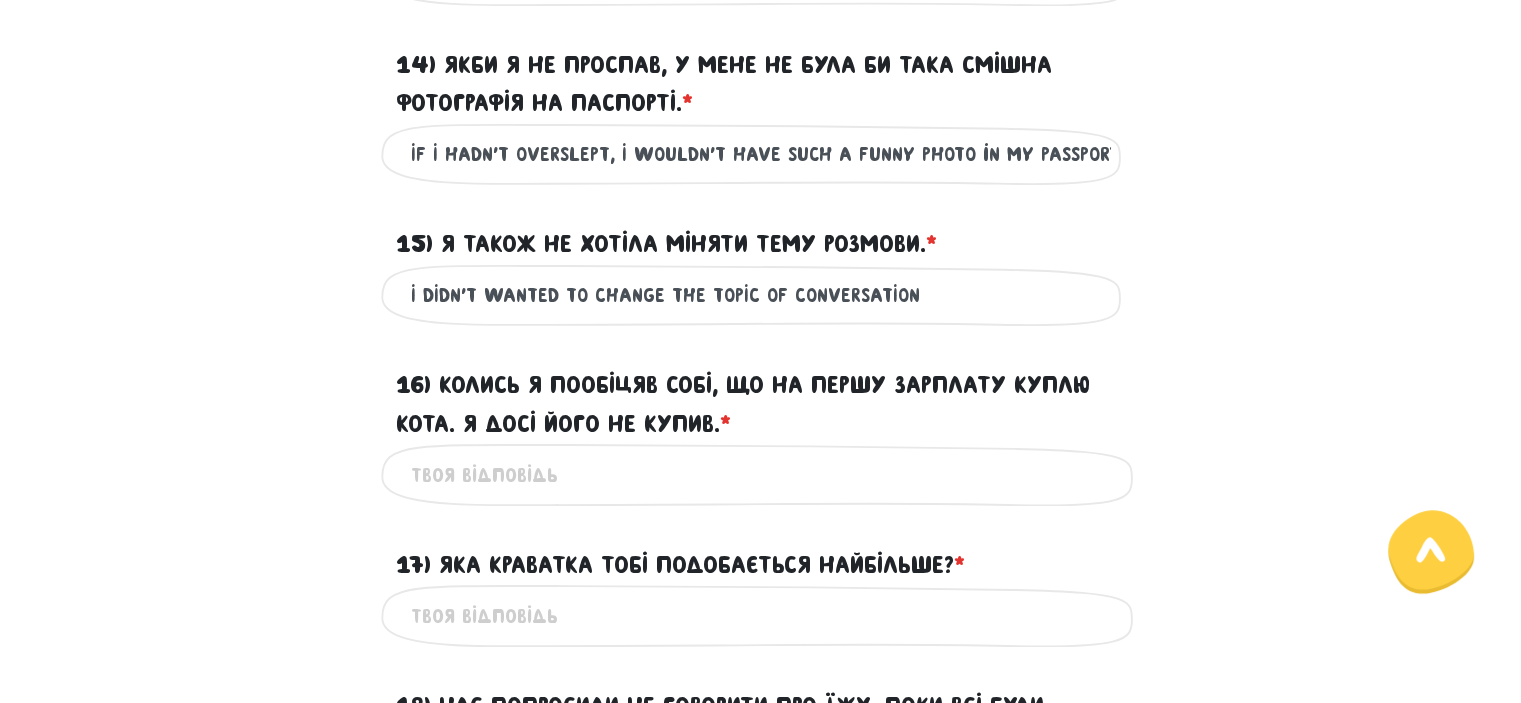 click on "I DIDN'T WANTED TO CHANGE THE TOPIC OF CONVERSATION" at bounding box center (761, 295) 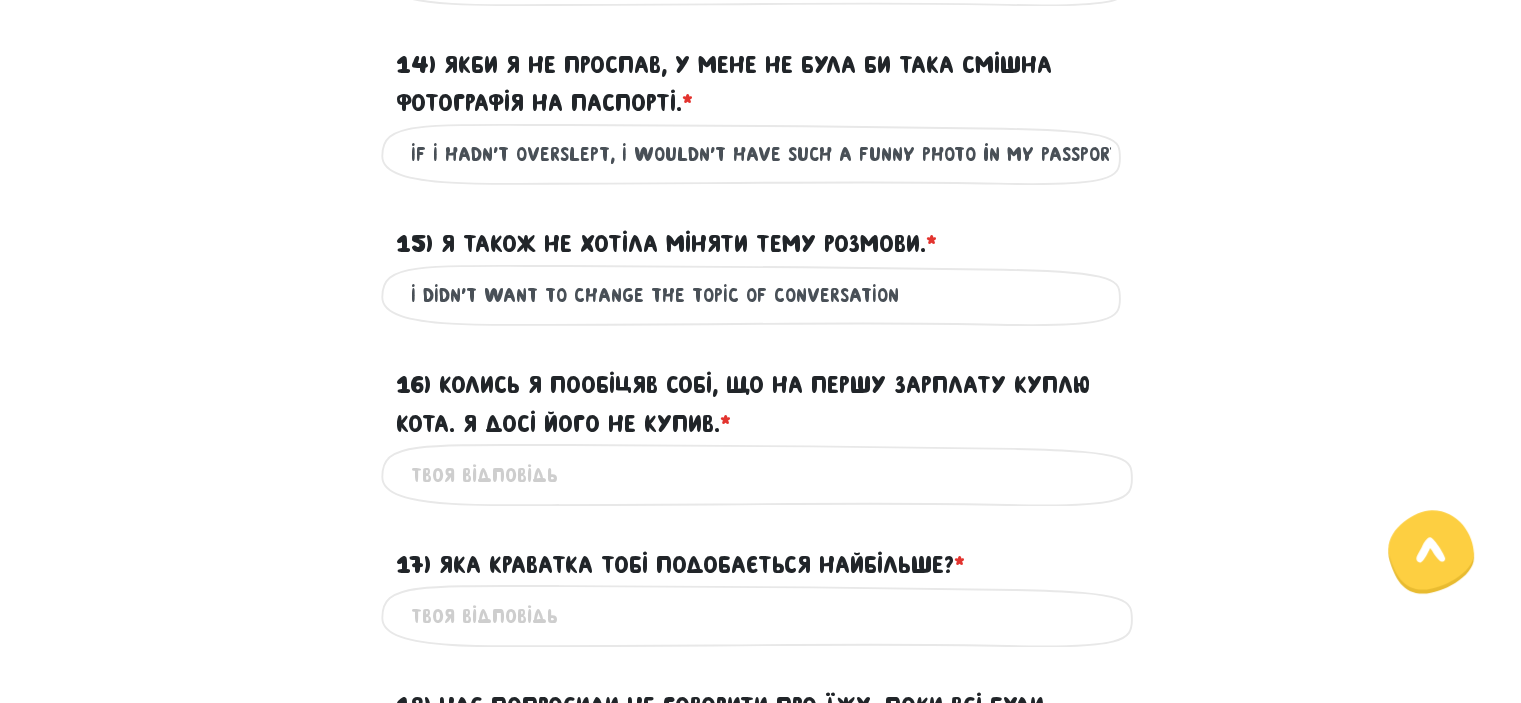 click on "I DIDN'T WANT TO CHANGE THE TOPIC OF CONVERSATION" at bounding box center [761, 295] 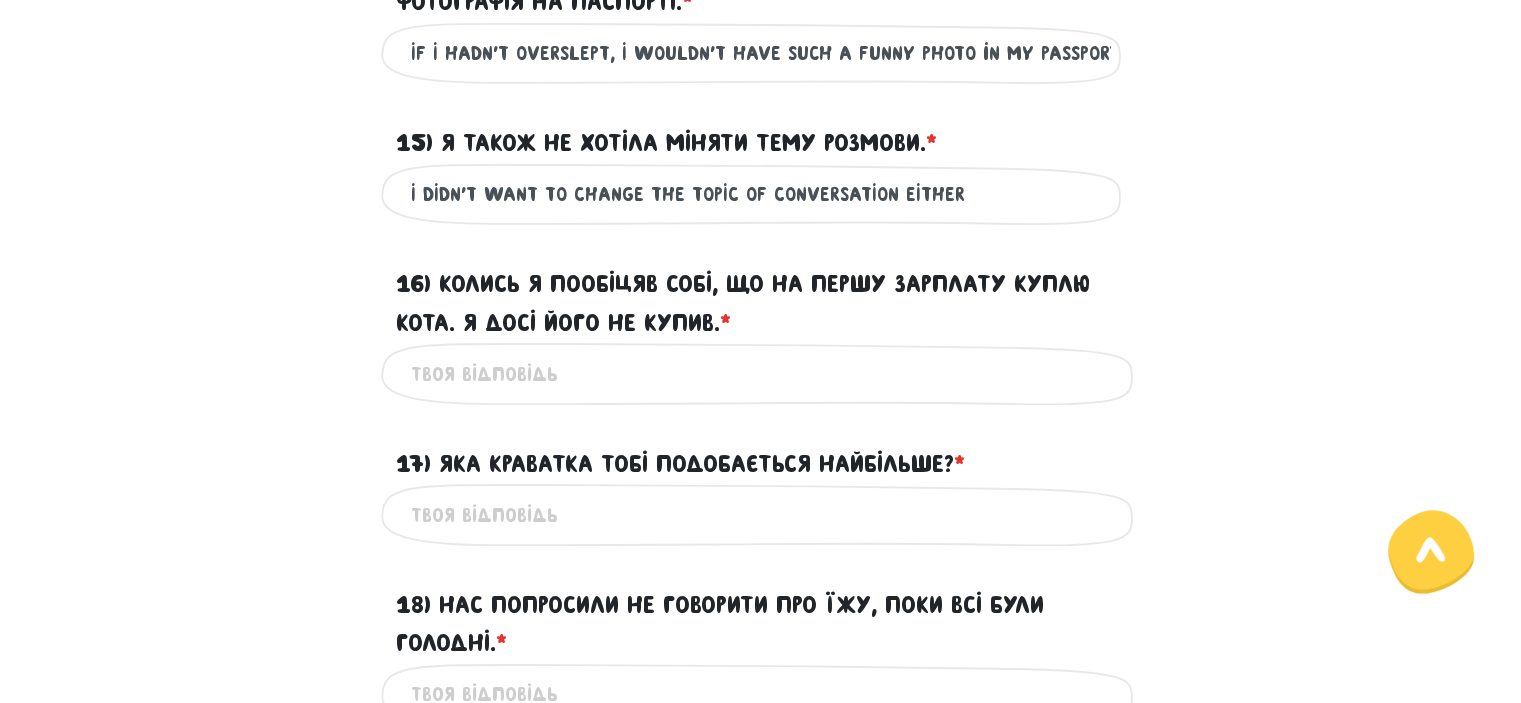 scroll, scrollTop: 2694, scrollLeft: 0, axis: vertical 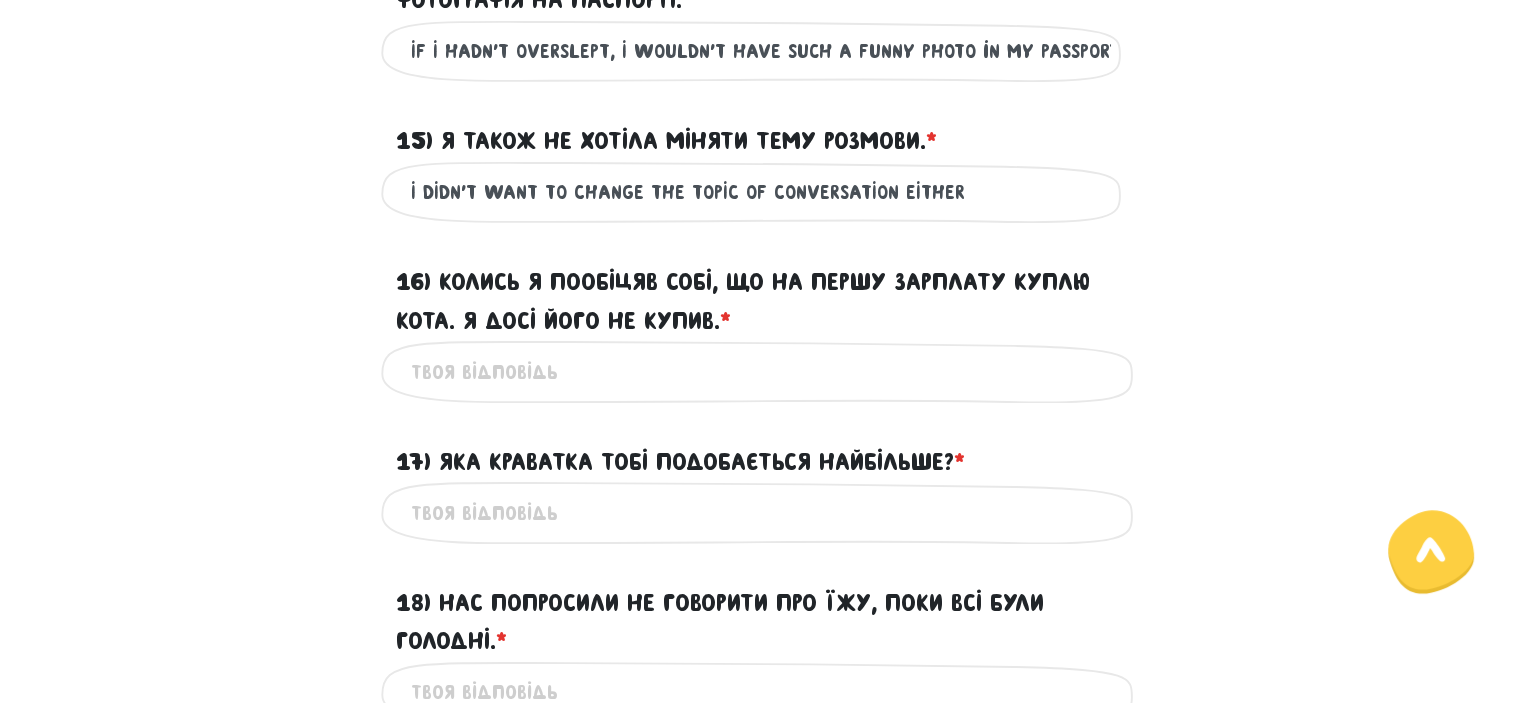 drag, startPoint x: 689, startPoint y: 229, endPoint x: 884, endPoint y: 235, distance: 195.09229 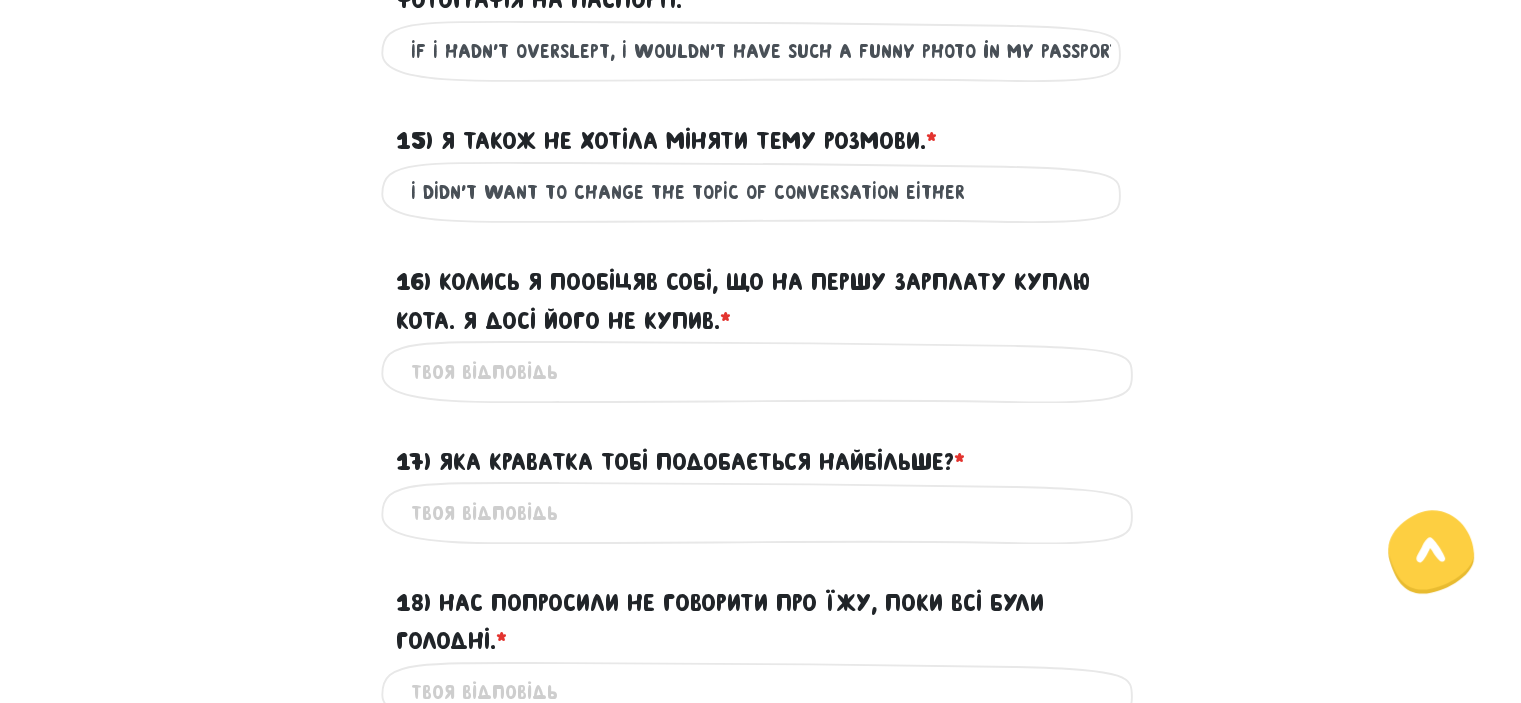 click on "I DIDN'T WANT TO CHANGE THE TOPIC OF CONVERSATION EITHER" at bounding box center [761, 192] 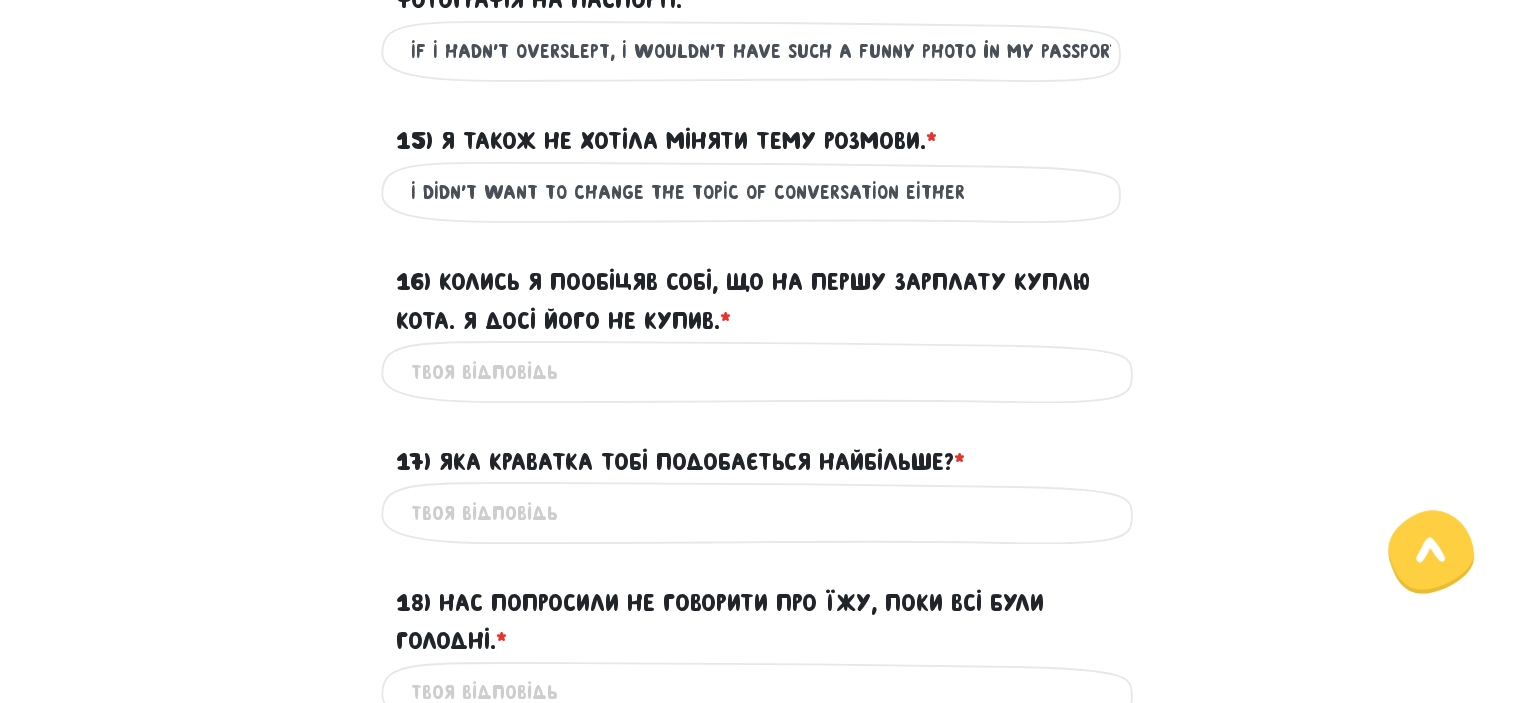 scroll, scrollTop: 2716, scrollLeft: 0, axis: vertical 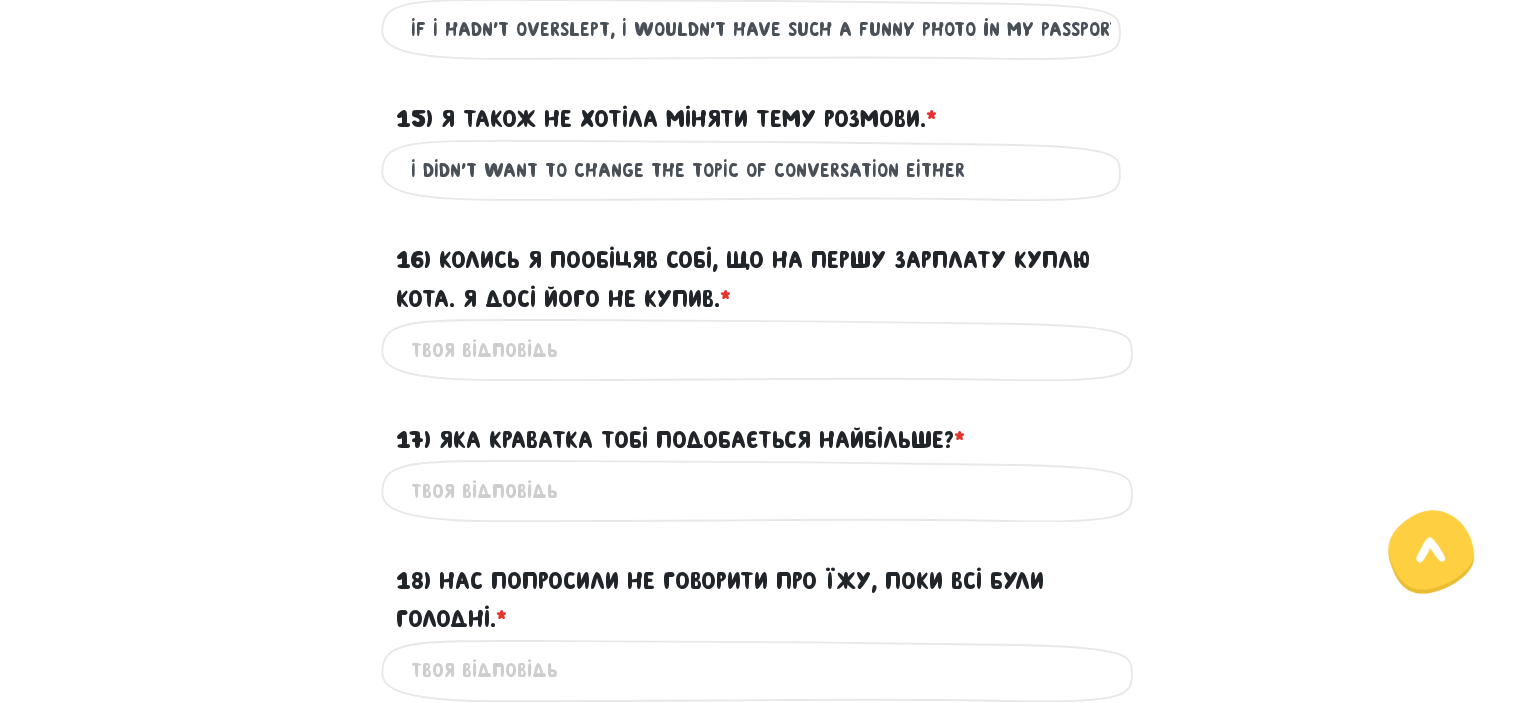 click on "I DIDN'T WANT TO CHANGE THE TOPIC OF CONVERSATION EITHER" at bounding box center [761, 170] 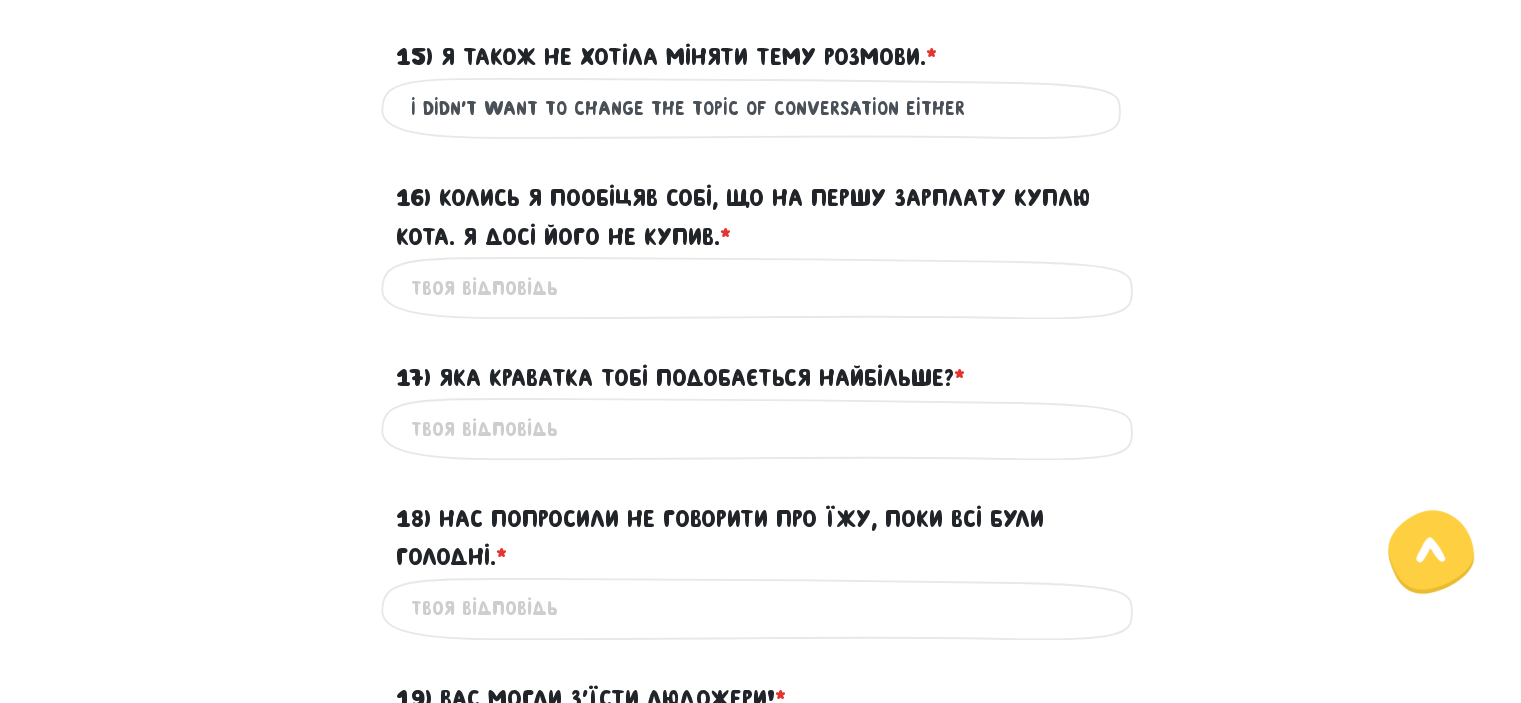 scroll, scrollTop: 2780, scrollLeft: 0, axis: vertical 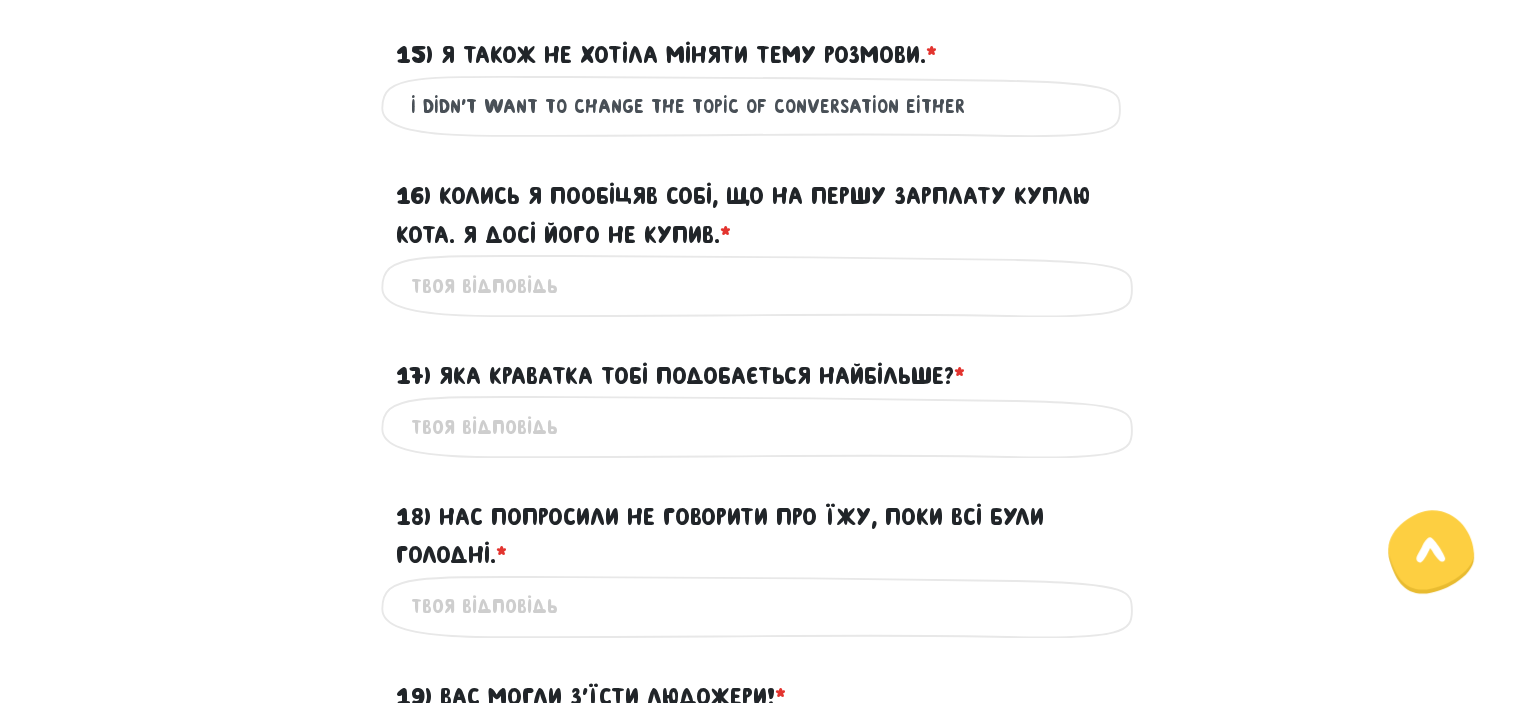 drag, startPoint x: 685, startPoint y: 146, endPoint x: 884, endPoint y: 151, distance: 199.0628 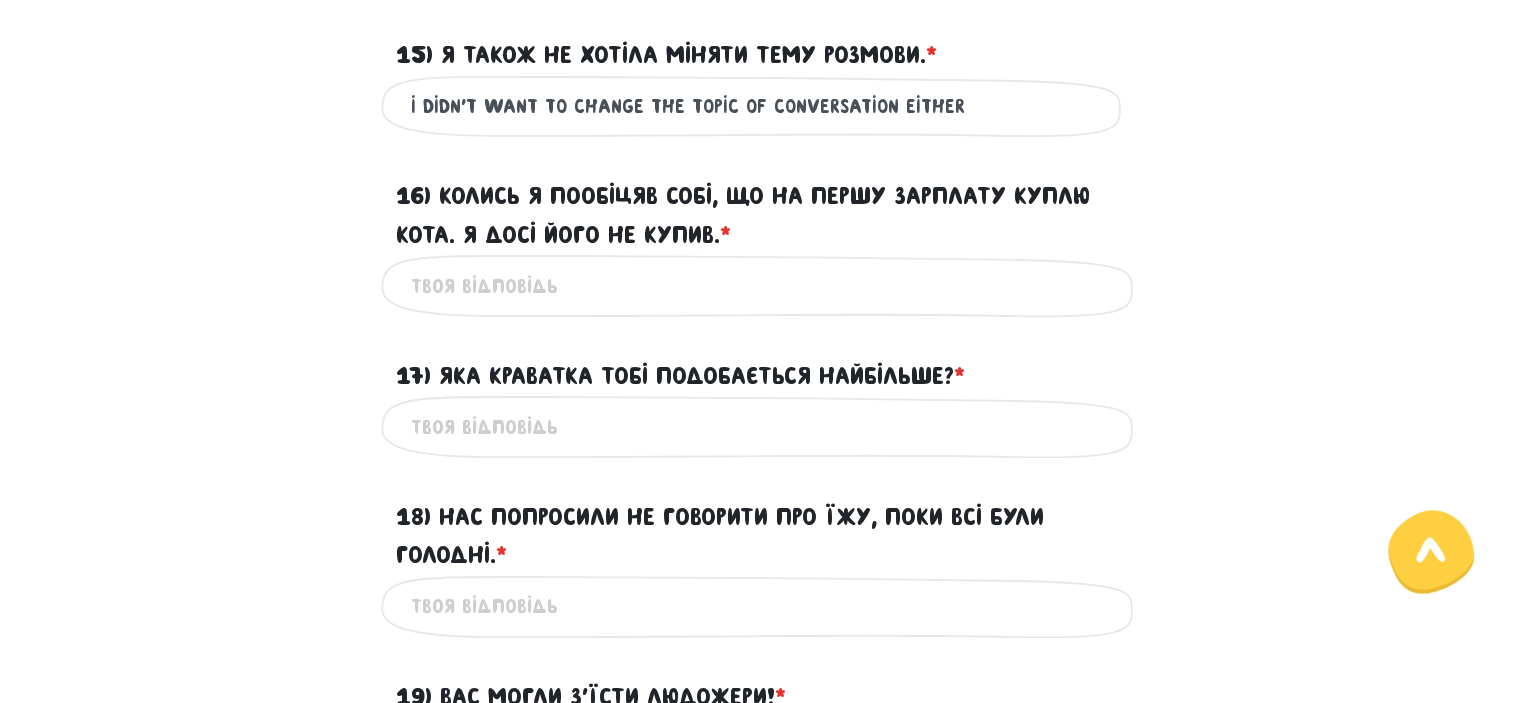 click on "I DIDN'T WANT TO CHANGE THE TOPIC OF CONVERSATION EITHER" at bounding box center [761, 106] 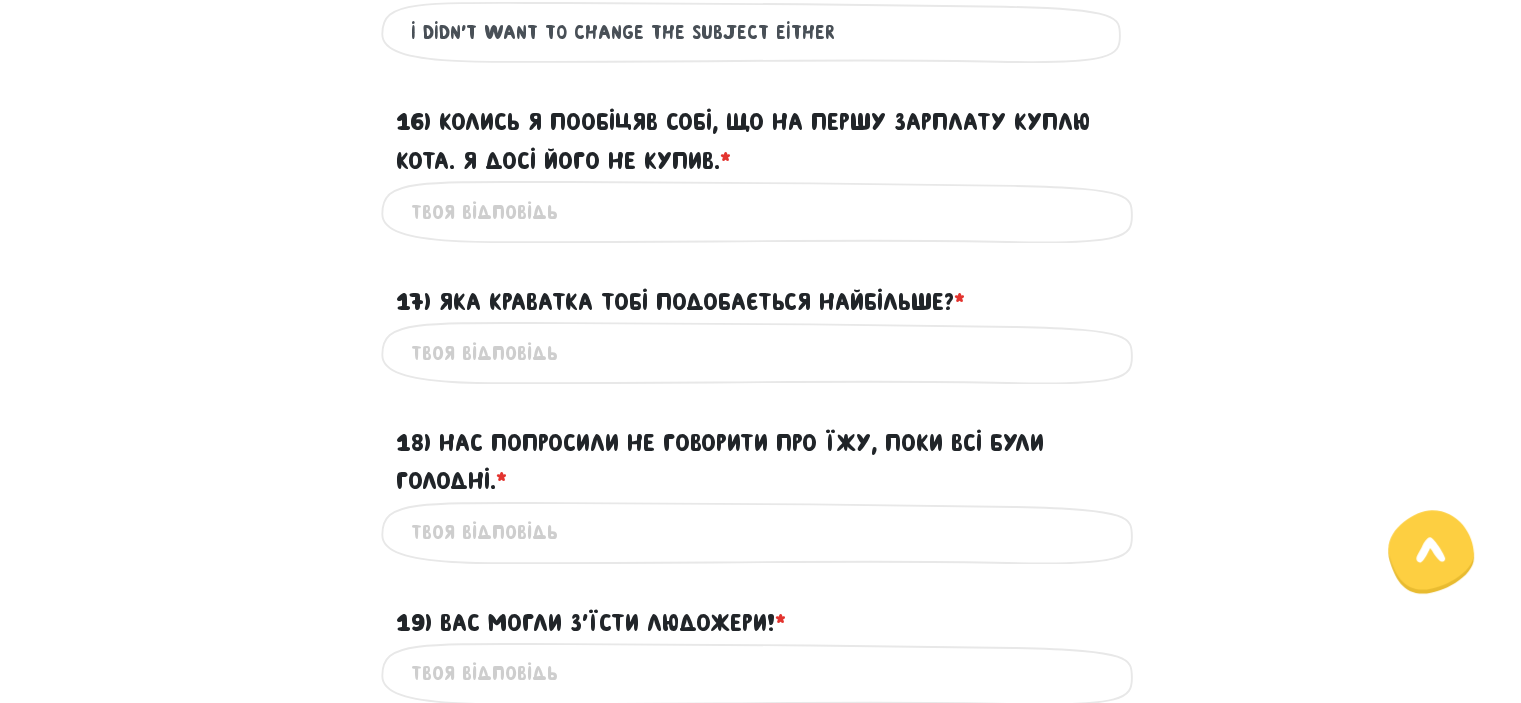 scroll, scrollTop: 2856, scrollLeft: 0, axis: vertical 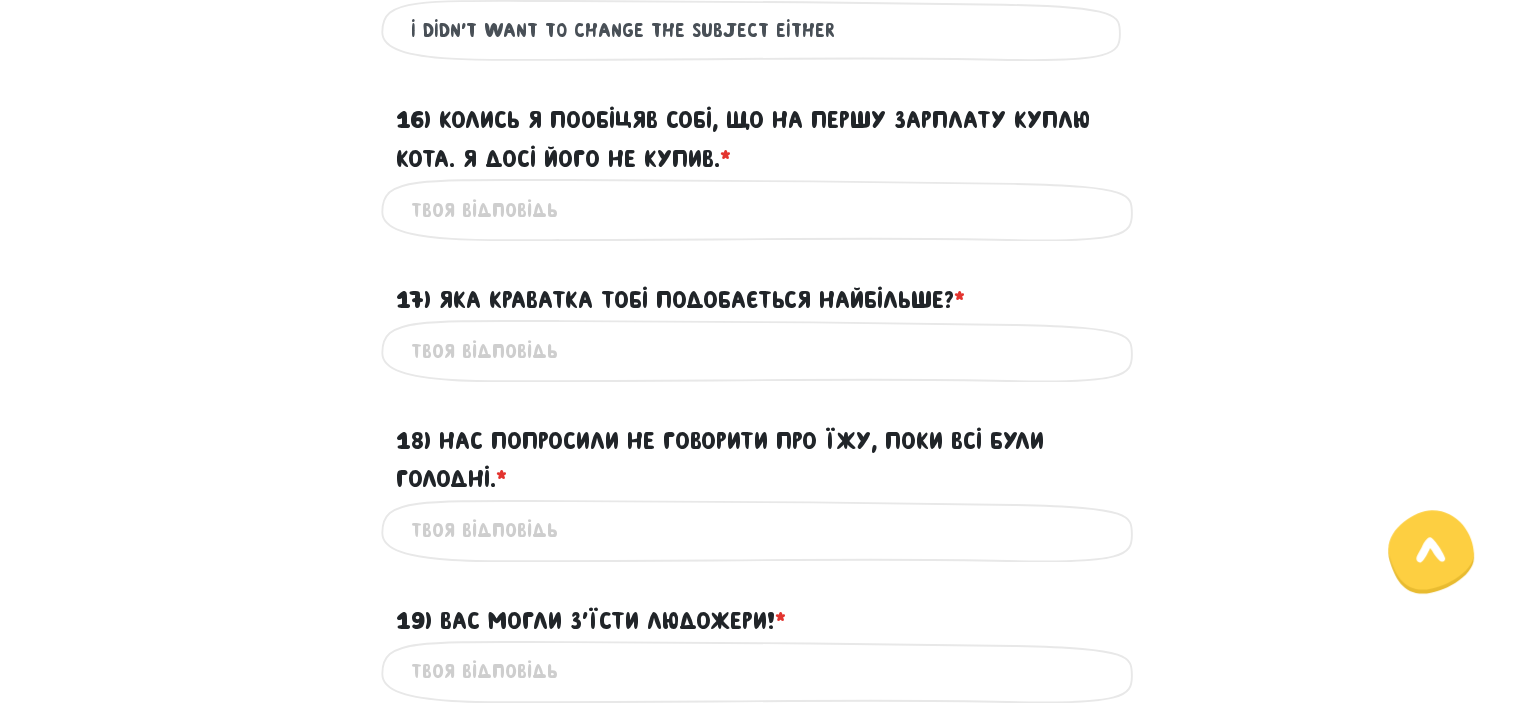 type on "I DIDN'T WANT TO CHANGE THE SUBJECT EITHER" 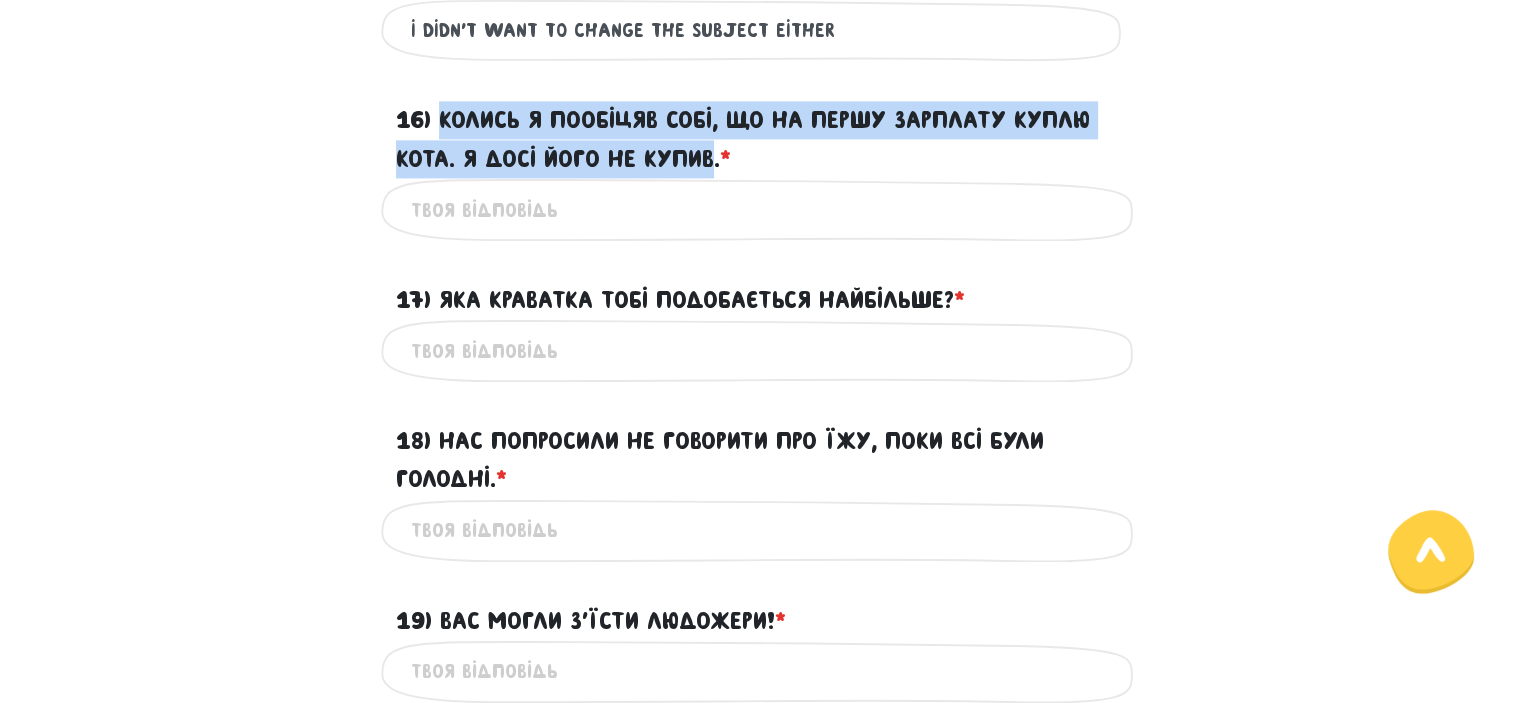 drag, startPoint x: 440, startPoint y: 159, endPoint x: 707, endPoint y: 183, distance: 268.07648 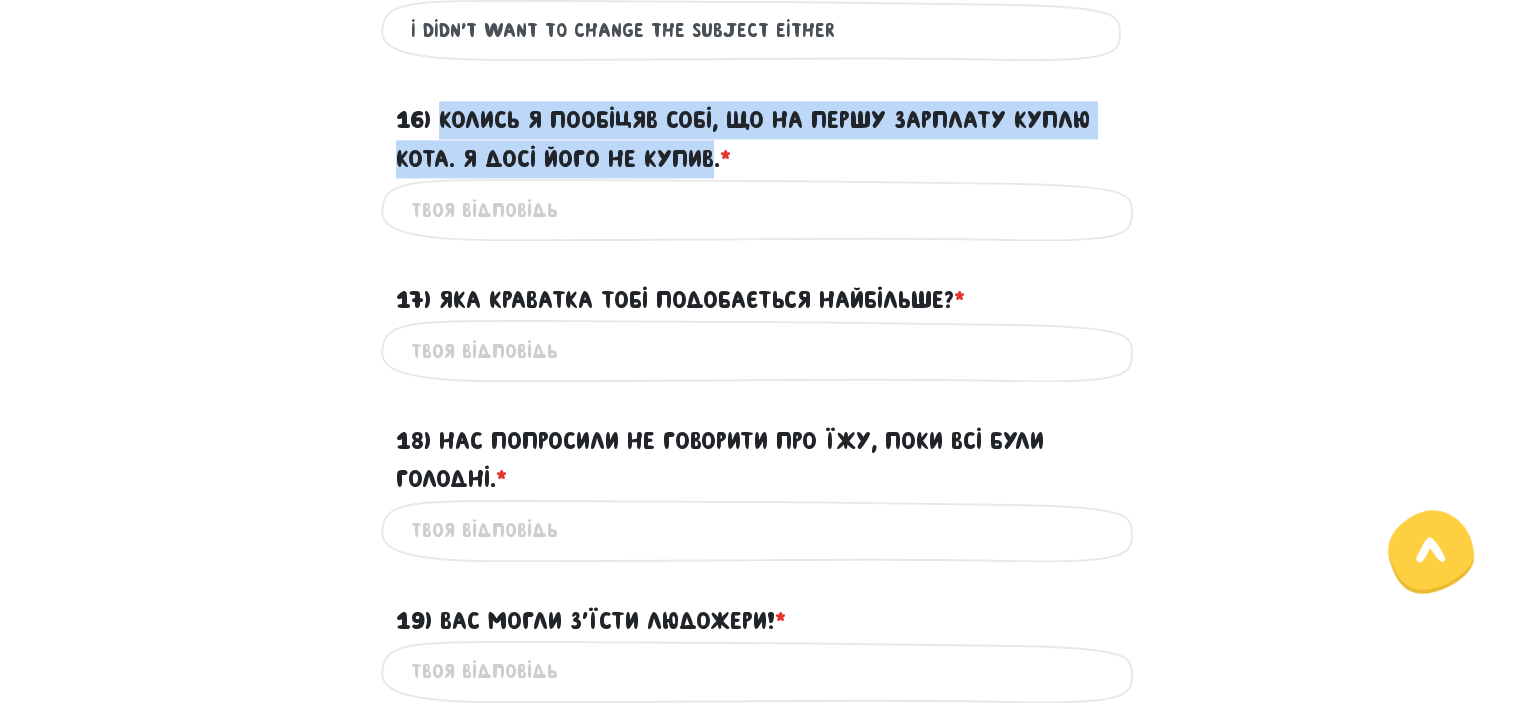 click on "16) Колись я пообіцяв собі, що на першу зарплату куплю кота. Я досі його не купив. *
?" at bounding box center [761, 139] 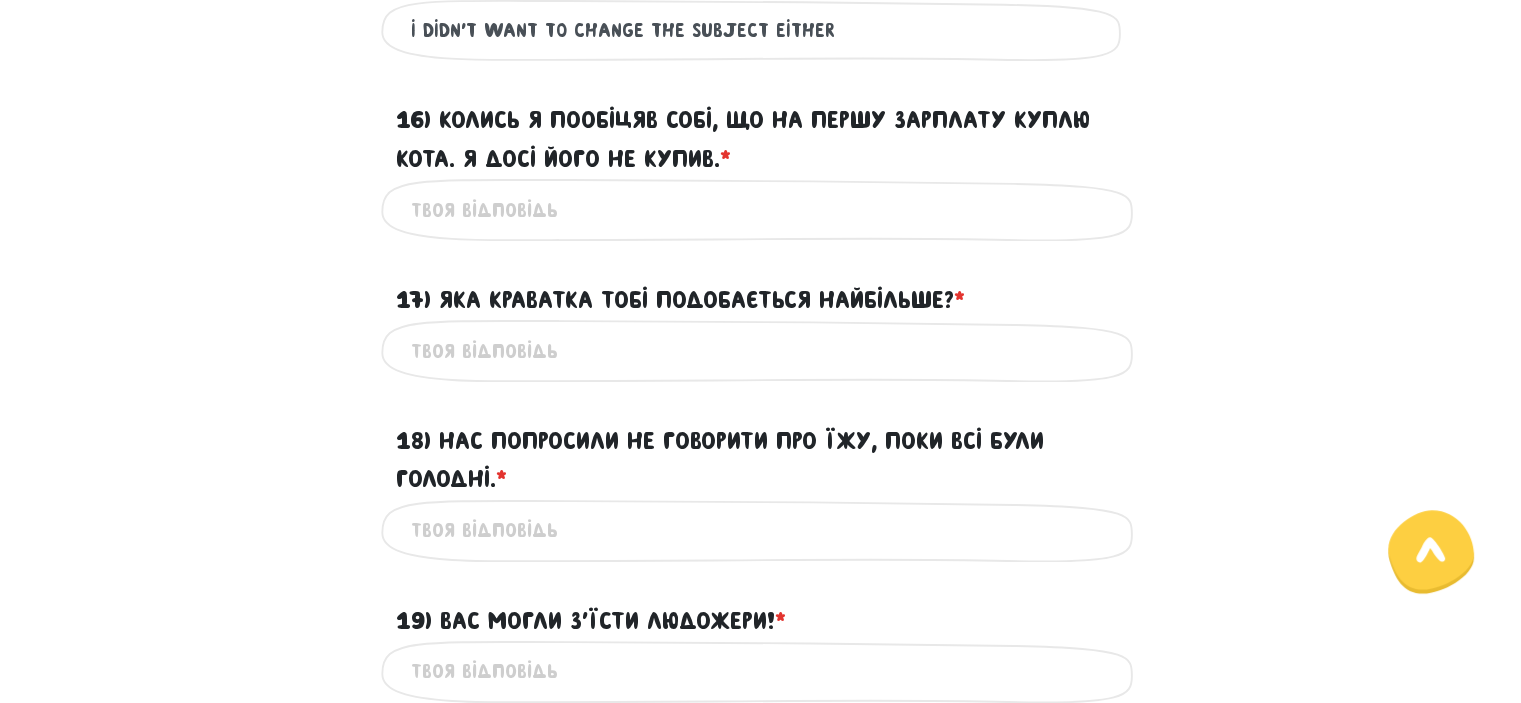 click on "Це обов'язкове поле" at bounding box center (761, 209) 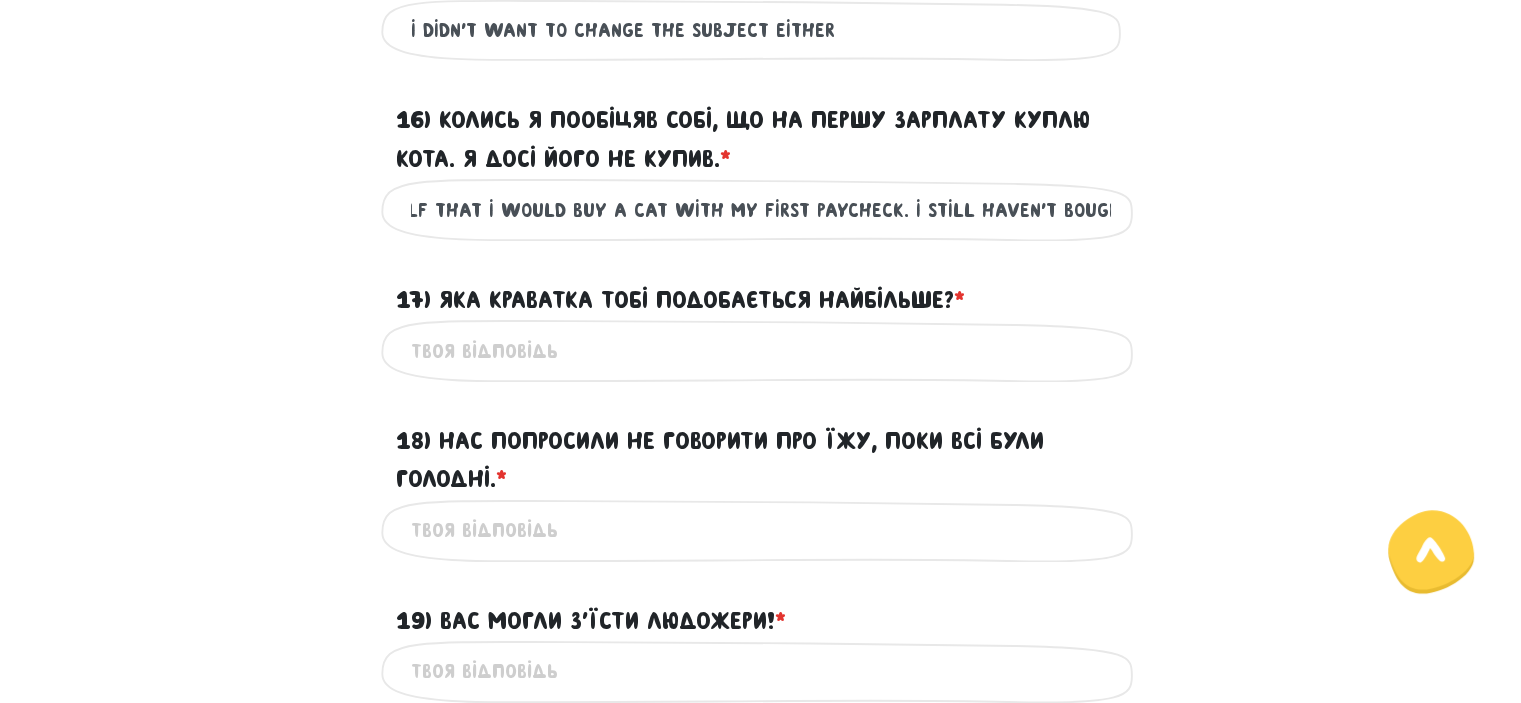 scroll, scrollTop: 0, scrollLeft: 216, axis: horizontal 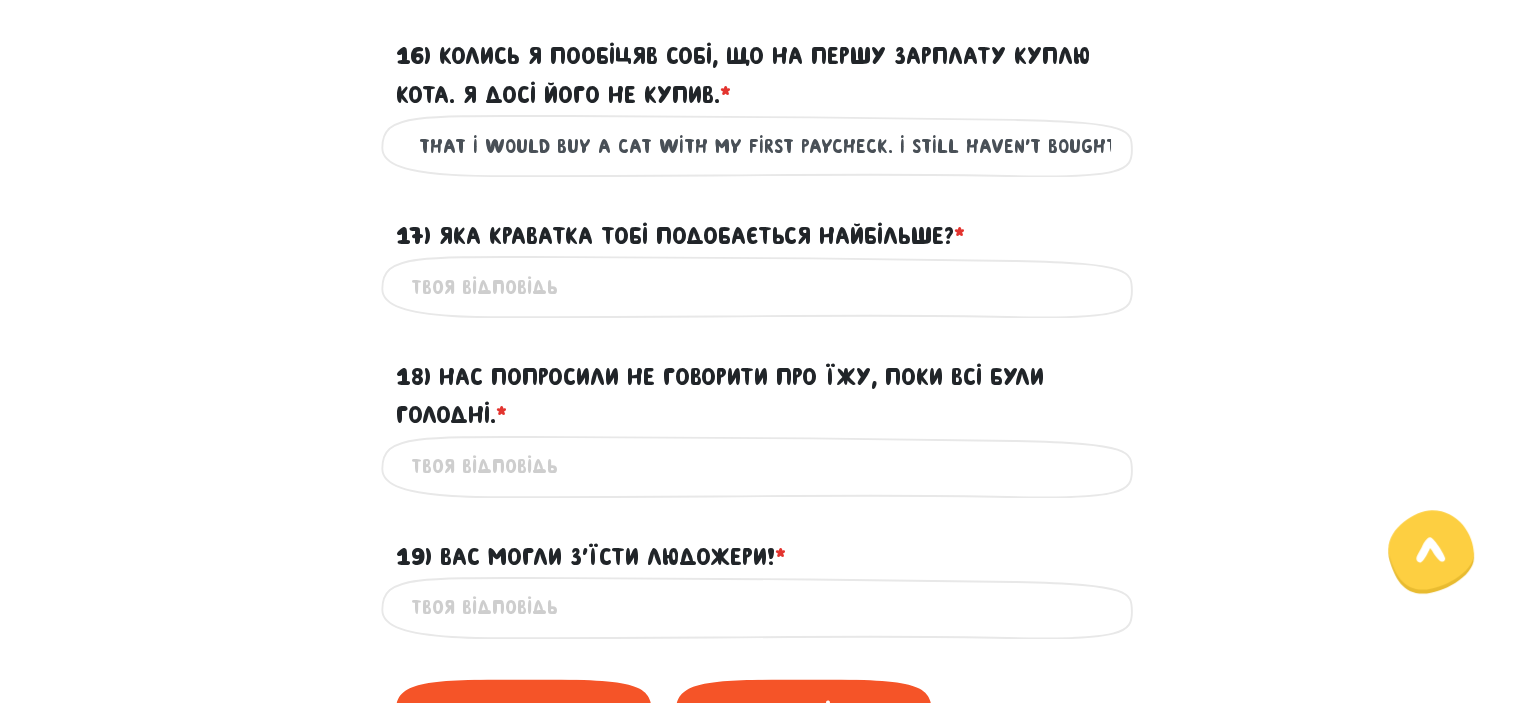 type on "oNCE I PROMICED MYSELF THAT I WOULD BUY A CAT WITH MY FIRST PAYCHECK. I STILL HAVEN'T BOUGHT IT" 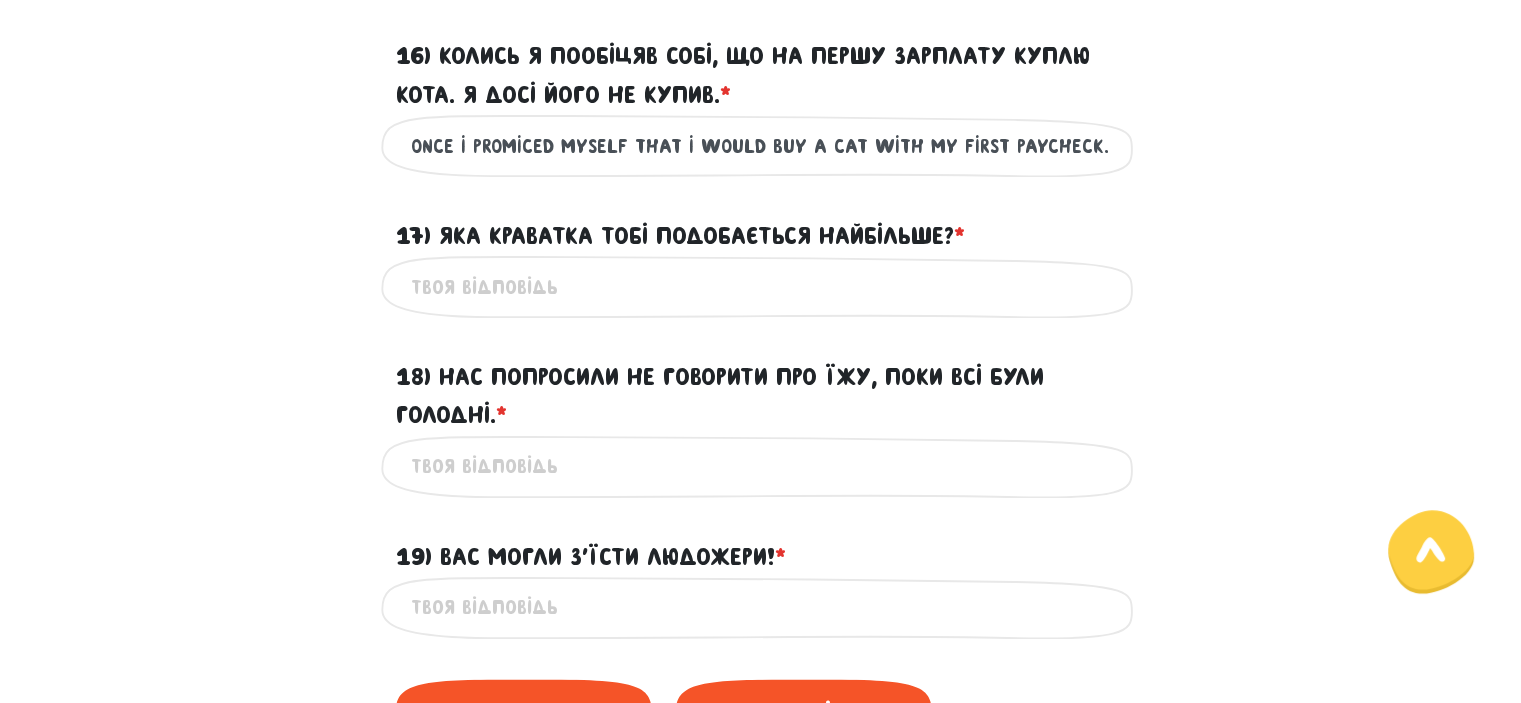 click on "17) Яка краватка тобі подобається найбільше? *
?" at bounding box center [761, 286] 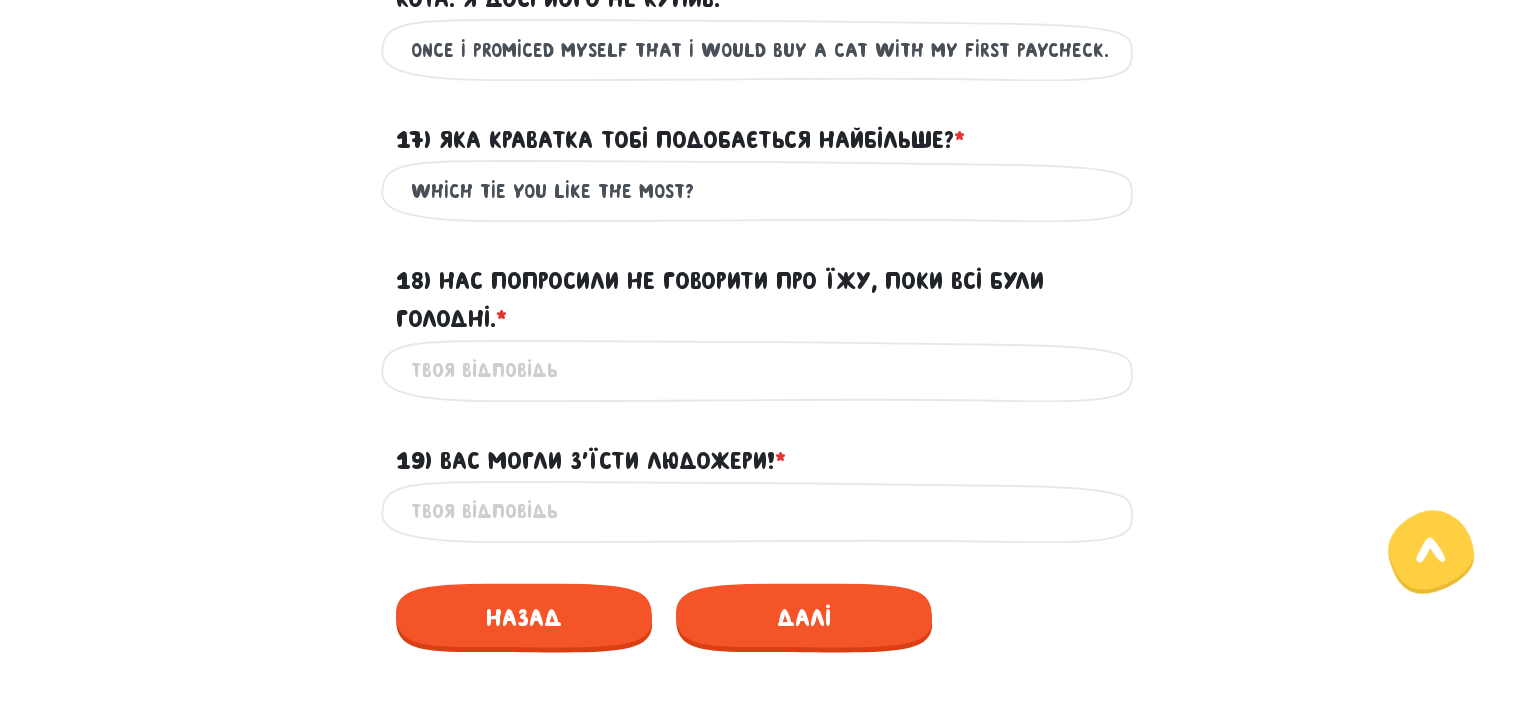 scroll, scrollTop: 3040, scrollLeft: 0, axis: vertical 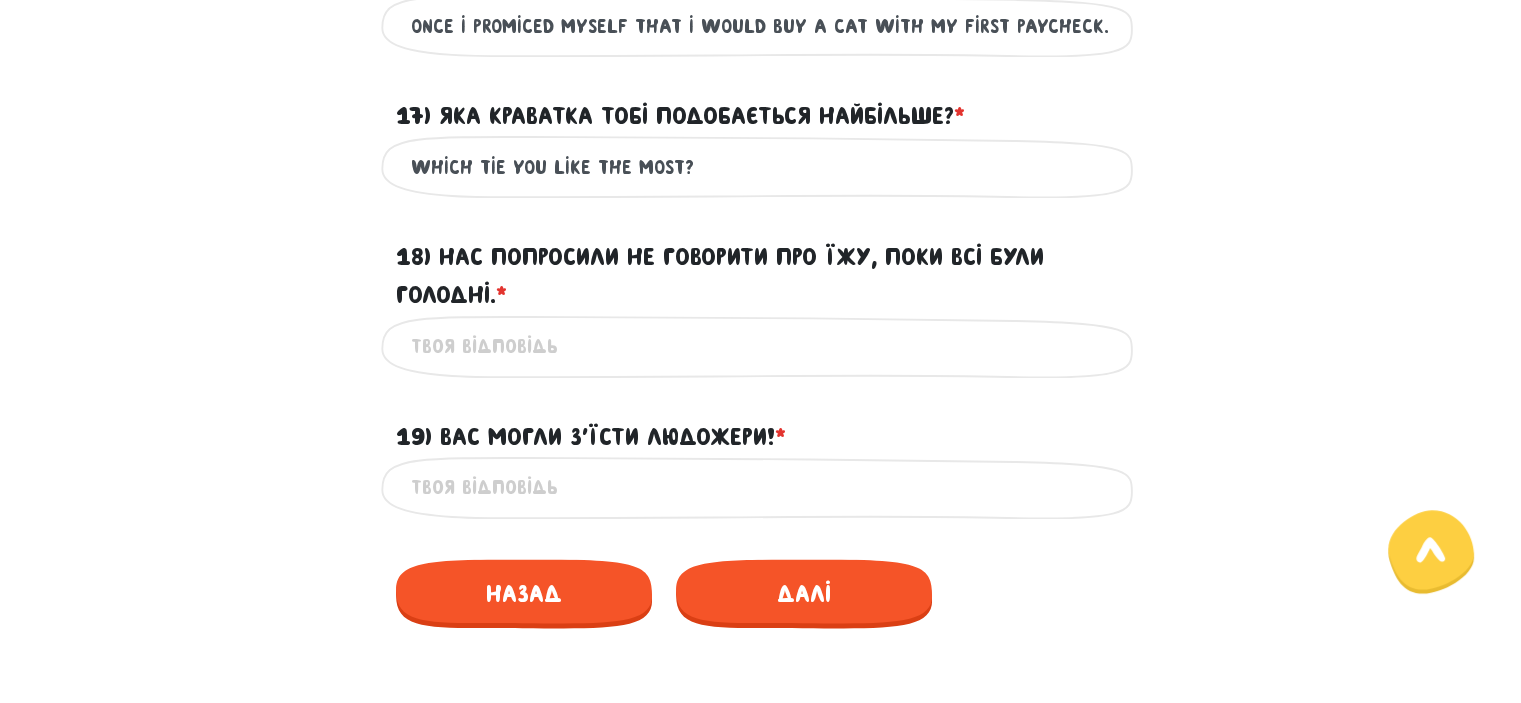 type on "WHICH TIE YOU LIKE THE MOST?" 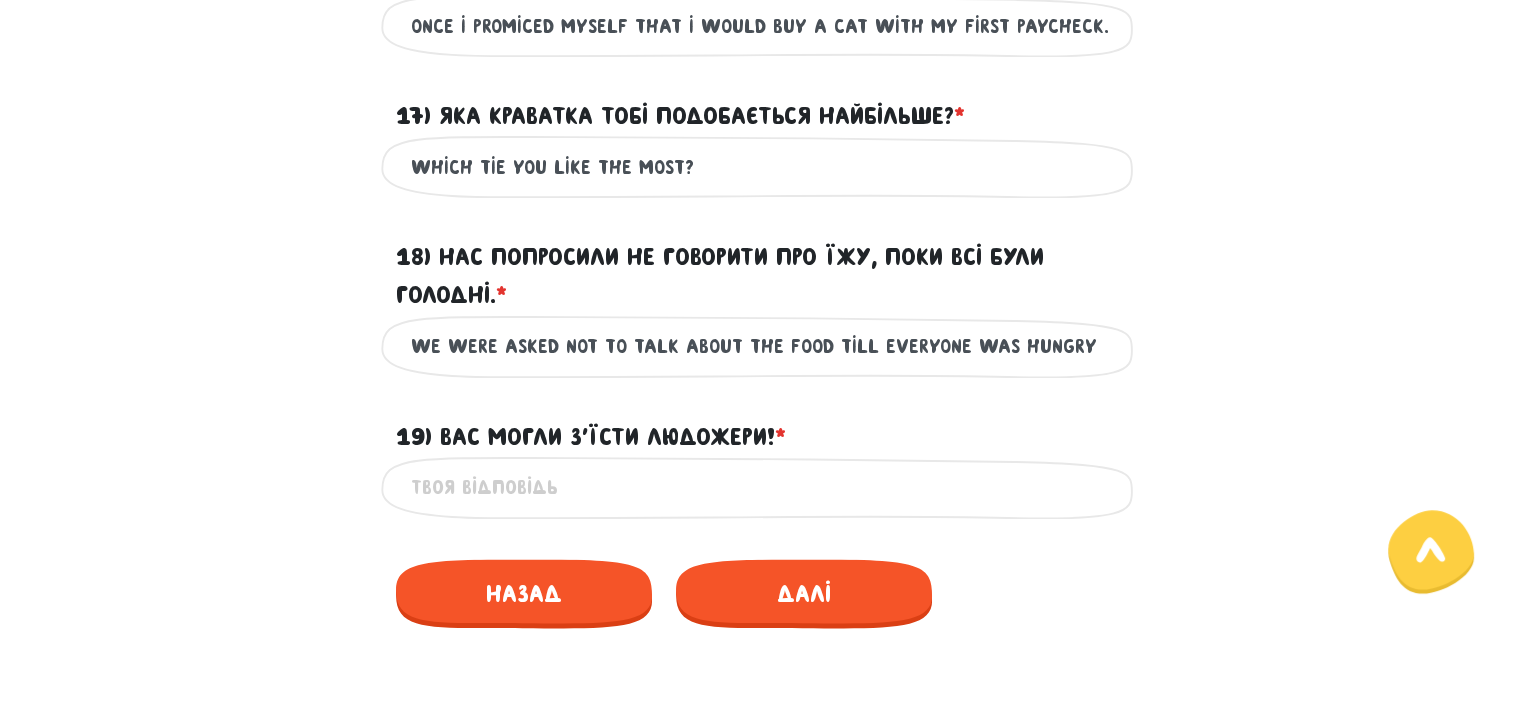 type on "wE WERE ASKED NOT TO TALK ABOUT THE FOOD TILL EVERYONE WAS HUNGRY" 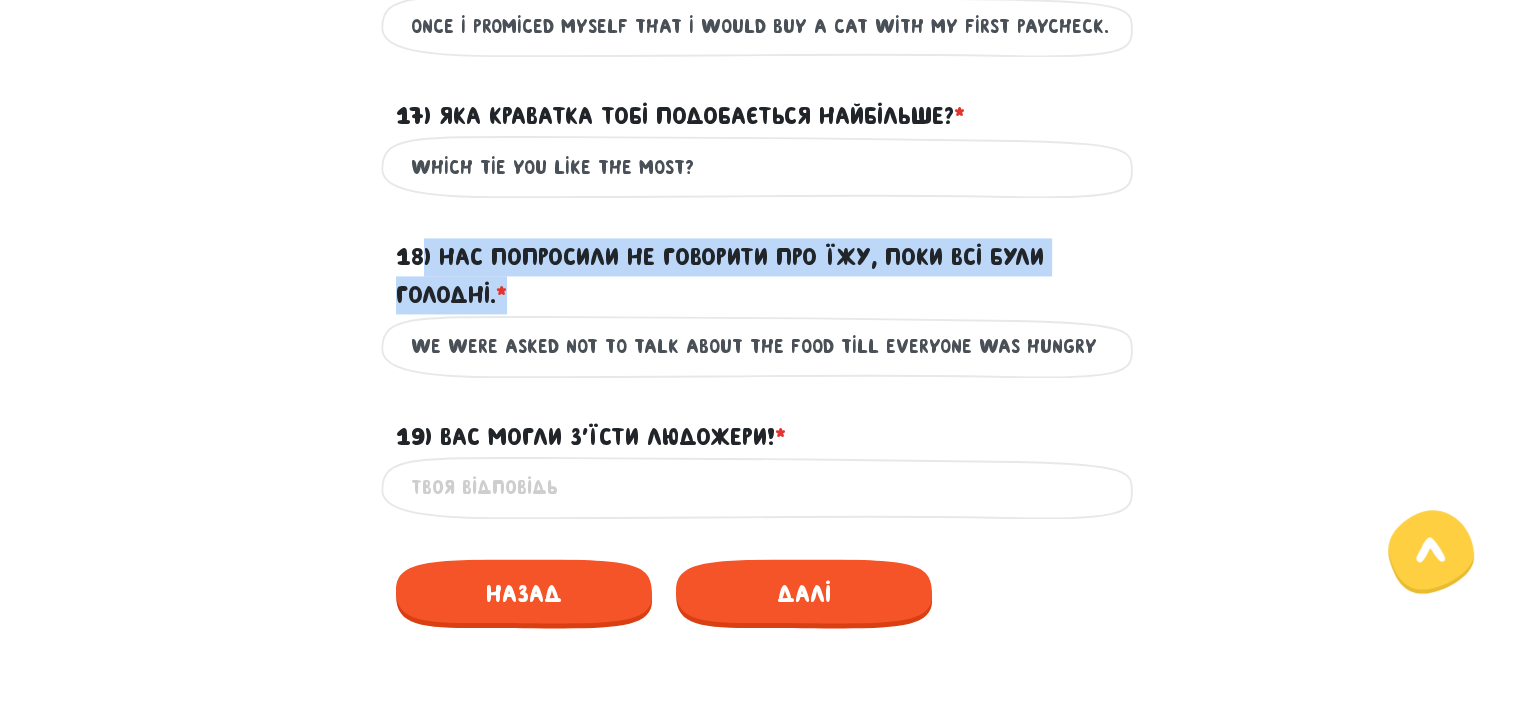 drag, startPoint x: 519, startPoint y: 328, endPoint x: 417, endPoint y: 296, distance: 106.901825 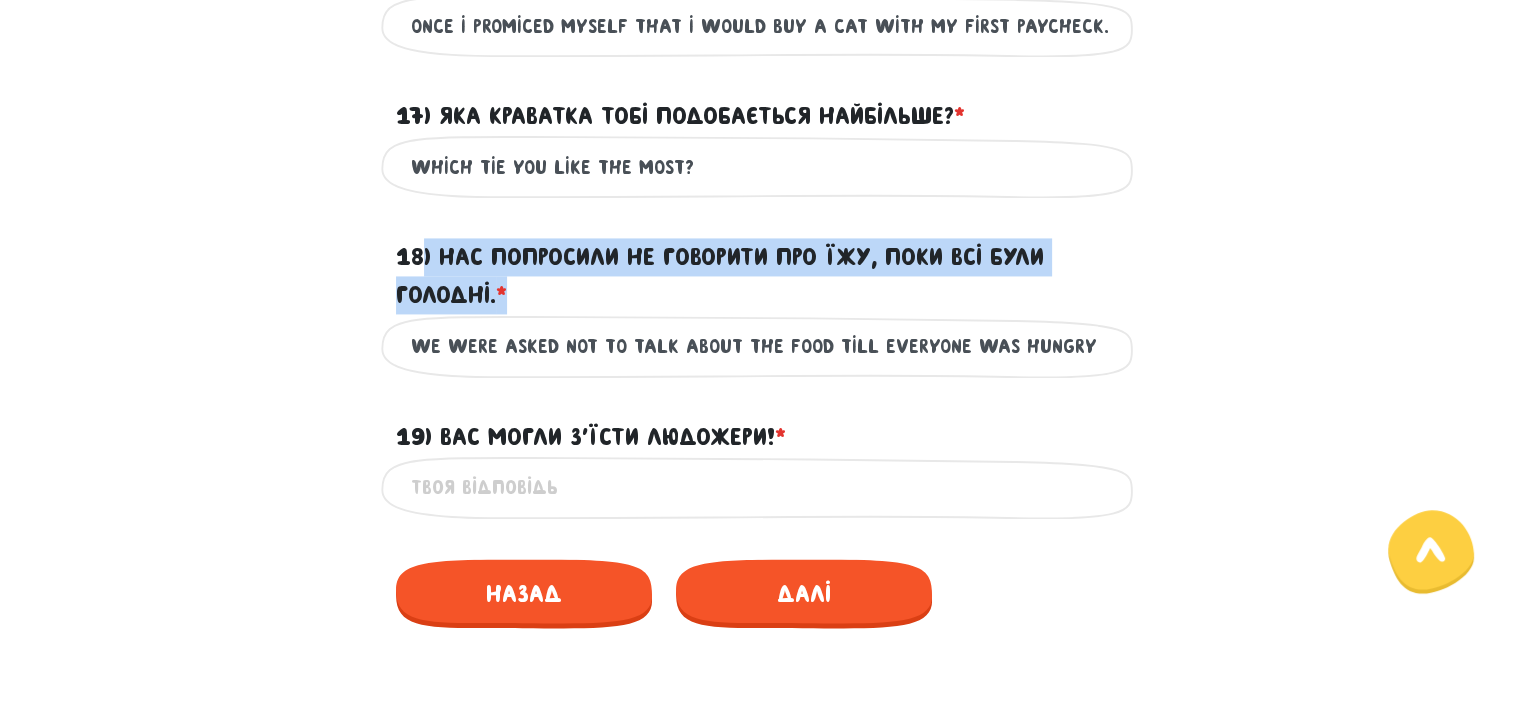 click on "18) Нас попросили не говорити про їжу, поки всі були голодні. *
?" at bounding box center (761, 276) 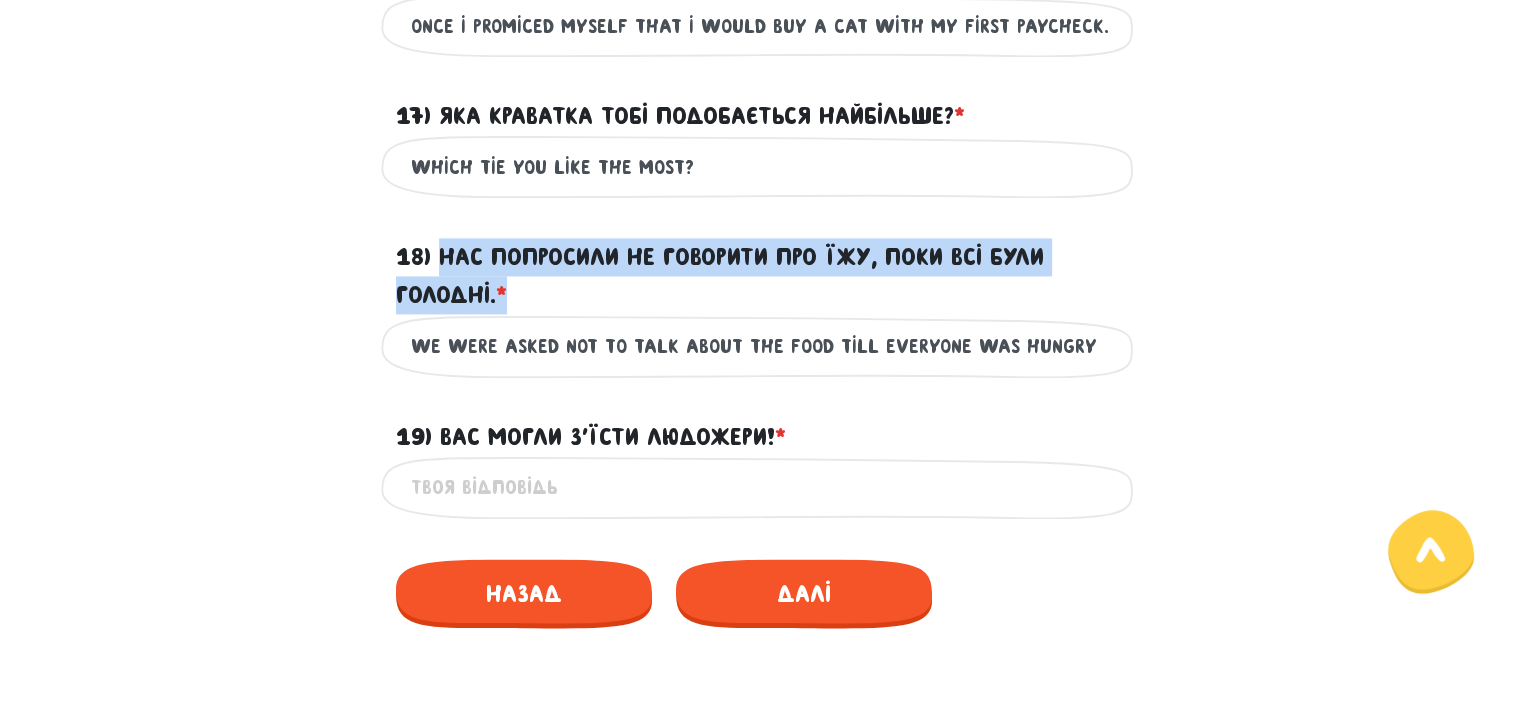 drag, startPoint x: 441, startPoint y: 295, endPoint x: 508, endPoint y: 339, distance: 80.1561 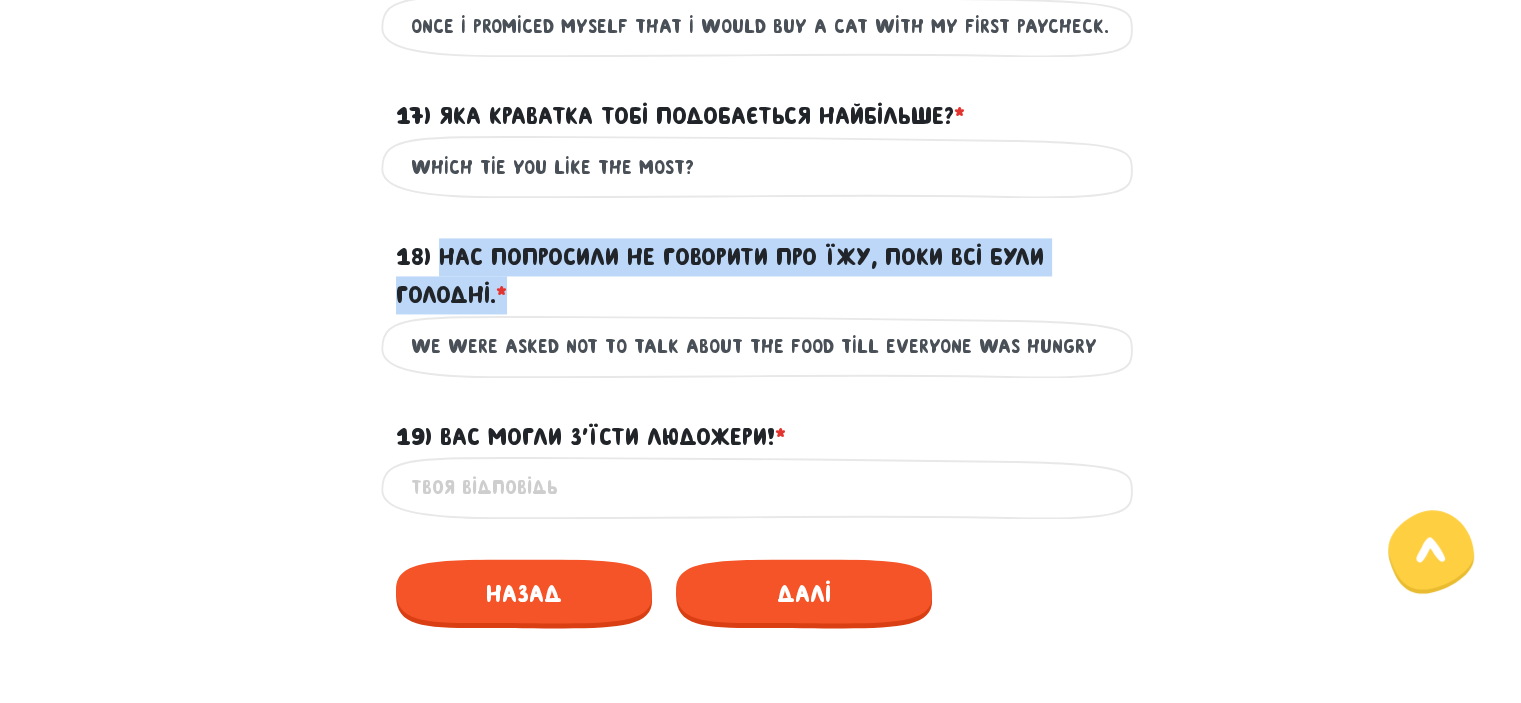 click on "18) Нас попросили не говорити про їжу, поки всі були голодні. *
?" at bounding box center [761, 276] 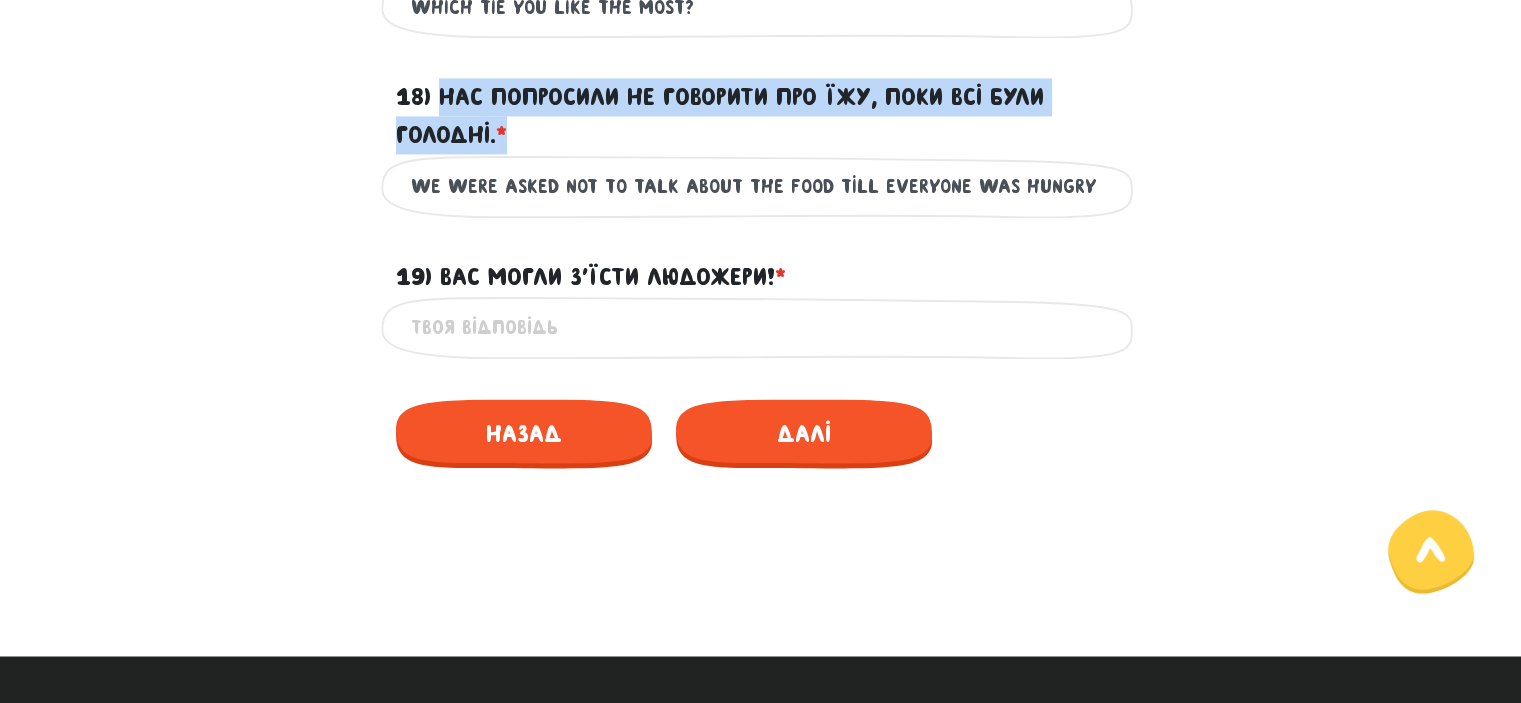 scroll, scrollTop: 3204, scrollLeft: 0, axis: vertical 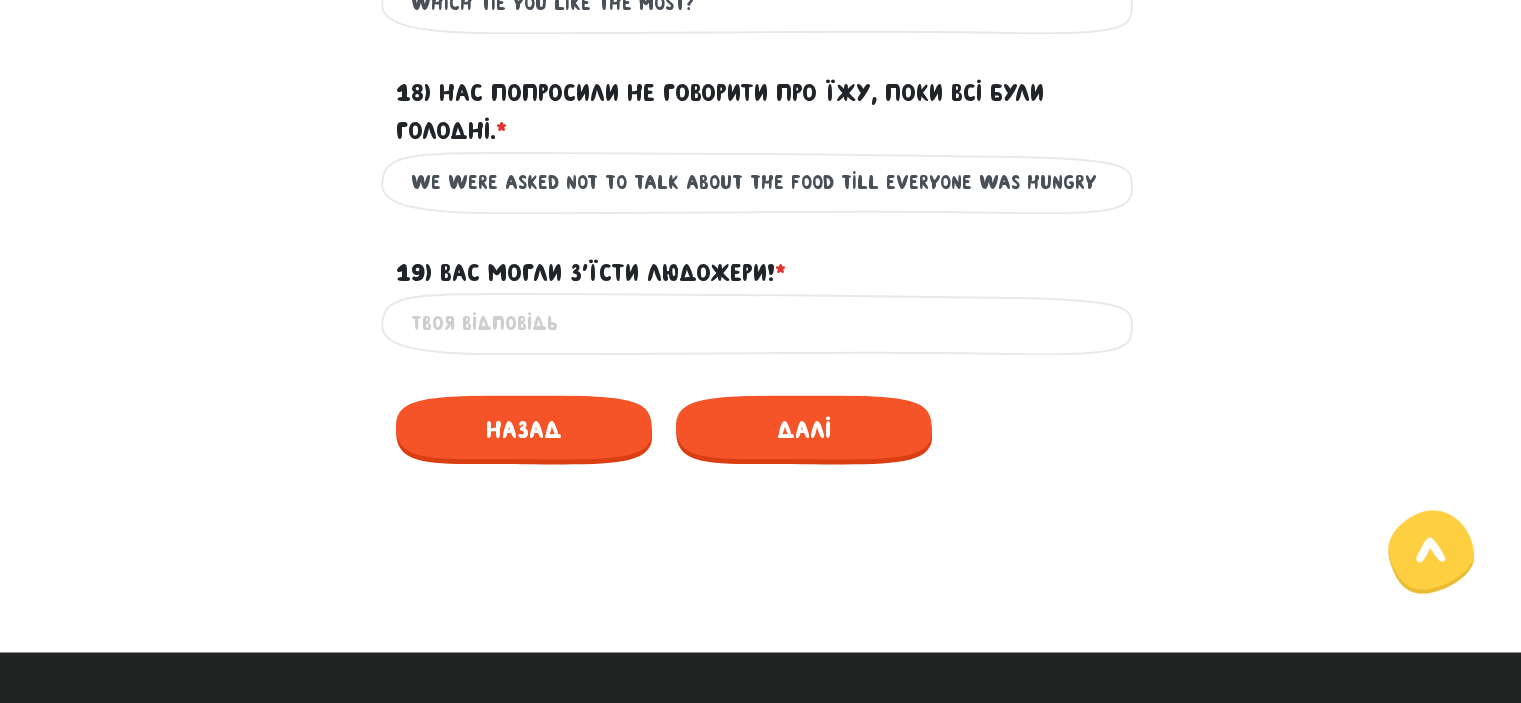 click on "19) Вас могли з’їсти людожери! *
?" at bounding box center (761, 323) 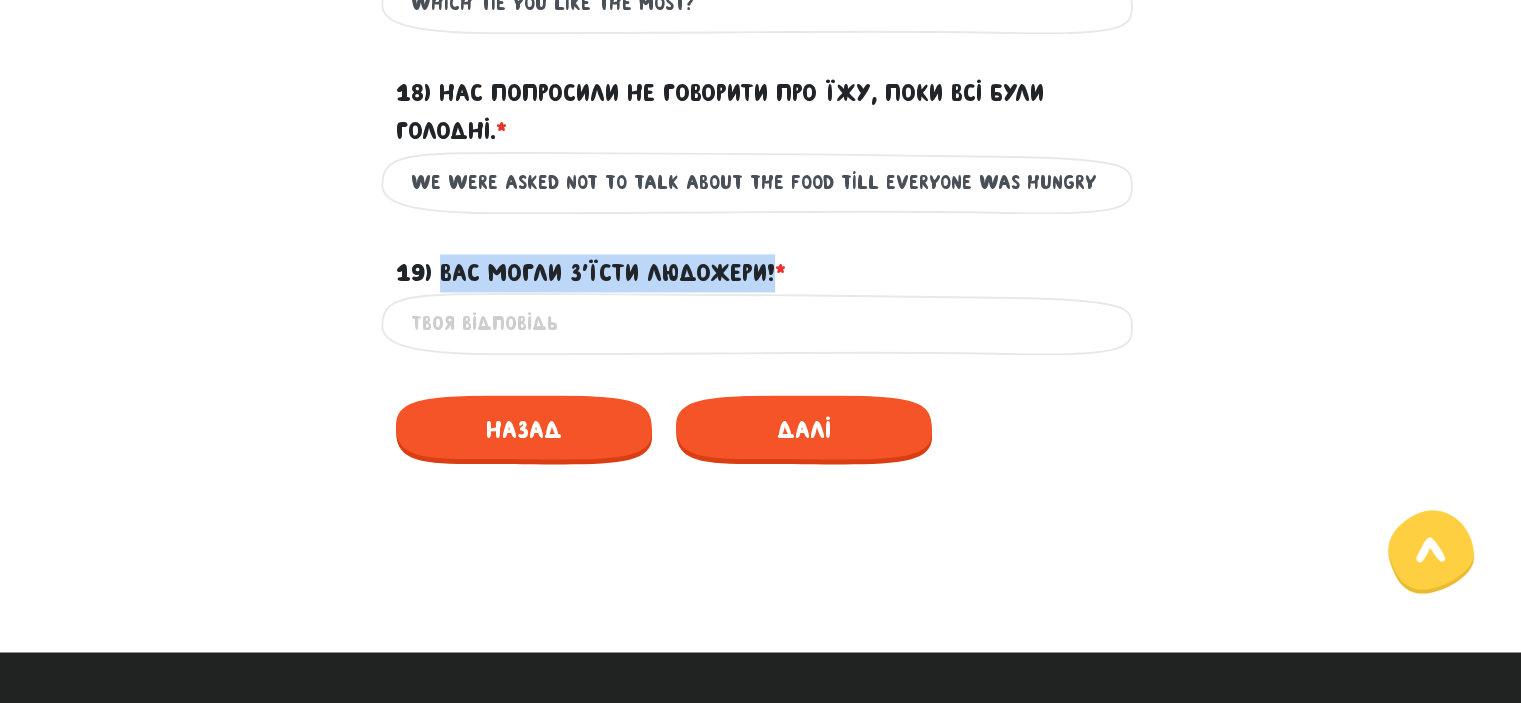 drag, startPoint x: 444, startPoint y: 308, endPoint x: 779, endPoint y: 294, distance: 335.29242 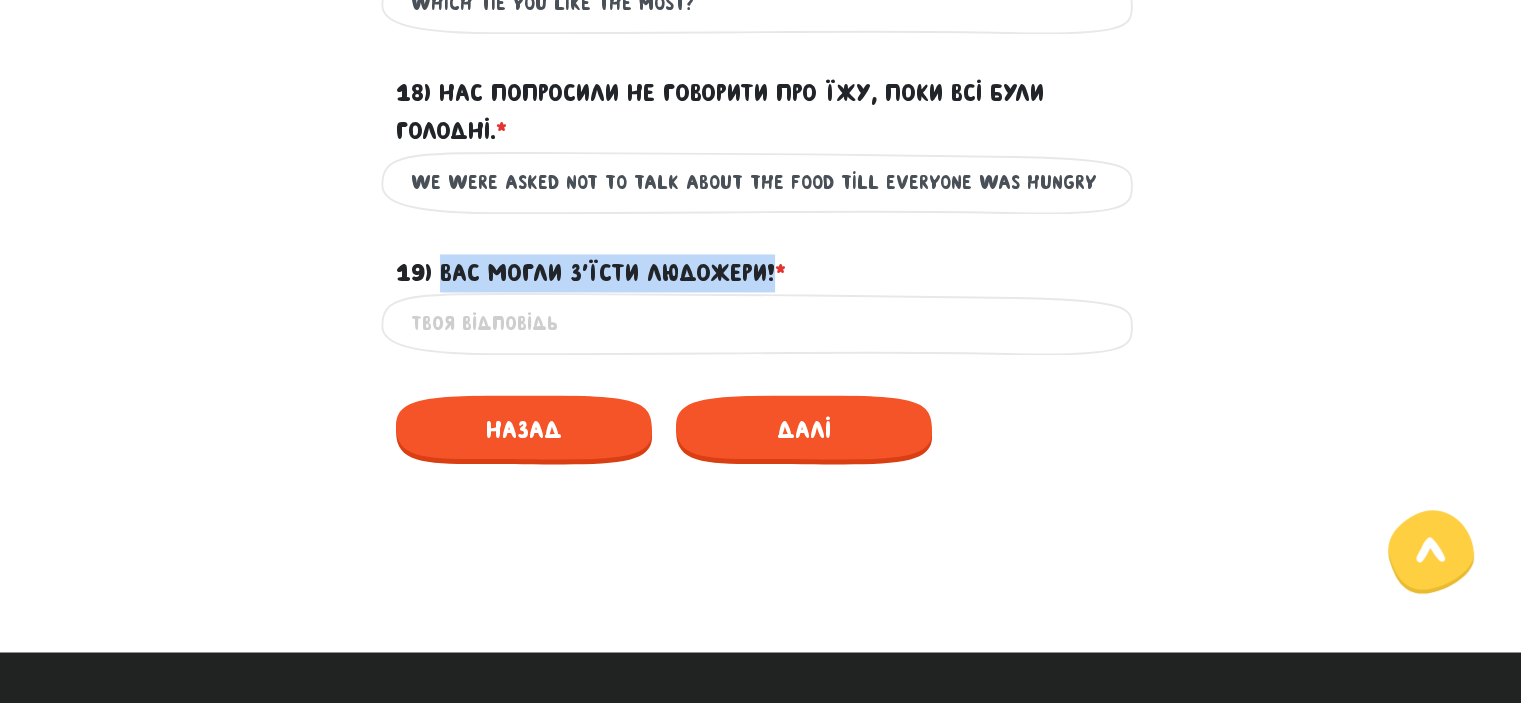 click on "19) Вас могли з’їсти людожери! *
?" at bounding box center (591, 273) 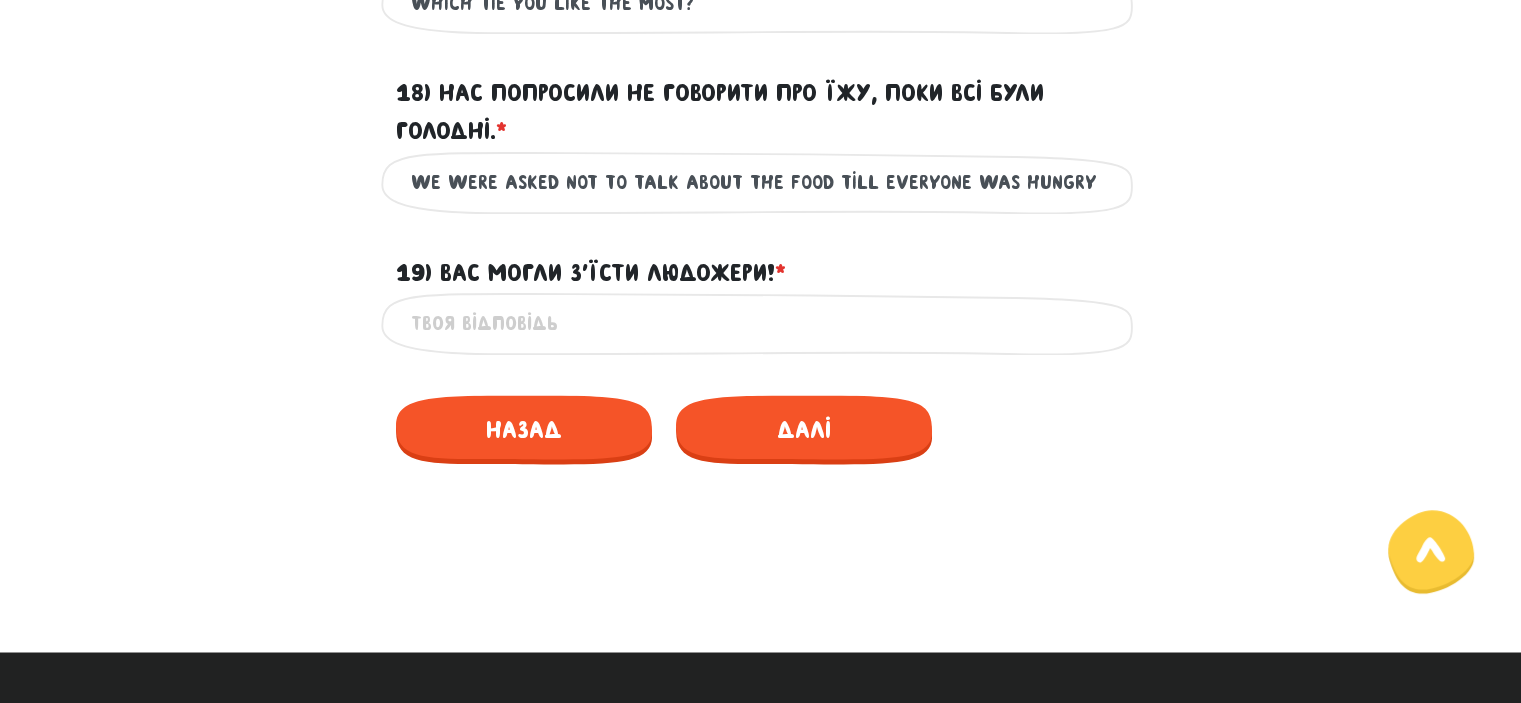 click on "19) Вас могли з’їсти людожери! *
?" at bounding box center [761, 323] 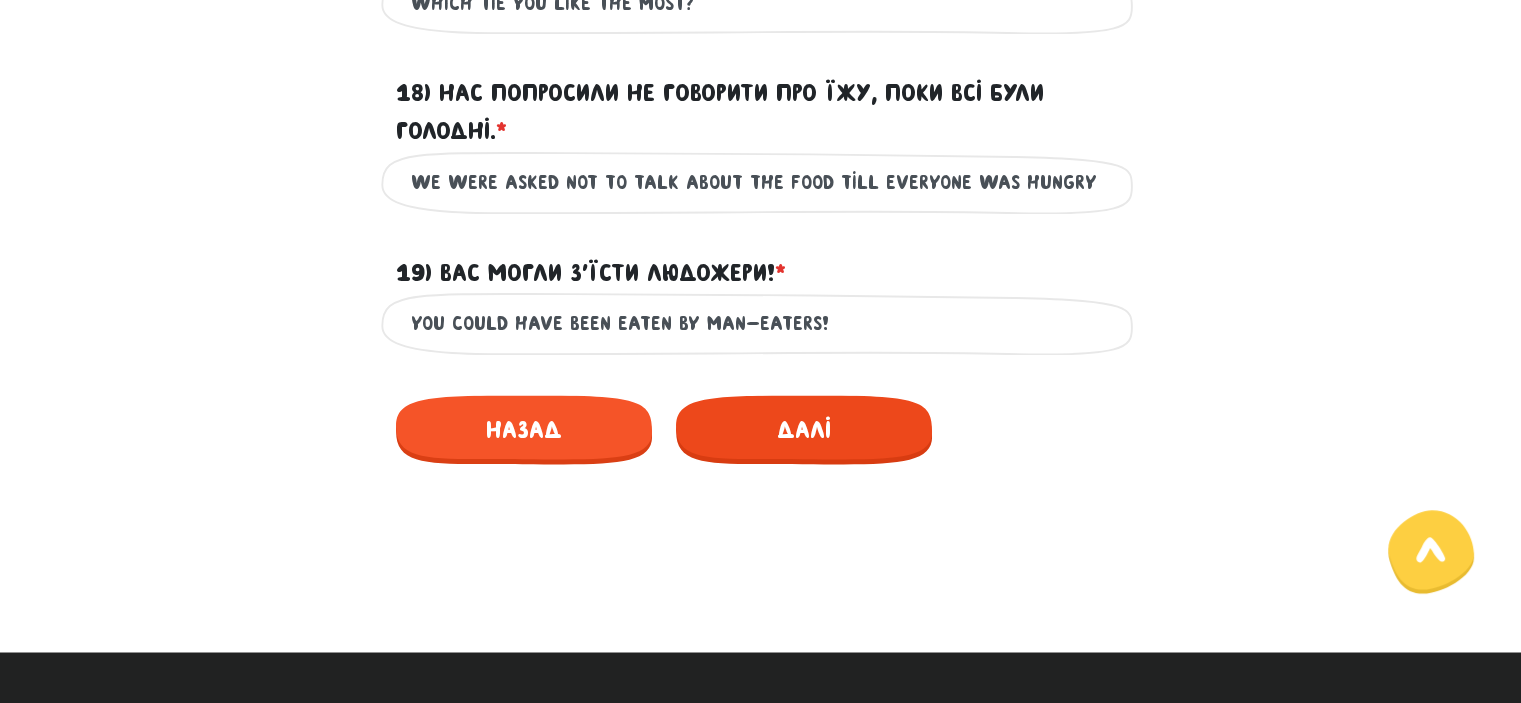 type on "yOU COULD HAVE BEEN EATEN BY MAN-EATERS!" 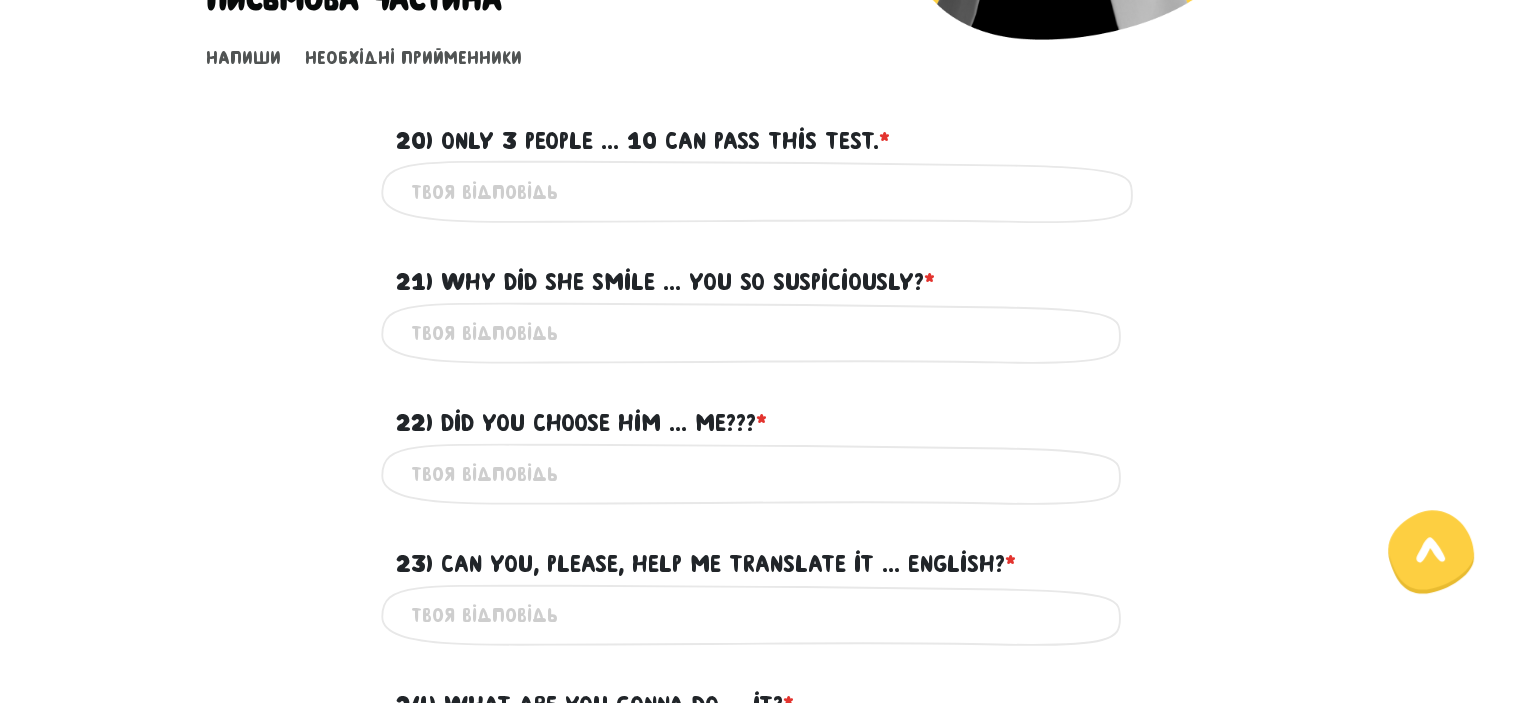 scroll, scrollTop: 528, scrollLeft: 0, axis: vertical 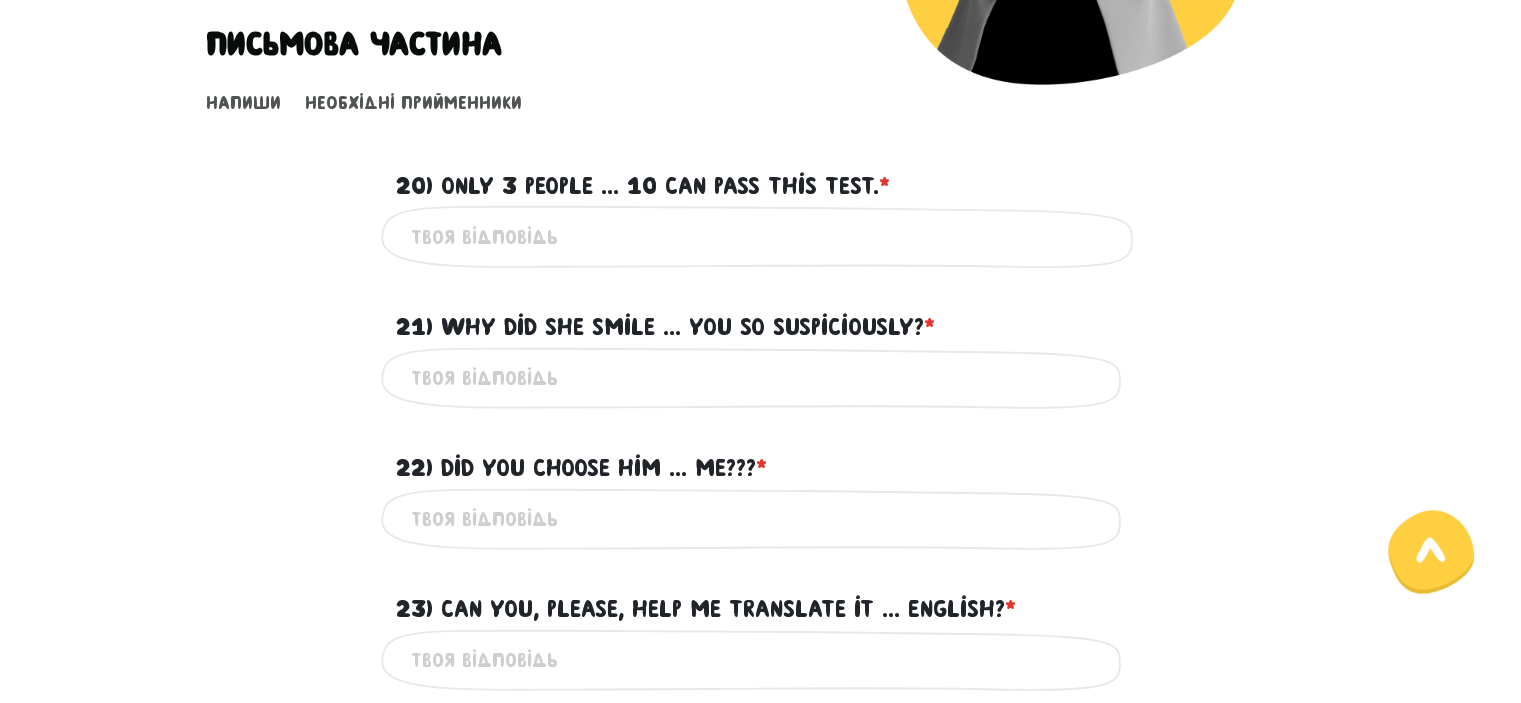 click on "20) Only 3 people ... 10 can pass this test. *
?" at bounding box center [761, 236] 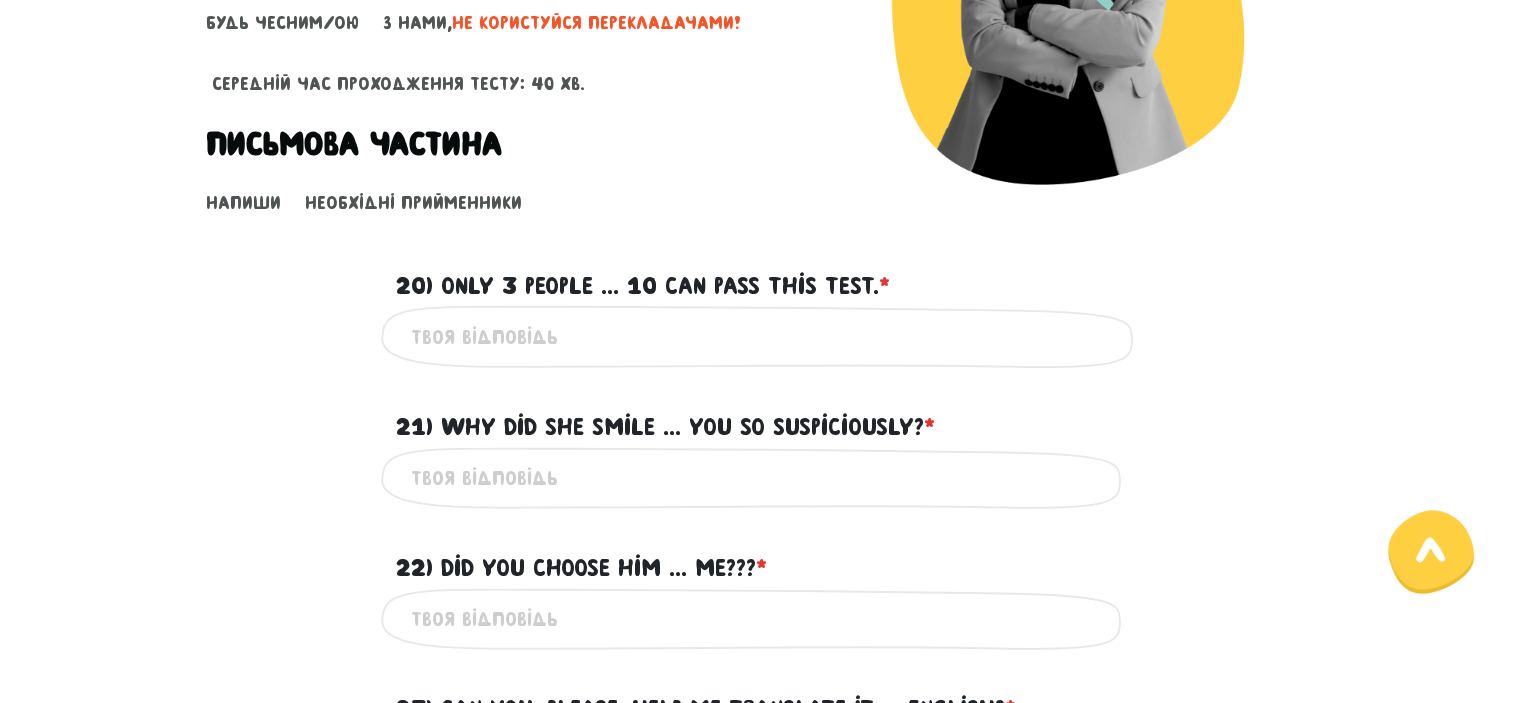 scroll, scrollTop: 428, scrollLeft: 0, axis: vertical 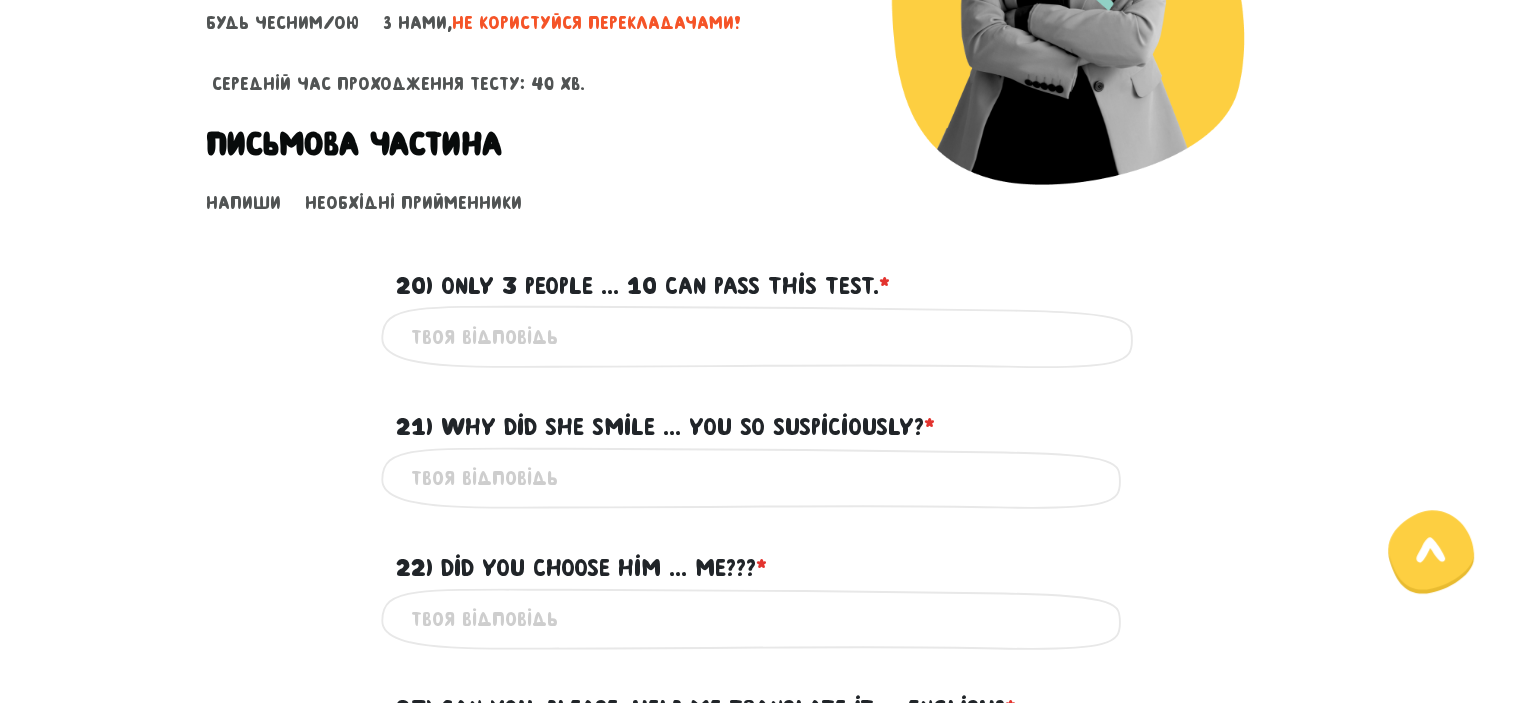 click on "Це обов'язкове поле" at bounding box center [761, 336] 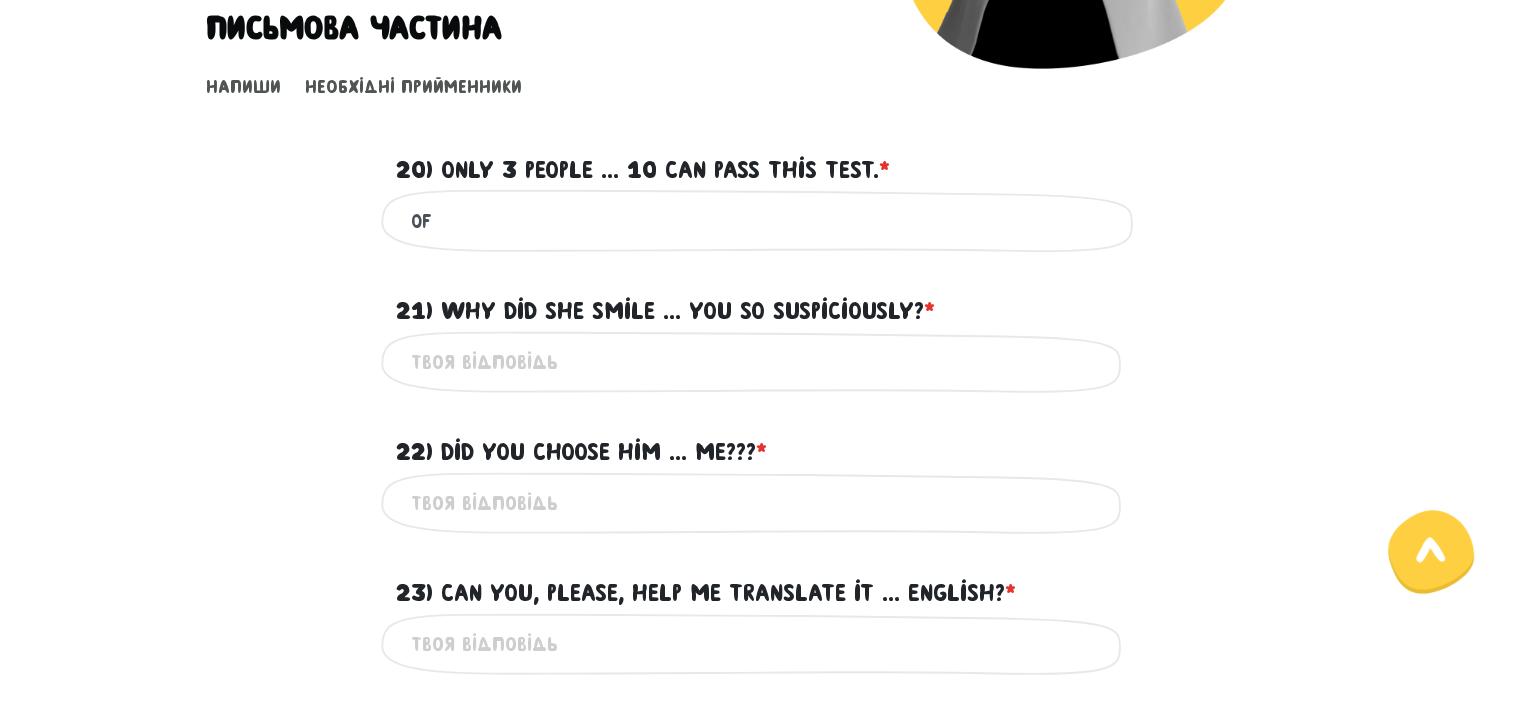 scroll, scrollTop: 544, scrollLeft: 0, axis: vertical 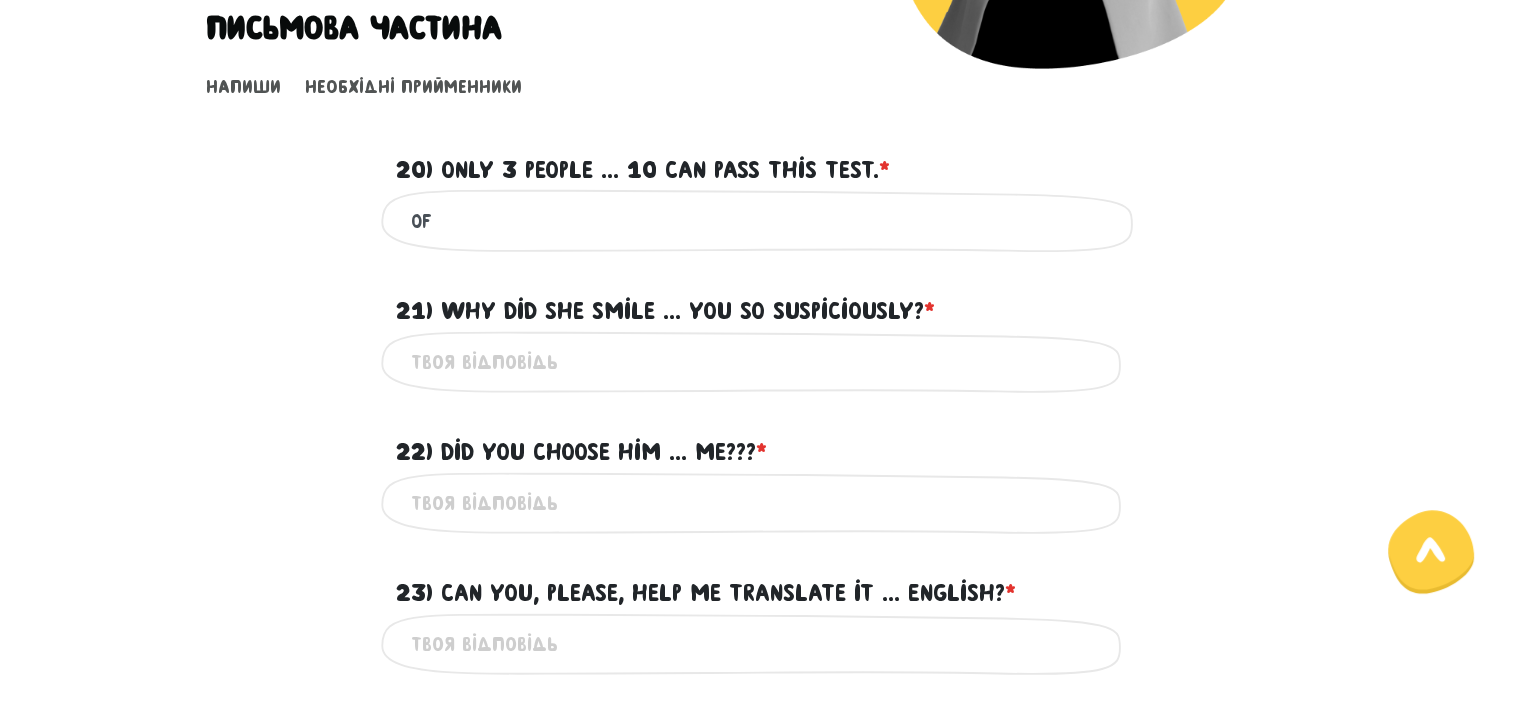 type on "OF" 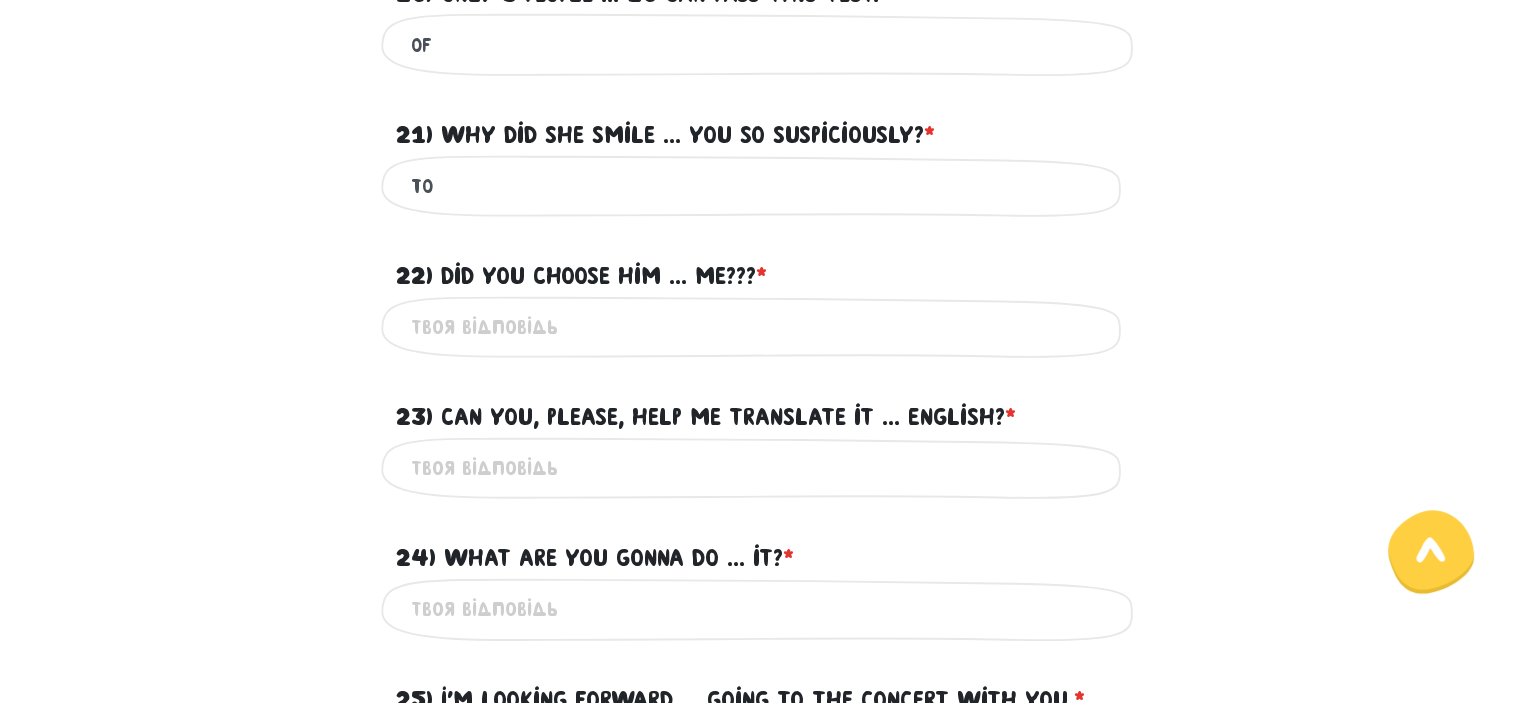 scroll, scrollTop: 724, scrollLeft: 0, axis: vertical 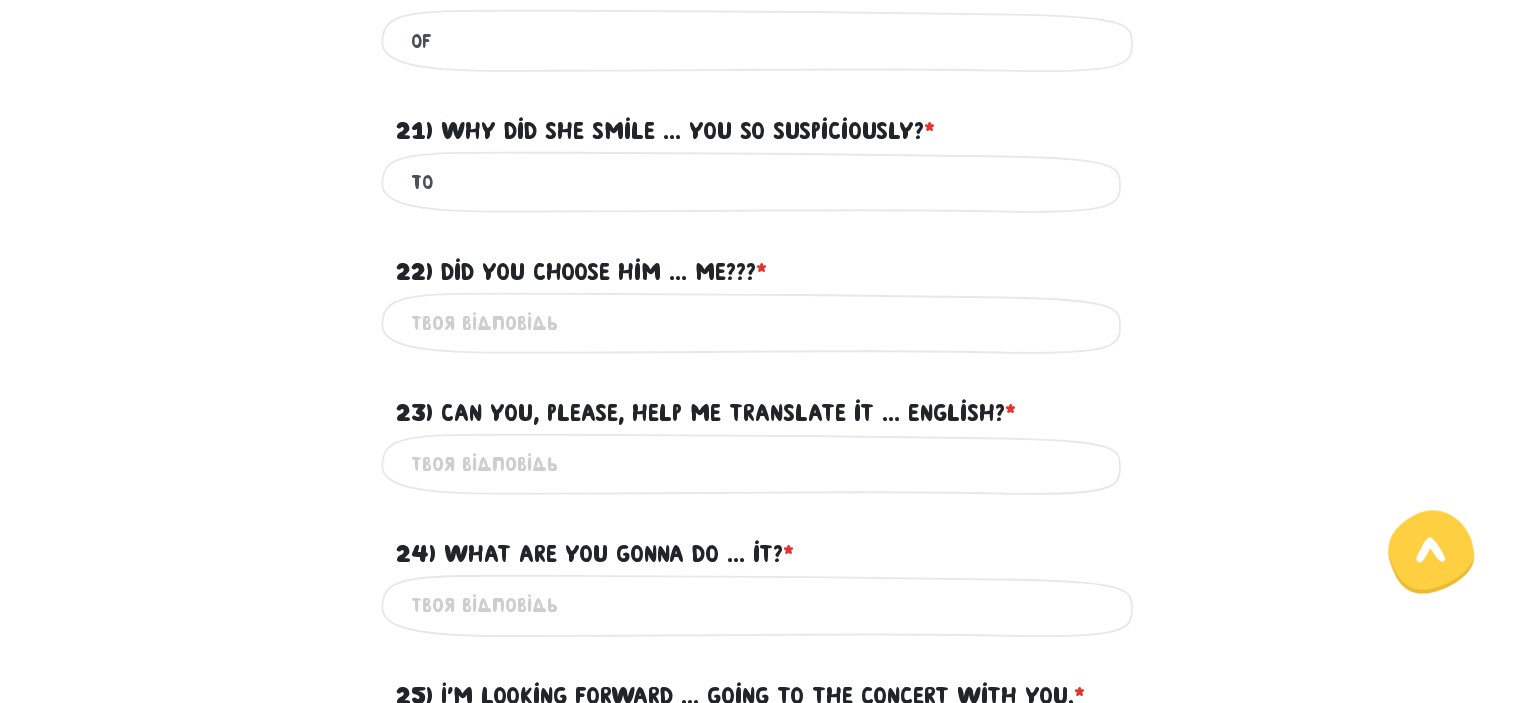 type on "TO" 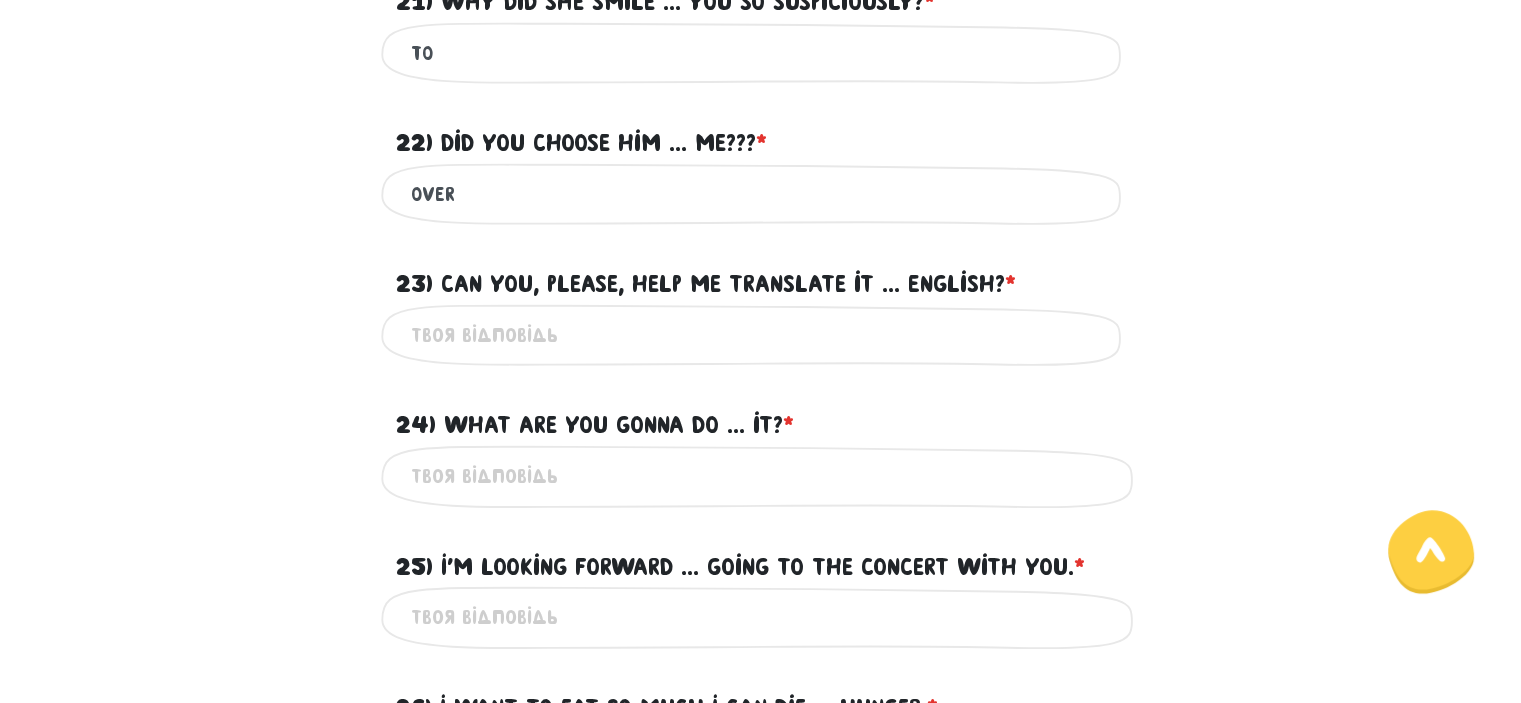 scroll, scrollTop: 856, scrollLeft: 0, axis: vertical 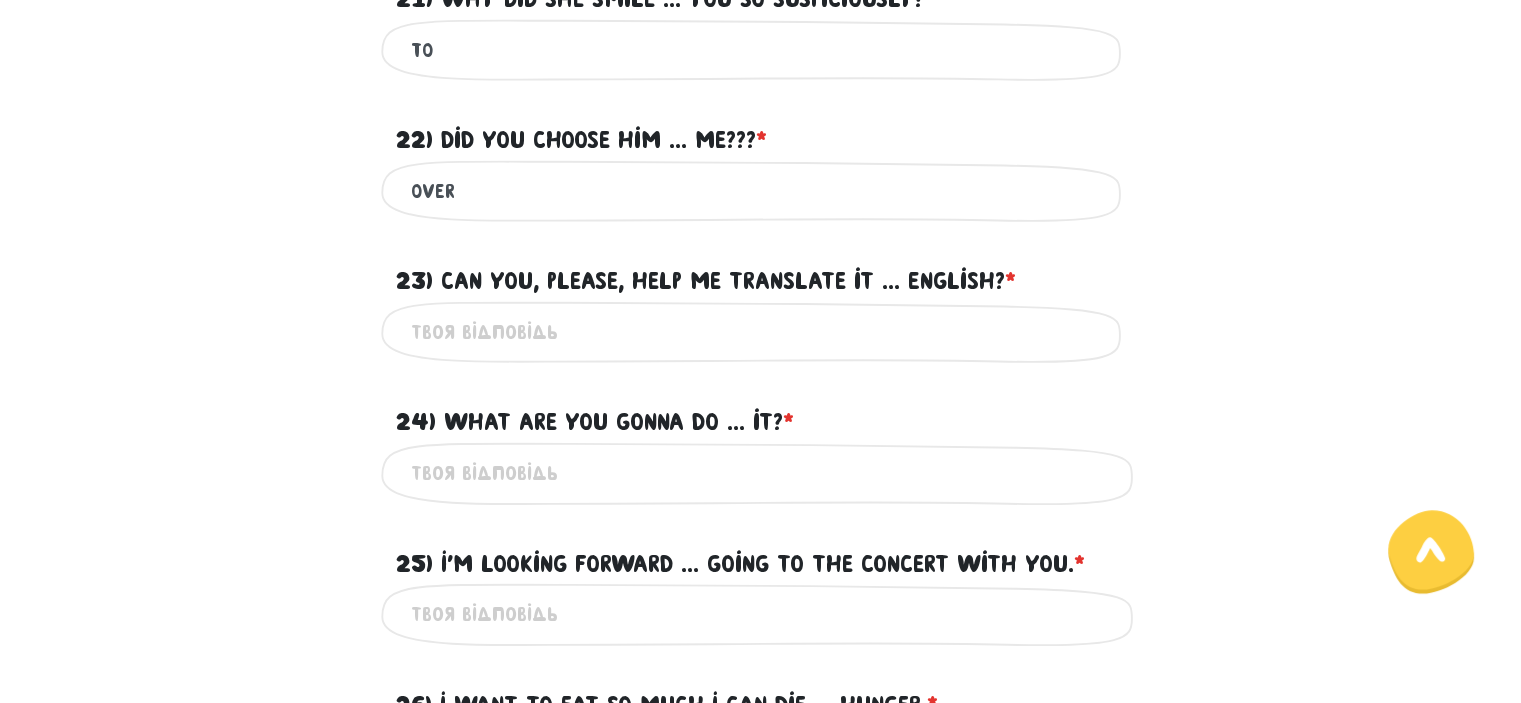 type on "over" 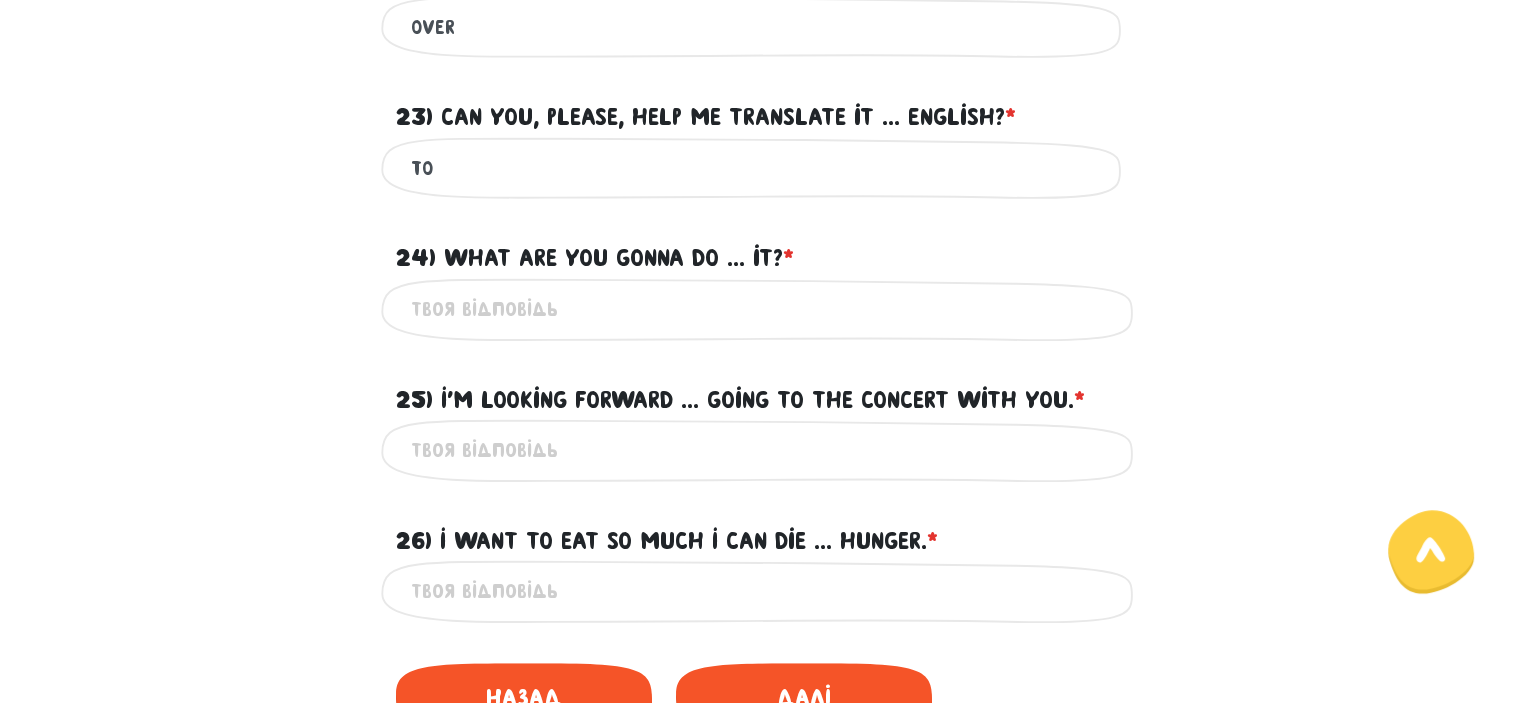 scroll, scrollTop: 1024, scrollLeft: 0, axis: vertical 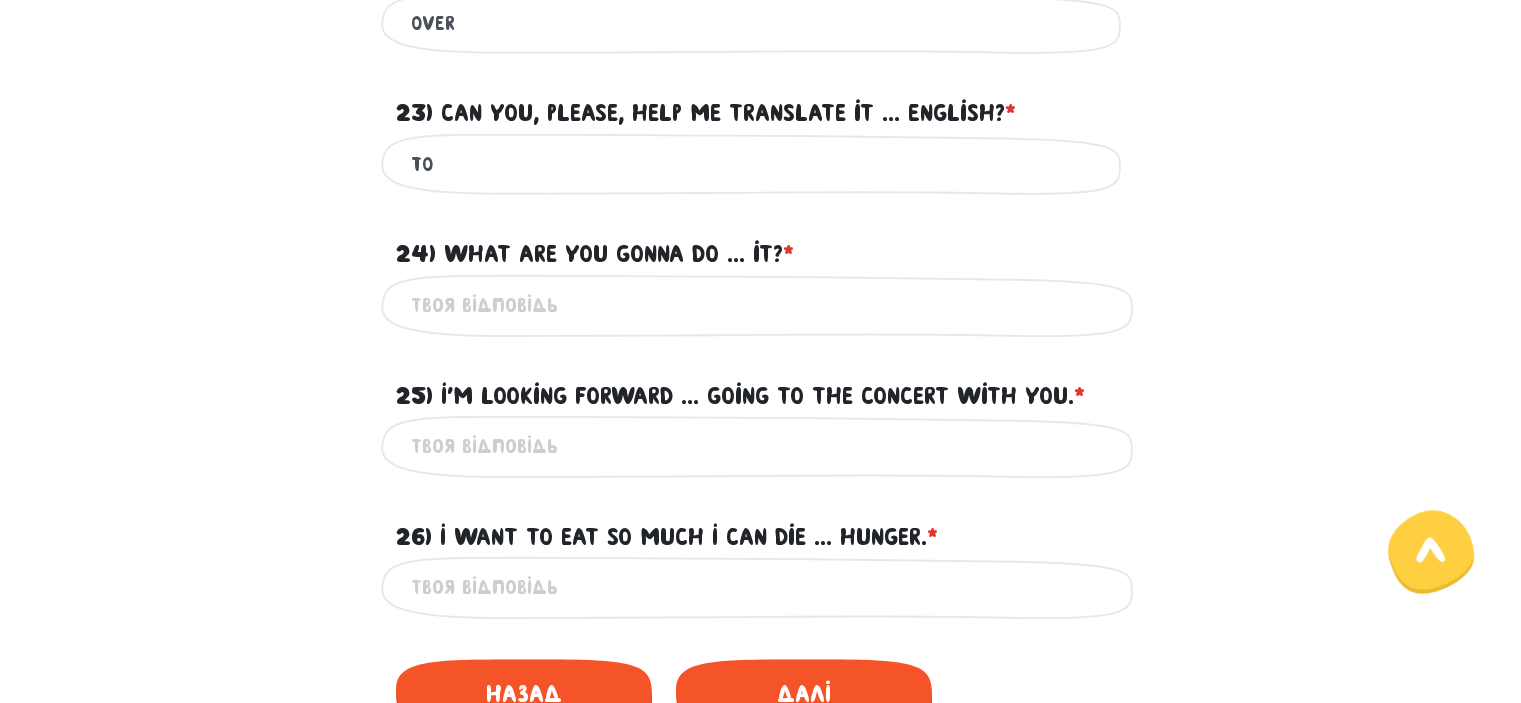type on "to" 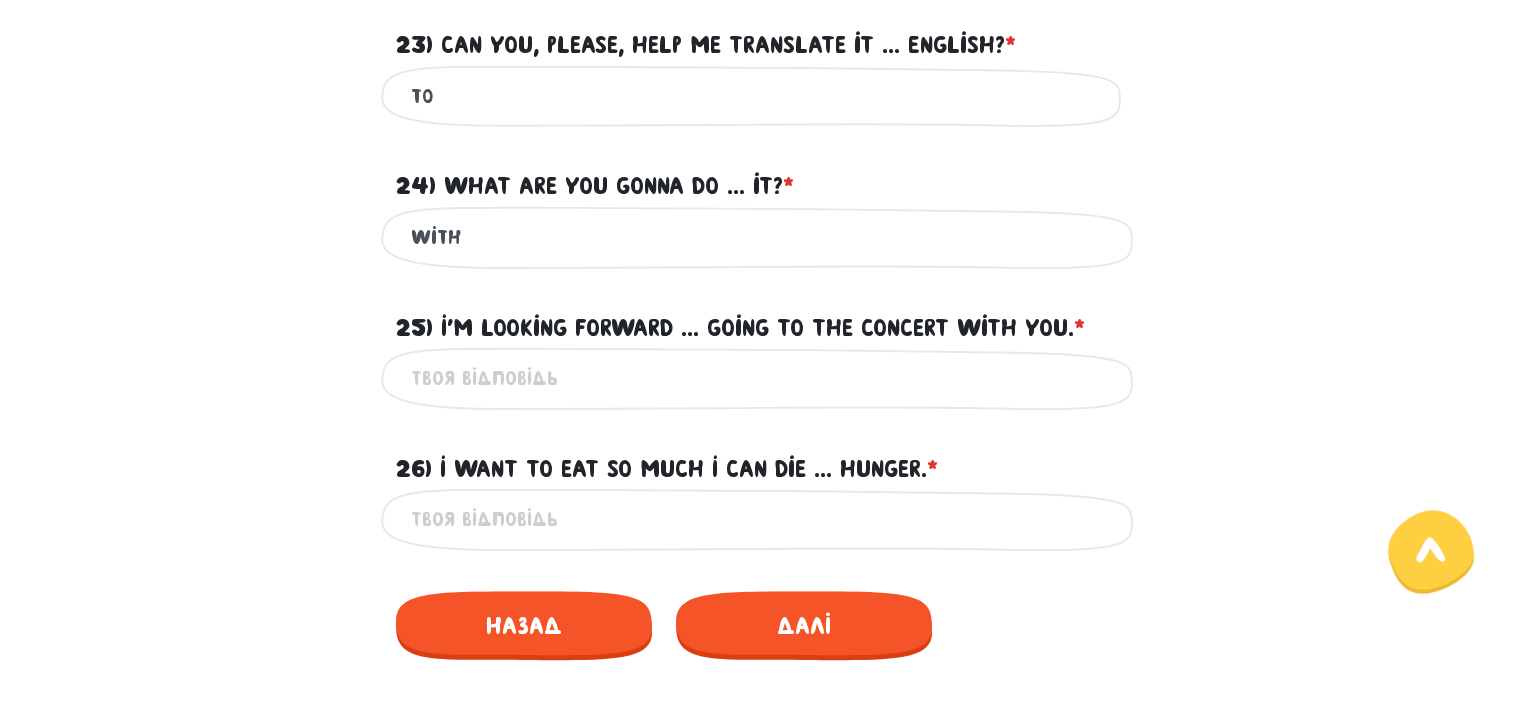 scroll, scrollTop: 1096, scrollLeft: 0, axis: vertical 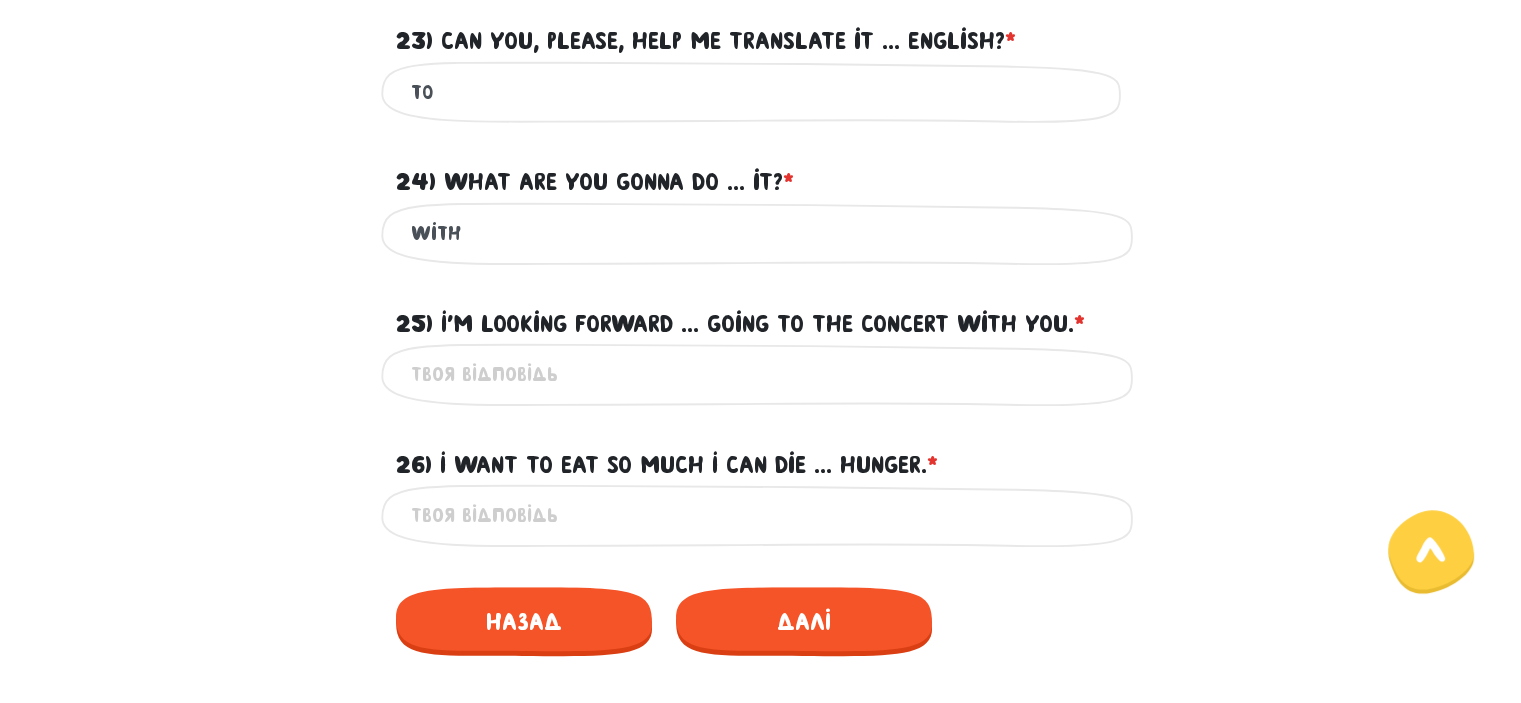 type on "with" 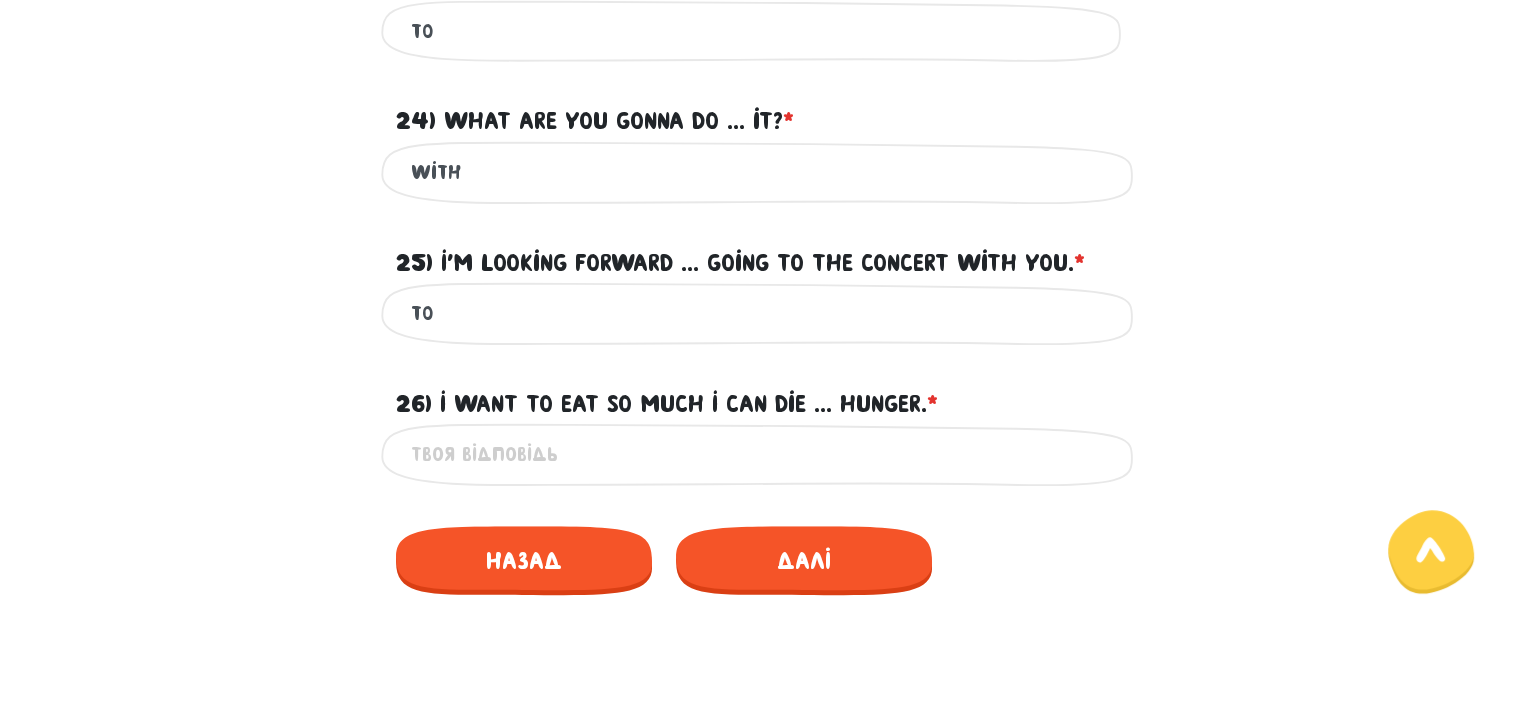 scroll, scrollTop: 1168, scrollLeft: 0, axis: vertical 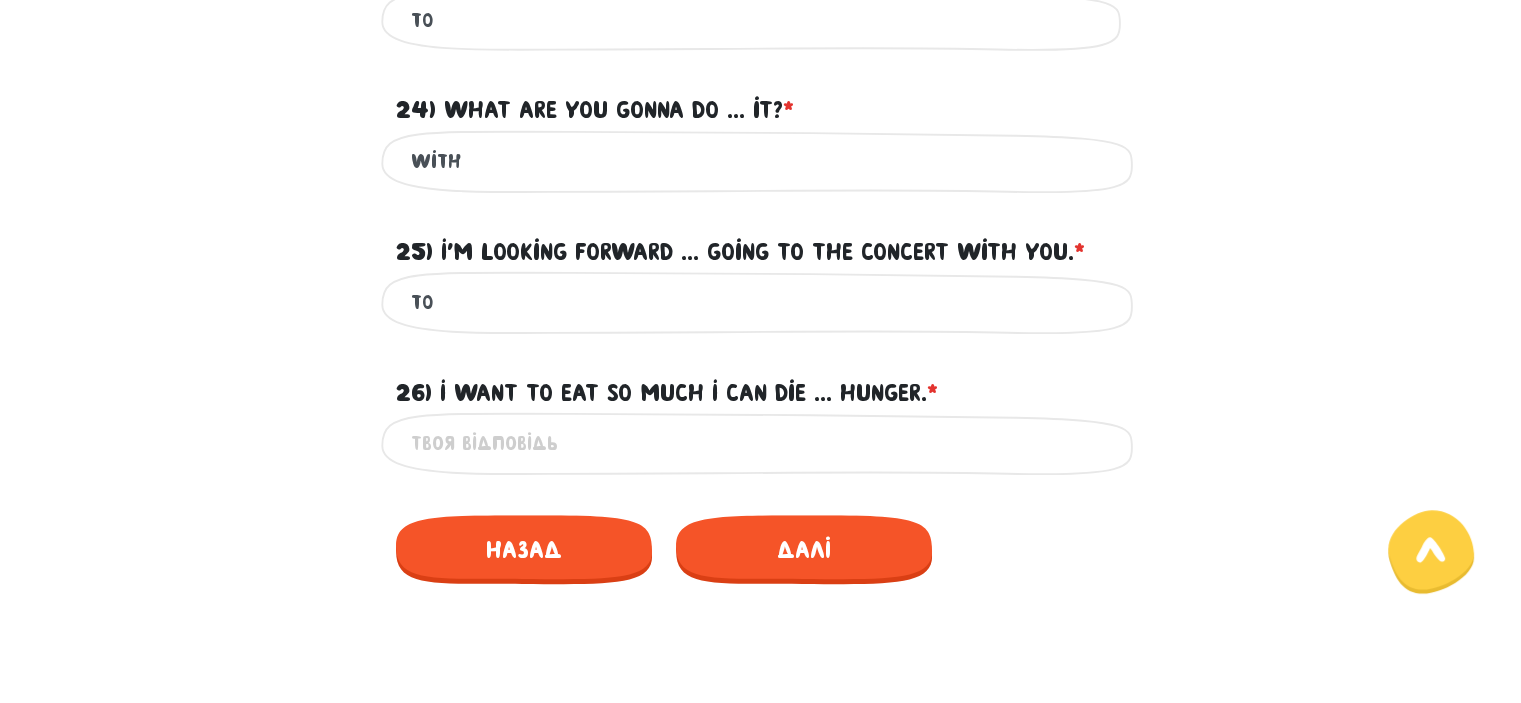 type on "to" 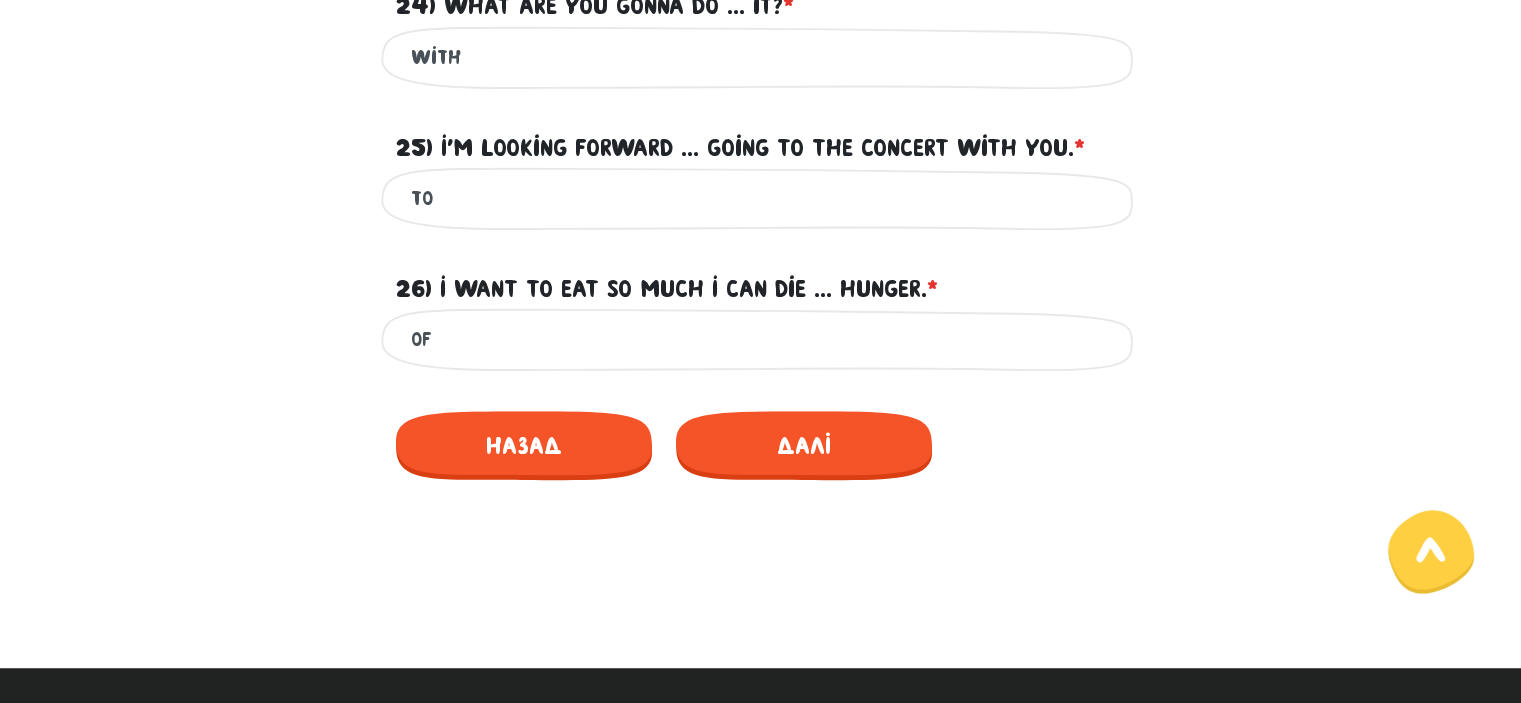 scroll, scrollTop: 1272, scrollLeft: 0, axis: vertical 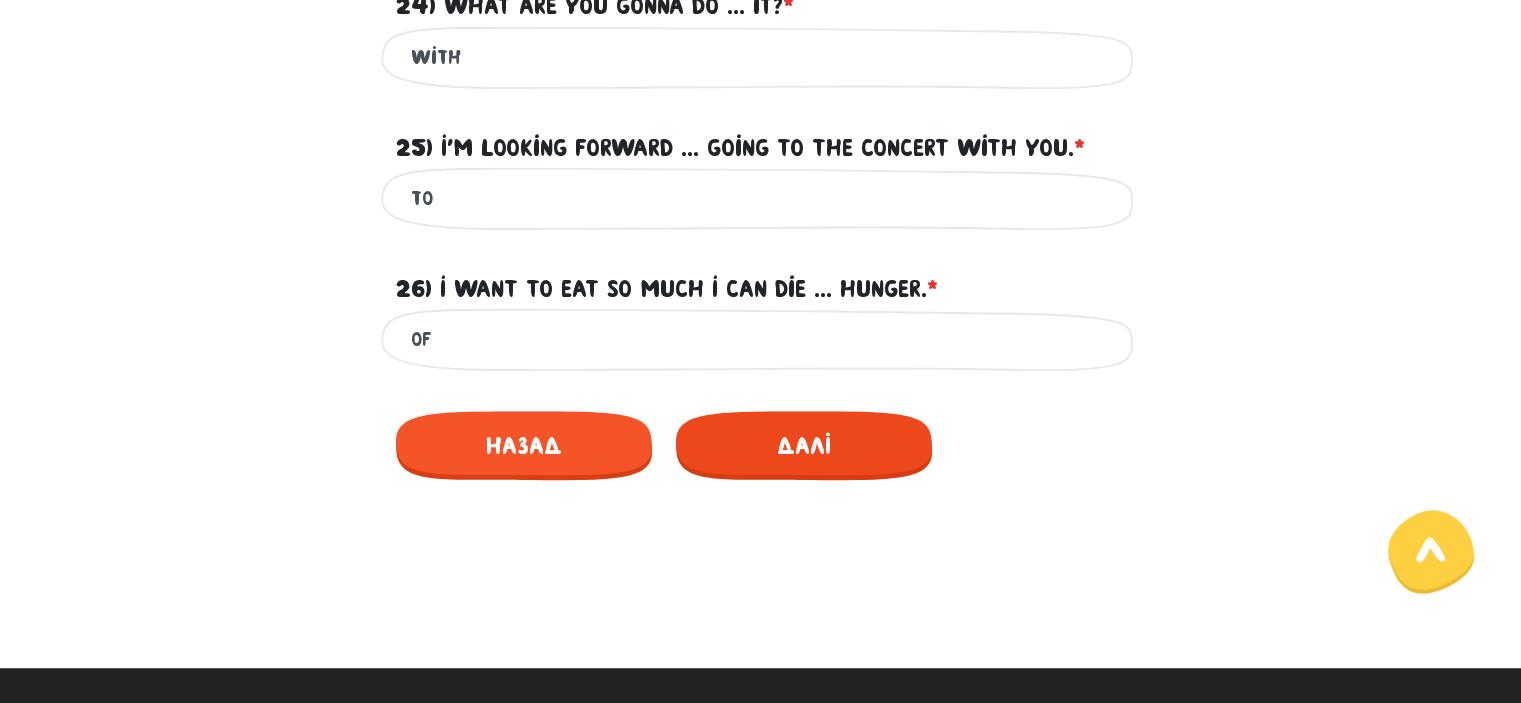 click on "Далі" at bounding box center [804, 445] 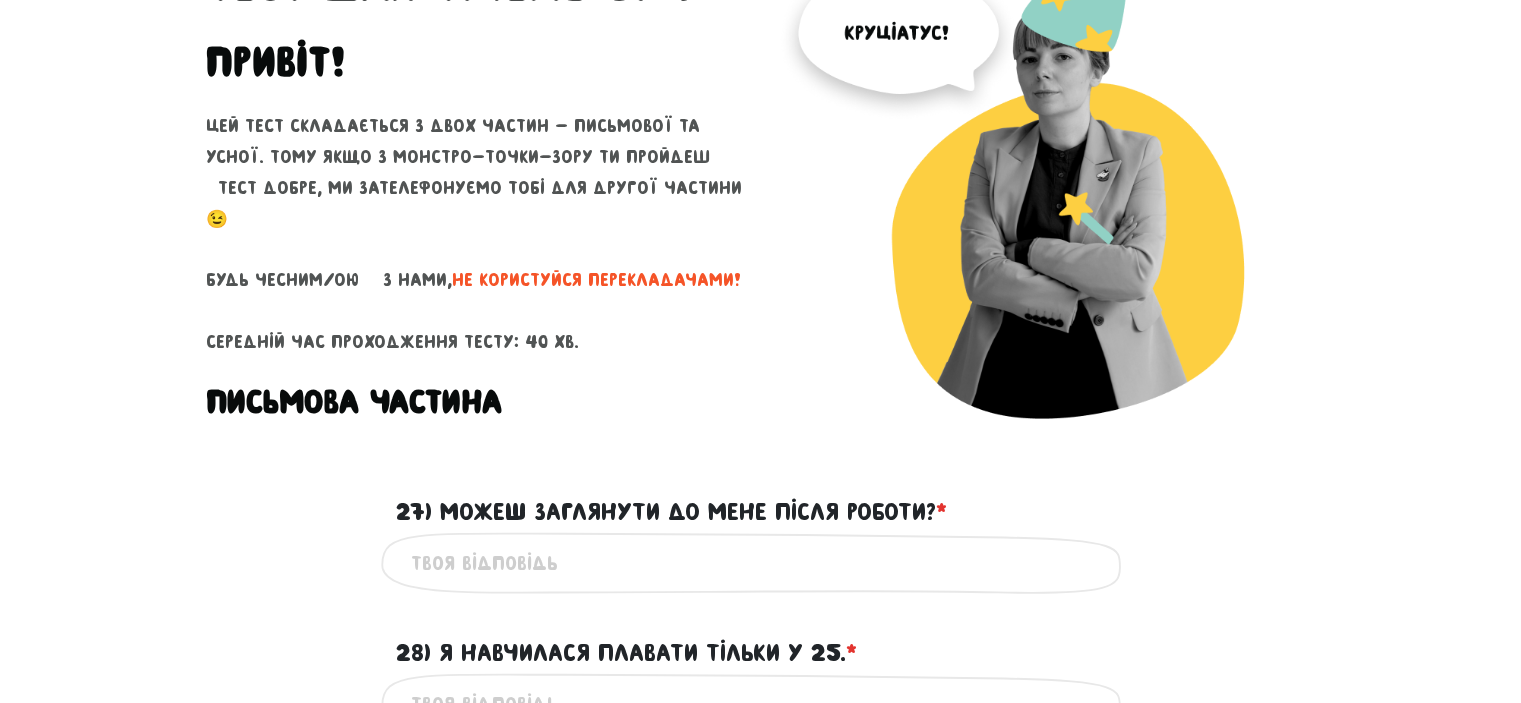 scroll, scrollTop: 340, scrollLeft: 0, axis: vertical 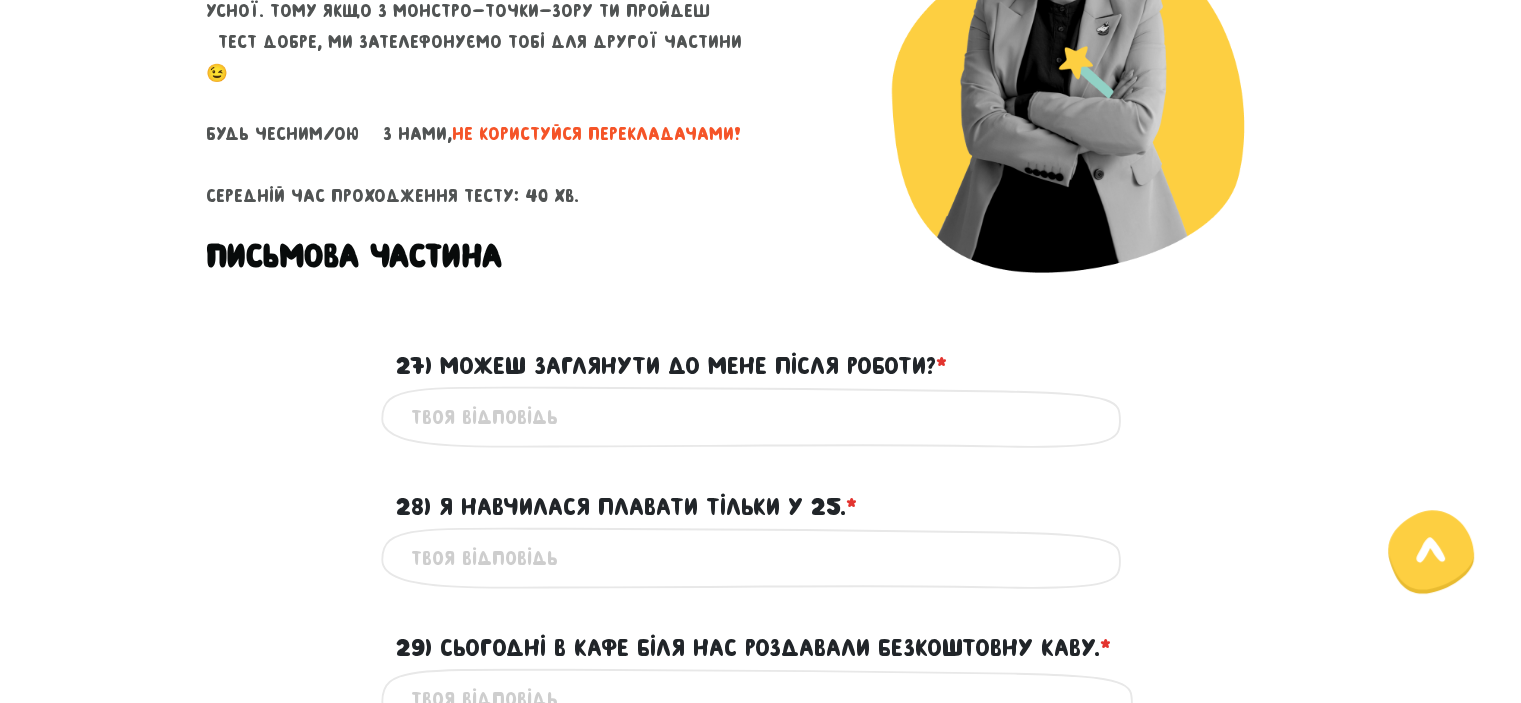 click on "27) Можеш заглянути до мене після роботи? *
?" at bounding box center (761, 417) 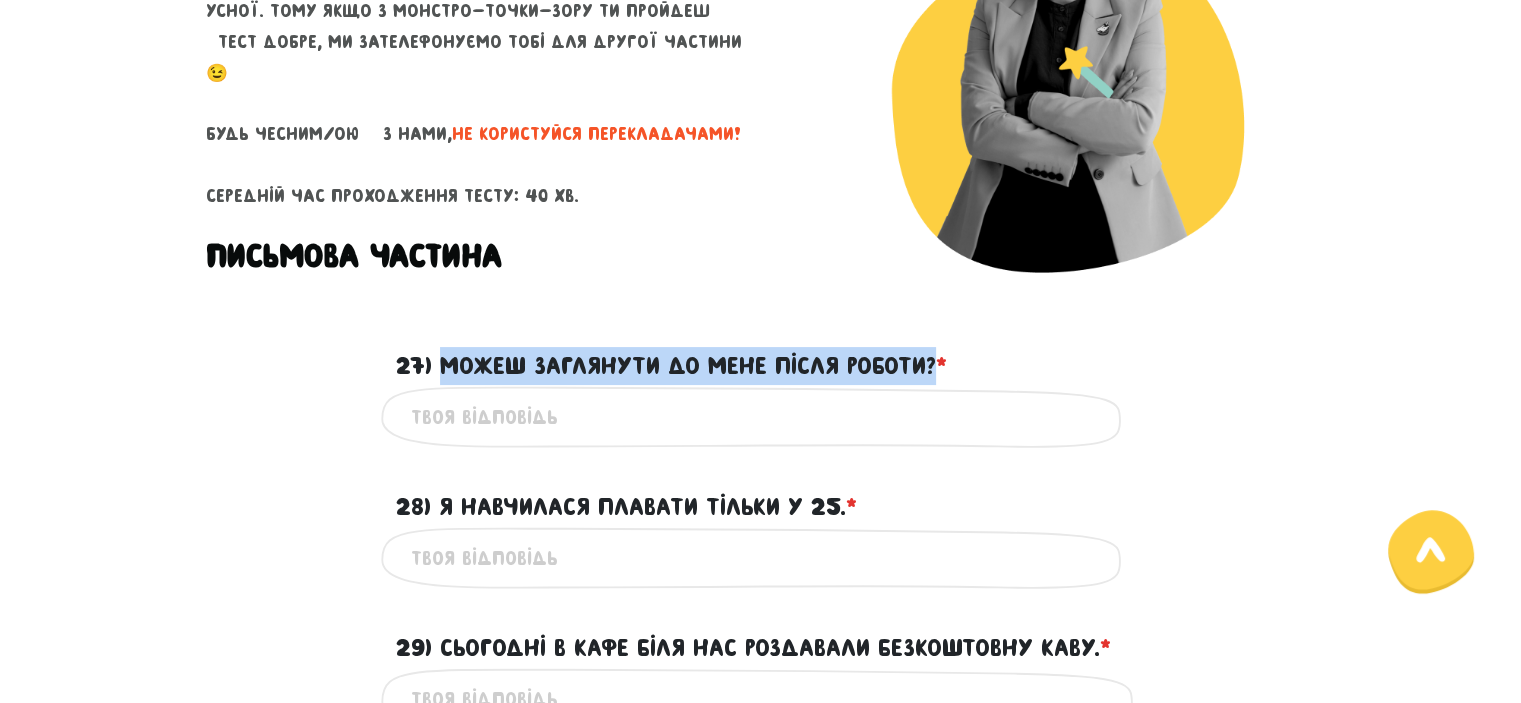 drag, startPoint x: 445, startPoint y: 360, endPoint x: 933, endPoint y: 375, distance: 488.23047 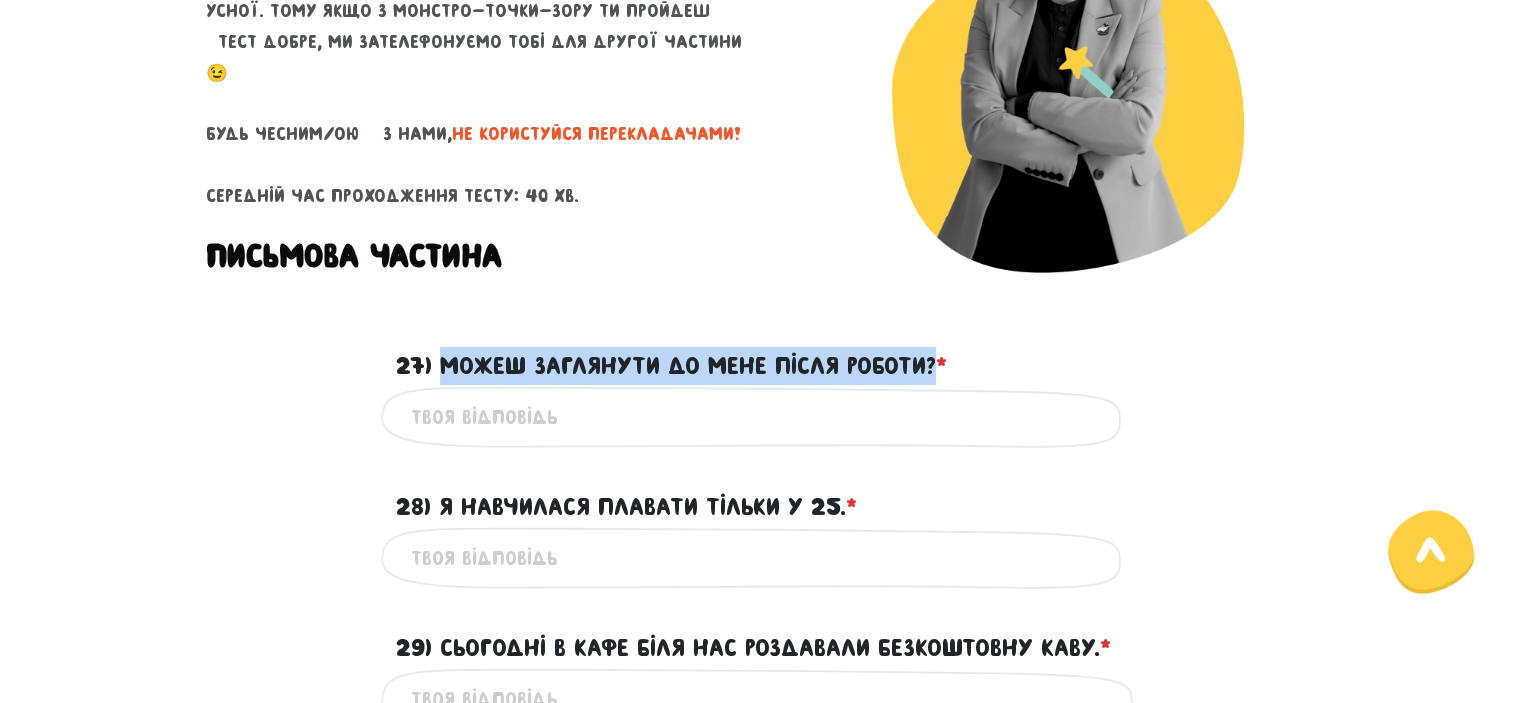 click on "27) Можеш заглянути до мене після роботи? *
?" at bounding box center (671, 366) 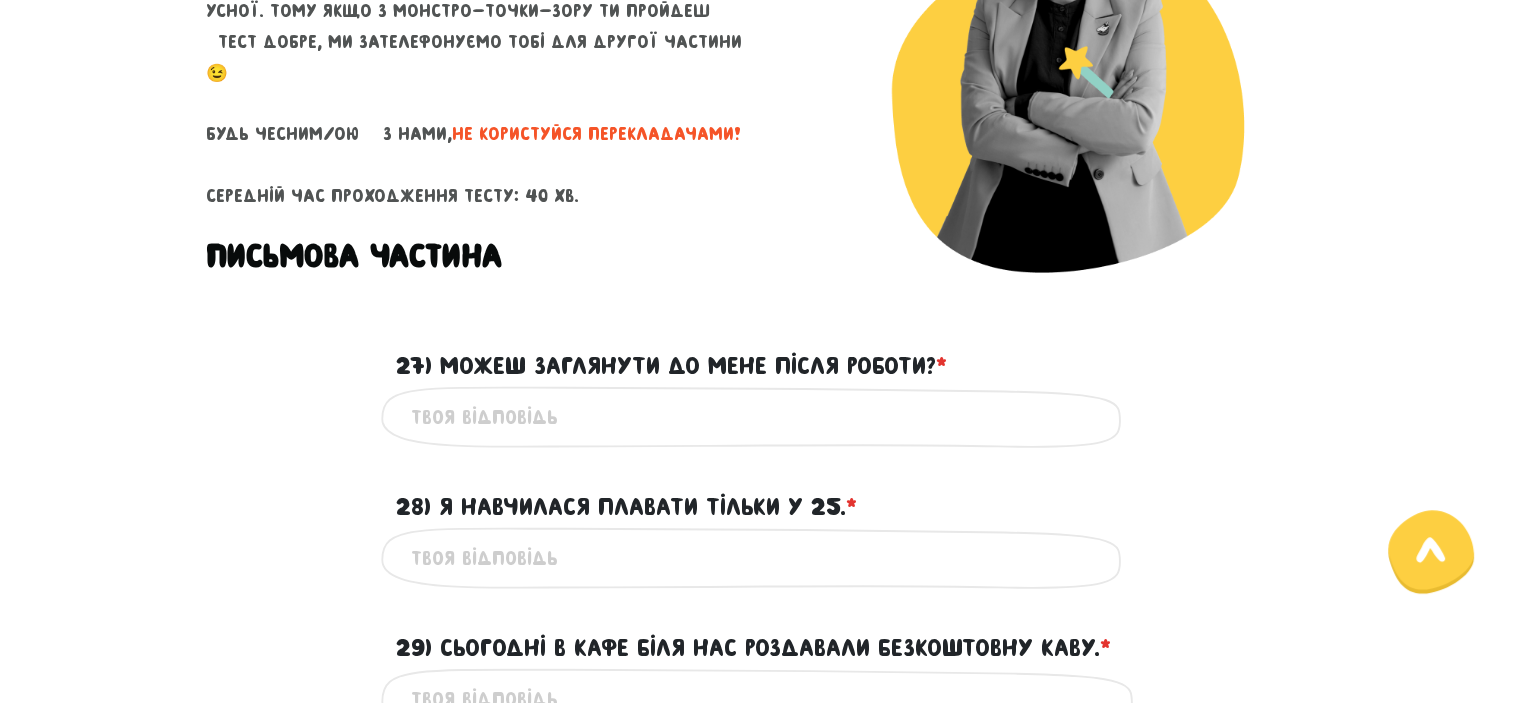 click on "27) Можеш заглянути до мене після роботи? *
?" at bounding box center (761, 417) 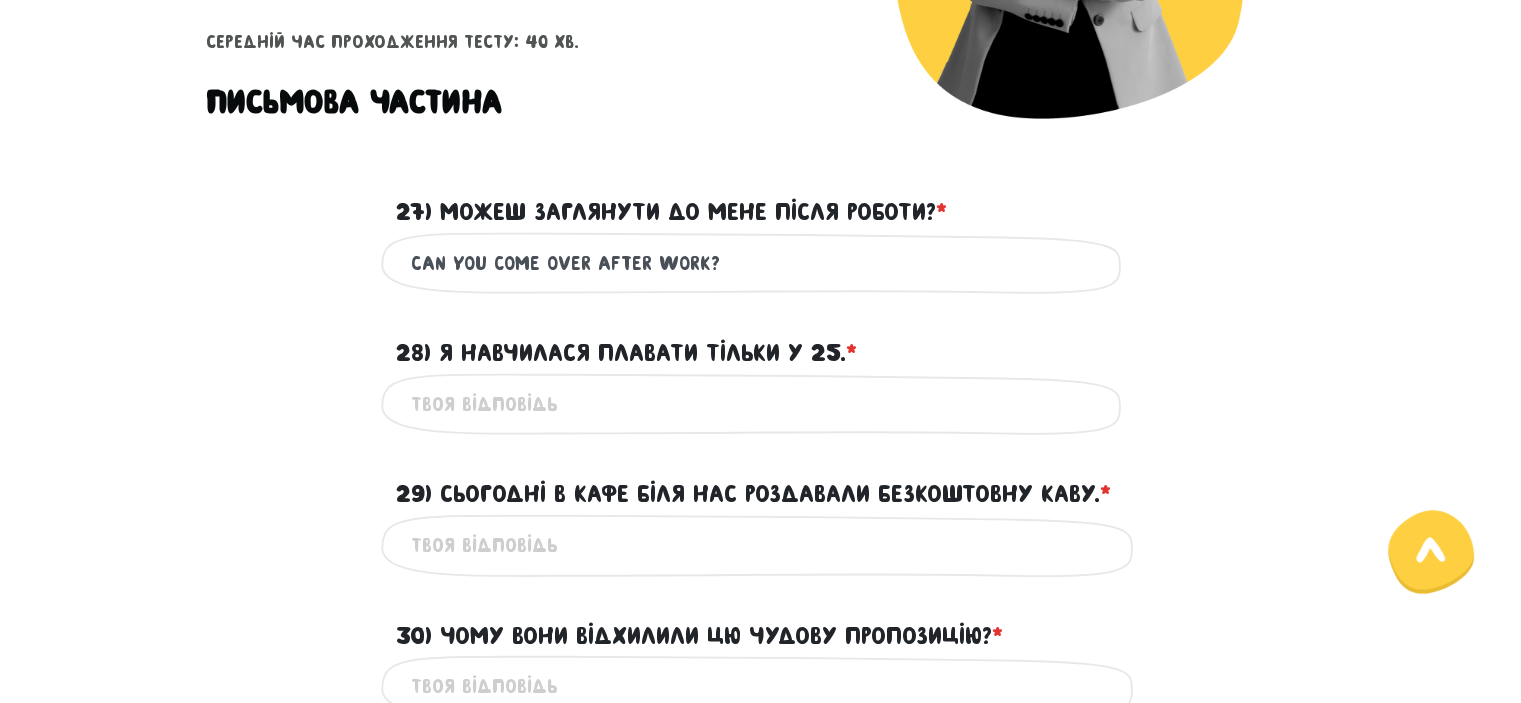 scroll, scrollTop: 504, scrollLeft: 0, axis: vertical 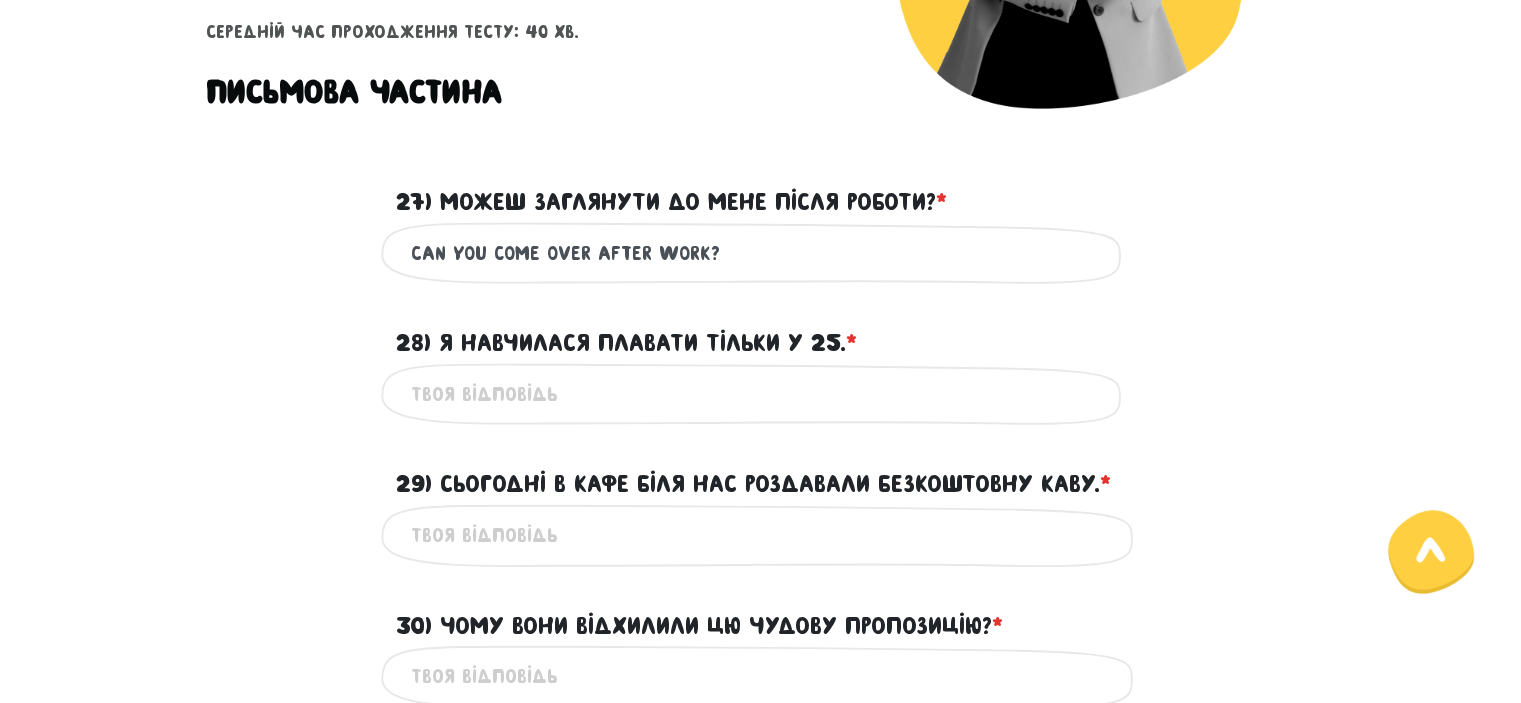 type on "Can you come over after work?" 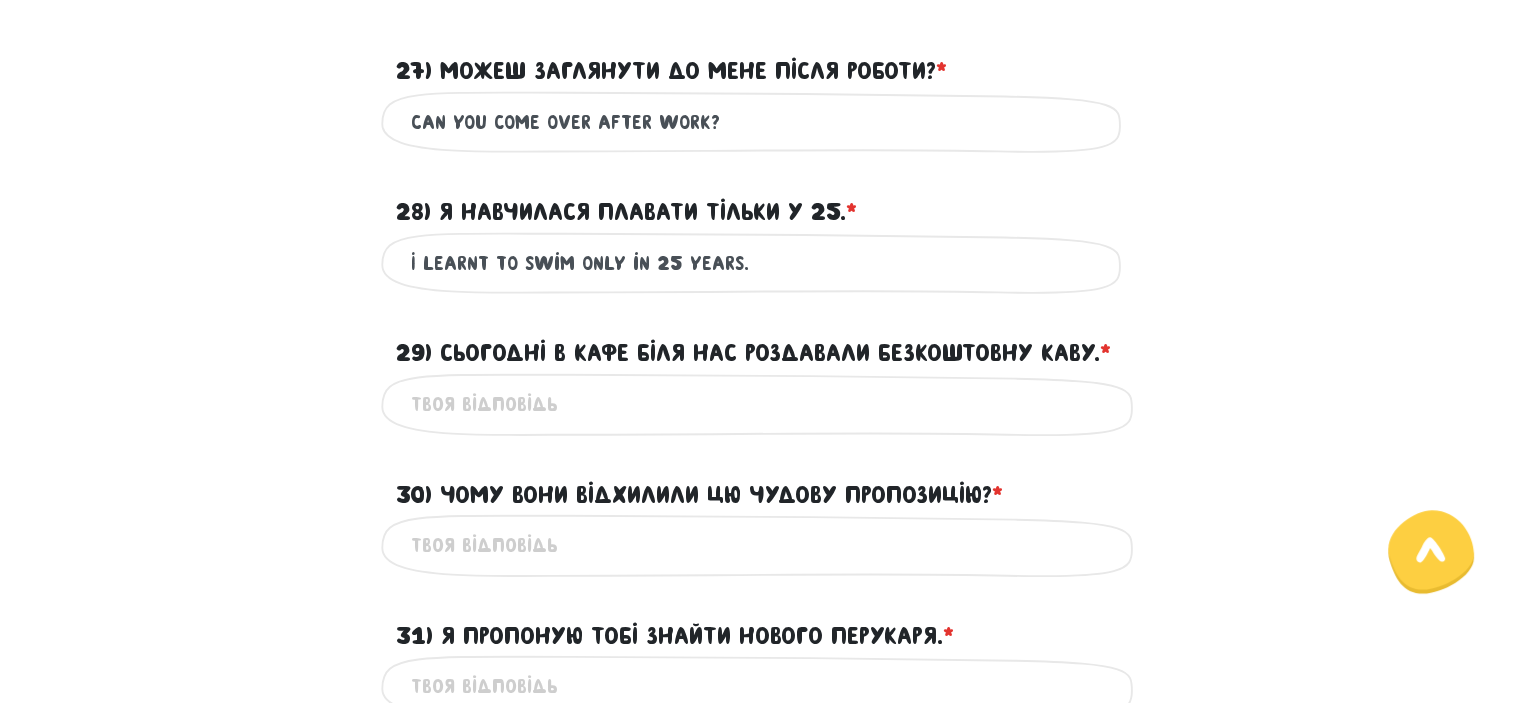 scroll, scrollTop: 636, scrollLeft: 0, axis: vertical 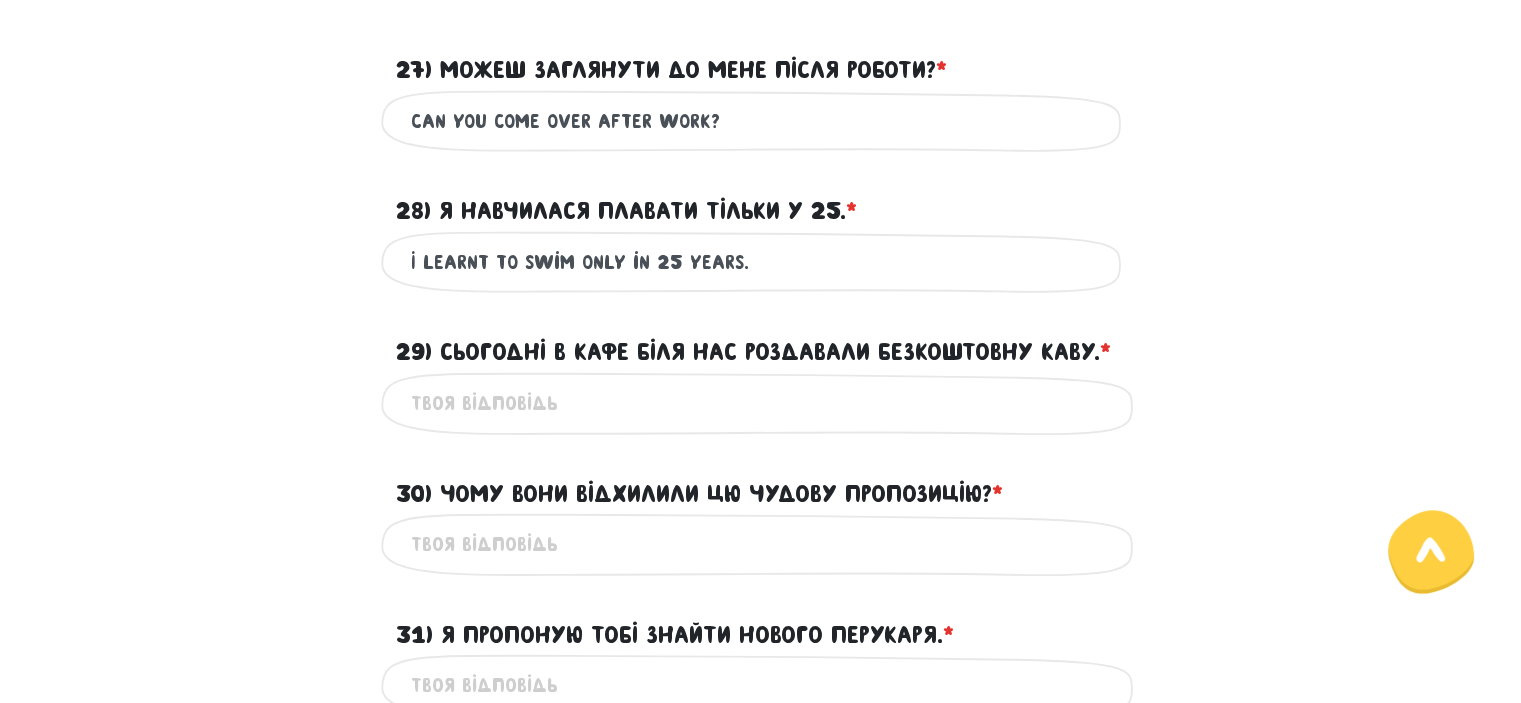 type on "I learnt to swim only in 25 years." 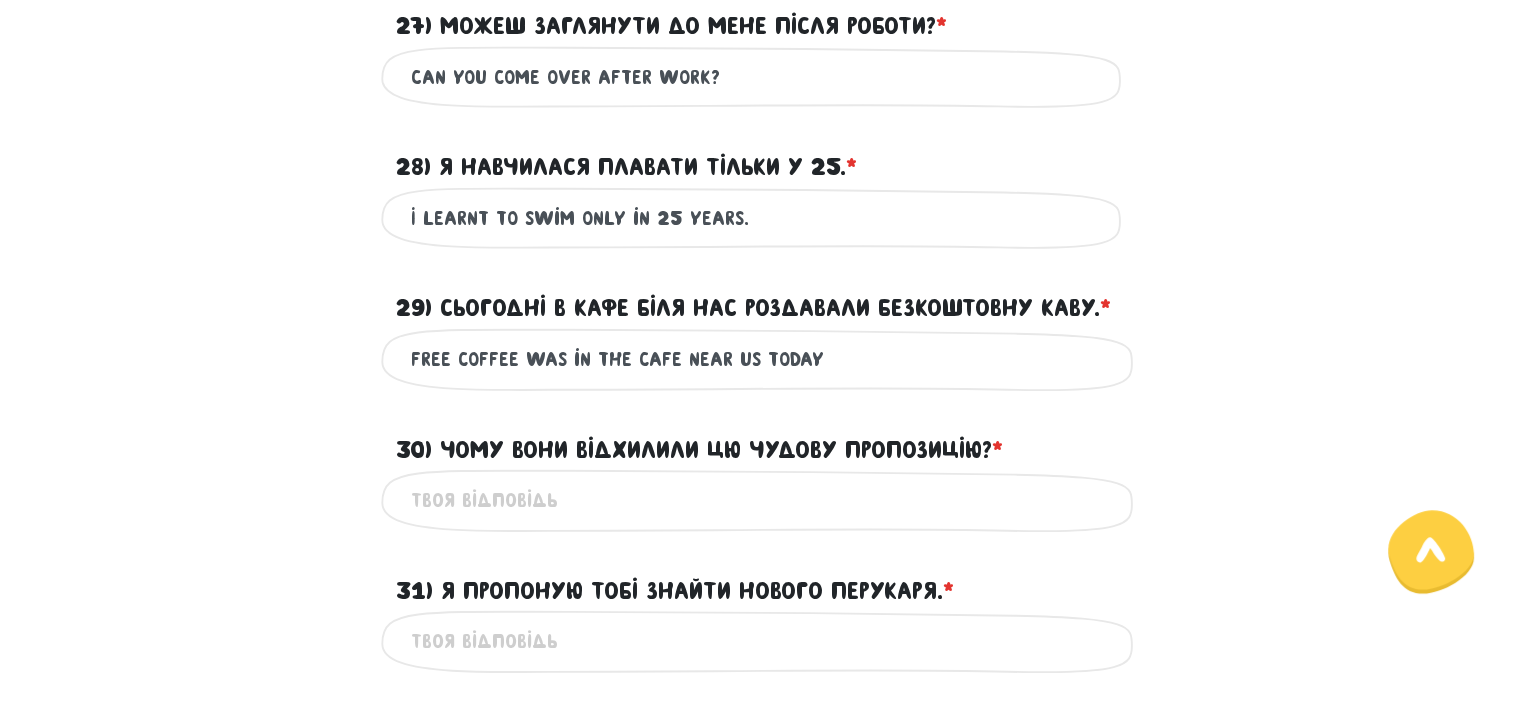 scroll, scrollTop: 684, scrollLeft: 0, axis: vertical 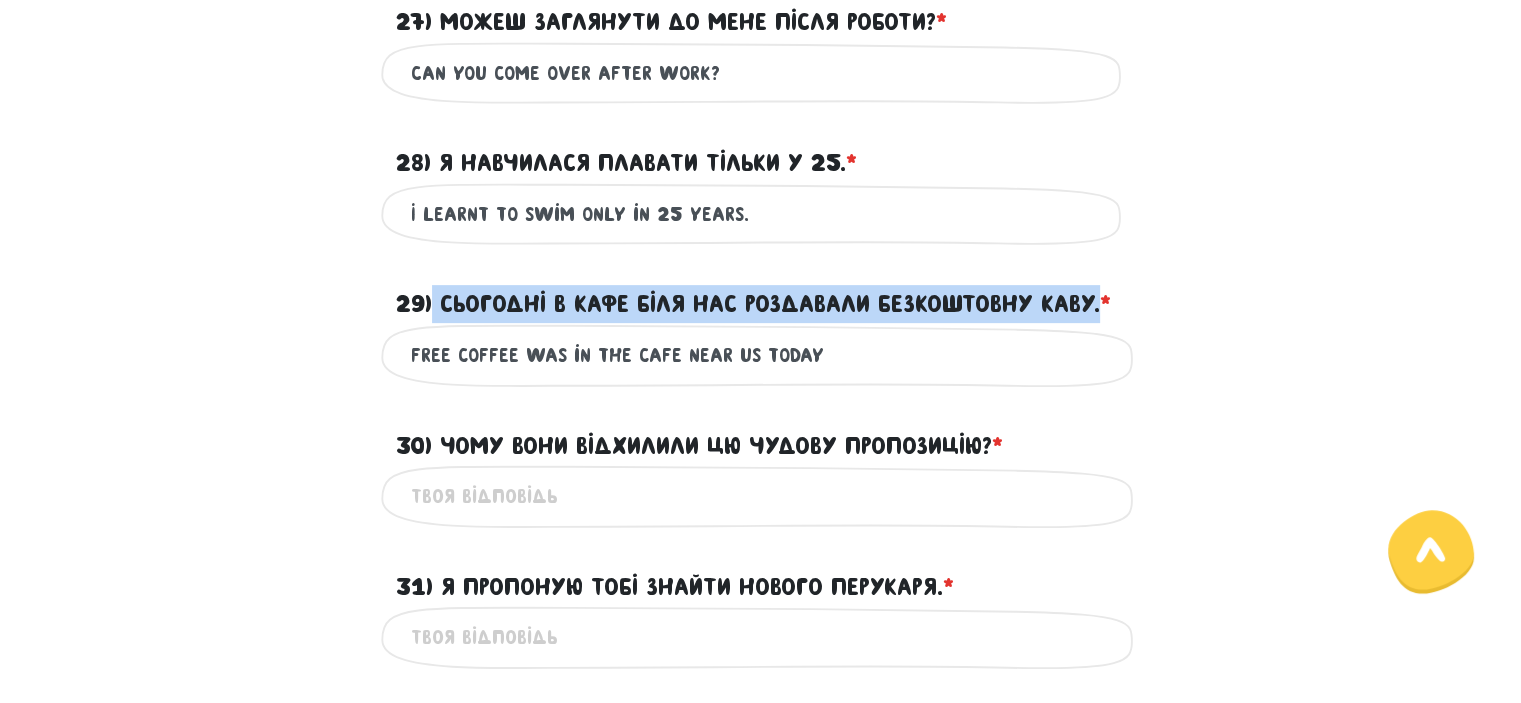 drag, startPoint x: 433, startPoint y: 295, endPoint x: 1106, endPoint y: 311, distance: 673.1902 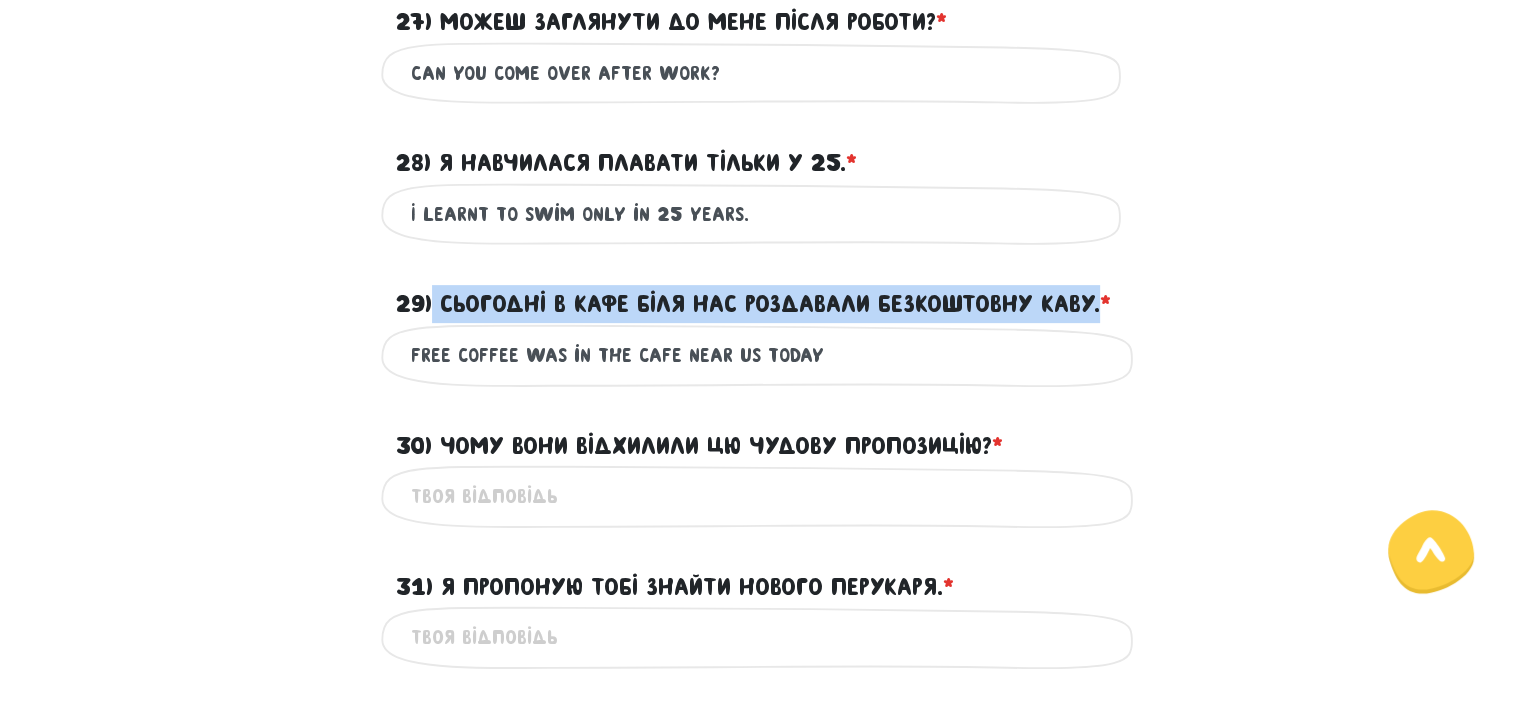 click on "29) Сьогодні в кафе біля нас роздавали безкоштовну каву. *
?" at bounding box center [753, 304] 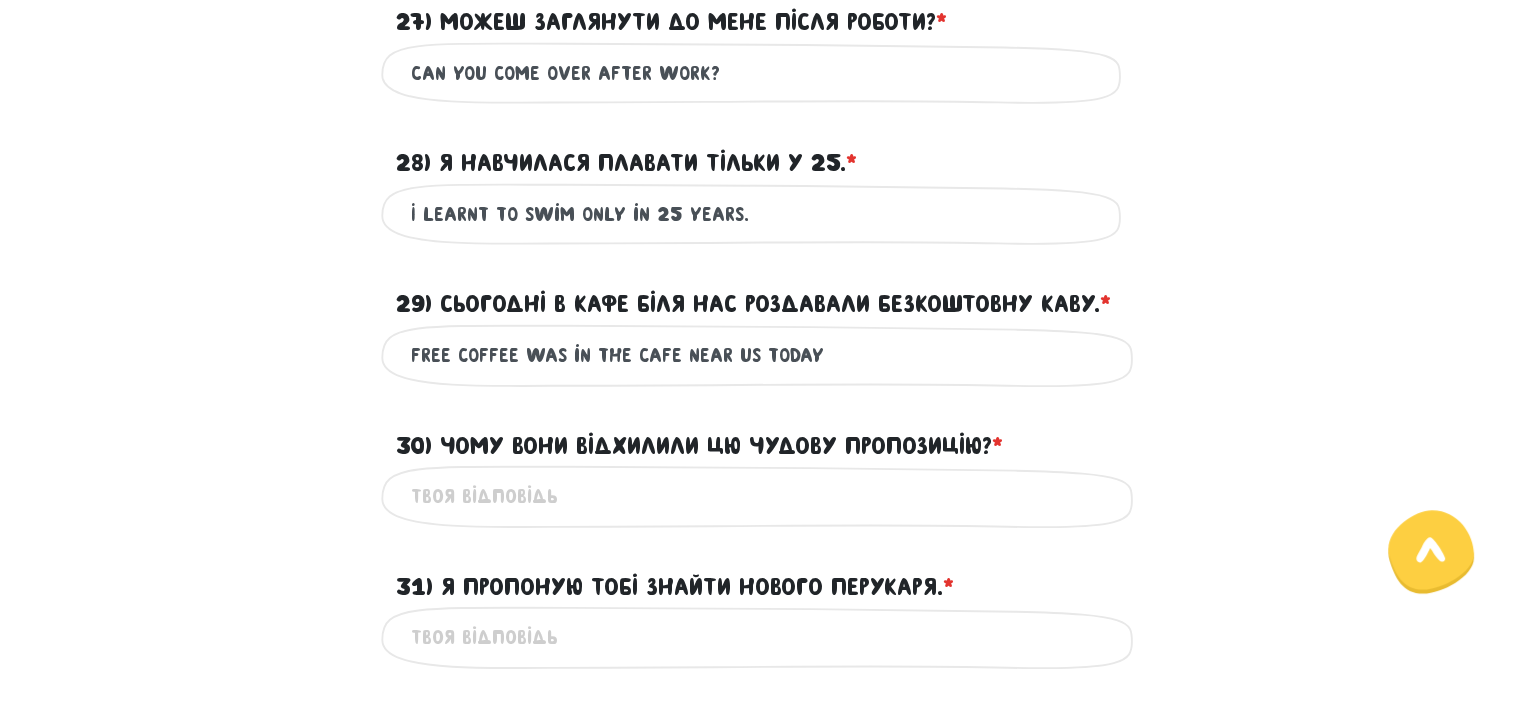 click on "free coffee was in the cafe near us today
Це обов'язкове поле" at bounding box center (761, 355) 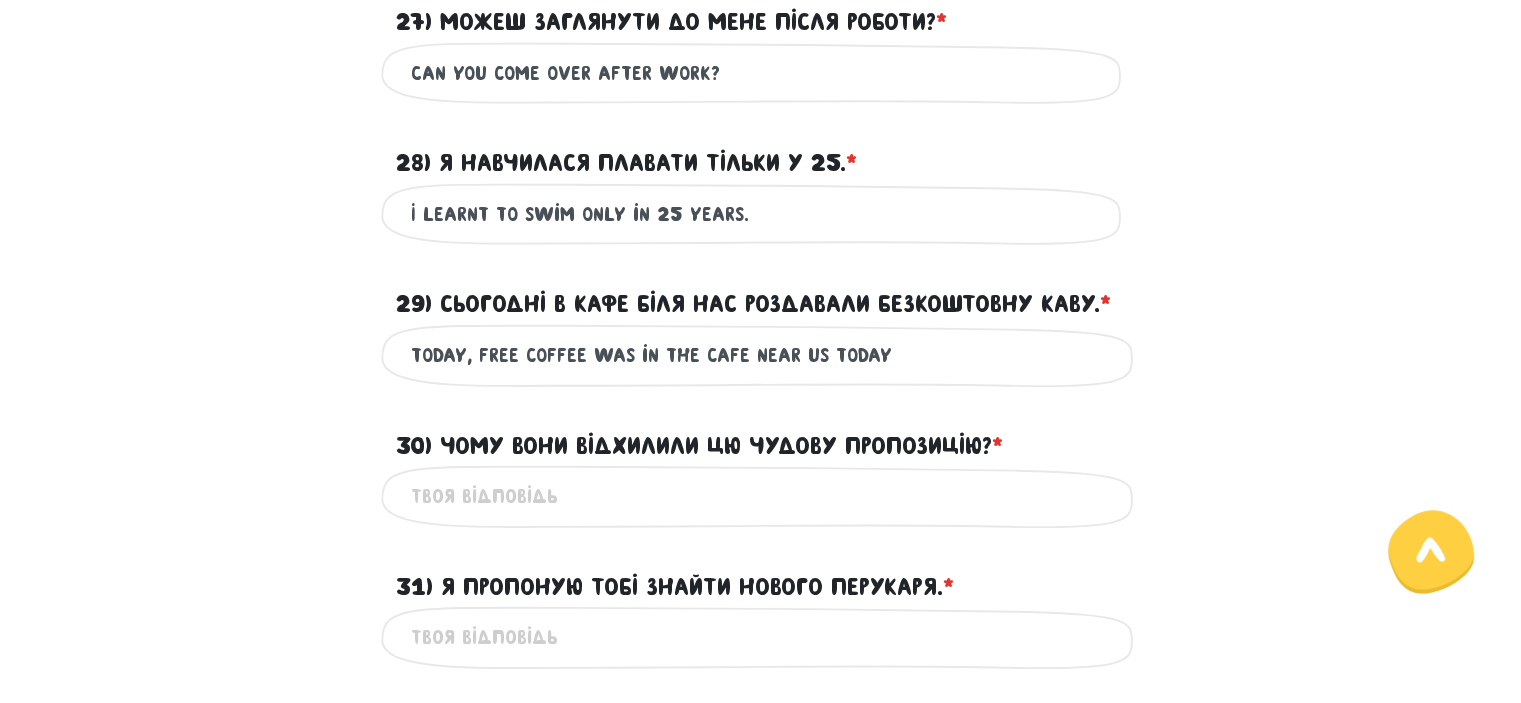 click on "today, free coffee was in the cafe near us today" at bounding box center (761, 355) 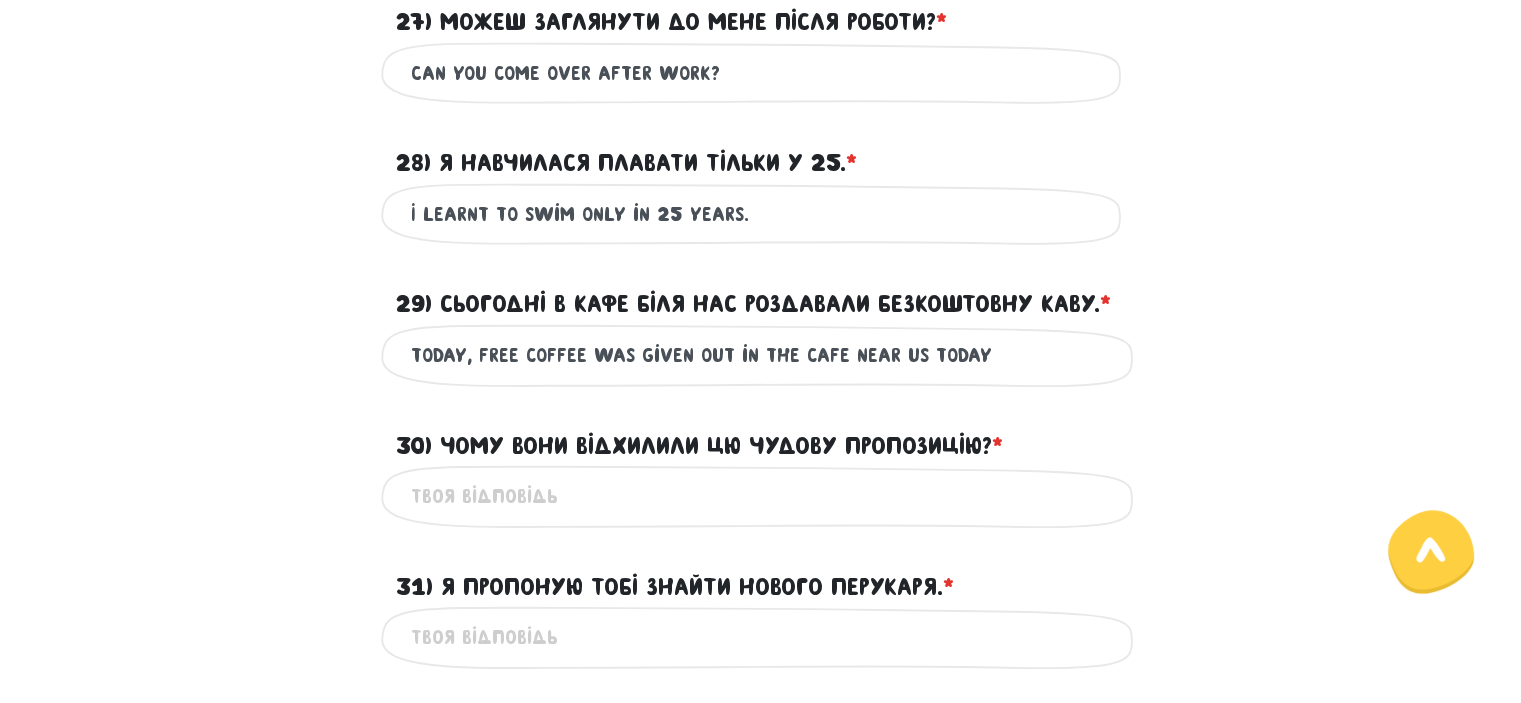 click on "today, free coffee was given out in the cafe near us today" at bounding box center [761, 355] 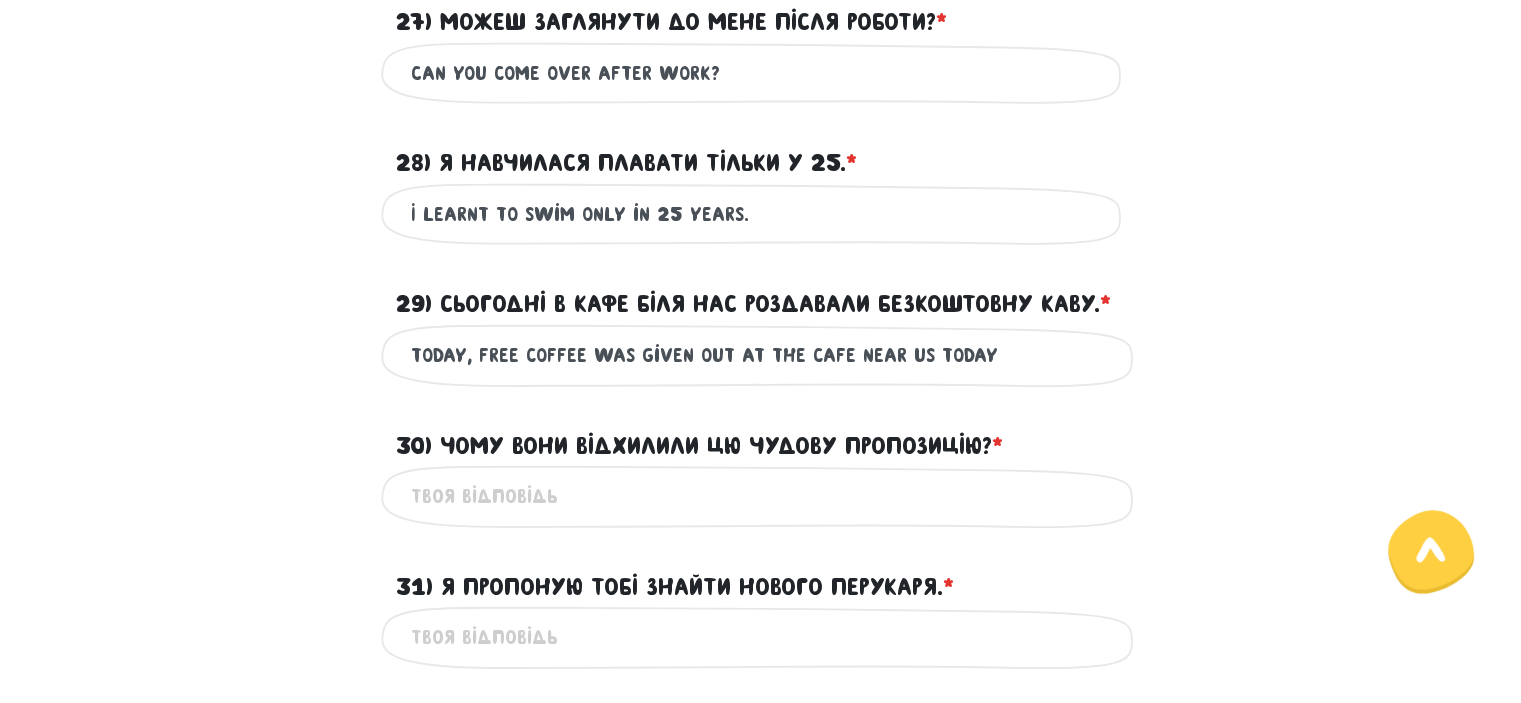 click on "today, free coffee was given out at the cafe near us today" at bounding box center [761, 355] 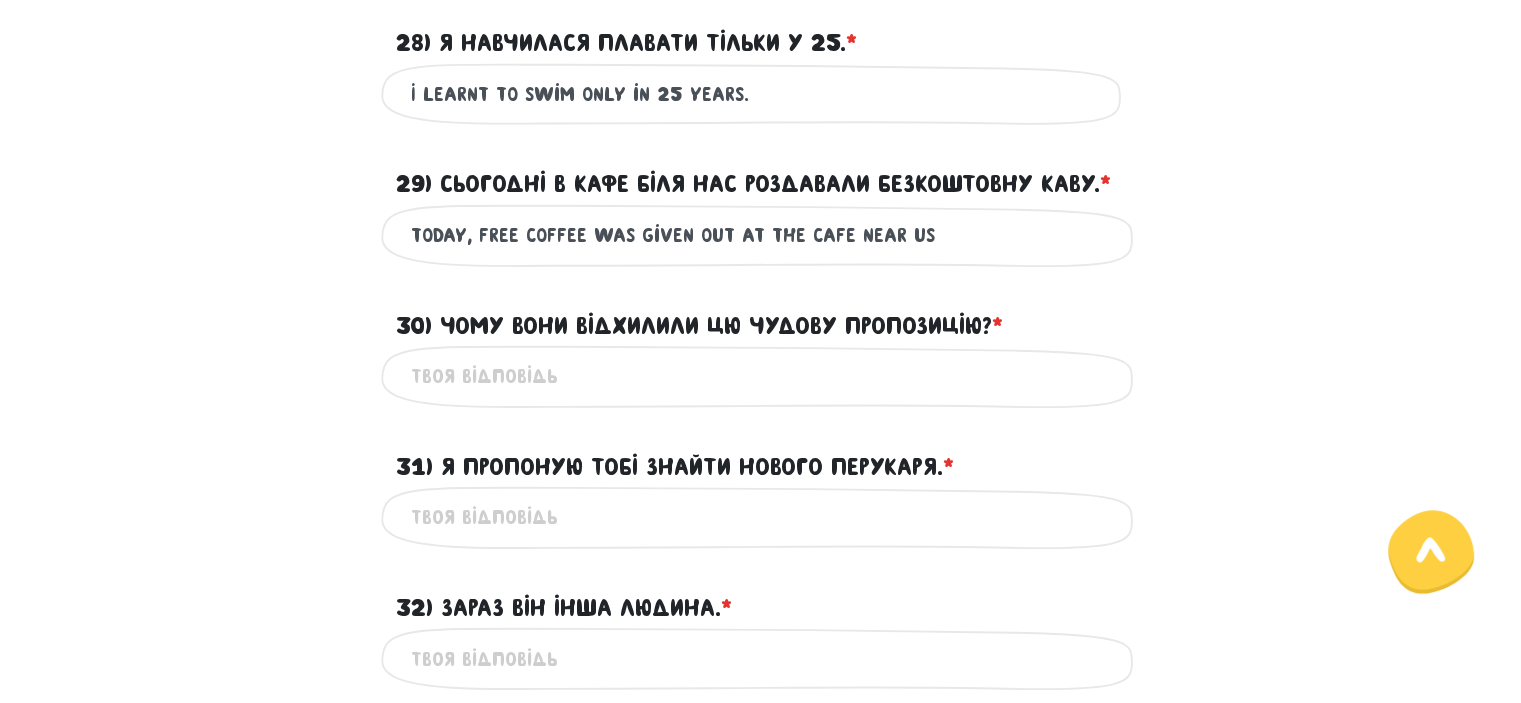 scroll, scrollTop: 804, scrollLeft: 0, axis: vertical 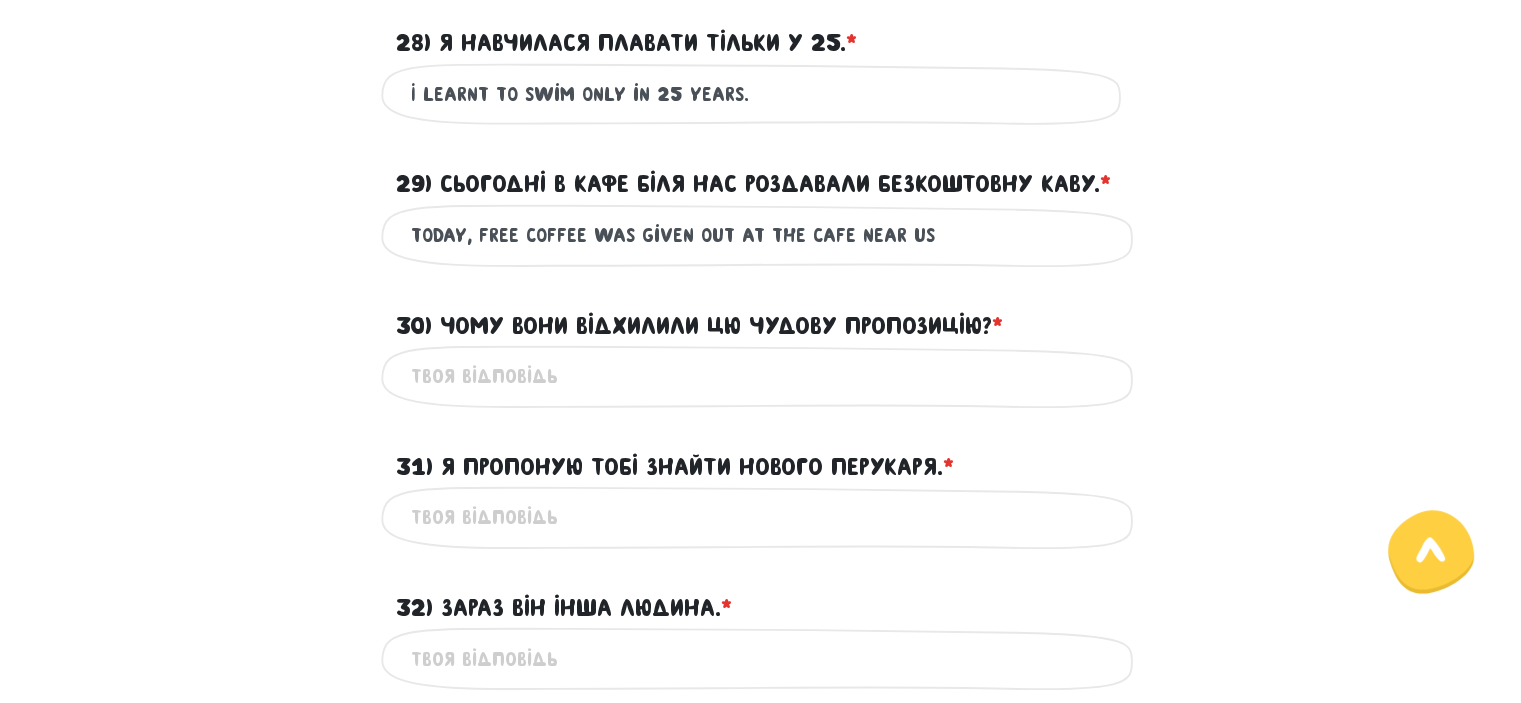 type on "today, free coffee was given out at the cafe near us" 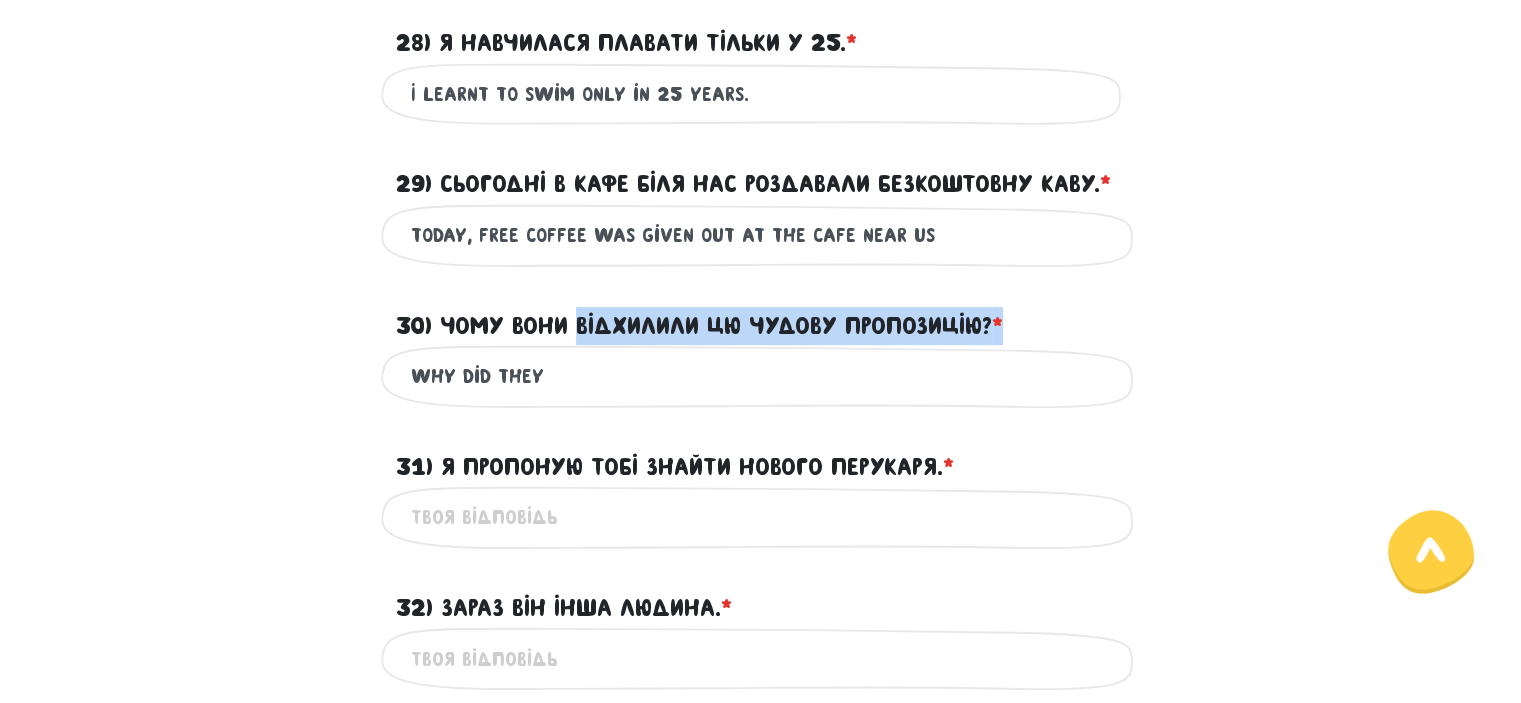 drag, startPoint x: 579, startPoint y: 318, endPoint x: 741, endPoint y: 347, distance: 164.57521 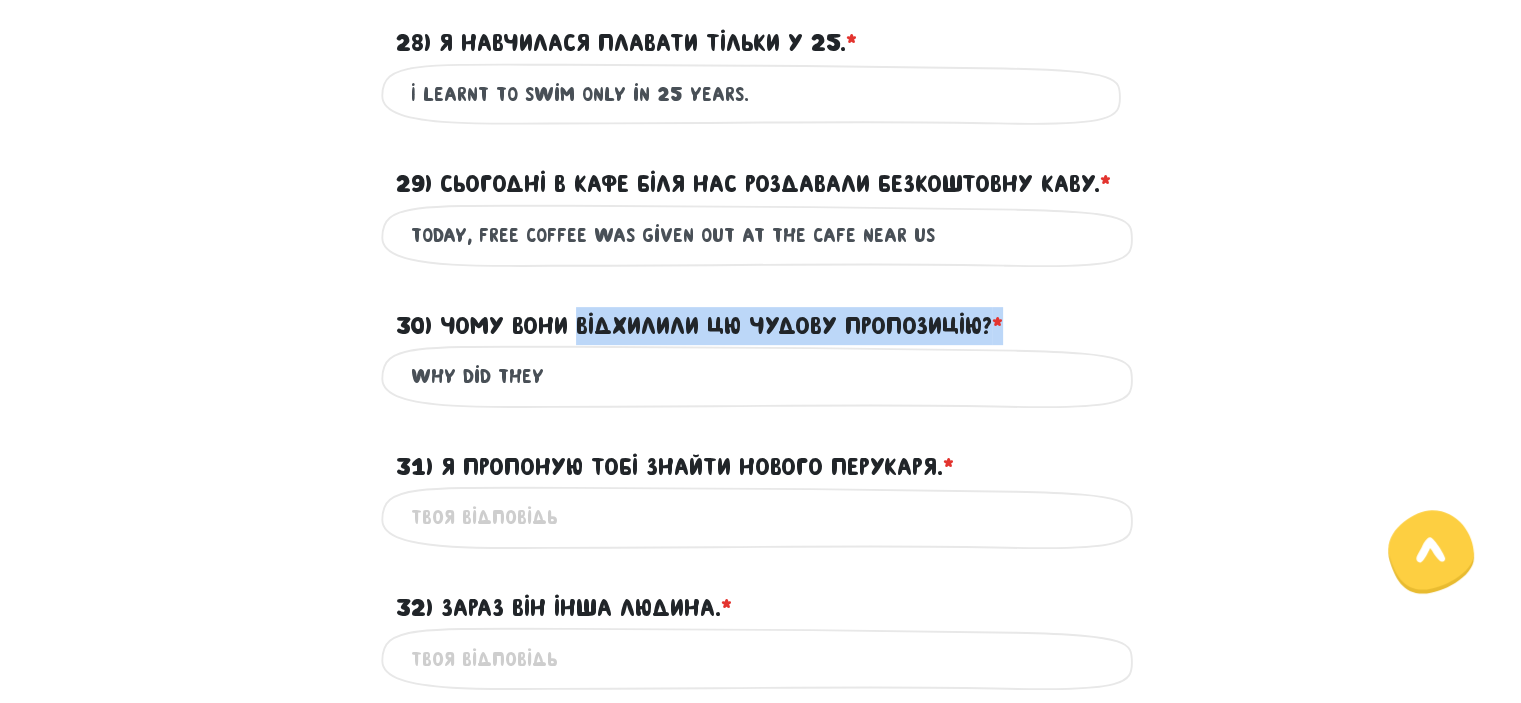 click on "Тест для тічерів 5/7
Привіт!
Цей тест складається з двох частин - письмової та усної. Тому якщо з монстро-точки-зору ти пройдеш    тест добре, ми зателефонуємо тобі для другої частини 😉
Будь чесним/ою    з нами,  не користуйся перекладачами!
середній час проходження тесту: 40 хв.
Письмова частина
? ?" at bounding box center (761, 349) 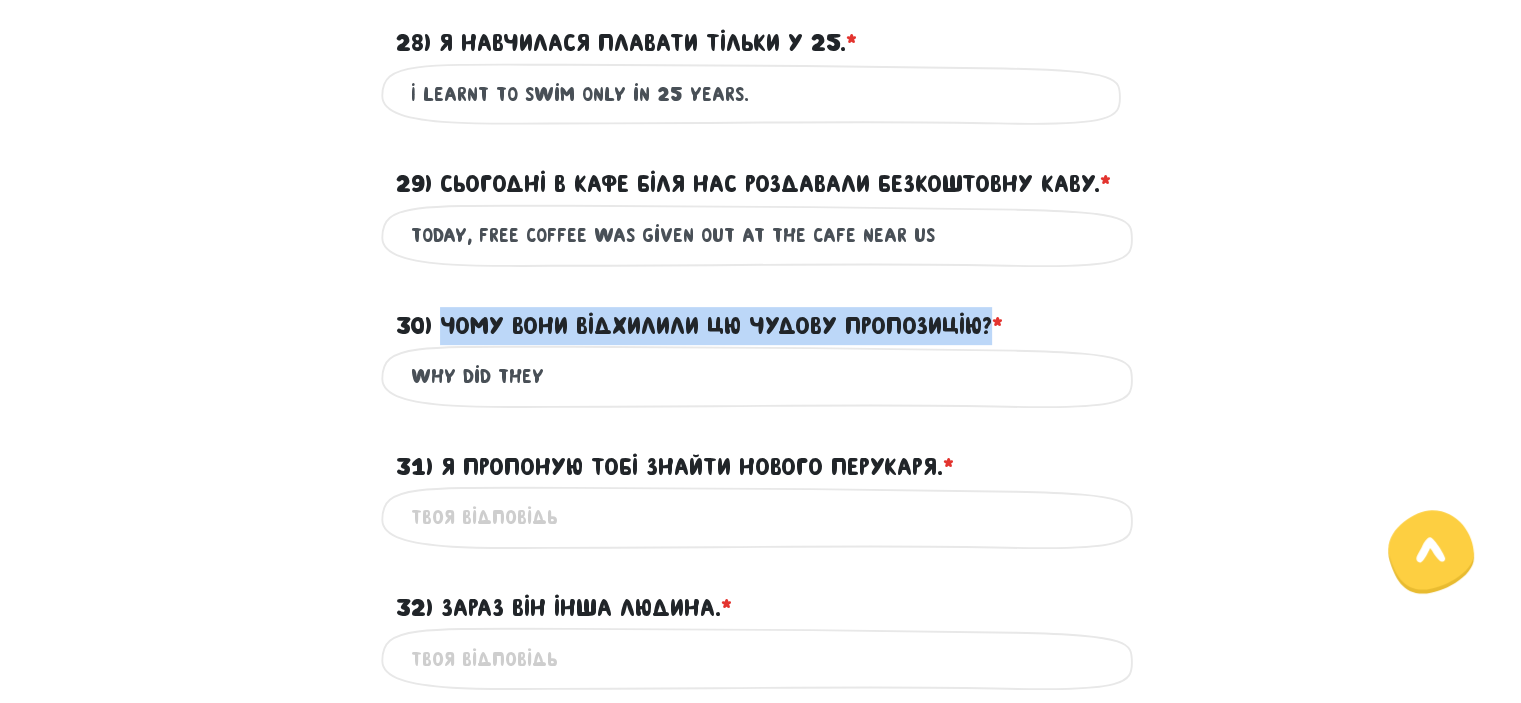 drag, startPoint x: 442, startPoint y: 323, endPoint x: 996, endPoint y: 320, distance: 554.0081 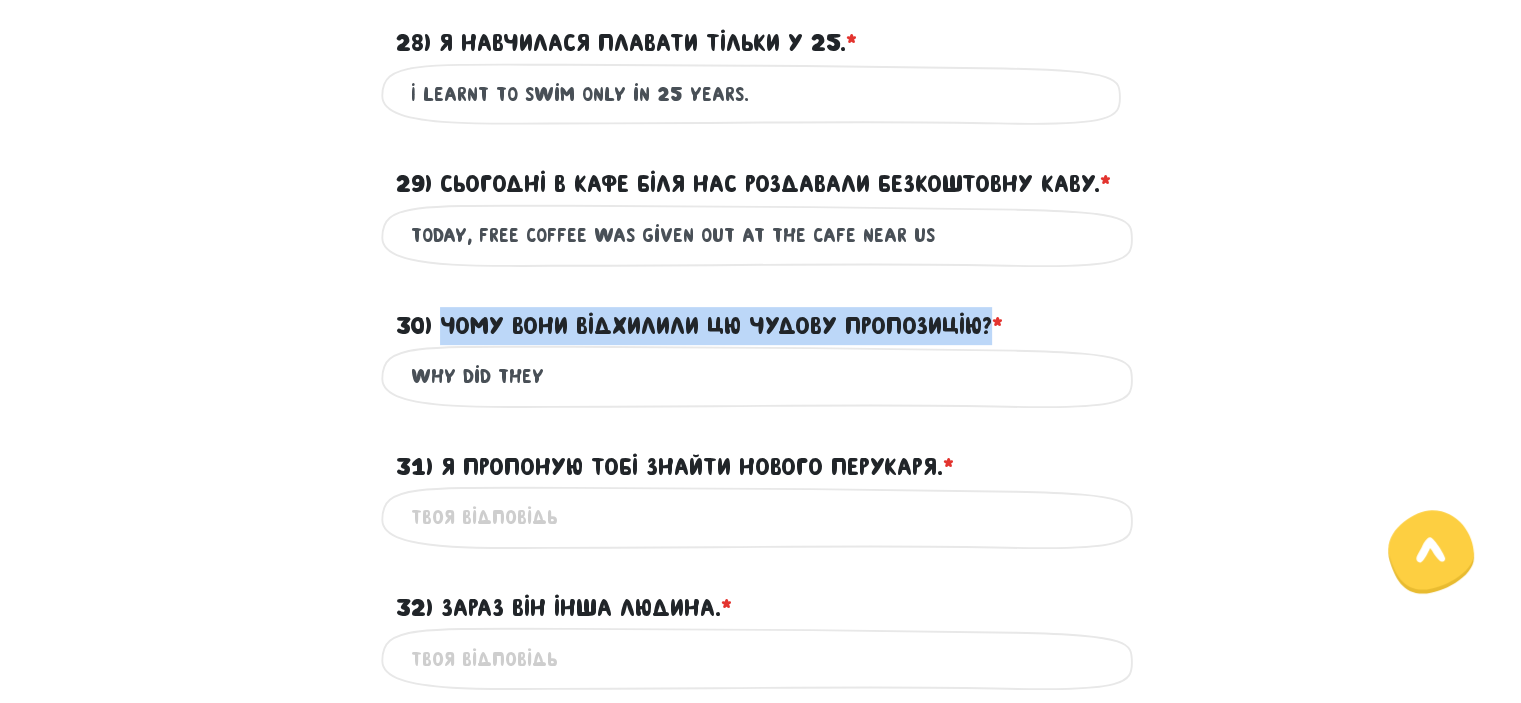 click on "30) Чому вони відхилили цю чудову пропозицію? *
?" at bounding box center [699, 326] 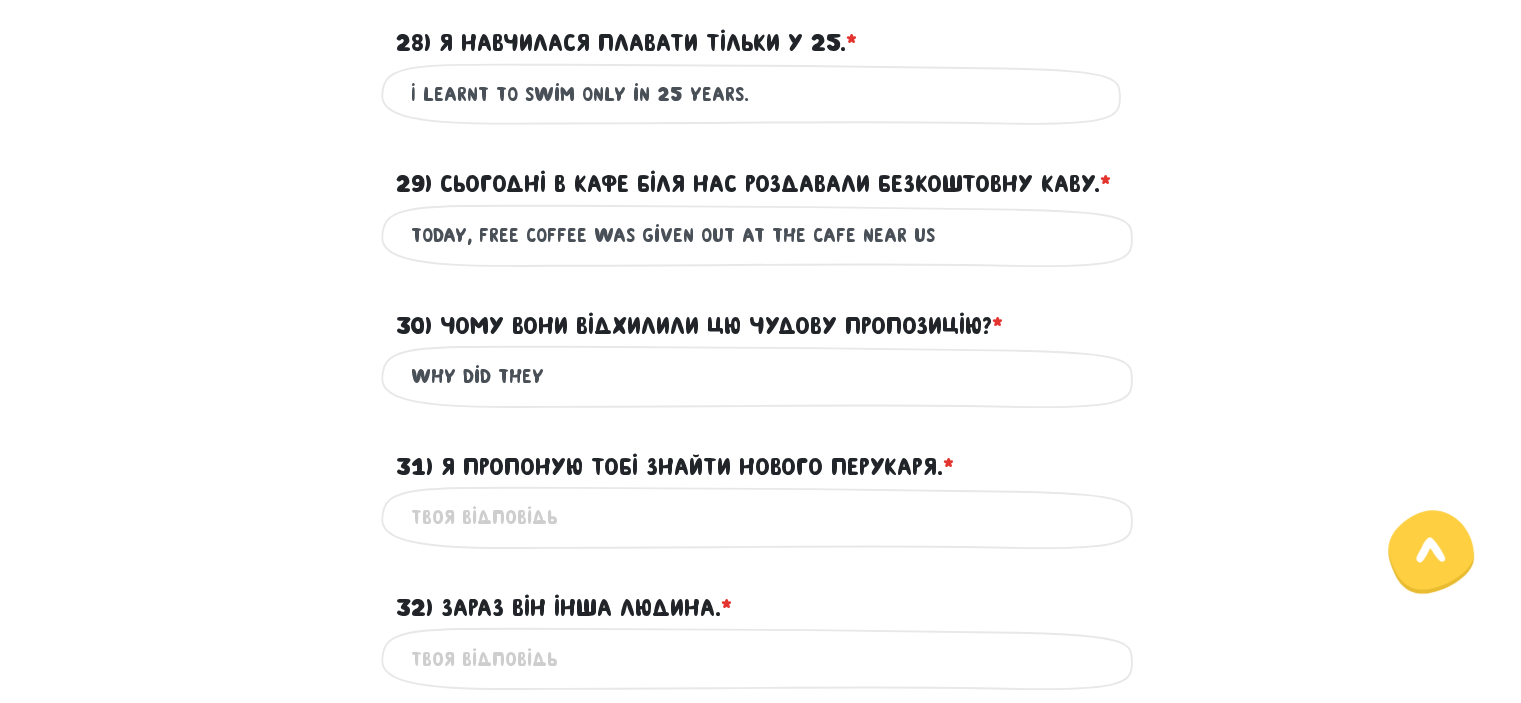 click on "why did they" at bounding box center [761, 376] 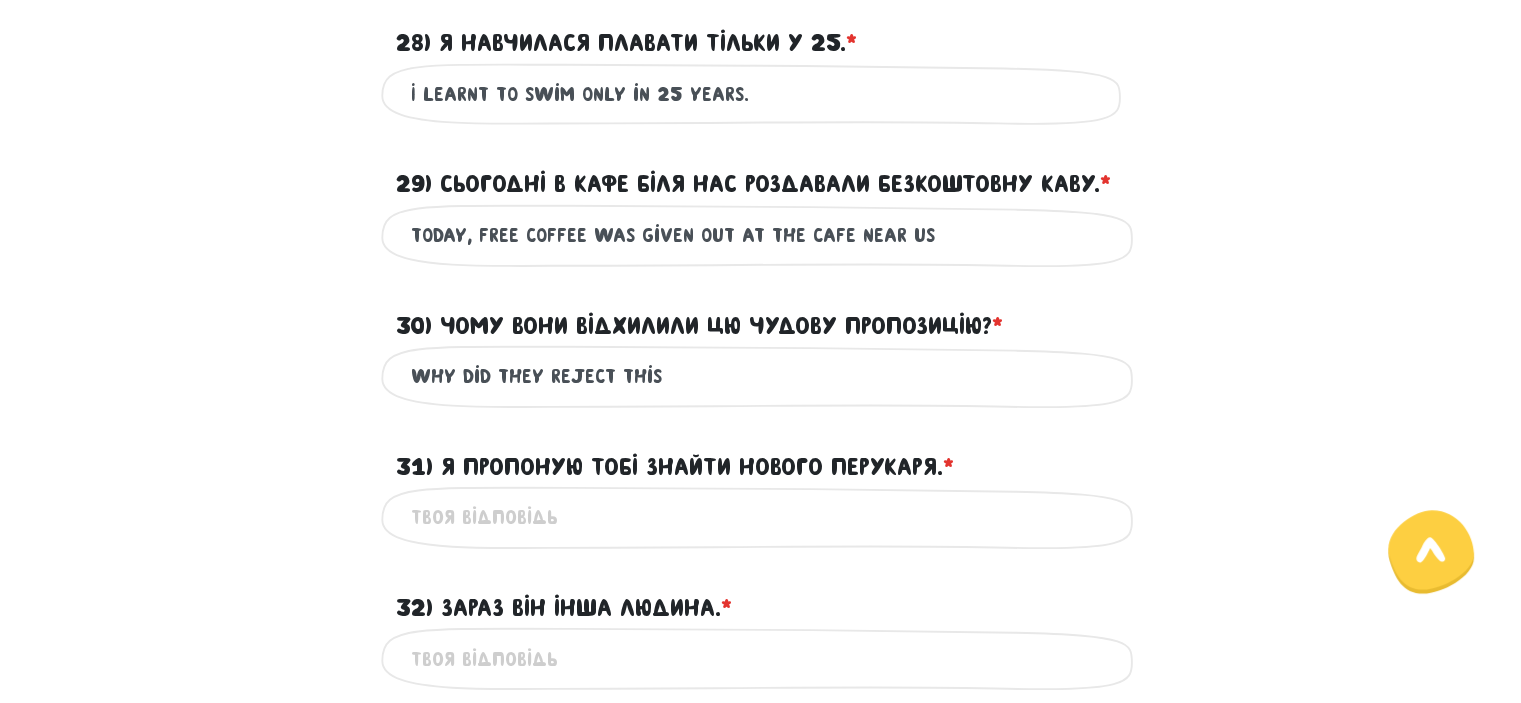 drag, startPoint x: 148, startPoint y: 1, endPoint x: 165, endPoint y: 185, distance: 184.78366 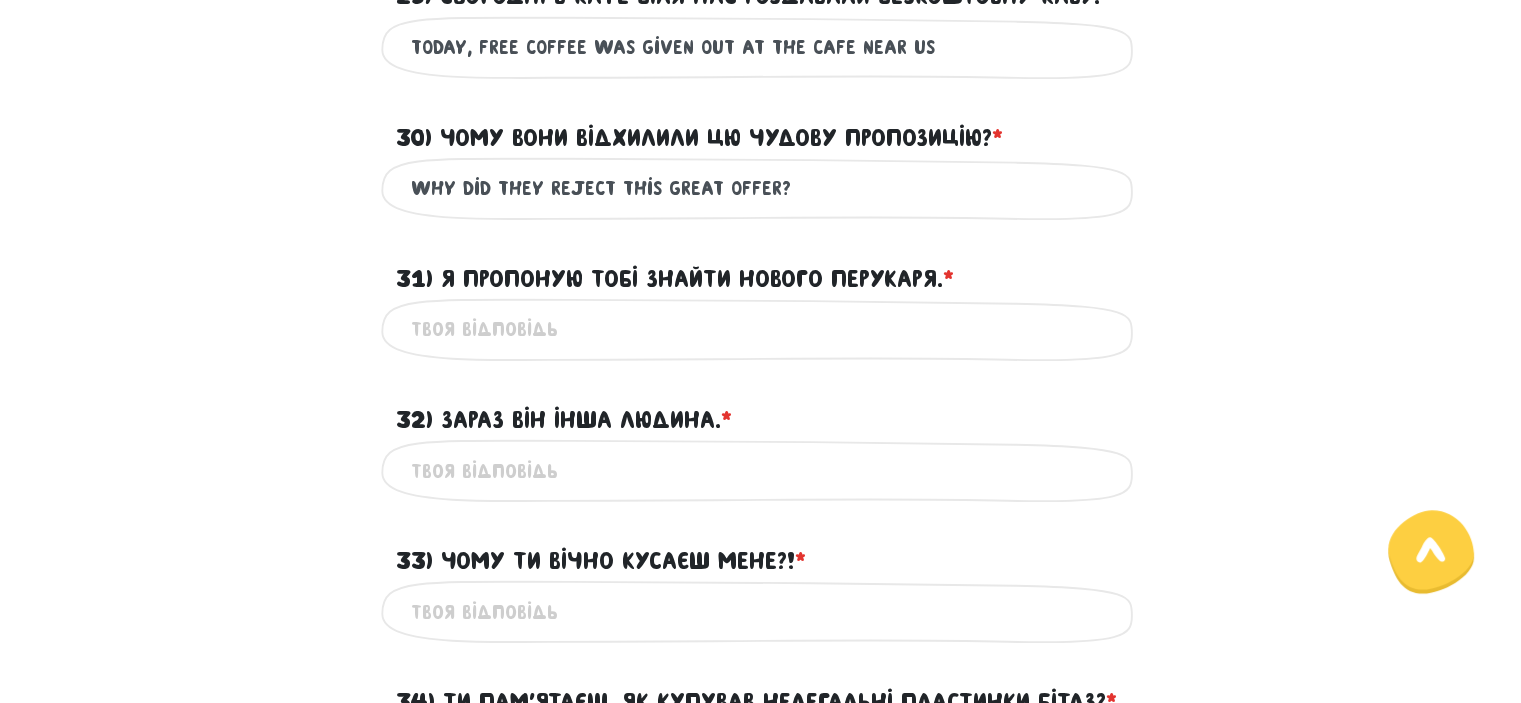 scroll, scrollTop: 994, scrollLeft: 0, axis: vertical 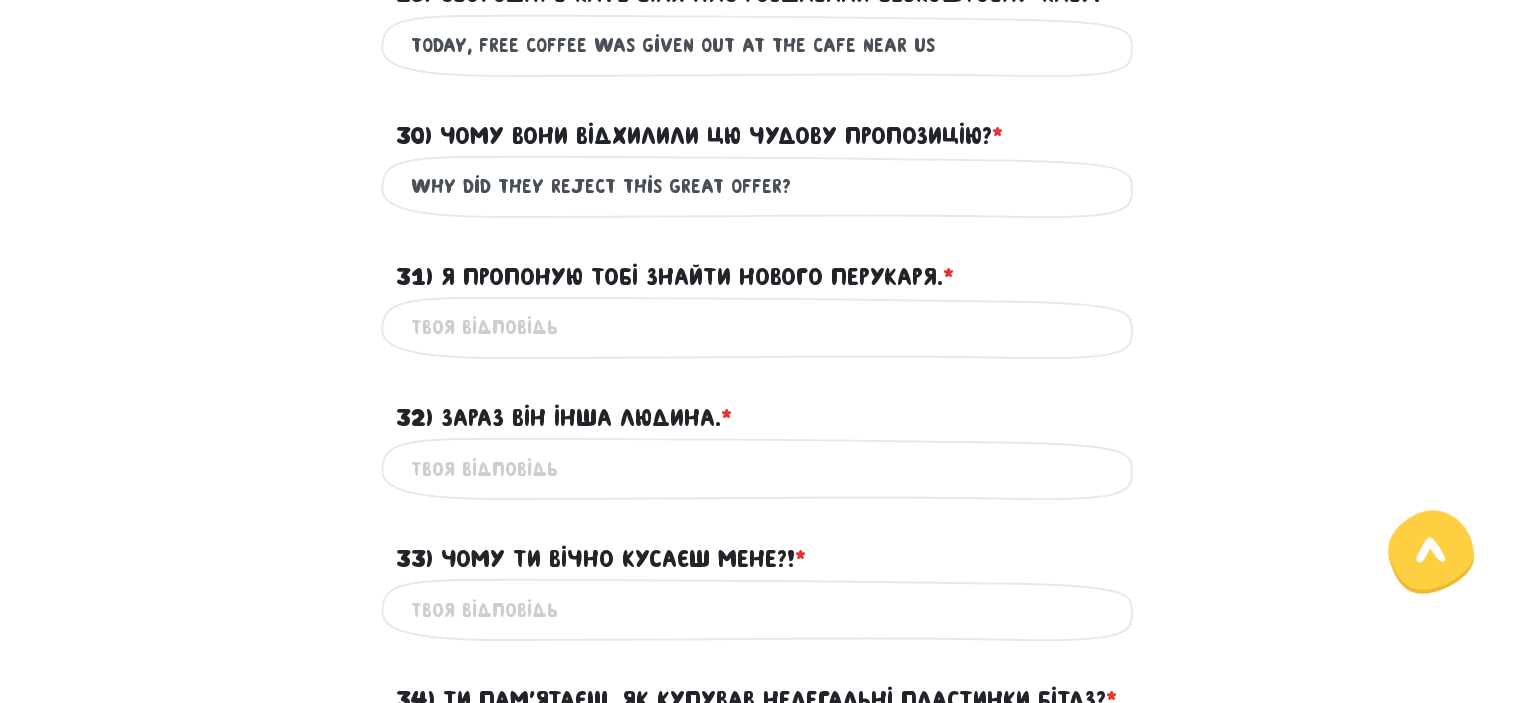 type on "why did they reject this great offer?" 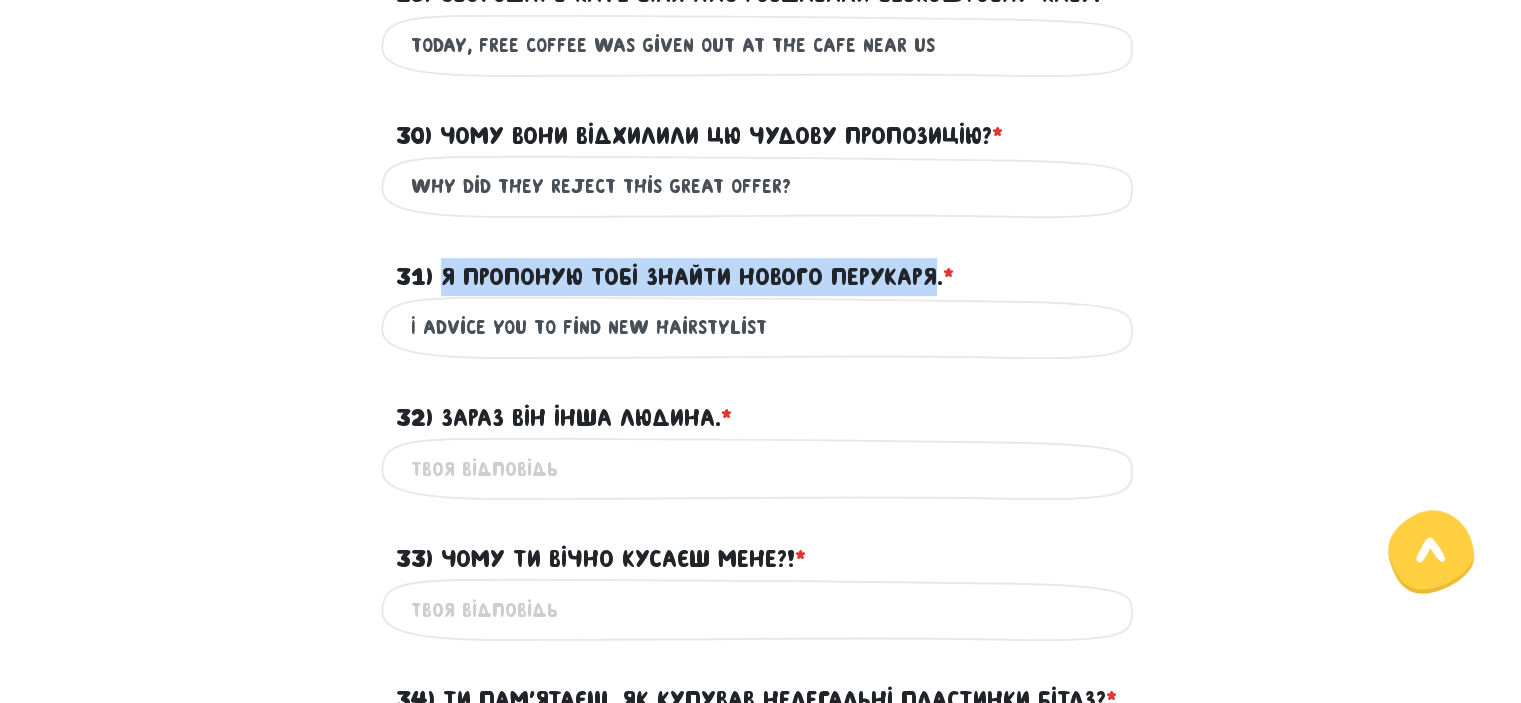 drag, startPoint x: 439, startPoint y: 278, endPoint x: 940, endPoint y: 277, distance: 501.001 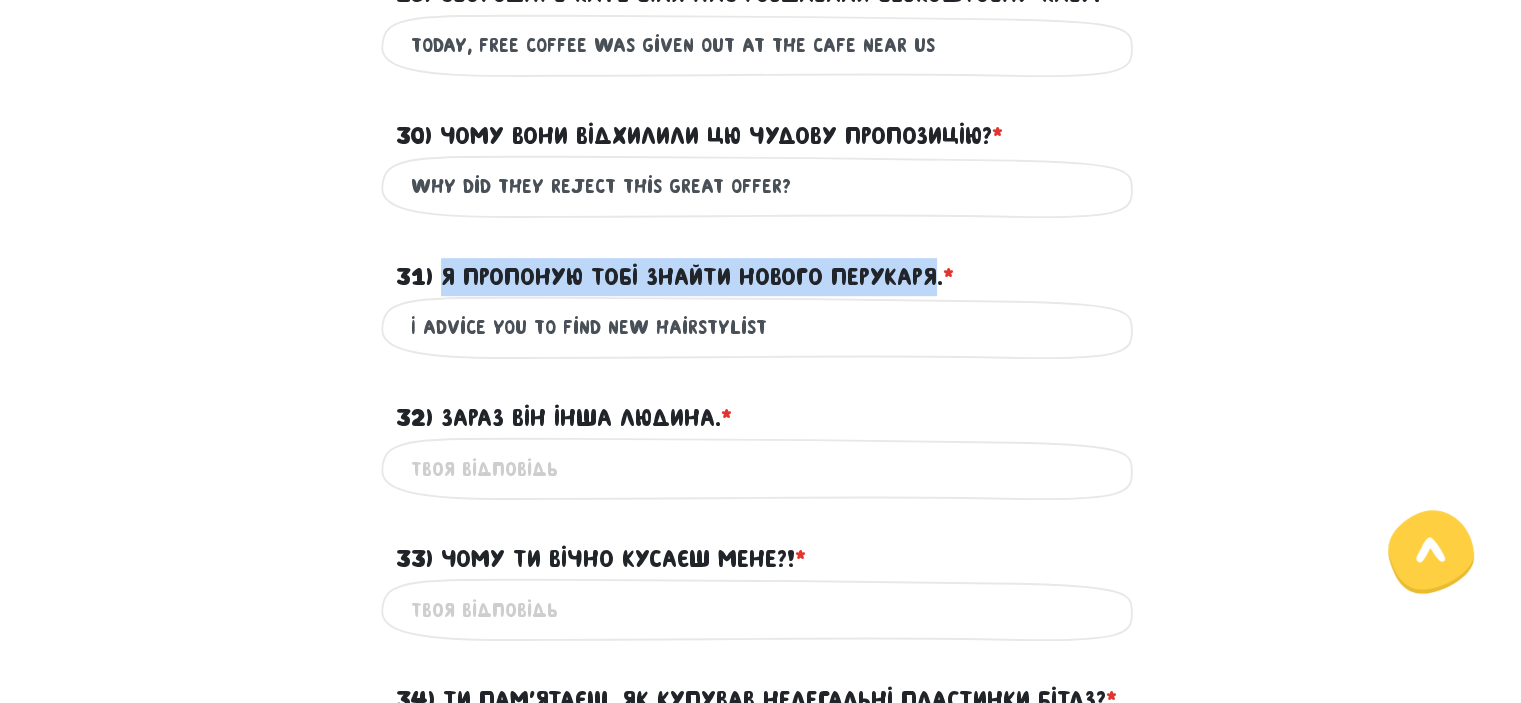 click on "31) Я пропоную тобі знайти нового перукаря. *
?" at bounding box center (675, 277) 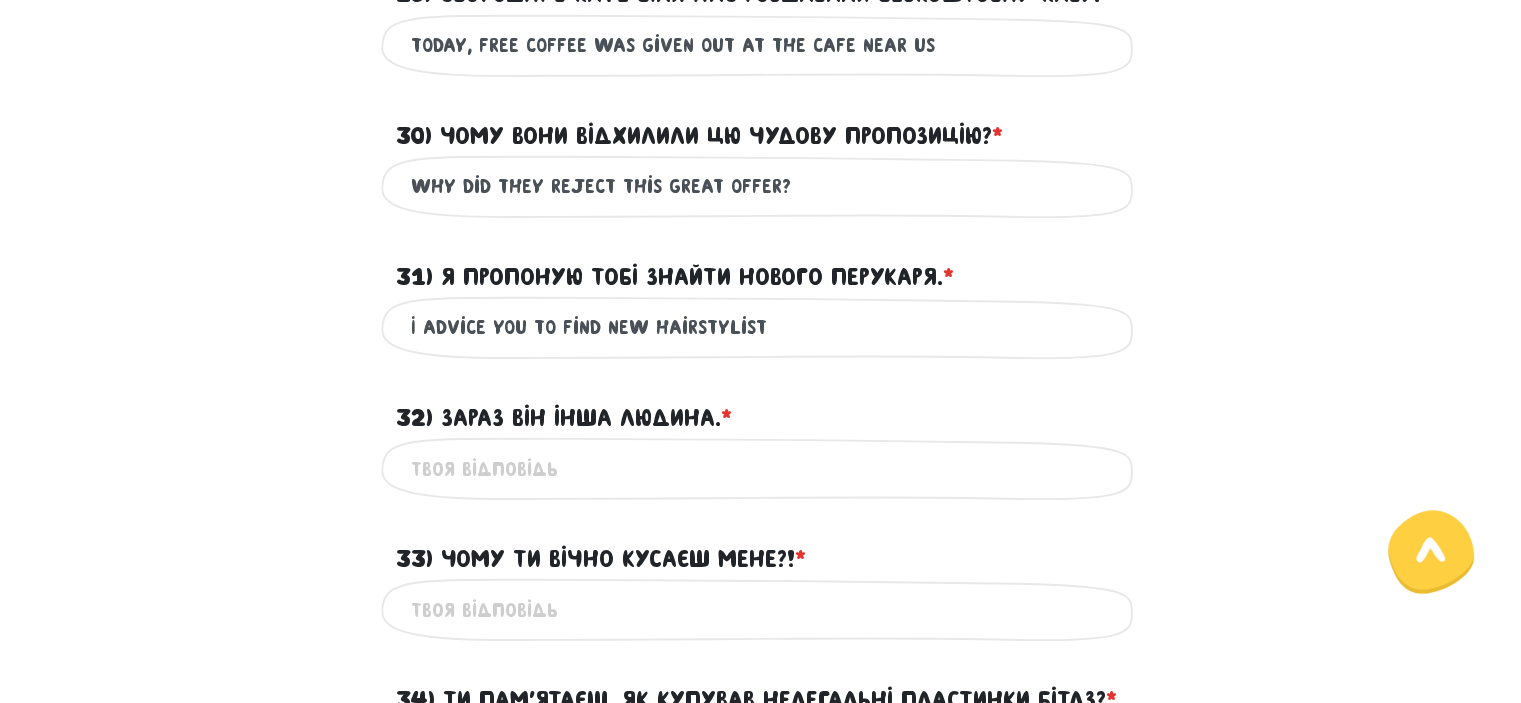 click on "I advice you to find new hairstylist" at bounding box center (761, 327) 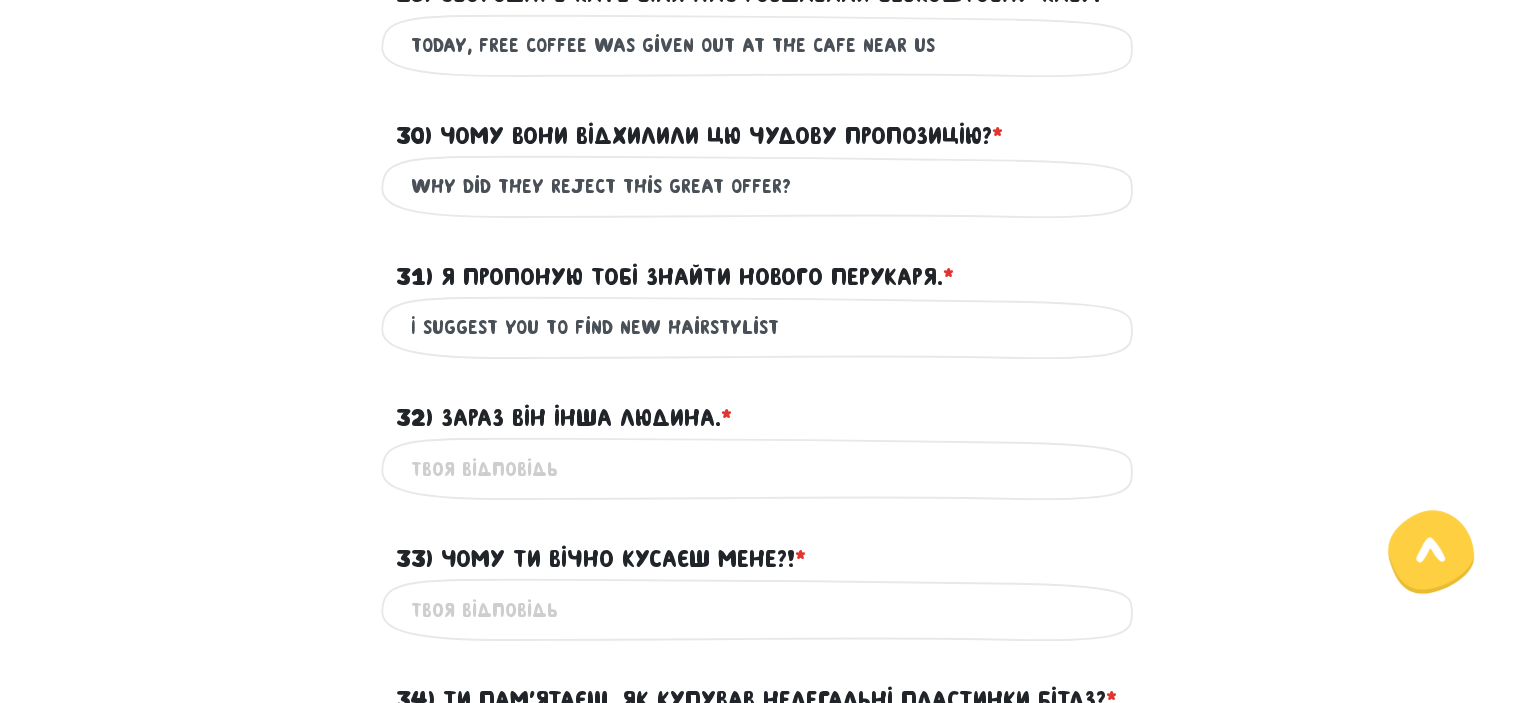 click on "I suggest you to find new hairstylist" at bounding box center (761, 327) 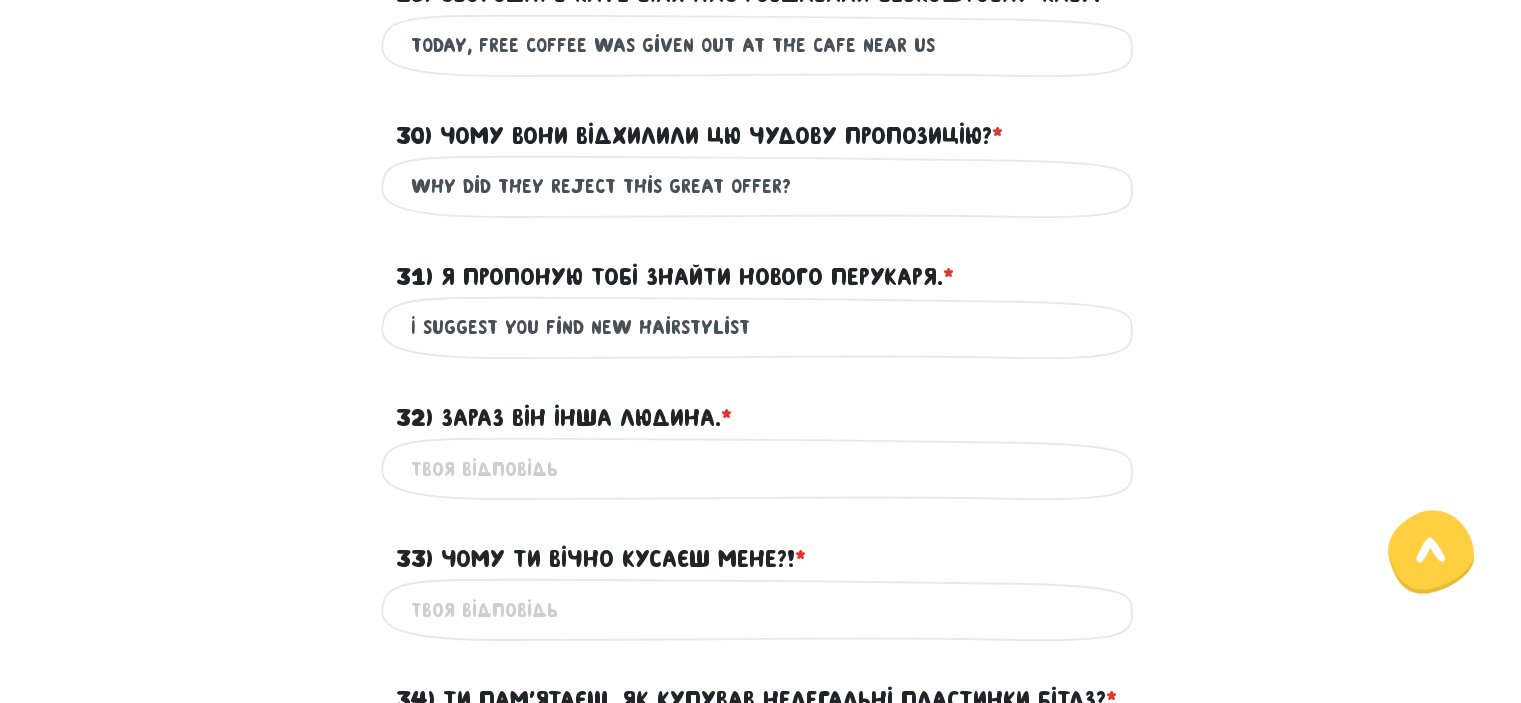 click on "I suggest you find new hairstylist" at bounding box center [761, 327] 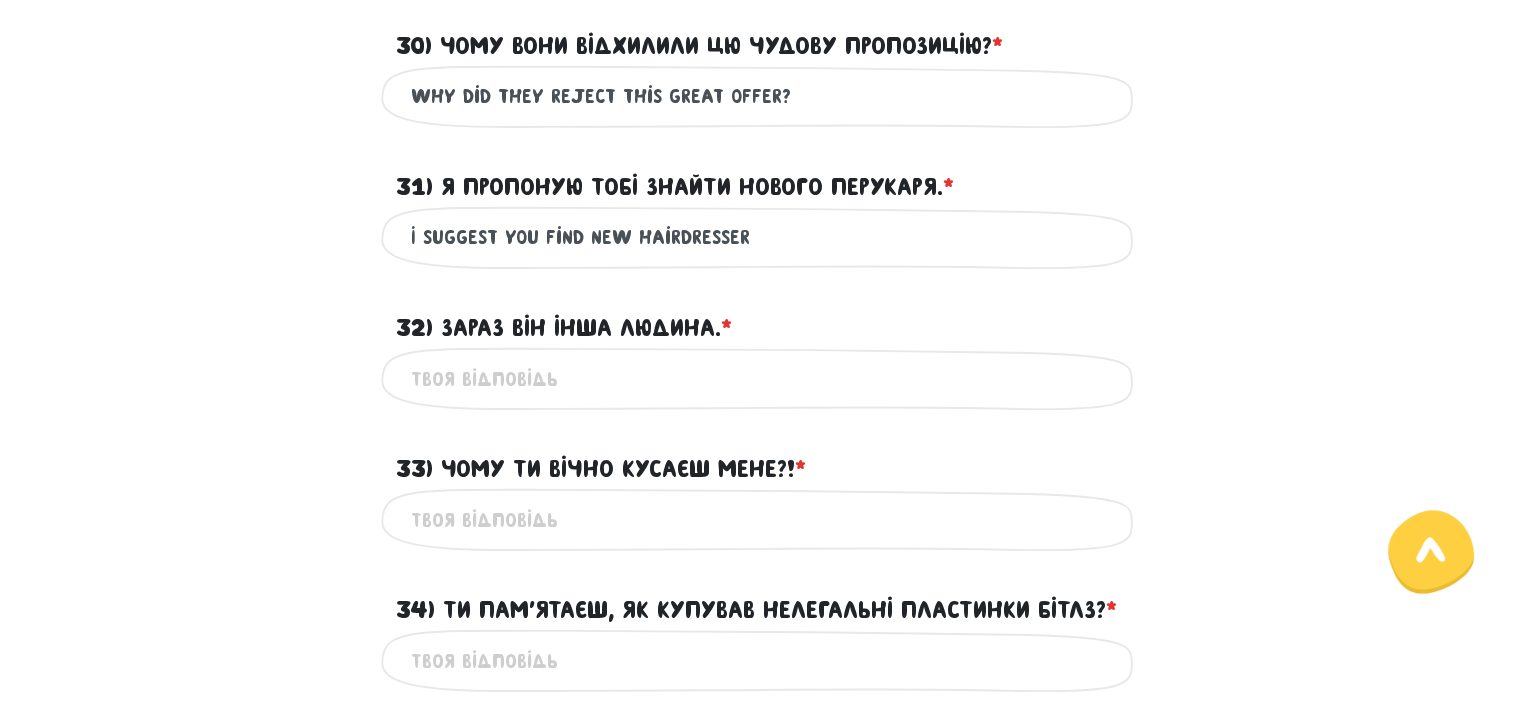 scroll, scrollTop: 1124, scrollLeft: 0, axis: vertical 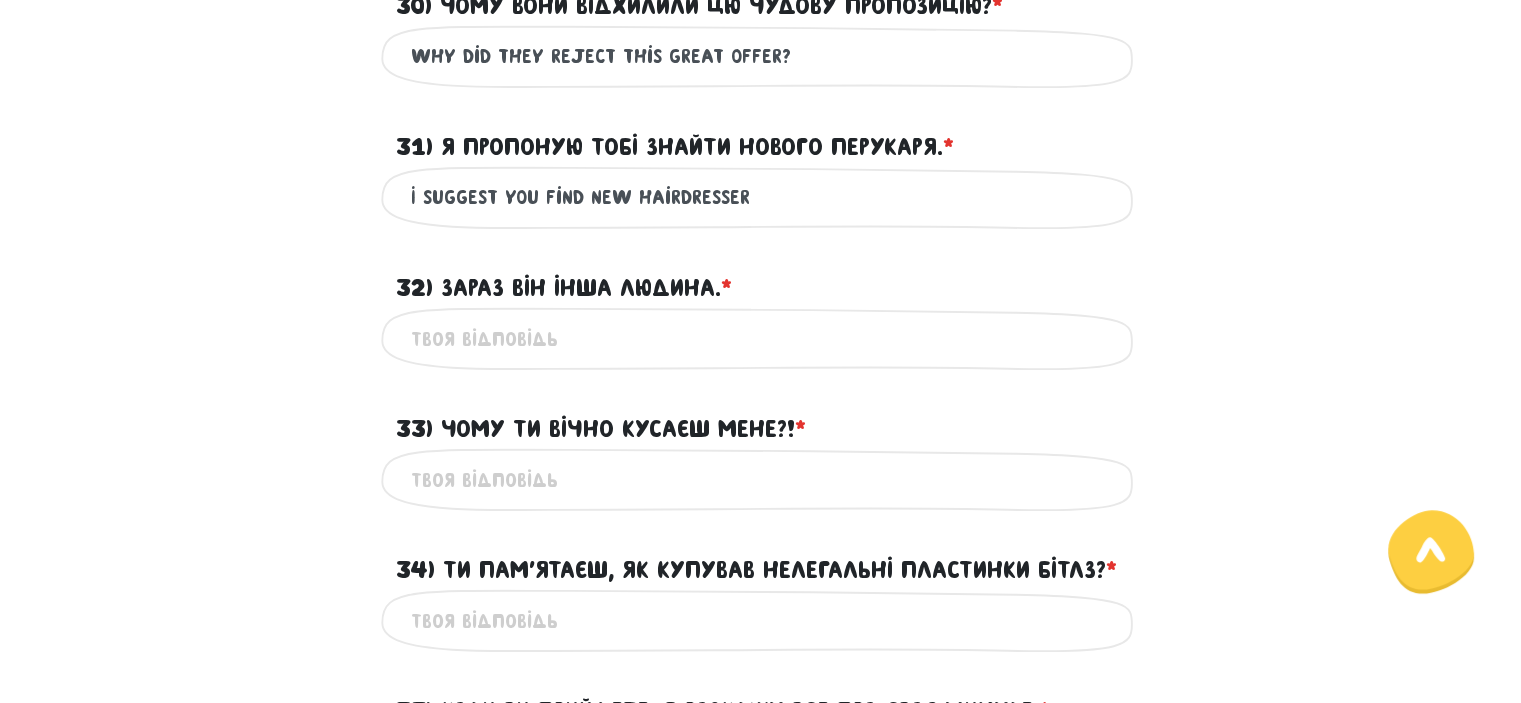 type on "I suggest you find new hairdresser" 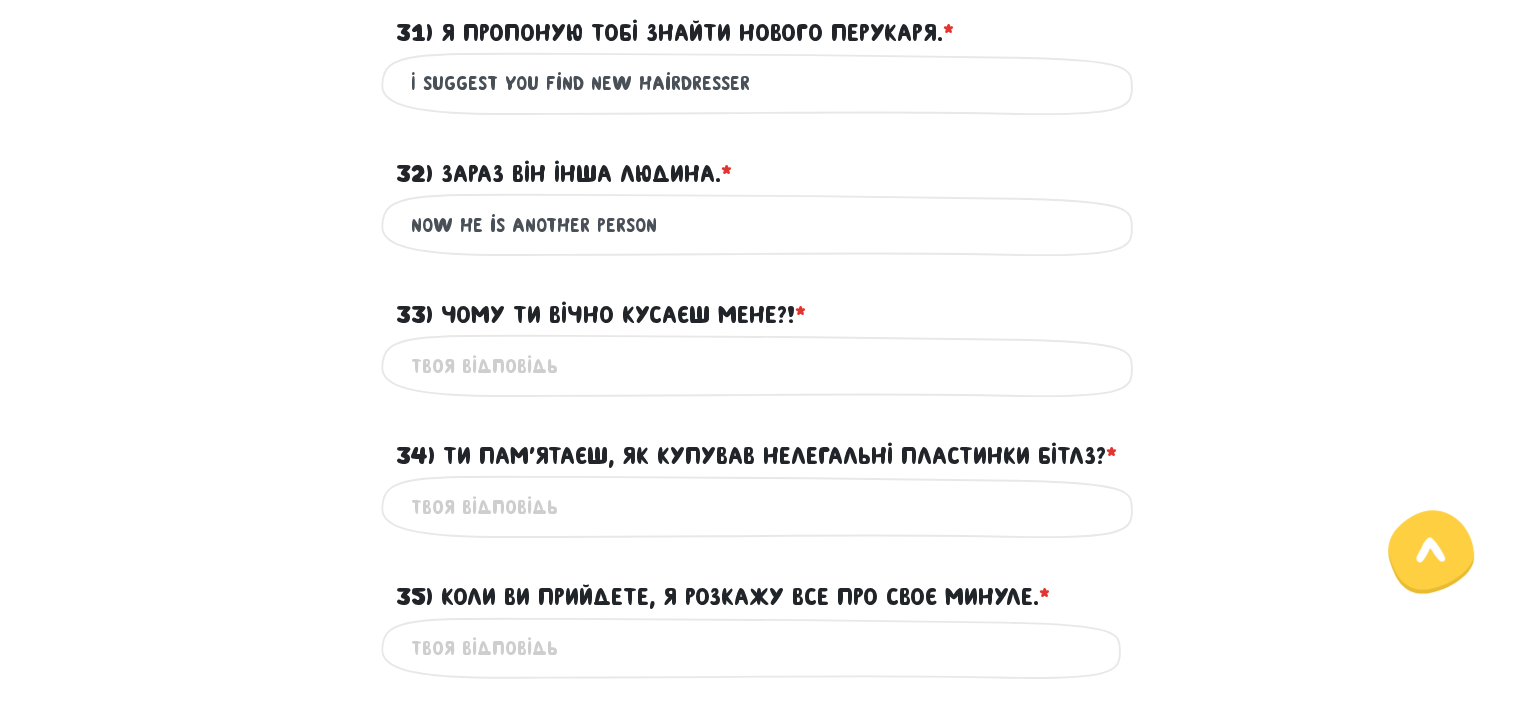 scroll, scrollTop: 1239, scrollLeft: 0, axis: vertical 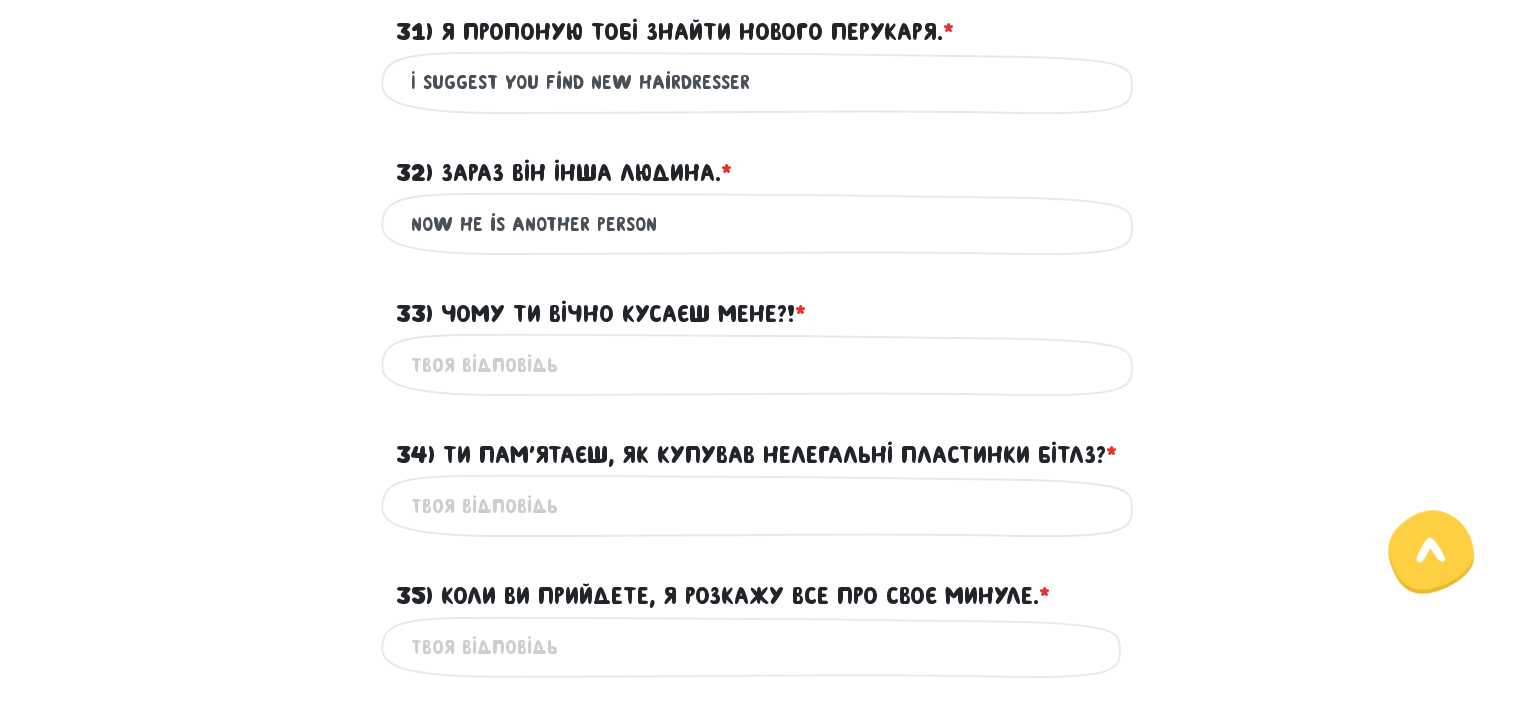 type on "now he is another person" 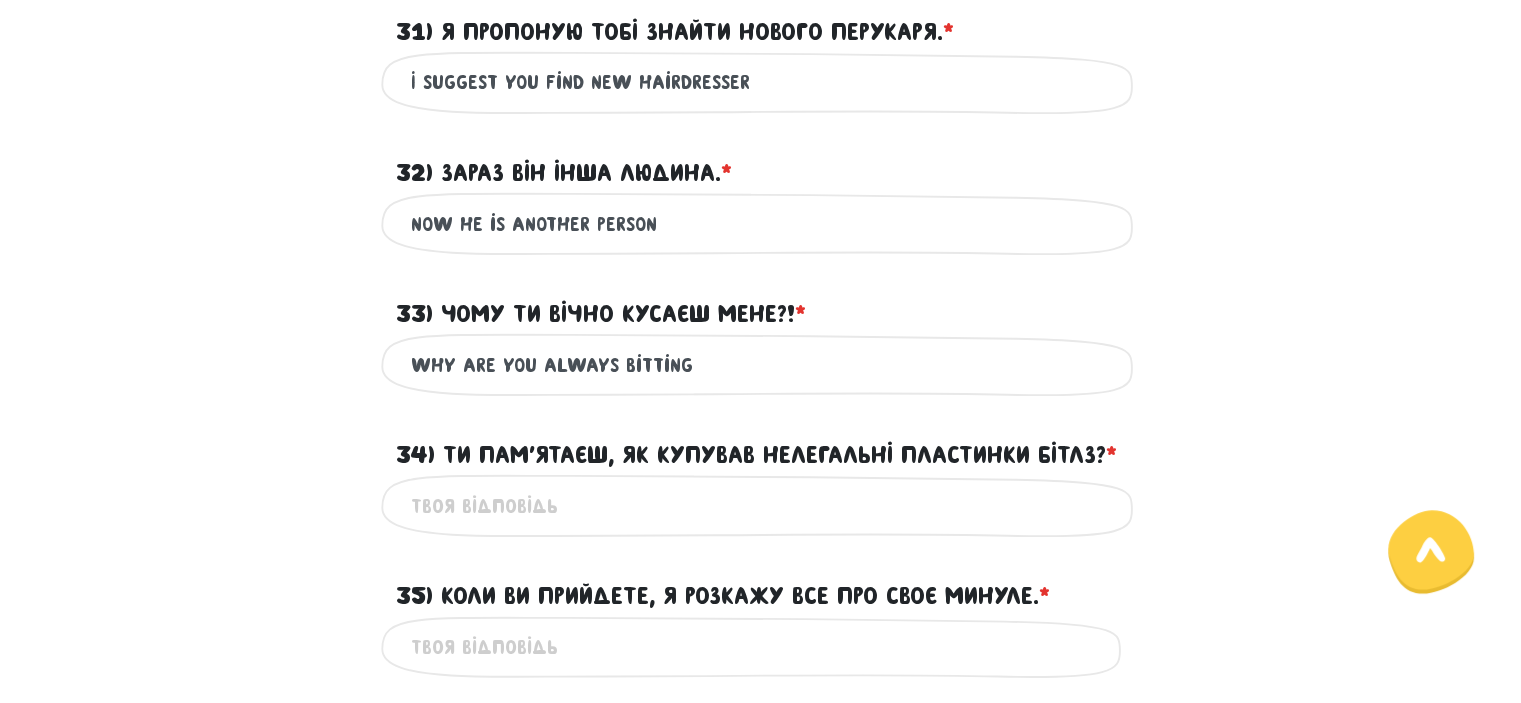 click on "why are you always bitting" at bounding box center [761, 364] 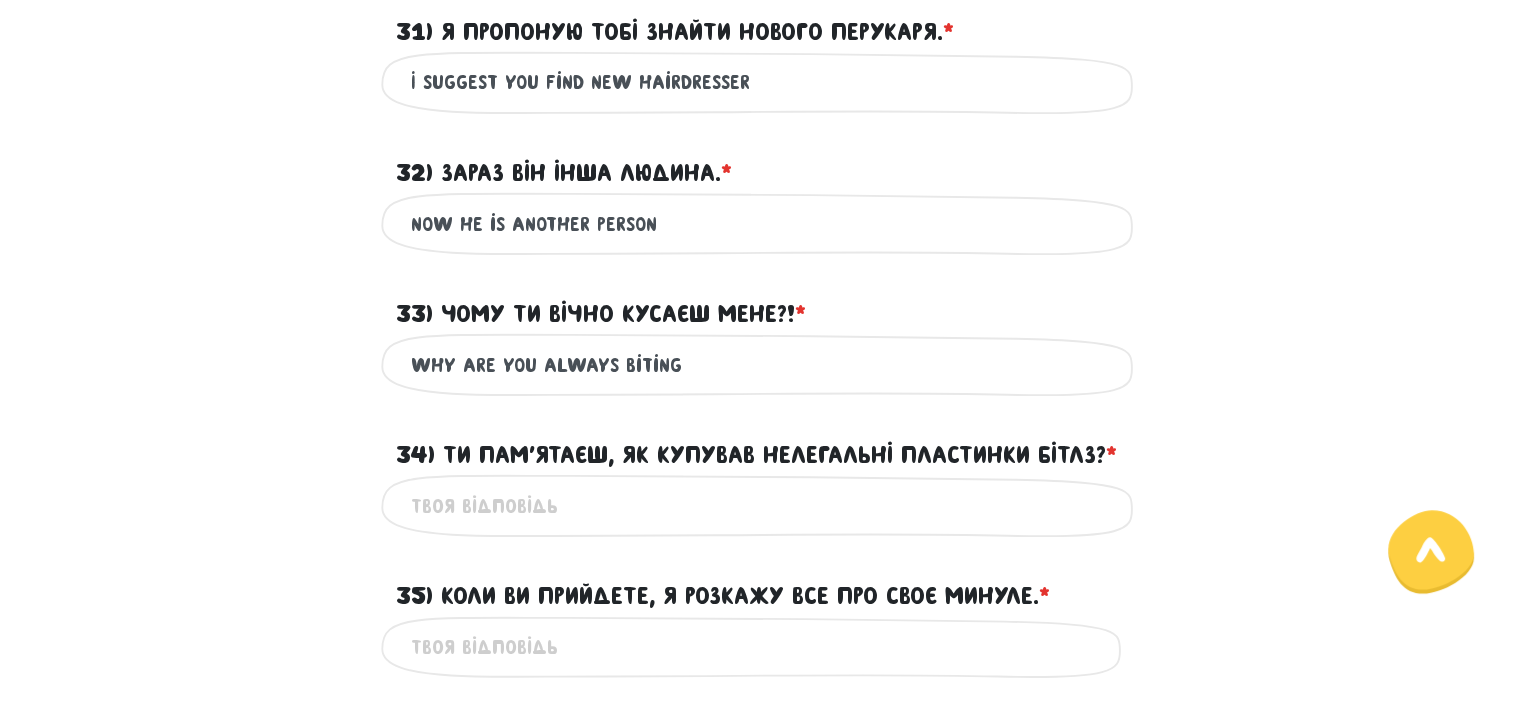 click on "why are you always biting" at bounding box center [761, 364] 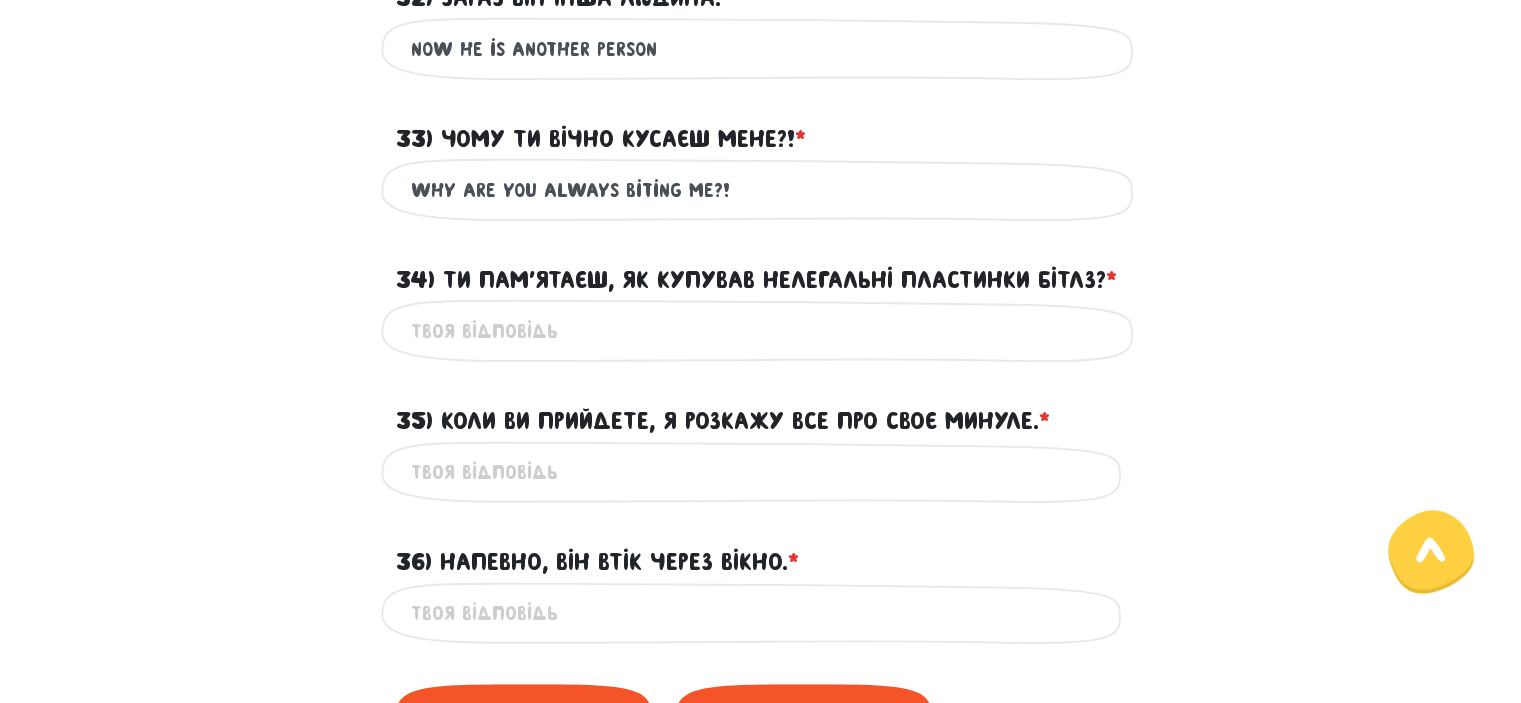scroll, scrollTop: 1415, scrollLeft: 0, axis: vertical 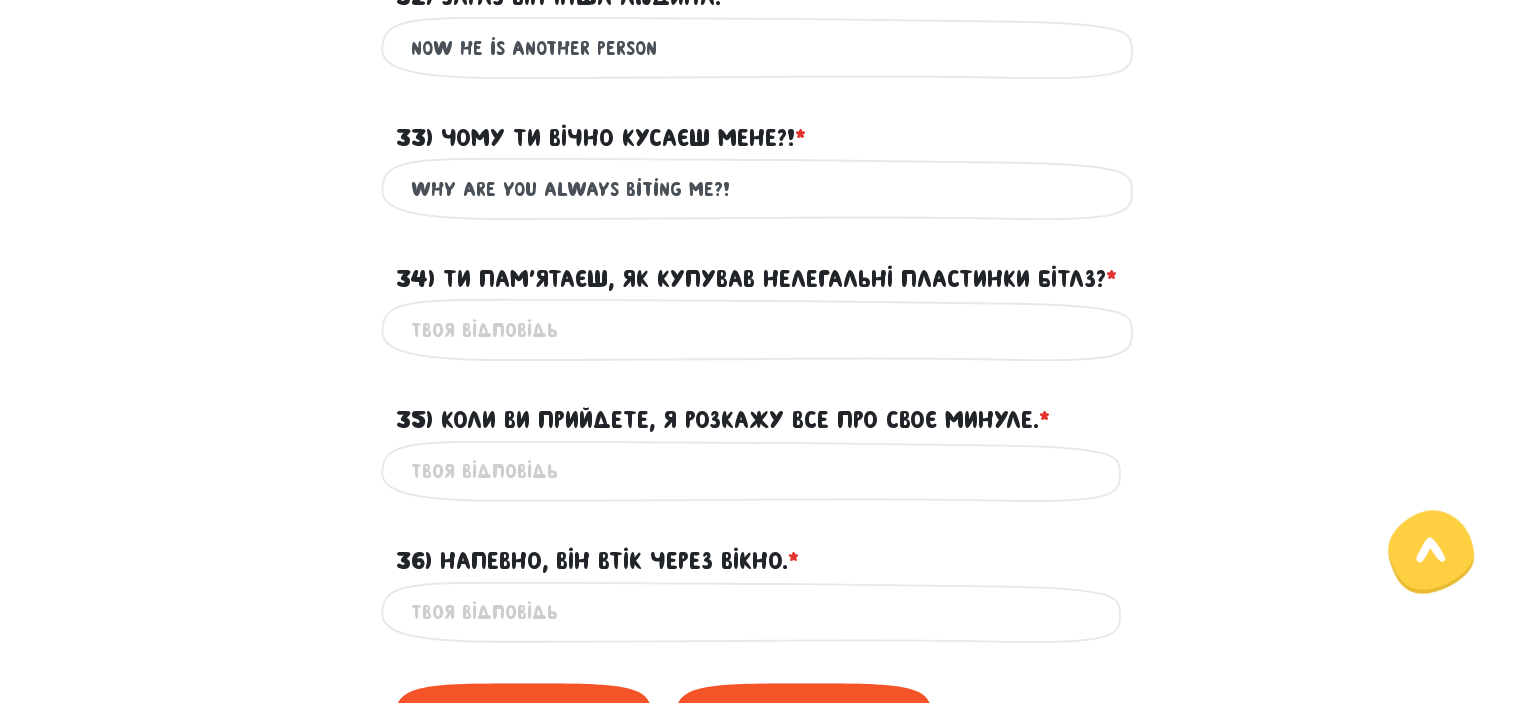 type on "why are you always biting me?!" 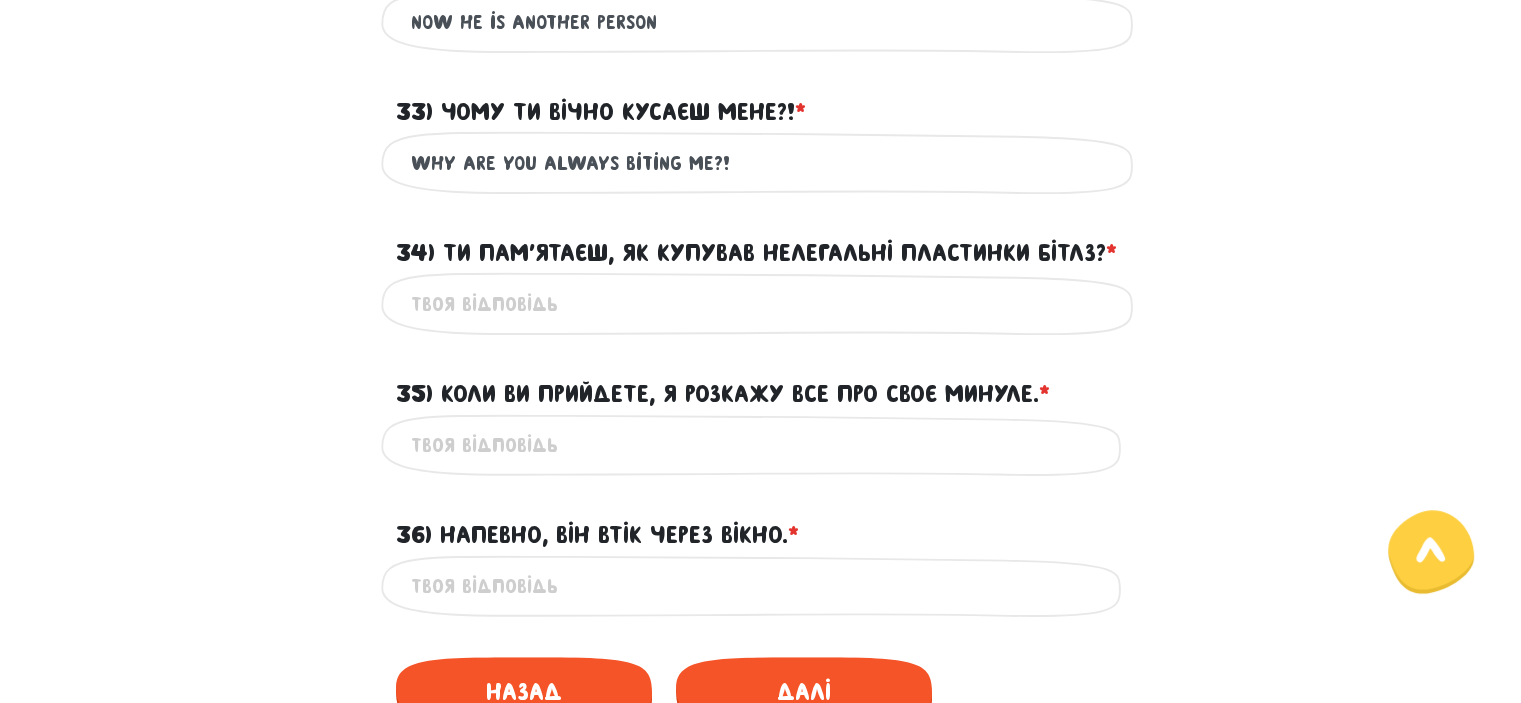 scroll, scrollTop: 1440, scrollLeft: 0, axis: vertical 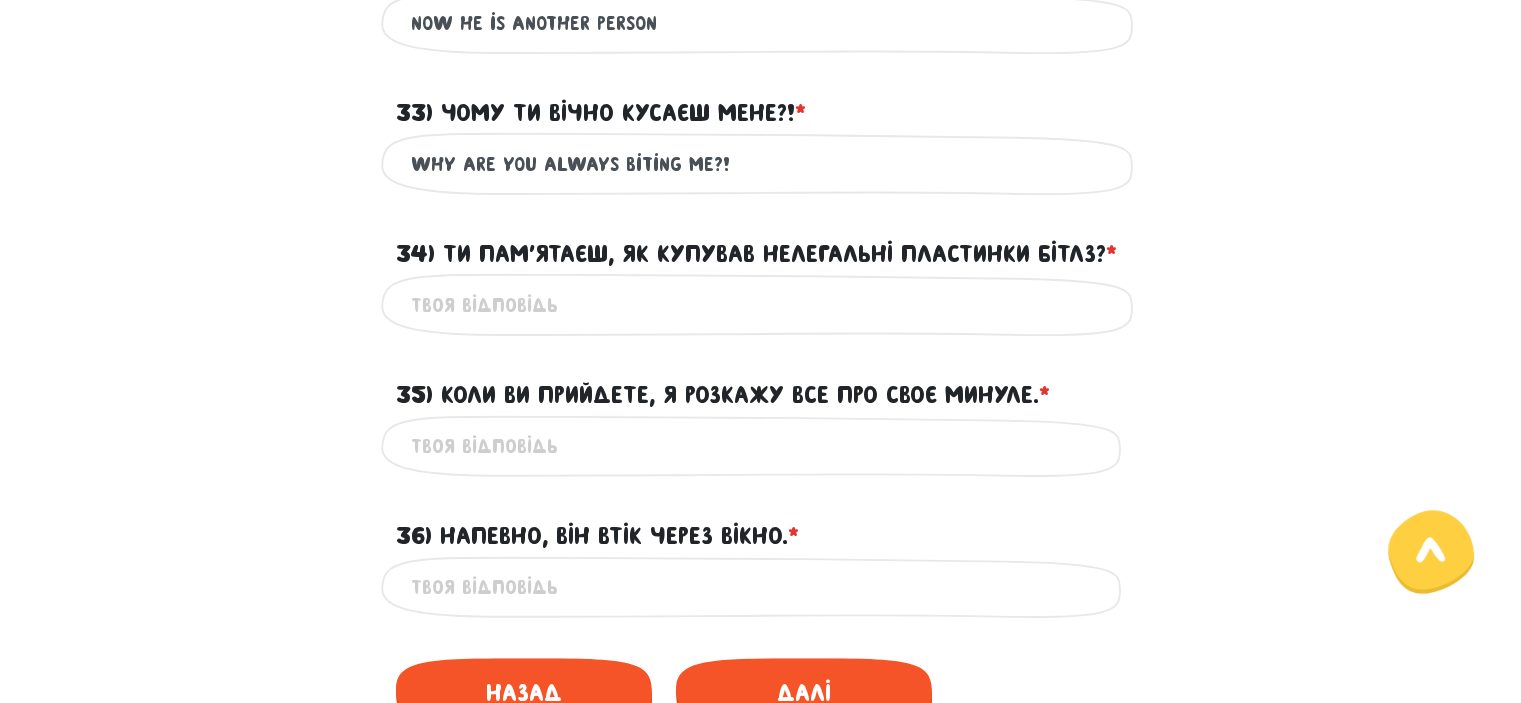 click on "Це обов'язкове поле" at bounding box center [761, 304] 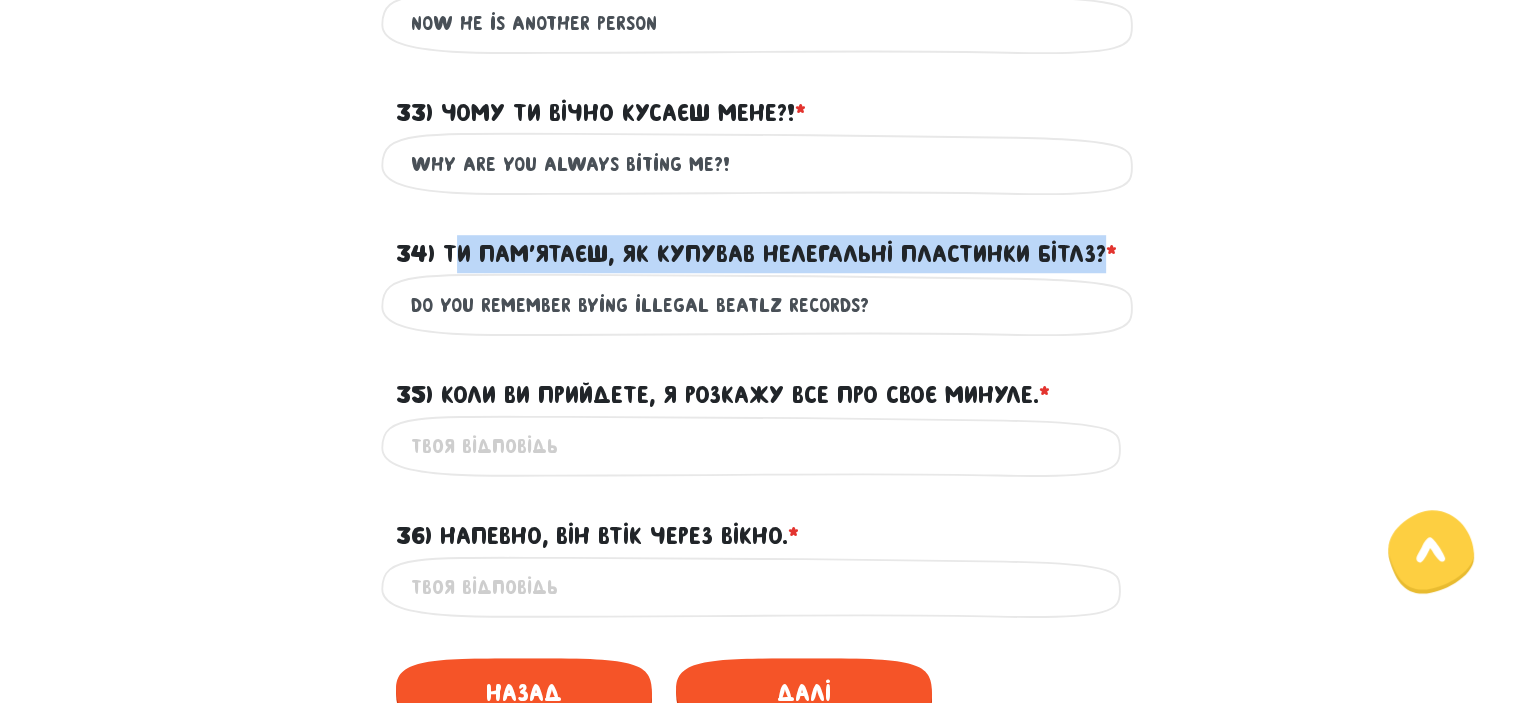 drag, startPoint x: 451, startPoint y: 251, endPoint x: 1104, endPoint y: 253, distance: 653.00305 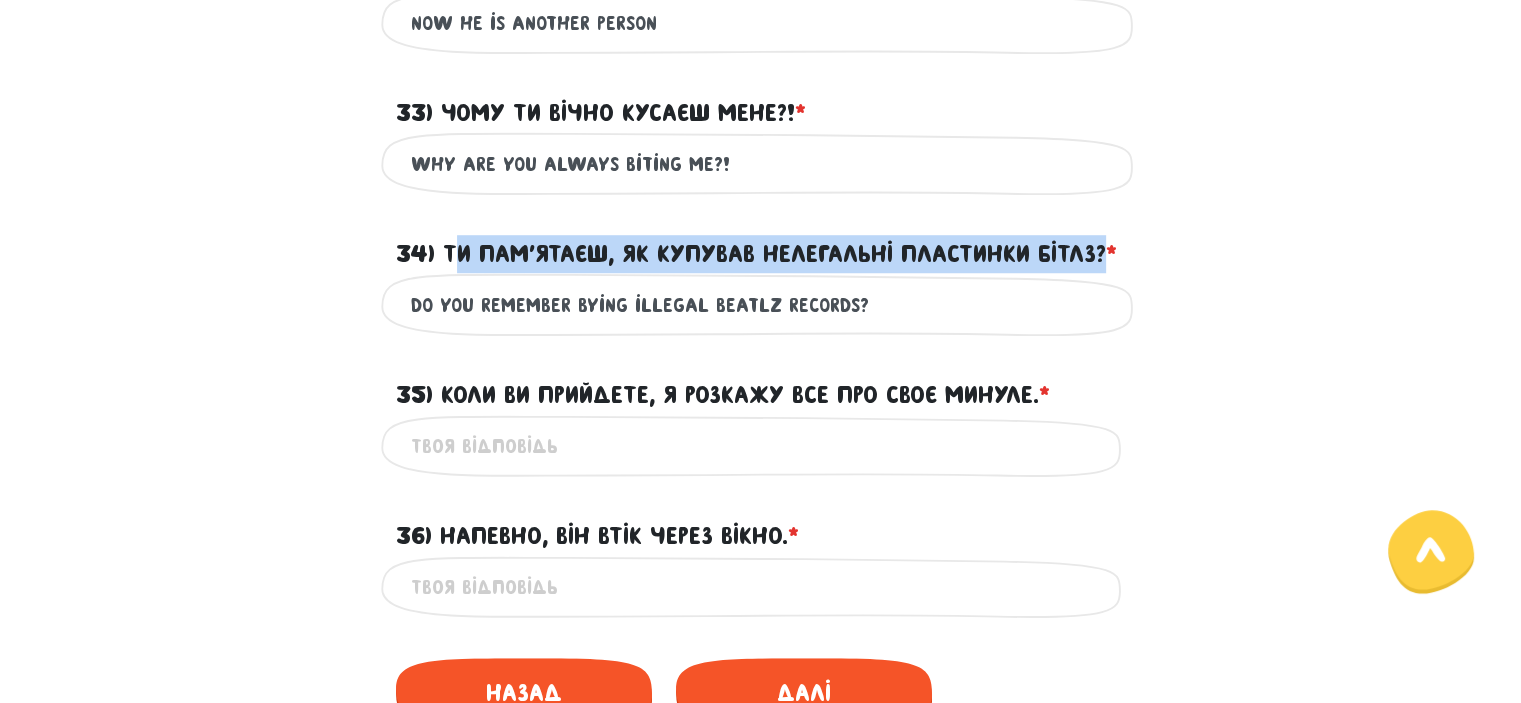 click on "34) Ти пам’ятаєш, як купував нелегальні пластинки Бітлз? *
?" at bounding box center [756, 254] 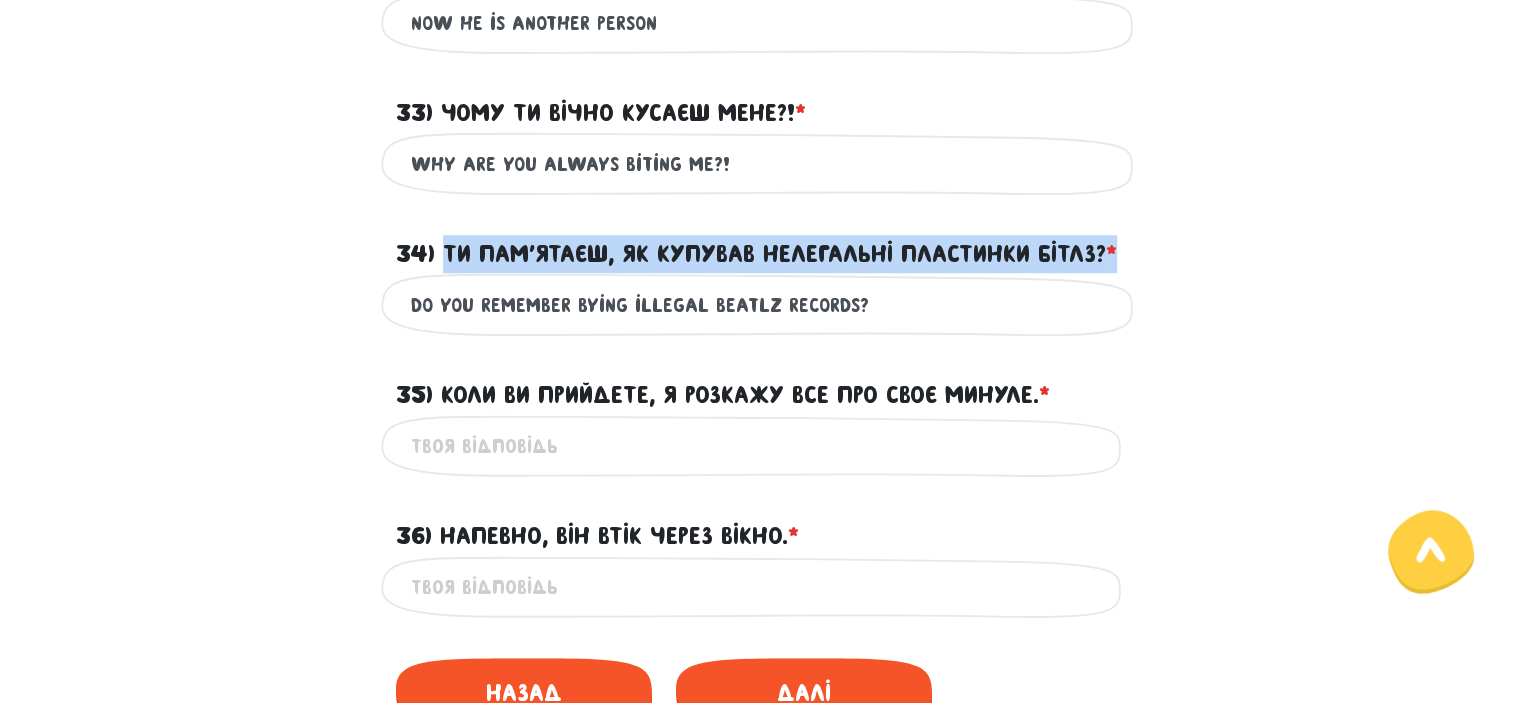 drag, startPoint x: 1104, startPoint y: 253, endPoint x: 443, endPoint y: 262, distance: 661.0613 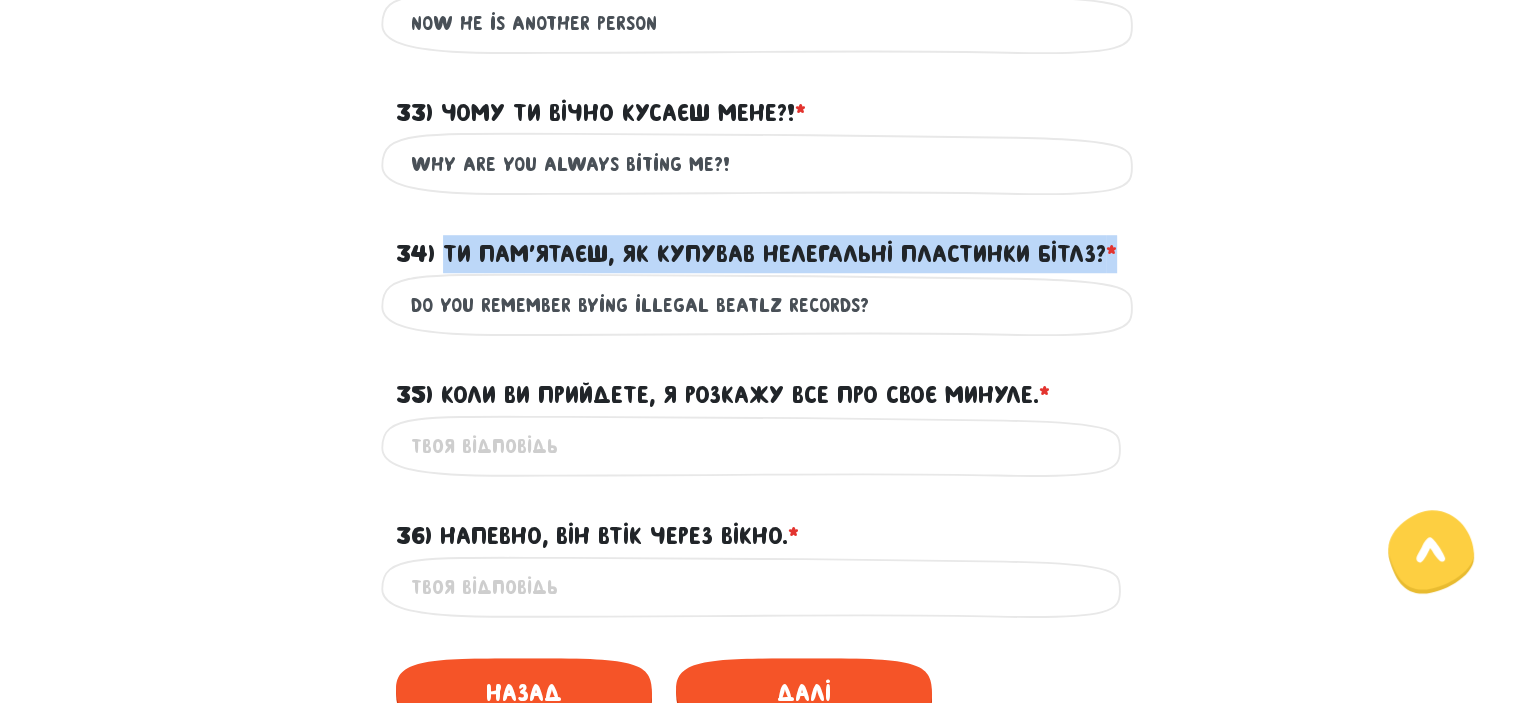 click on "34) Ти пам’ятаєш, як купував нелегальні пластинки Бітлз? *
?" at bounding box center [756, 254] 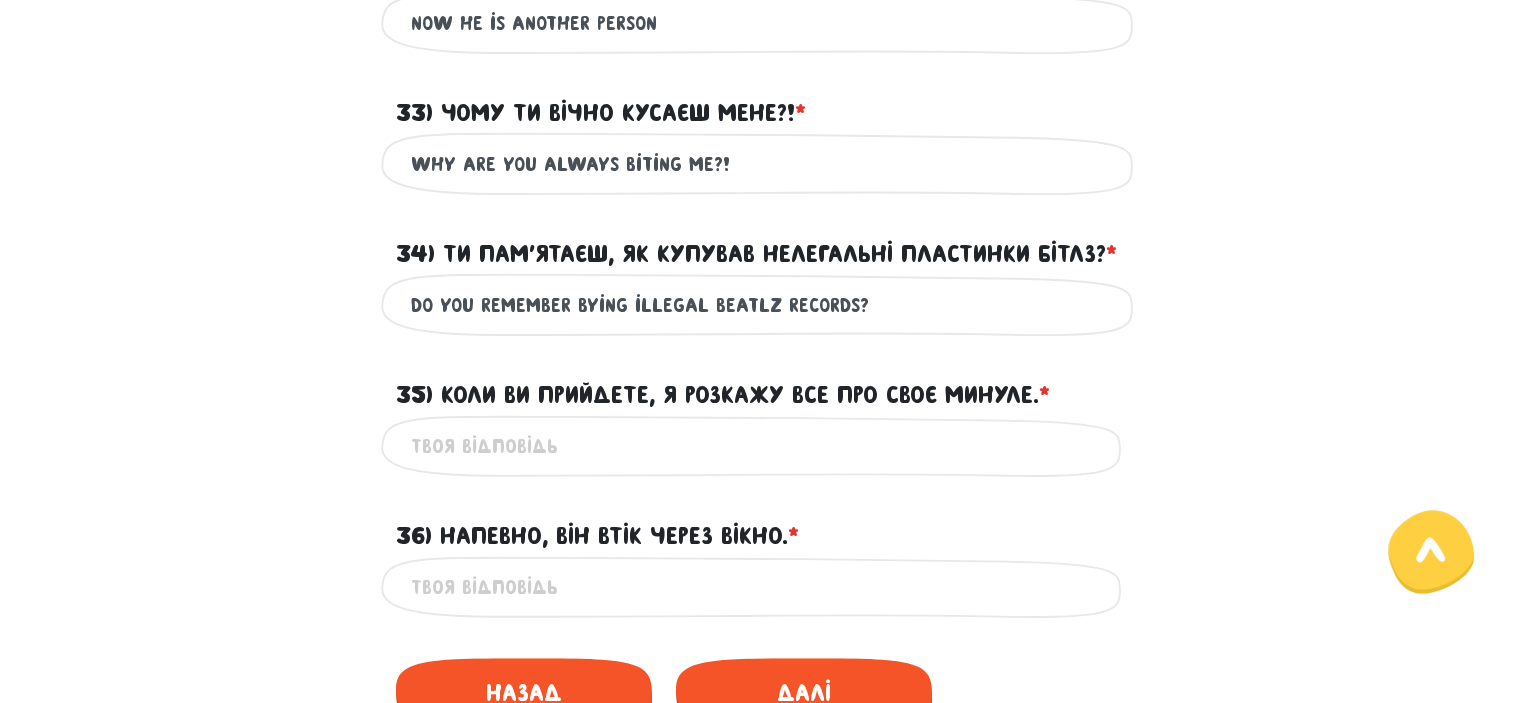 click on "do you remember bying illegal Beatlz records?" at bounding box center [761, 304] 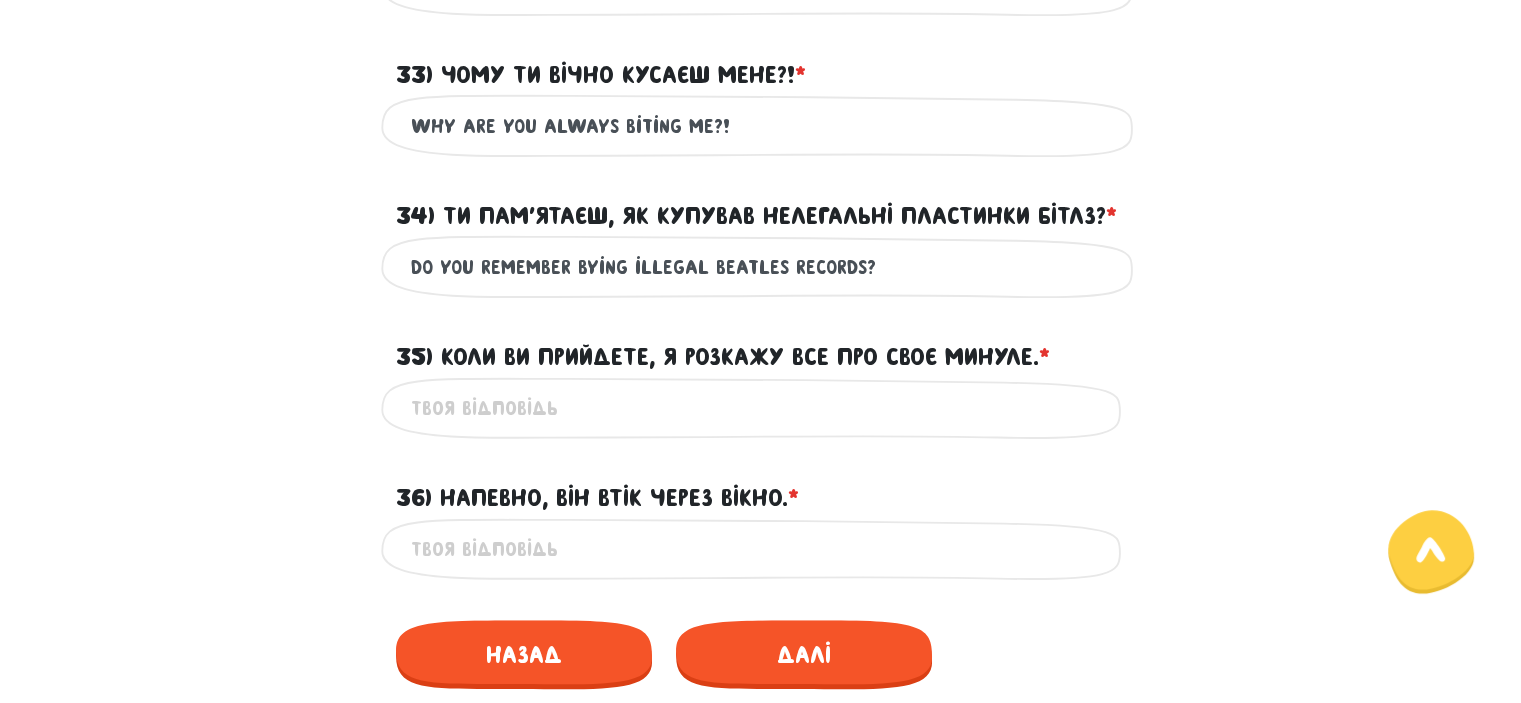 scroll, scrollTop: 1479, scrollLeft: 0, axis: vertical 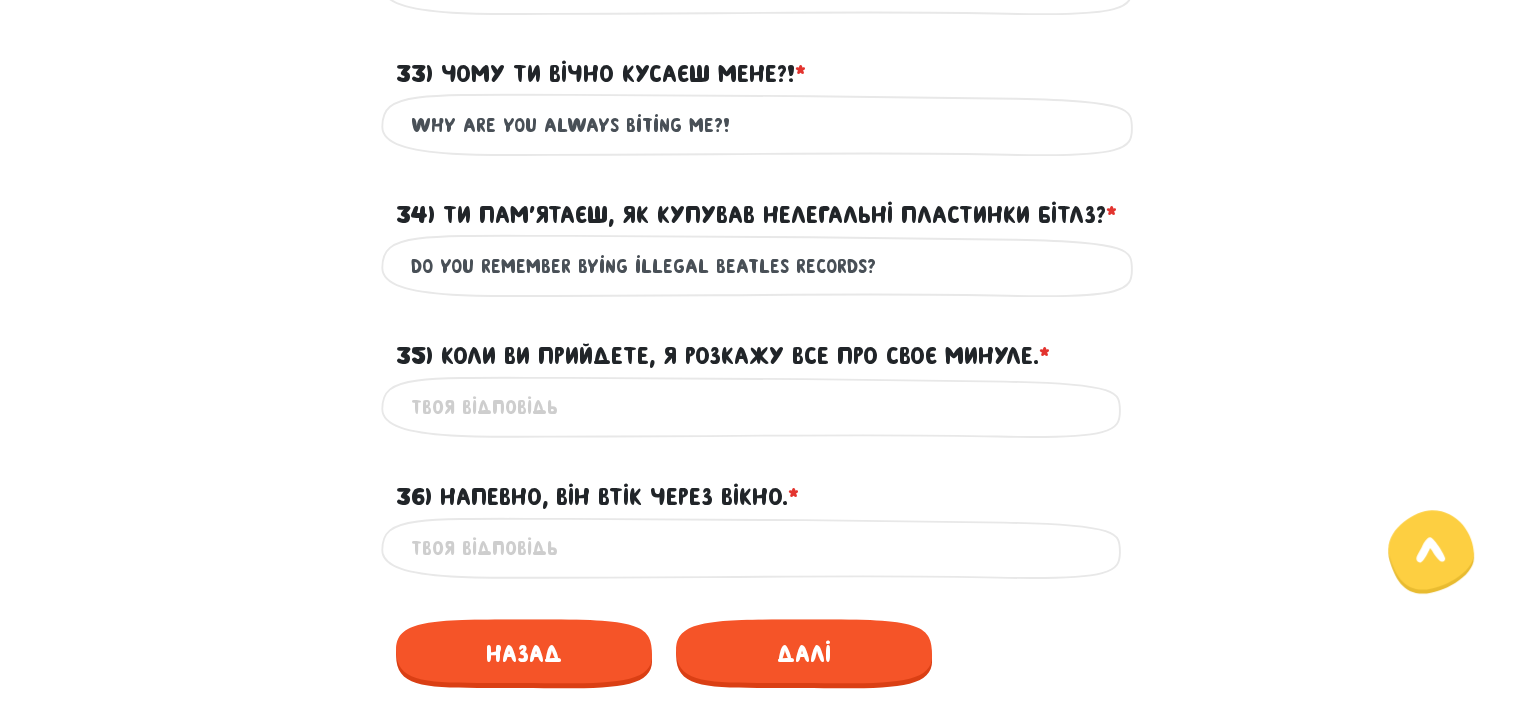type on "do you remember bying illegal Beatles records?" 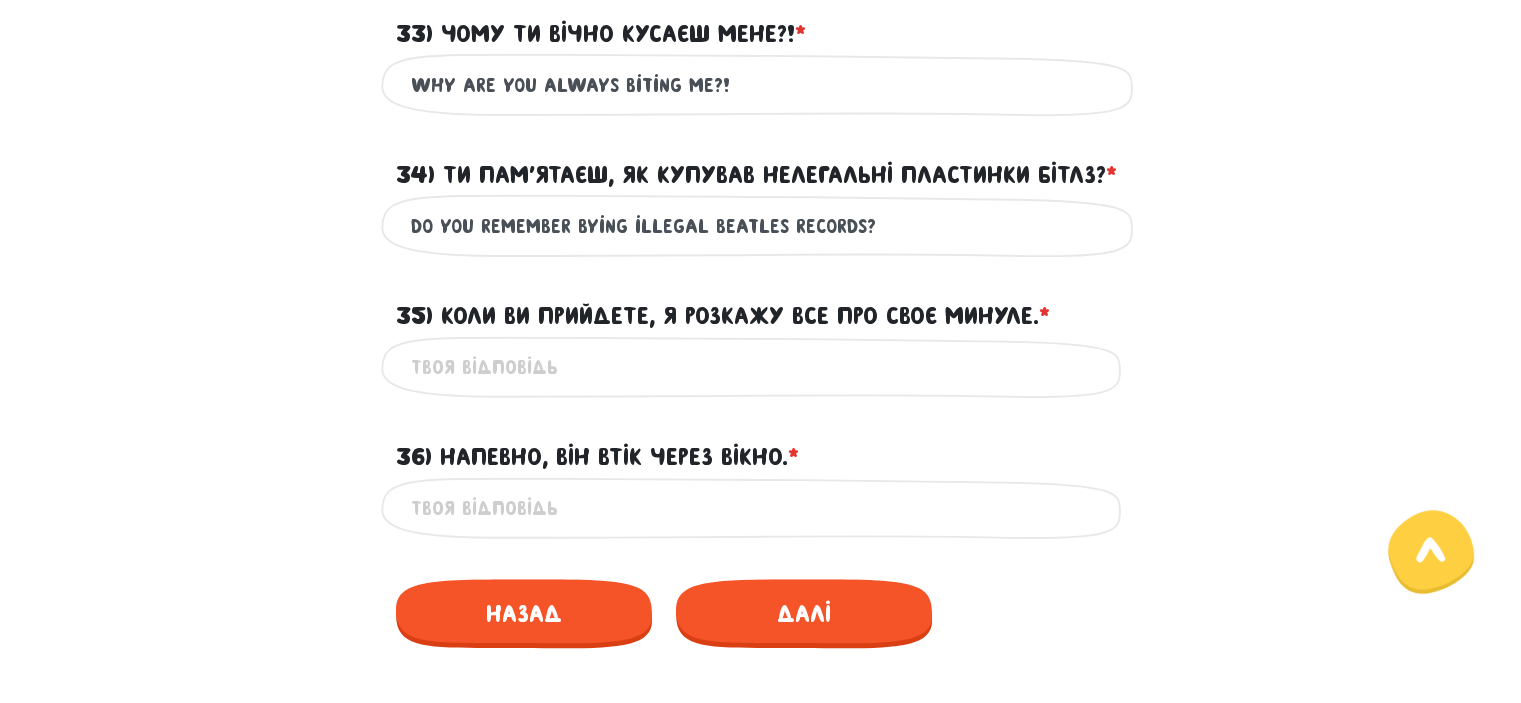 scroll, scrollTop: 1520, scrollLeft: 0, axis: vertical 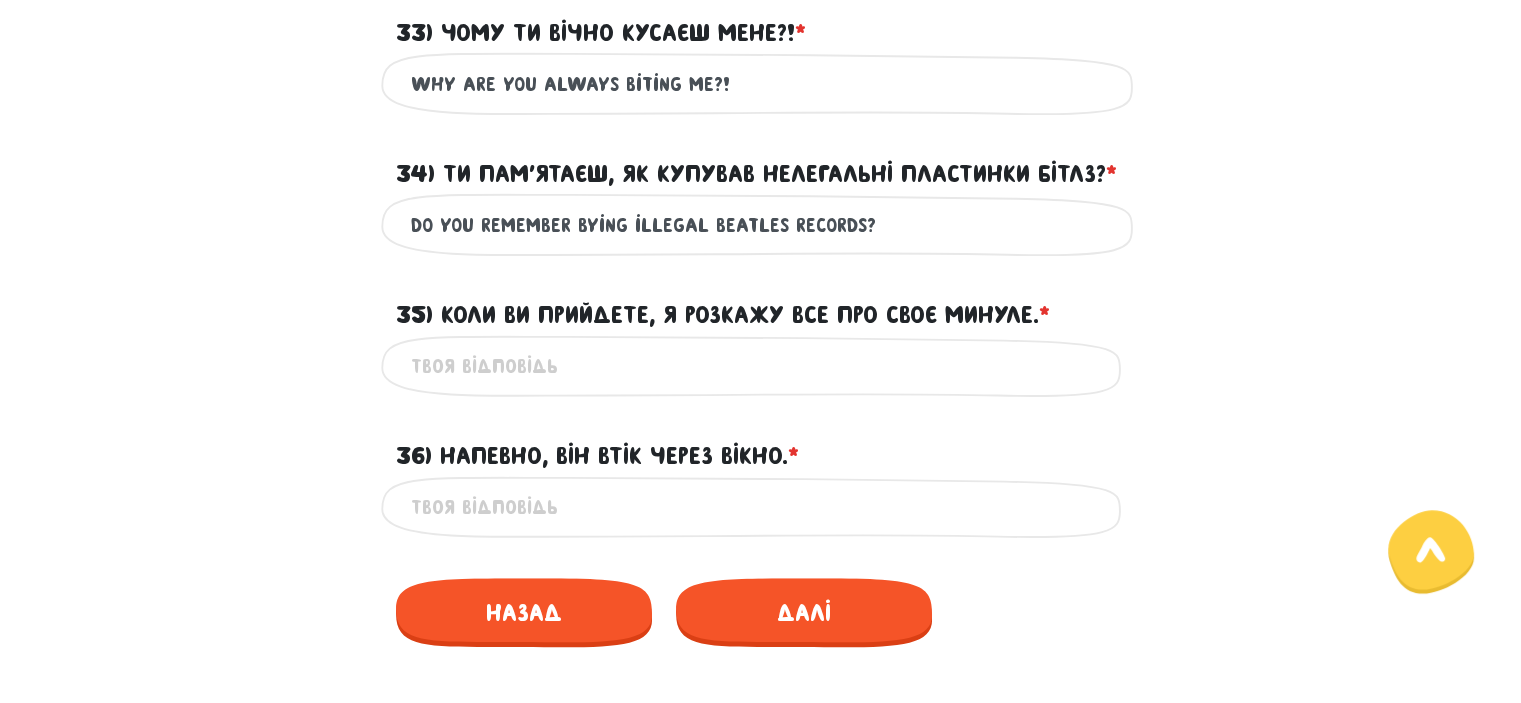 click on "35) Коли ви прийдете, я розкажу все про своє минуле. *
?" at bounding box center (761, 366) 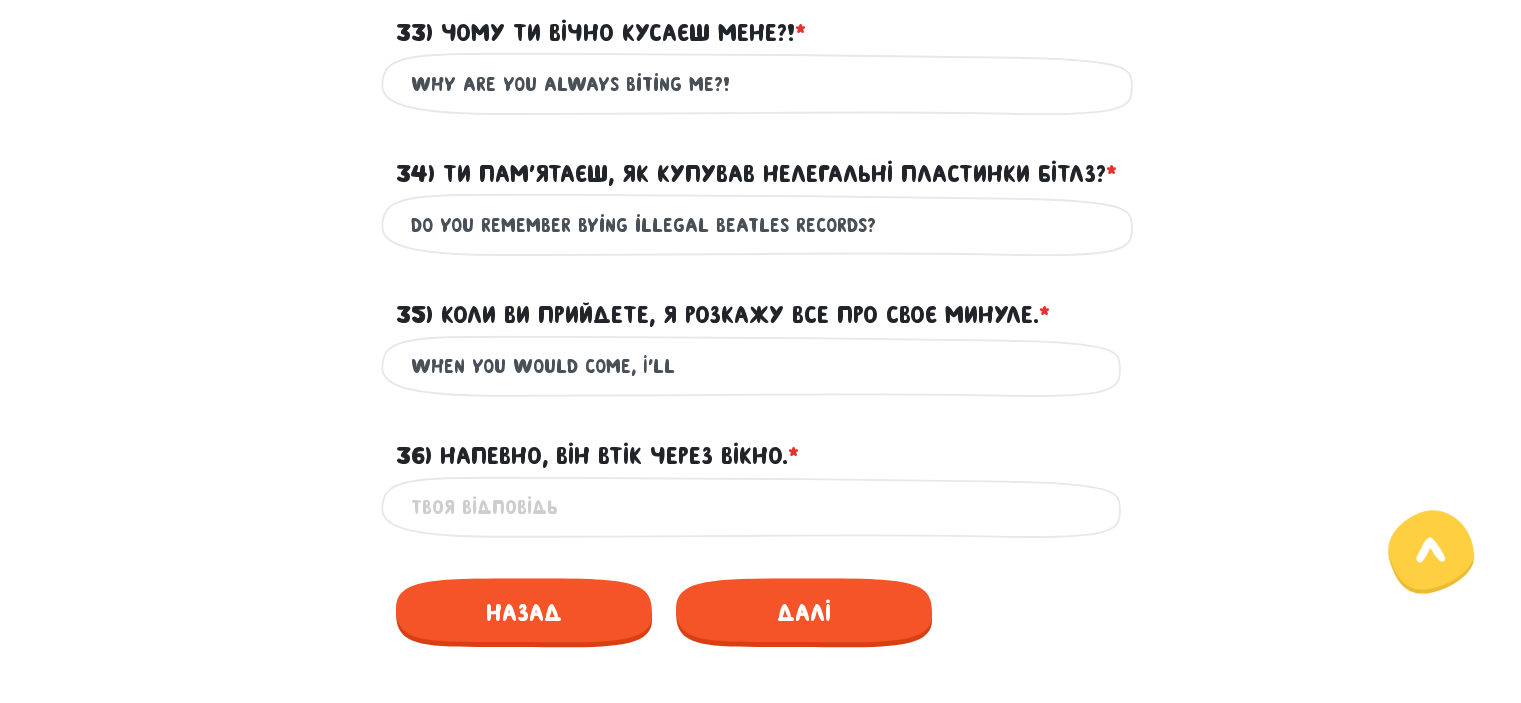 click on "when you would come, I'll" at bounding box center [761, 366] 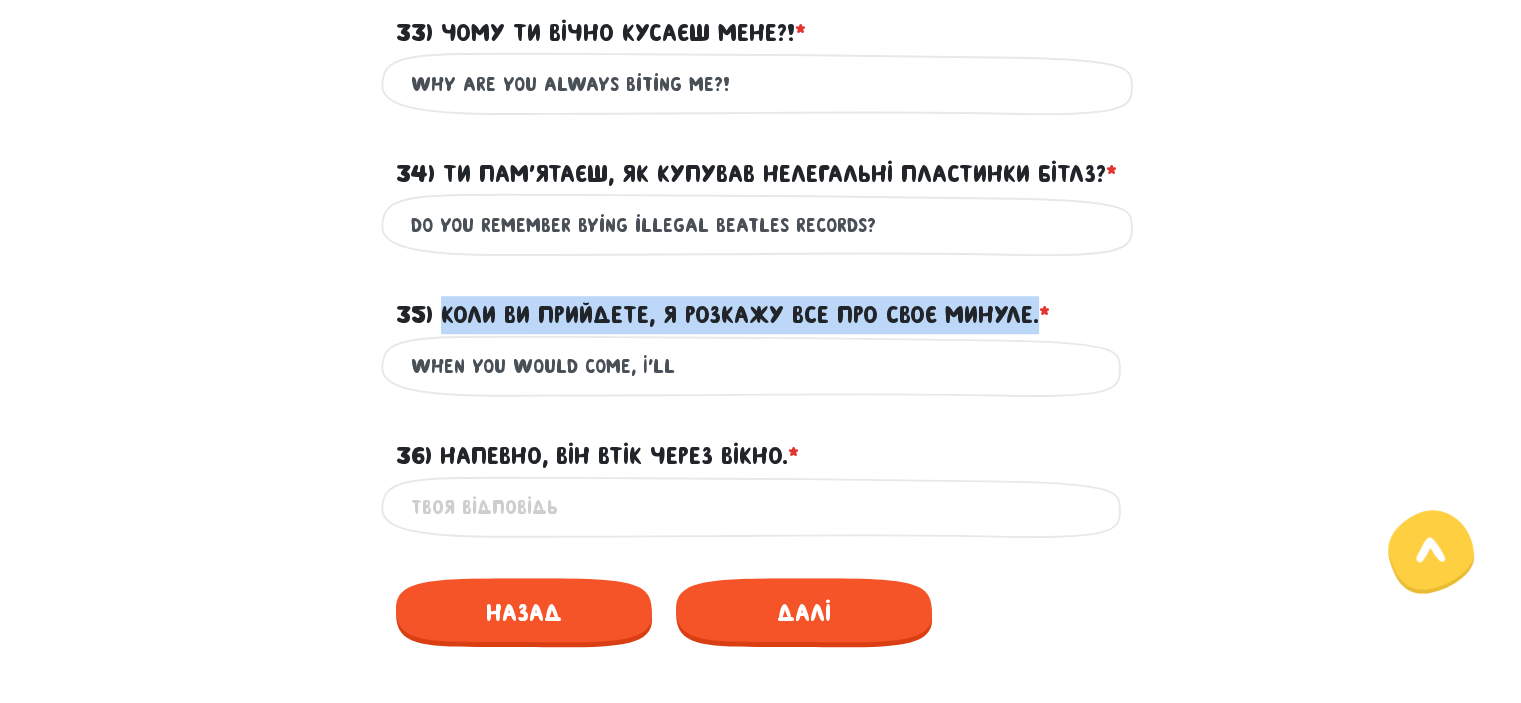 drag, startPoint x: 444, startPoint y: 312, endPoint x: 1048, endPoint y: 304, distance: 604.053 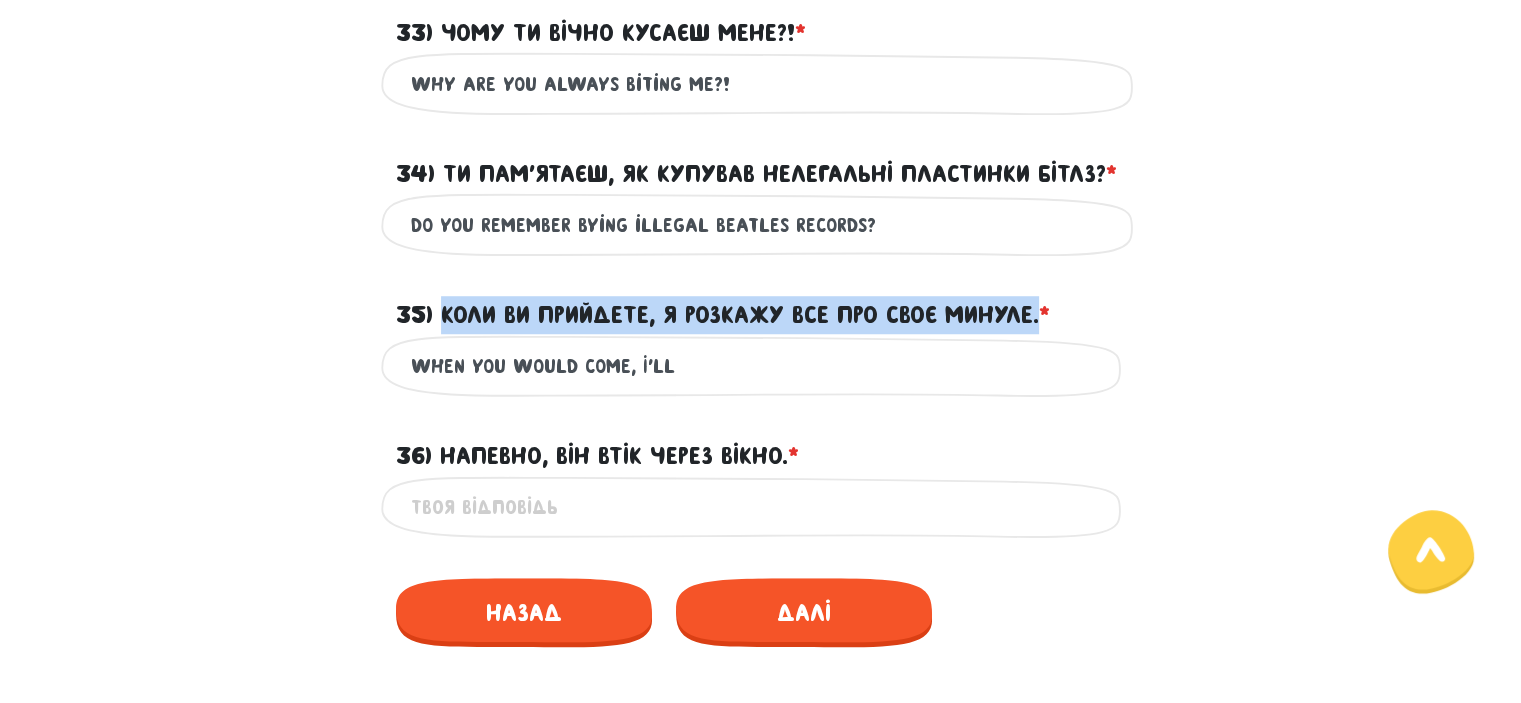 click on "35) Коли ви прийдете, я розкажу все про своє минуле. *
?" at bounding box center [723, 315] 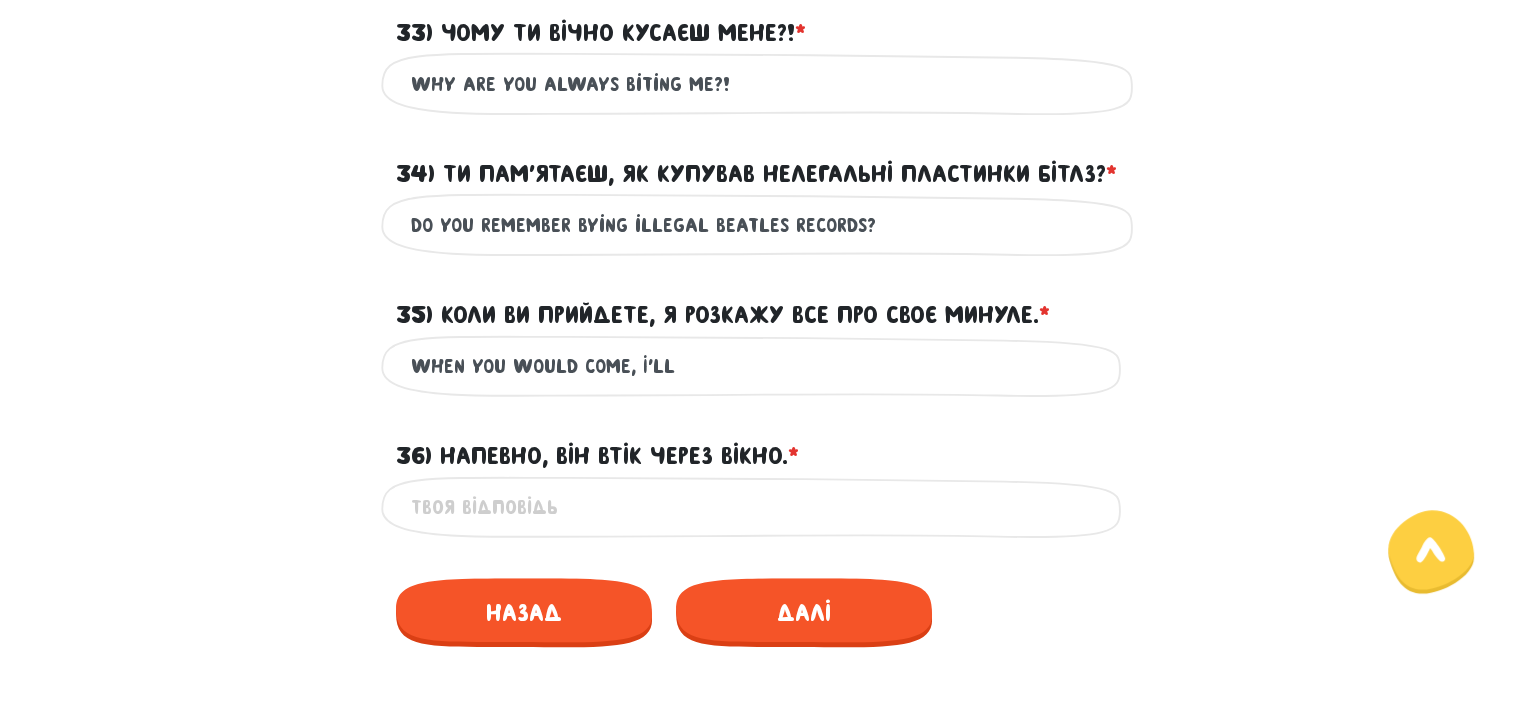 drag, startPoint x: 528, startPoint y: 363, endPoint x: 501, endPoint y: 362, distance: 27.018513 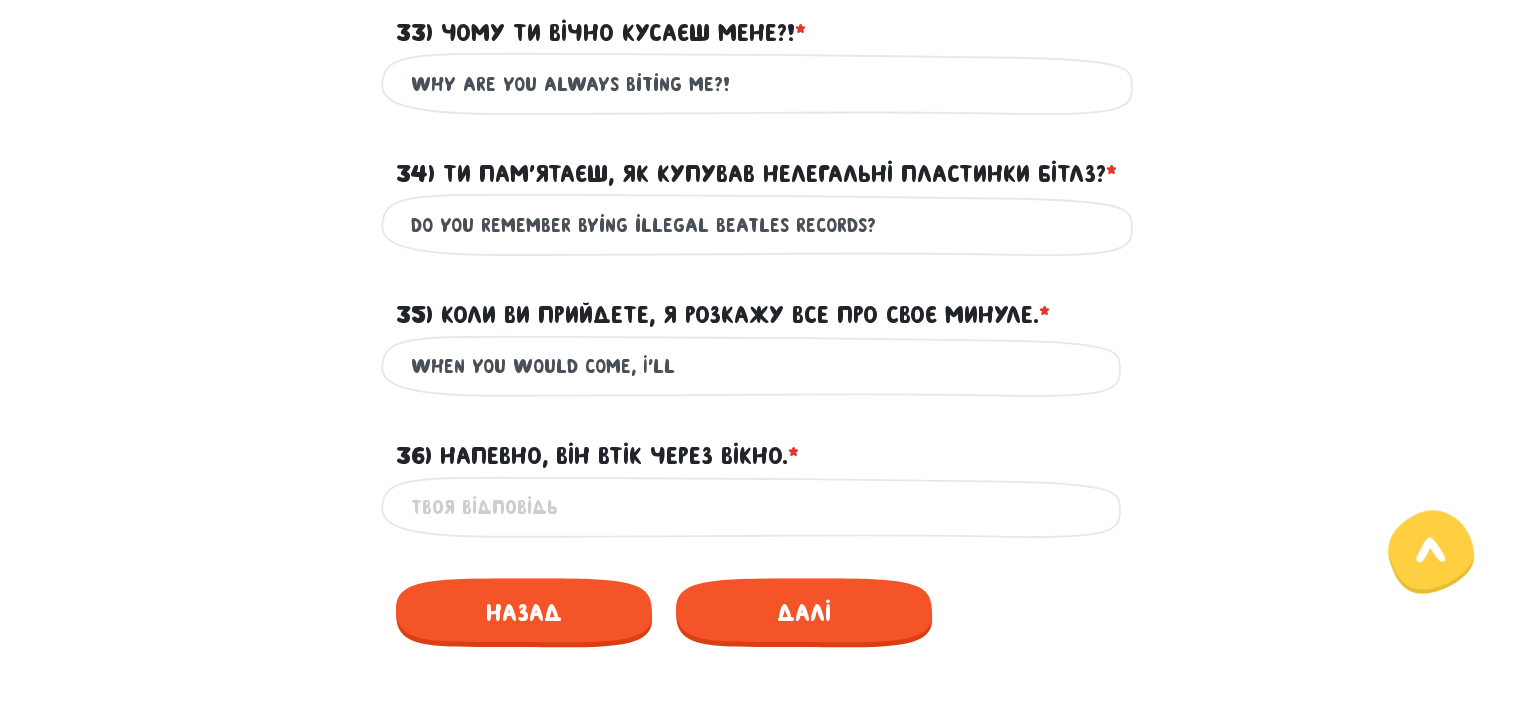 click on "when you would come, I'll" at bounding box center (761, 366) 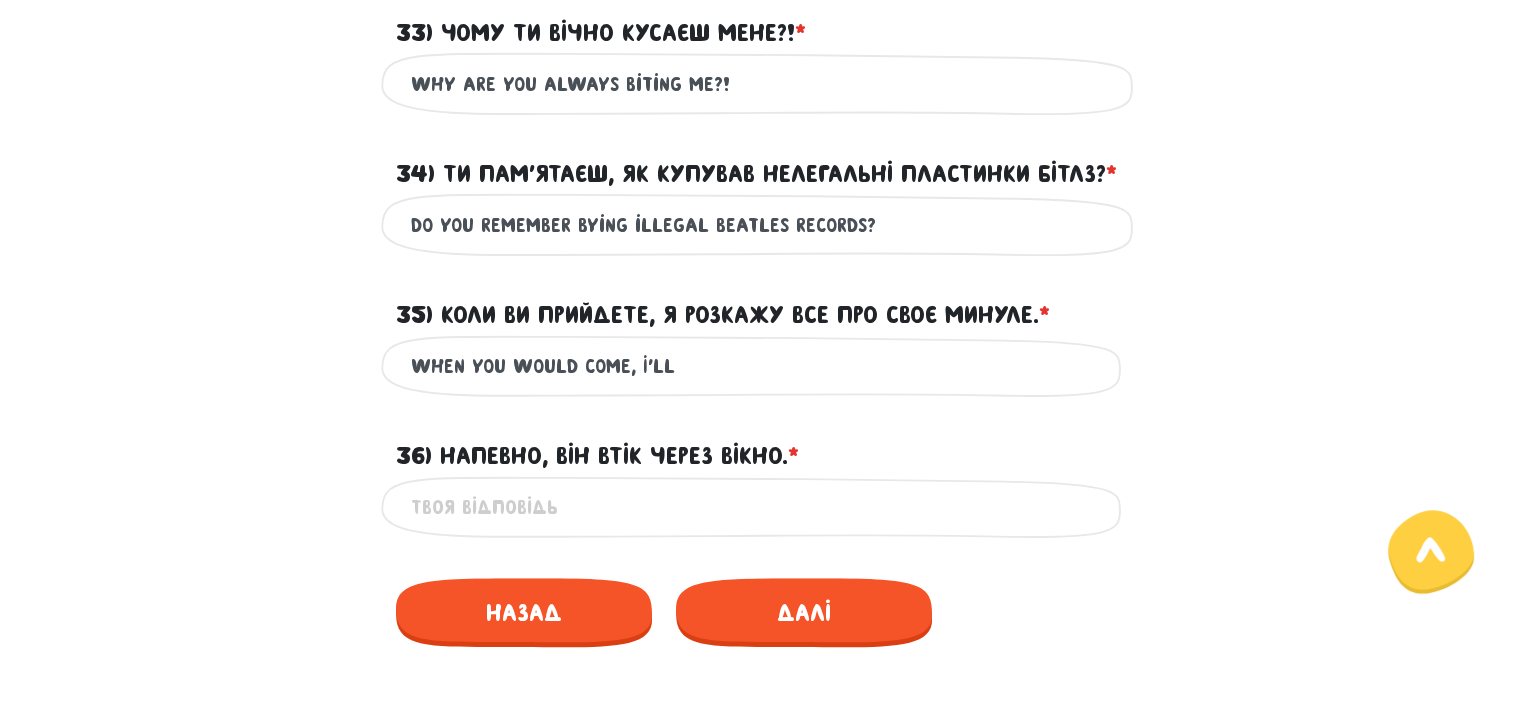 drag, startPoint x: 510, startPoint y: 363, endPoint x: 624, endPoint y: 376, distance: 114.73883 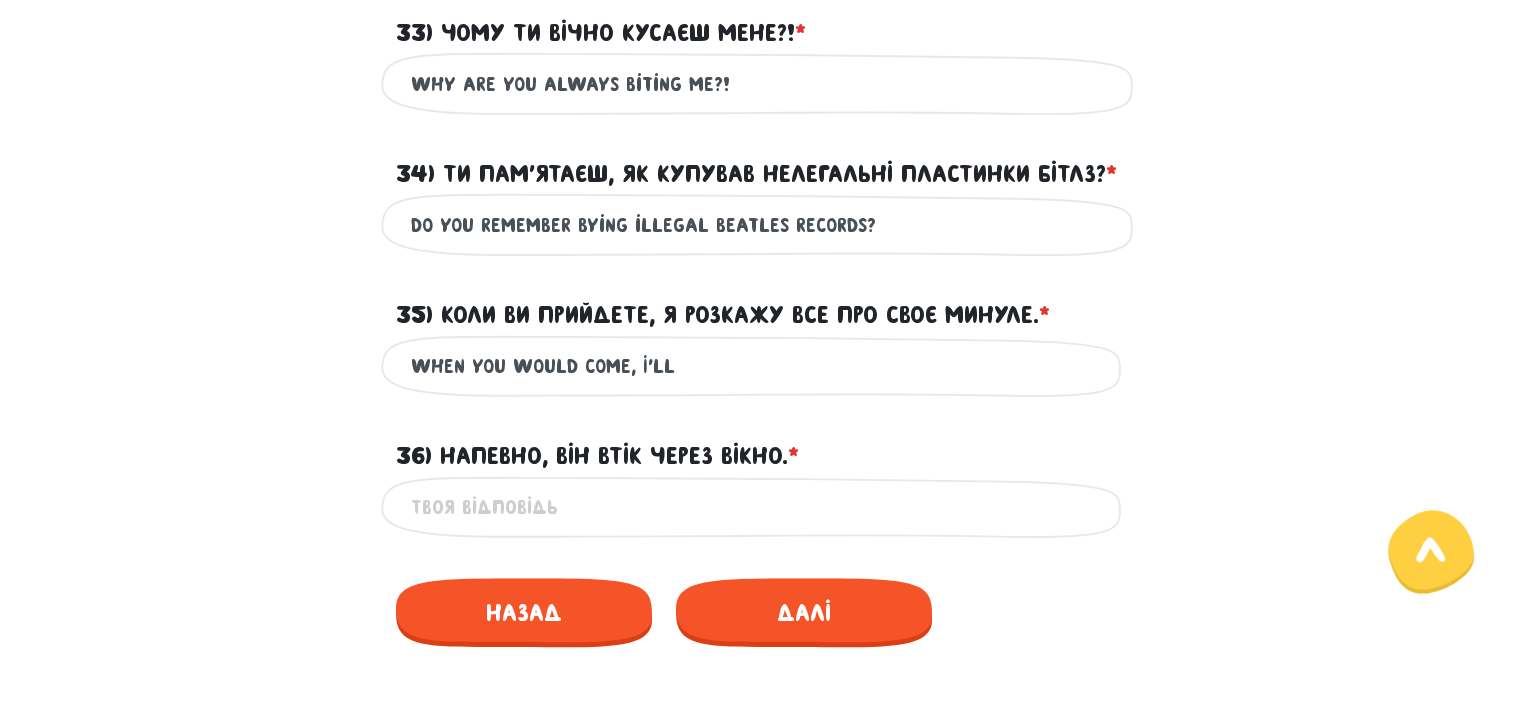 click on "when you would come, I'll" at bounding box center [761, 366] 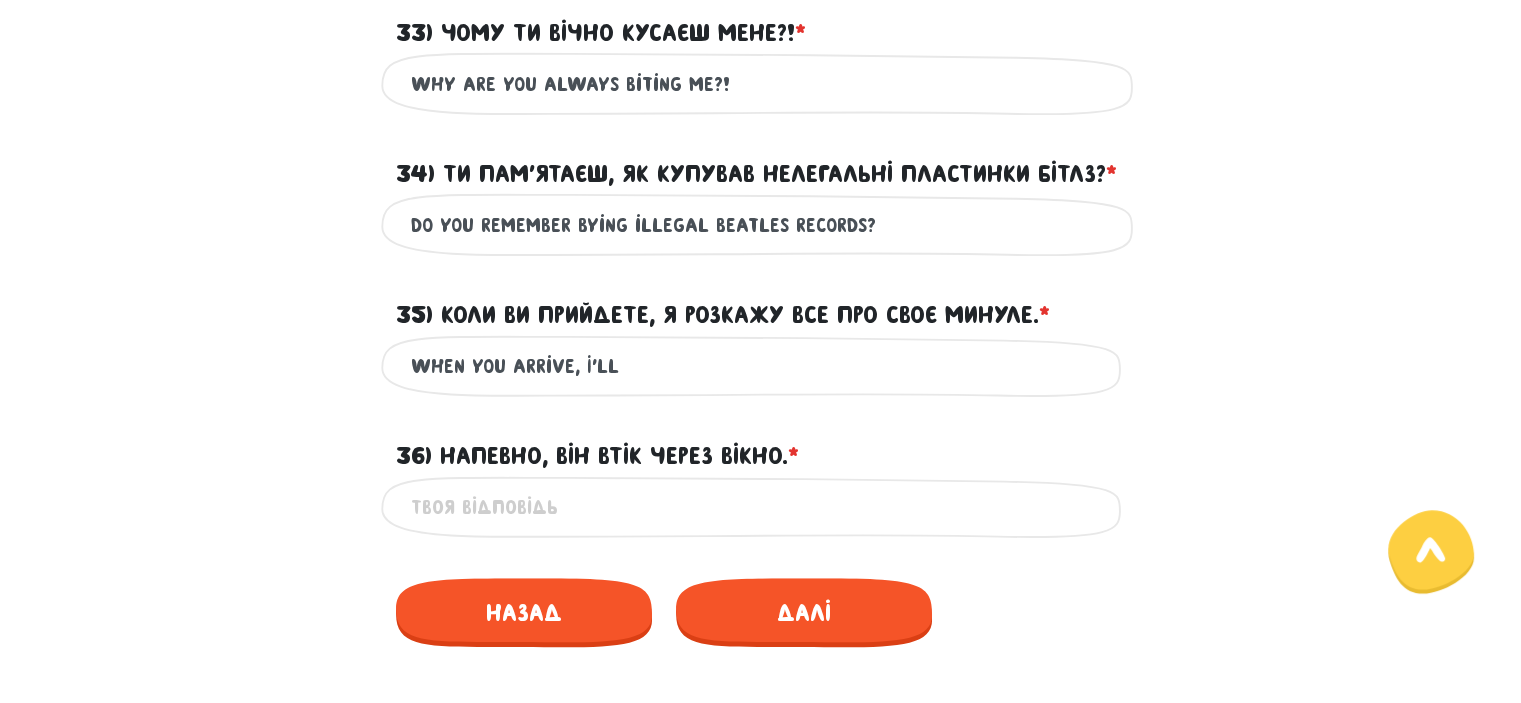 click on "when you arrive, I'll" at bounding box center [761, 366] 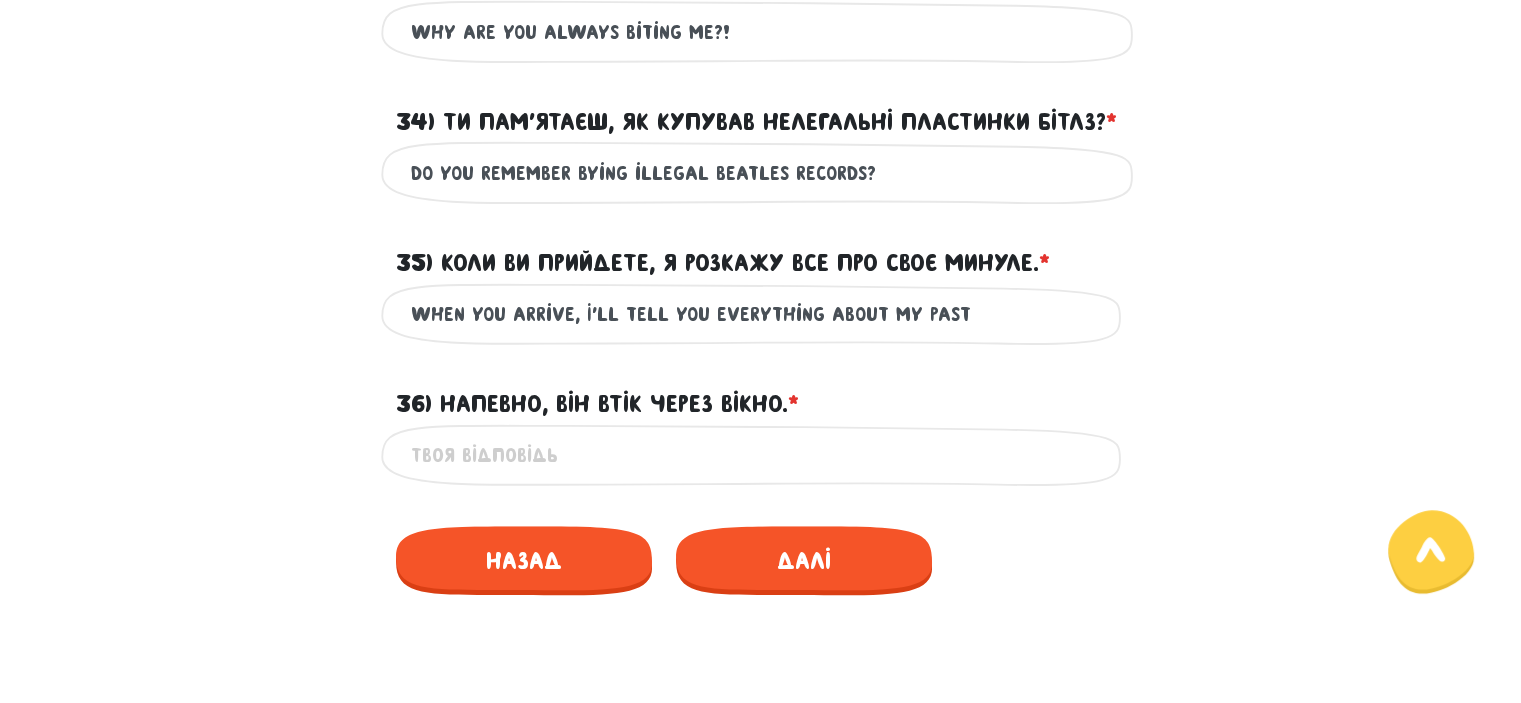 scroll, scrollTop: 1575, scrollLeft: 0, axis: vertical 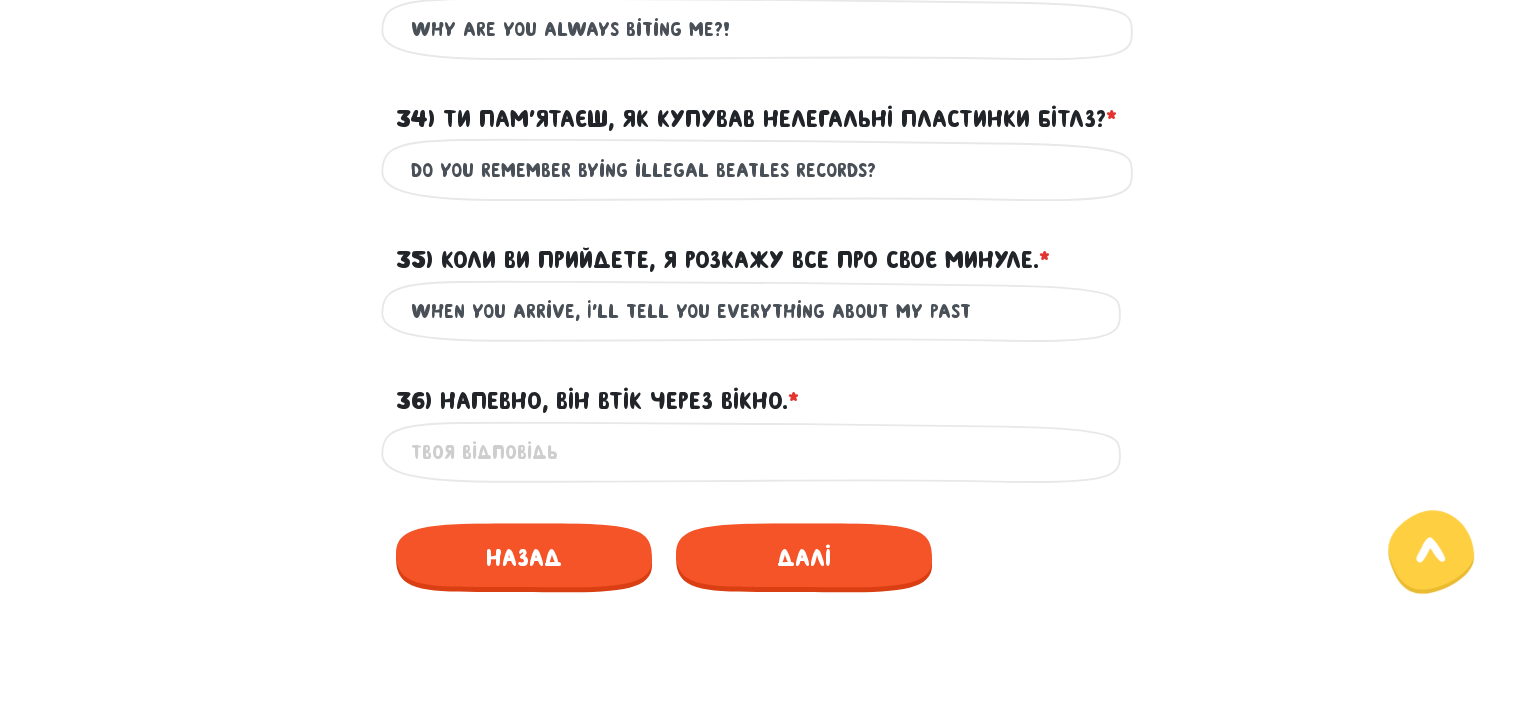type on "when you arrive, I'll tell you everything about my past" 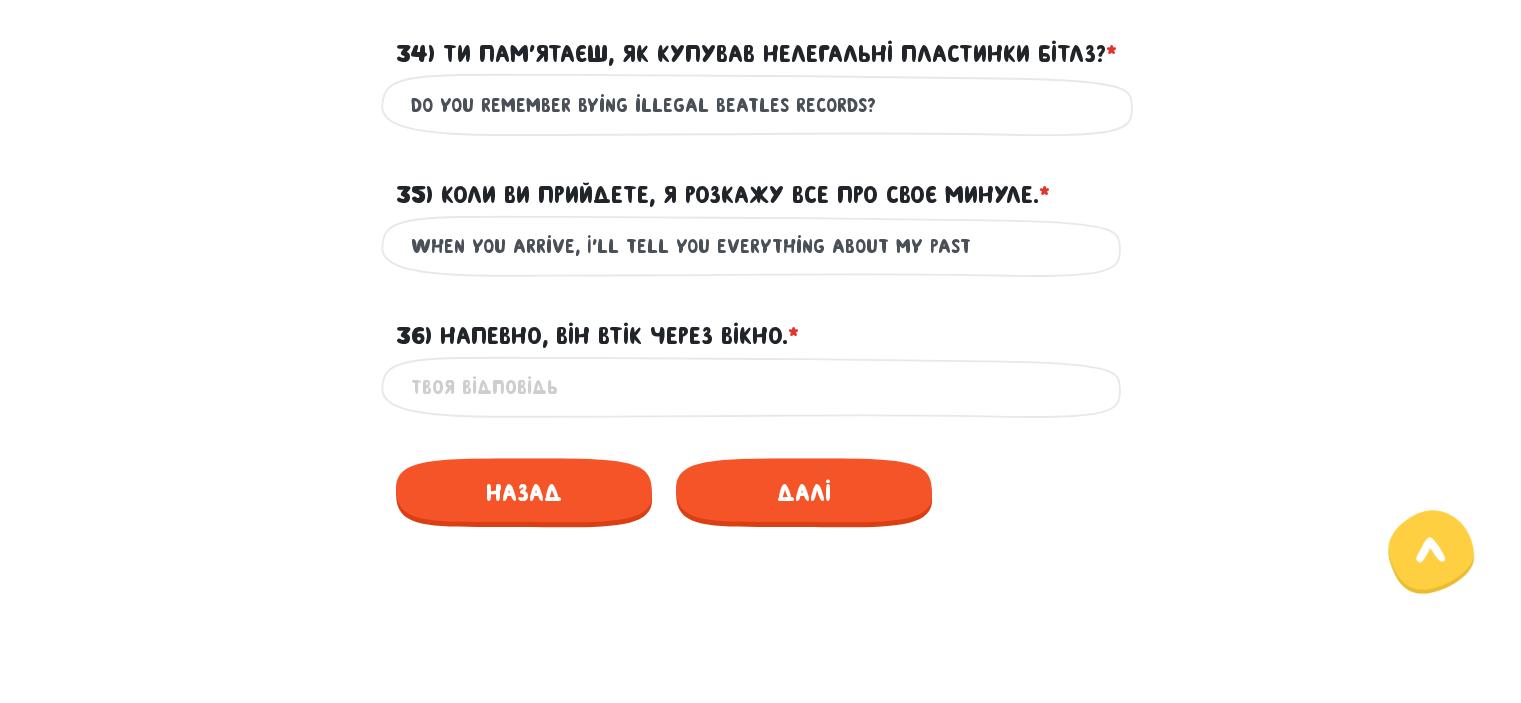 scroll, scrollTop: 1641, scrollLeft: 0, axis: vertical 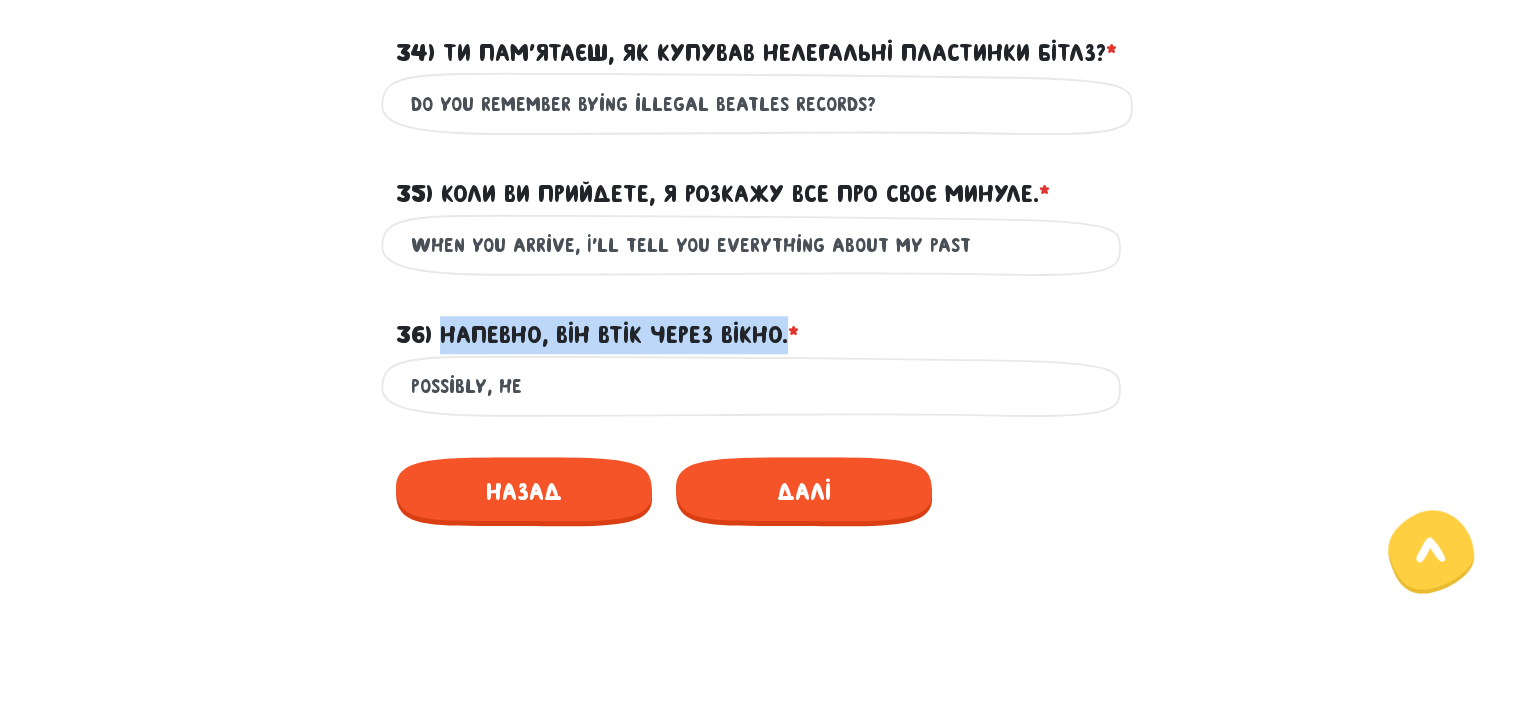 drag, startPoint x: 444, startPoint y: 337, endPoint x: 787, endPoint y: 331, distance: 343.05246 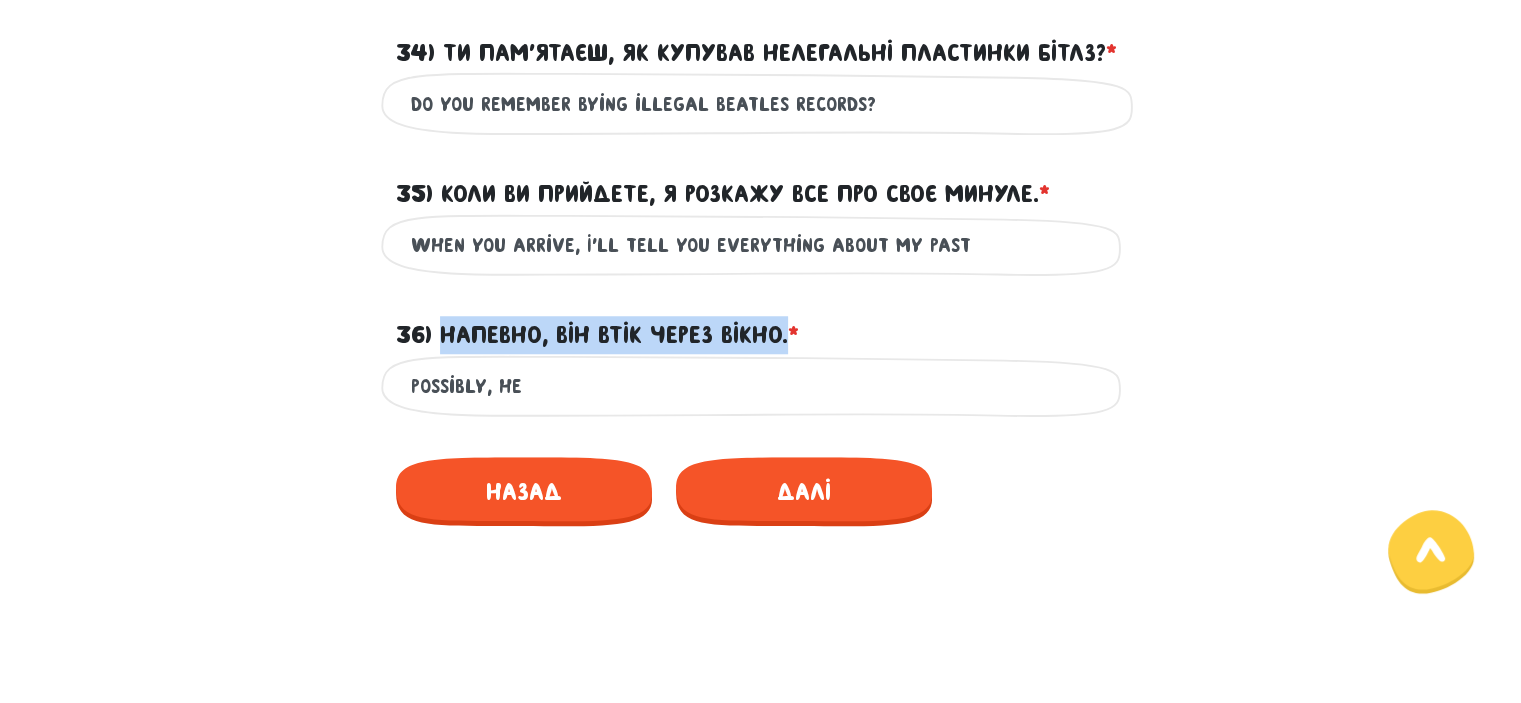 click on "36) Напевно, він втік через вікно. *
?" at bounding box center (597, 335) 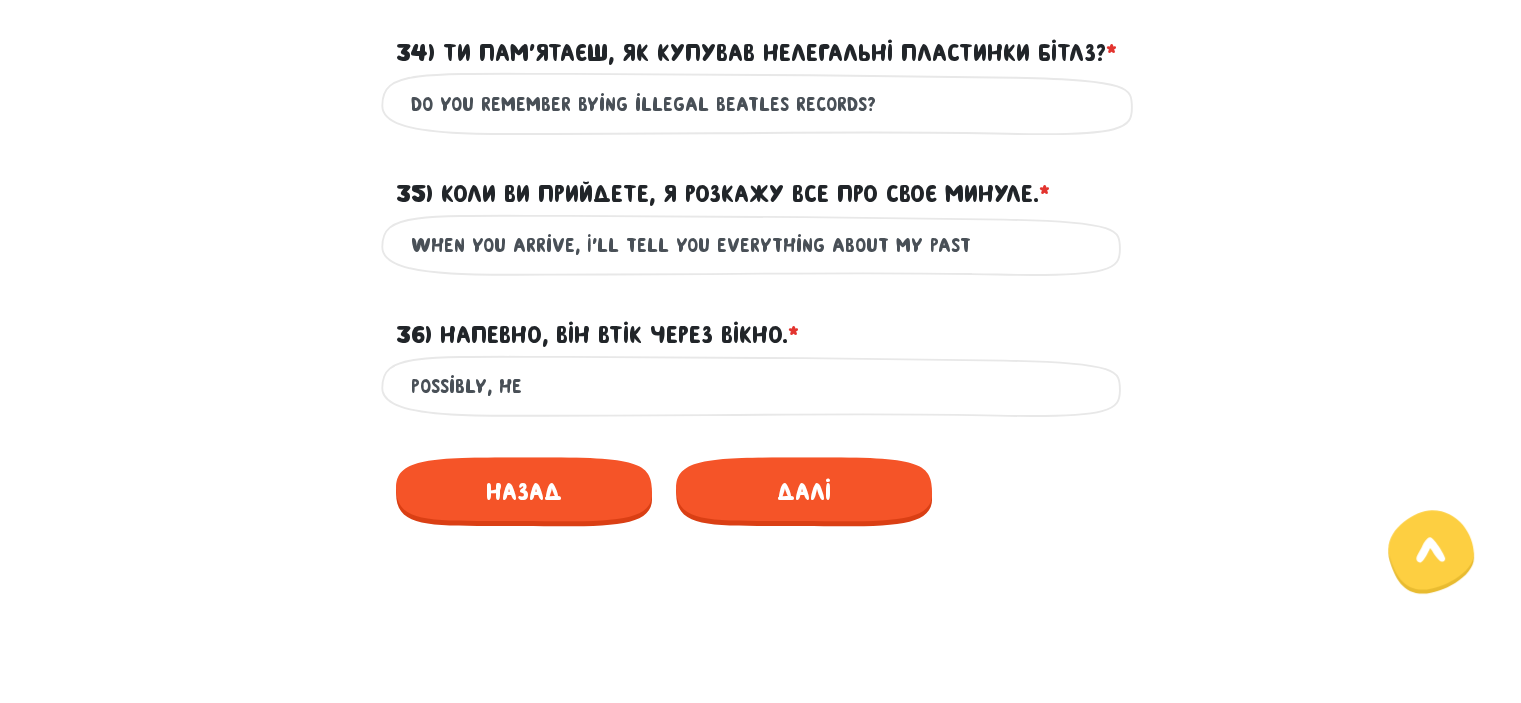 click on "possibly, he" at bounding box center [761, 386] 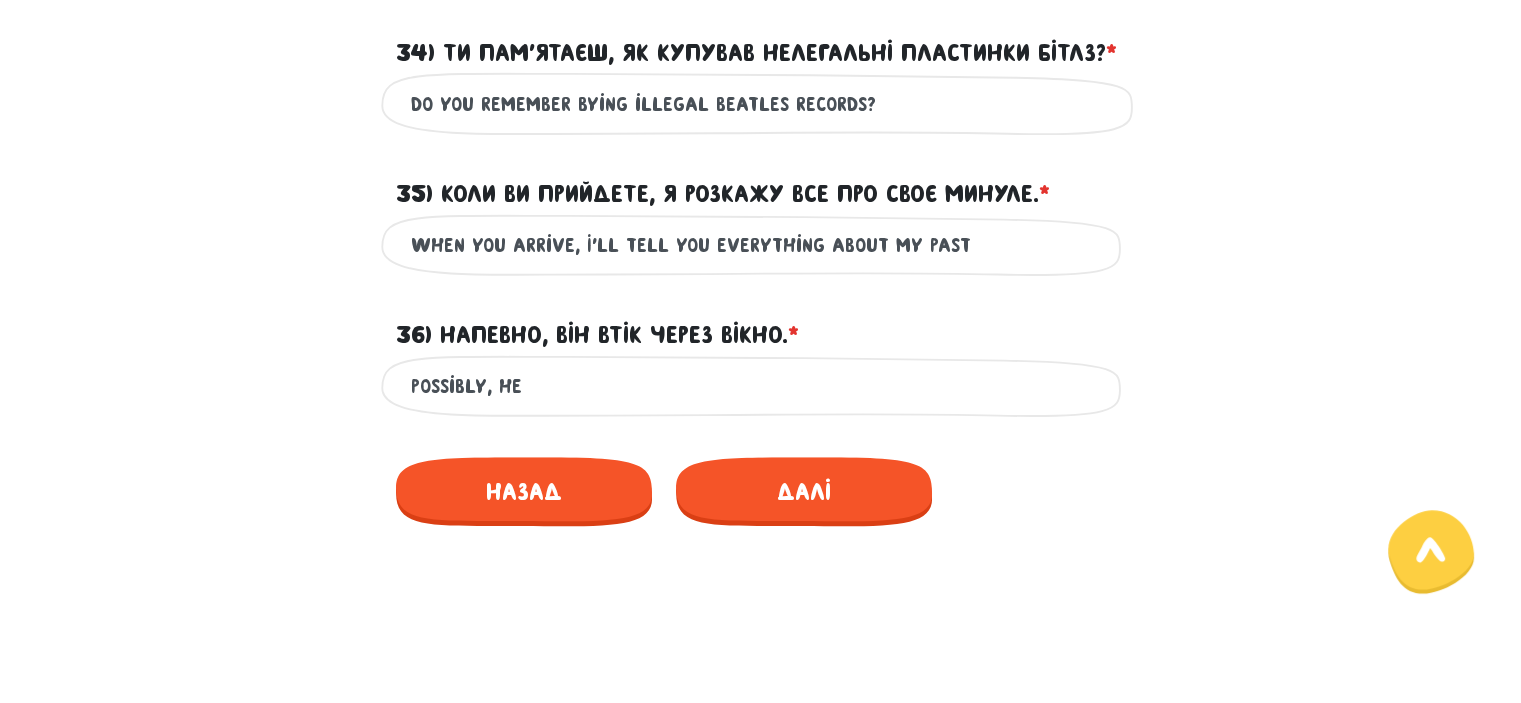 click on "possibly, he" at bounding box center [761, 386] 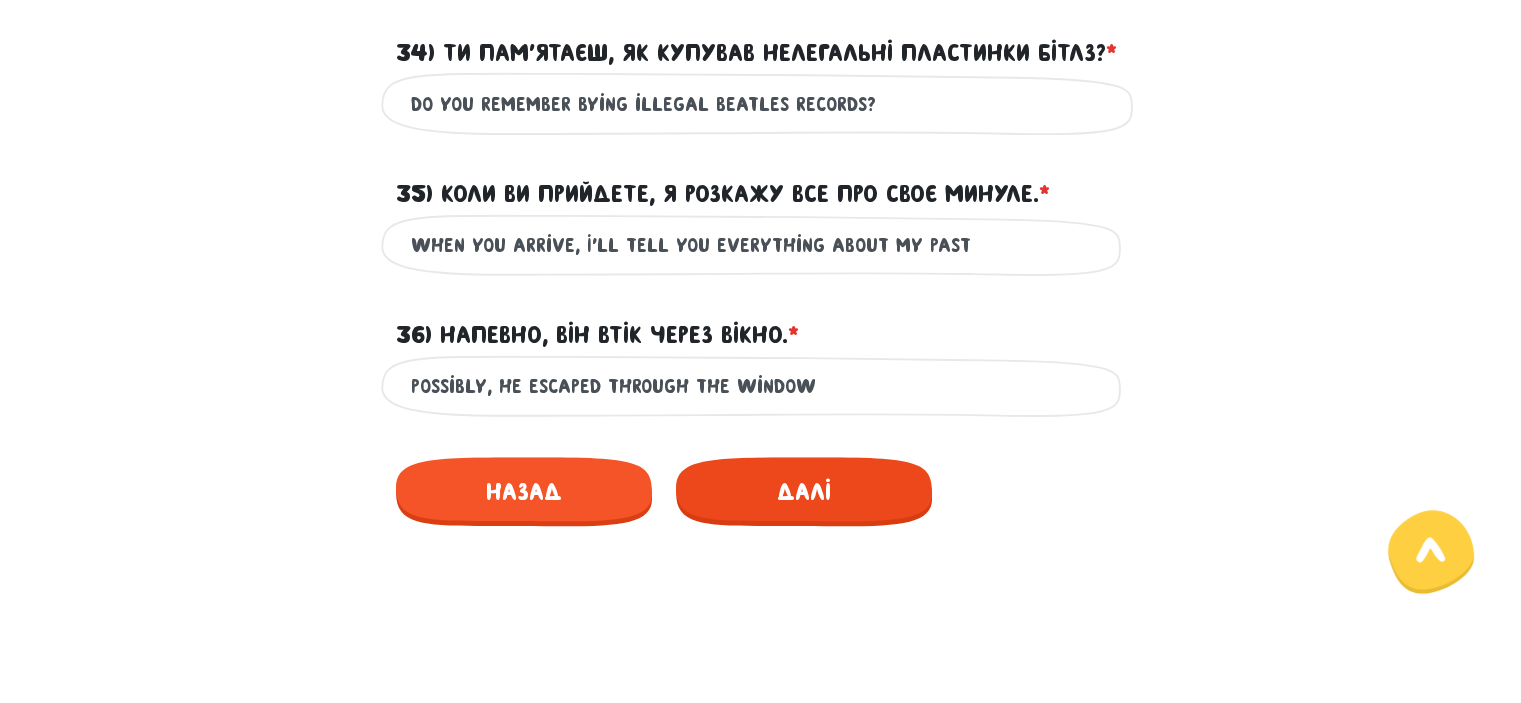 type on "possibly, he escaped through the window" 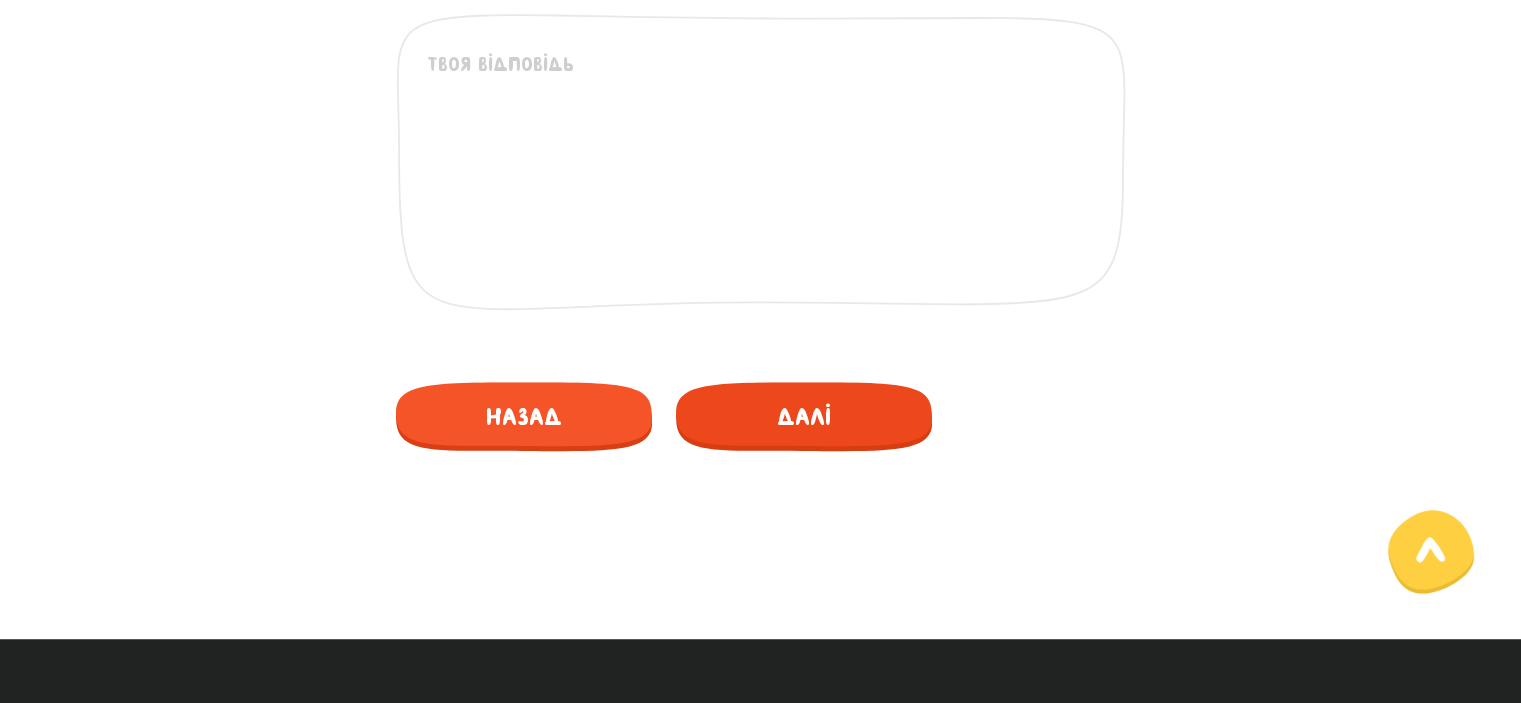 scroll, scrollTop: 1258, scrollLeft: 0, axis: vertical 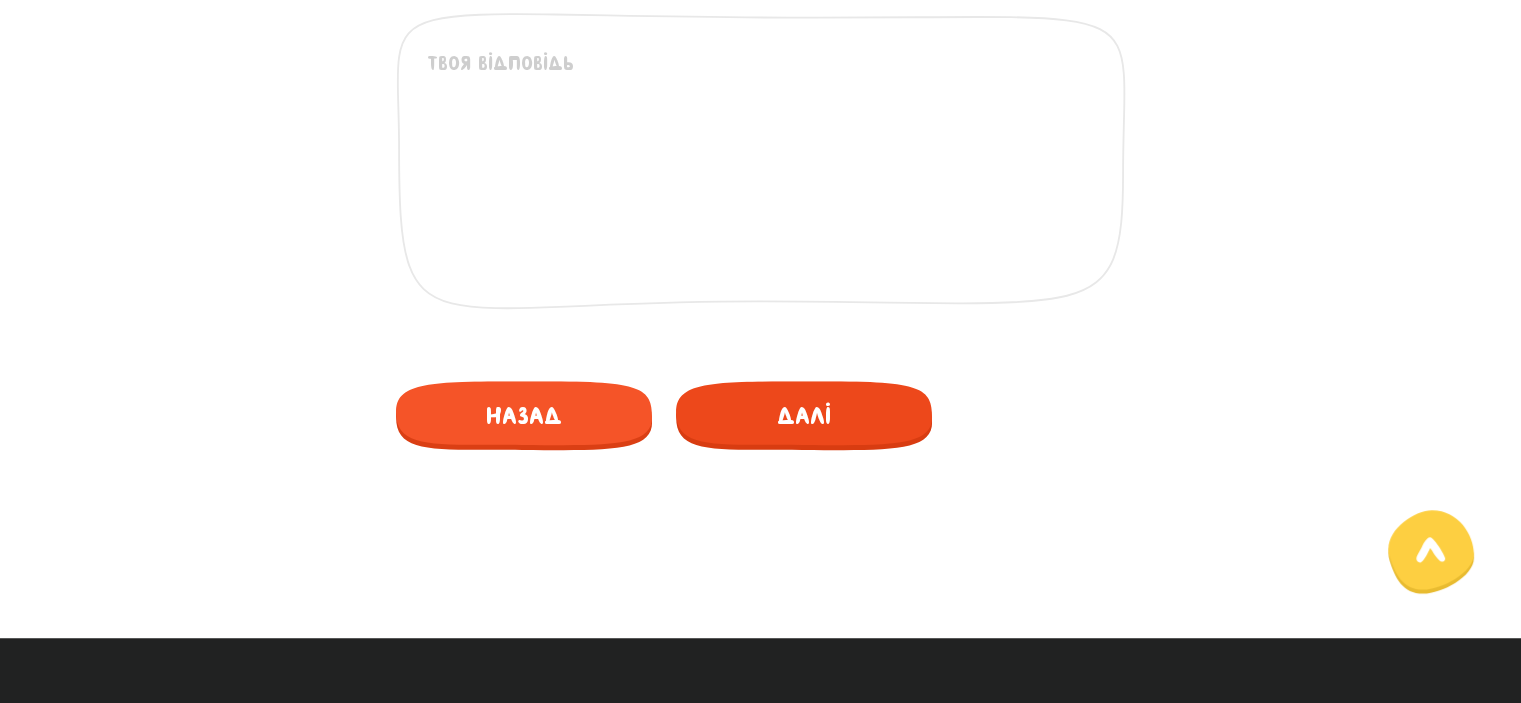 click on "Далі" at bounding box center [804, 415] 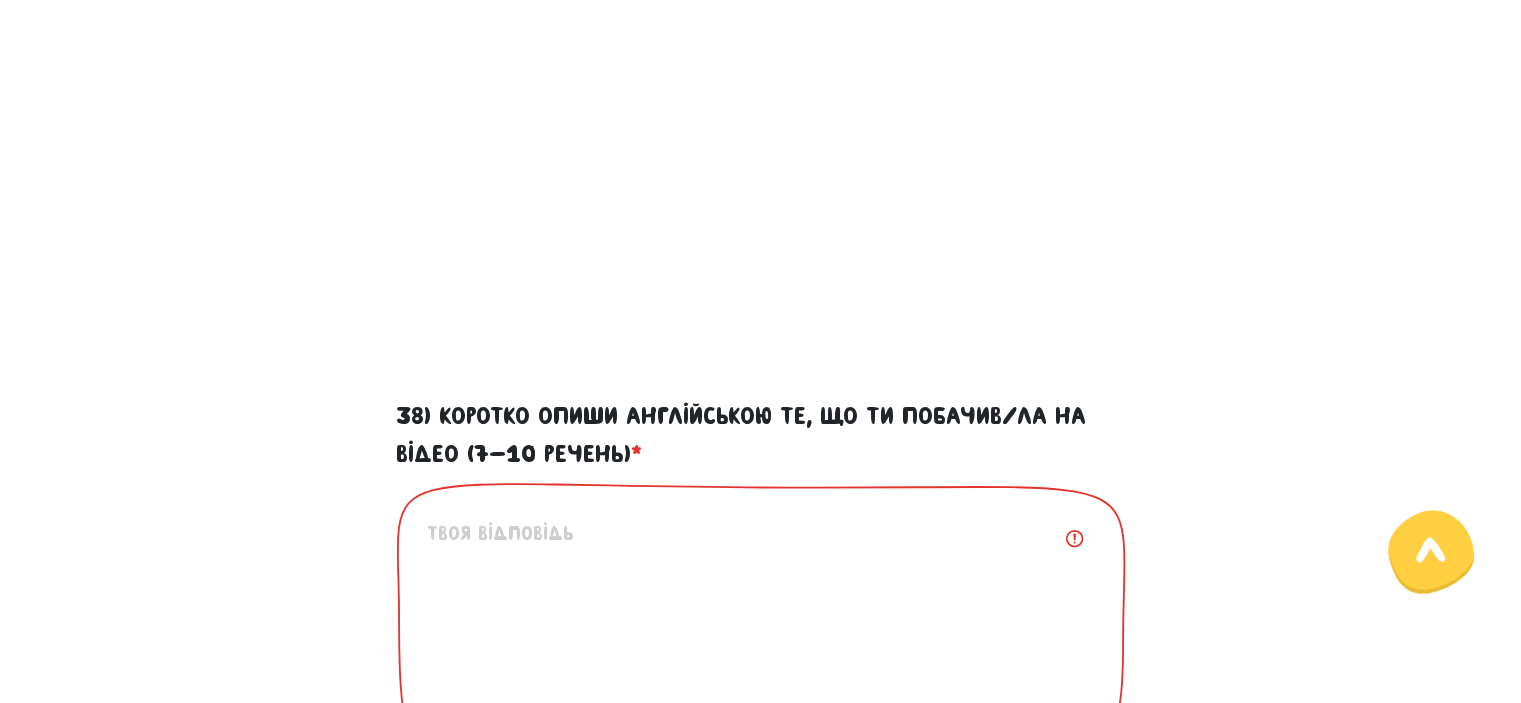 scroll, scrollTop: 838, scrollLeft: 0, axis: vertical 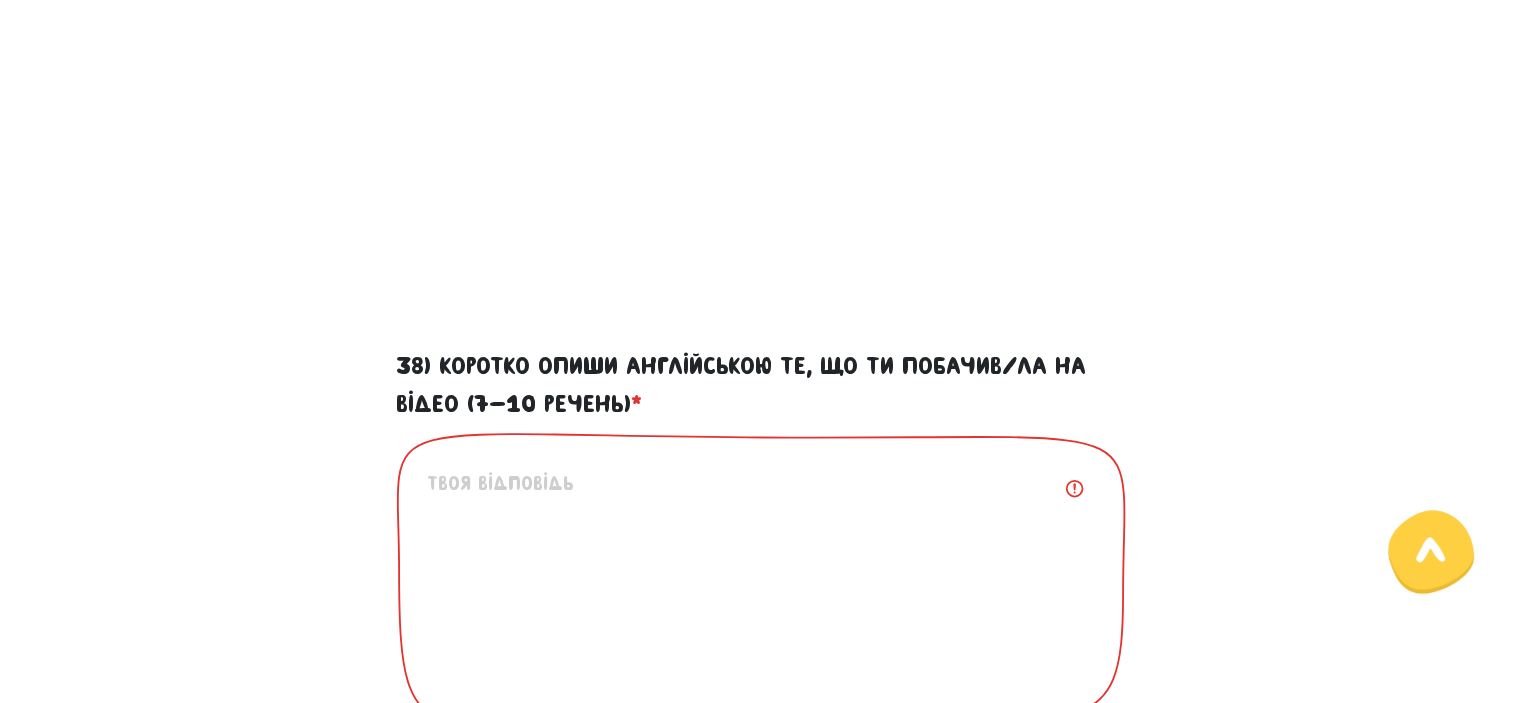 click on "38) Коротко опиши англійською те, що ти побачив/ла на відео (7-10 речень)
*" at bounding box center (762, 591) 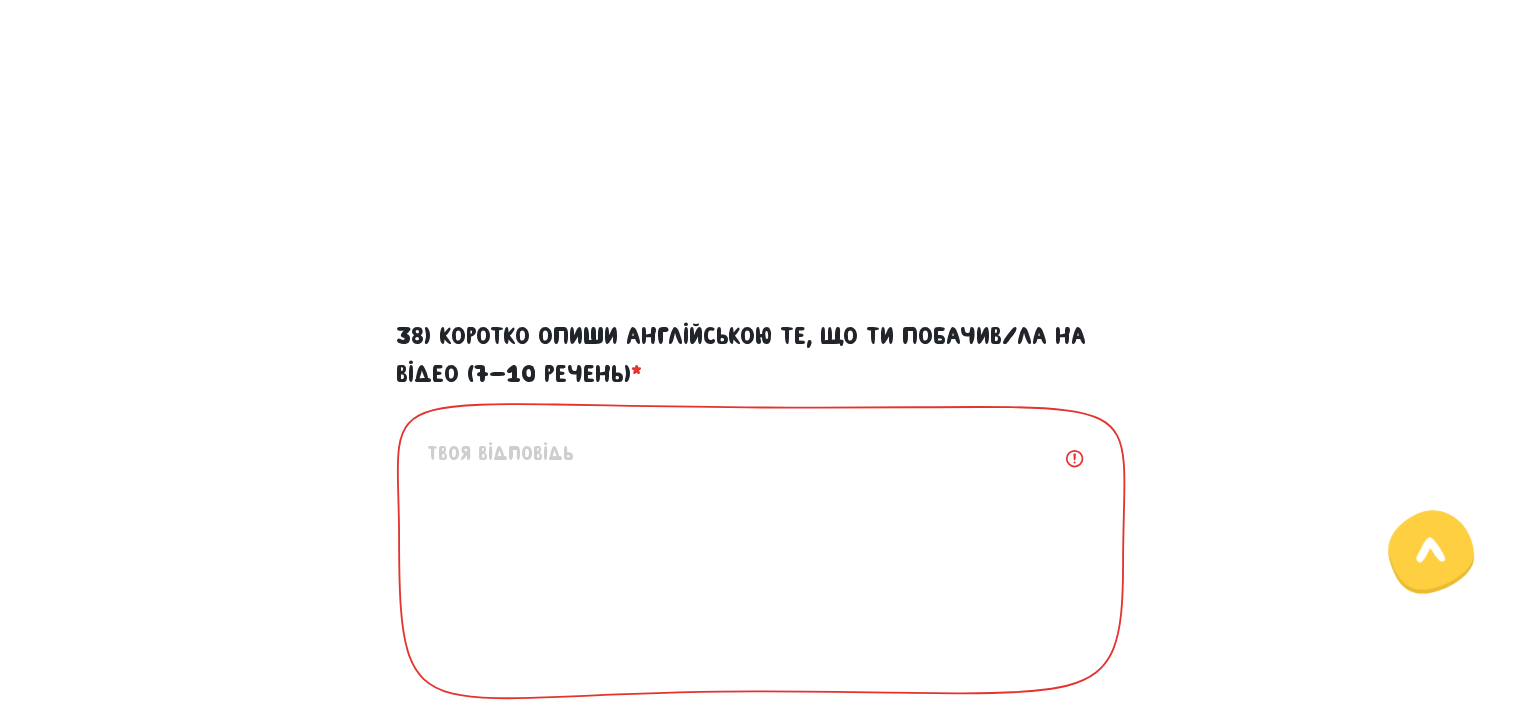 scroll, scrollTop: 883, scrollLeft: 0, axis: vertical 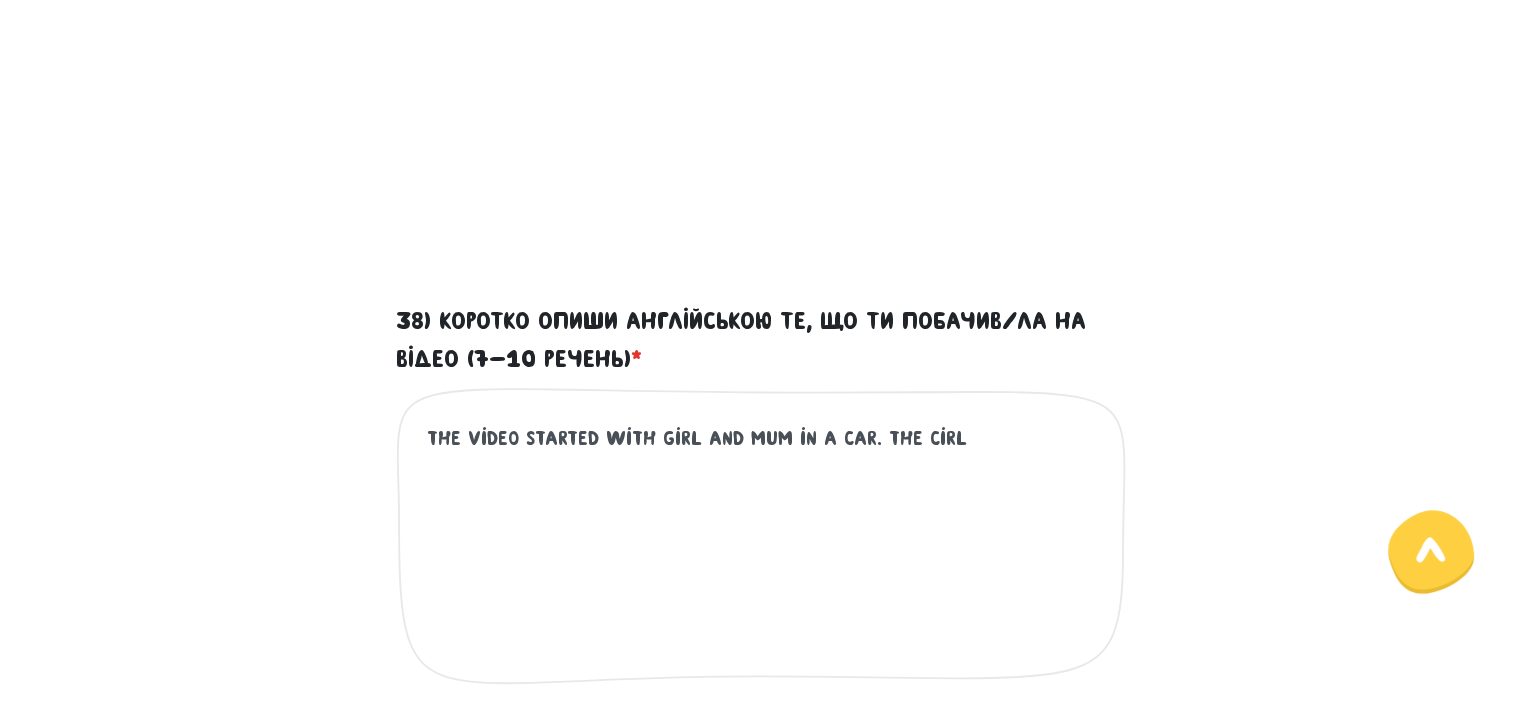click on "The video started with girl and mum in a car. the cirl" at bounding box center (762, 546) 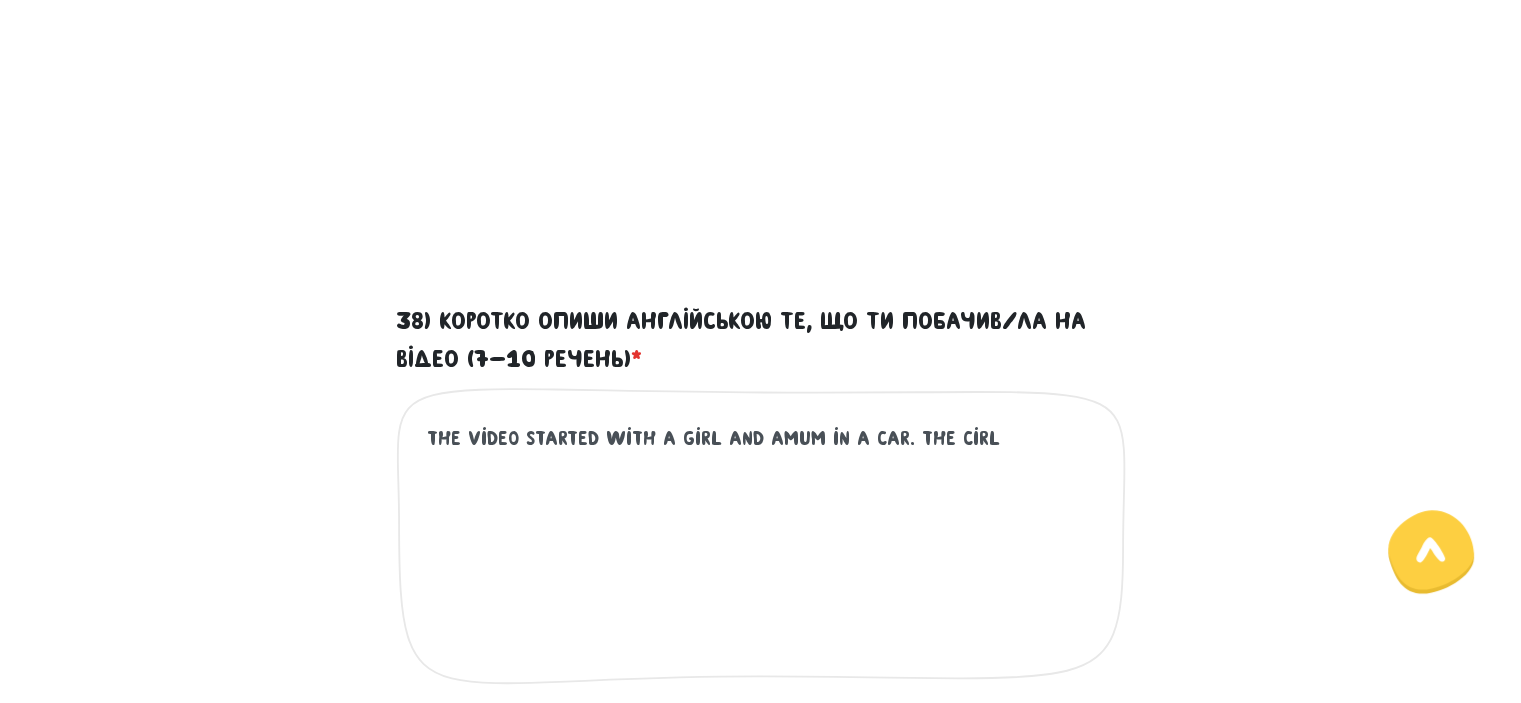 click on "The video started with a girl and amum in a car. the cirl" at bounding box center (762, 546) 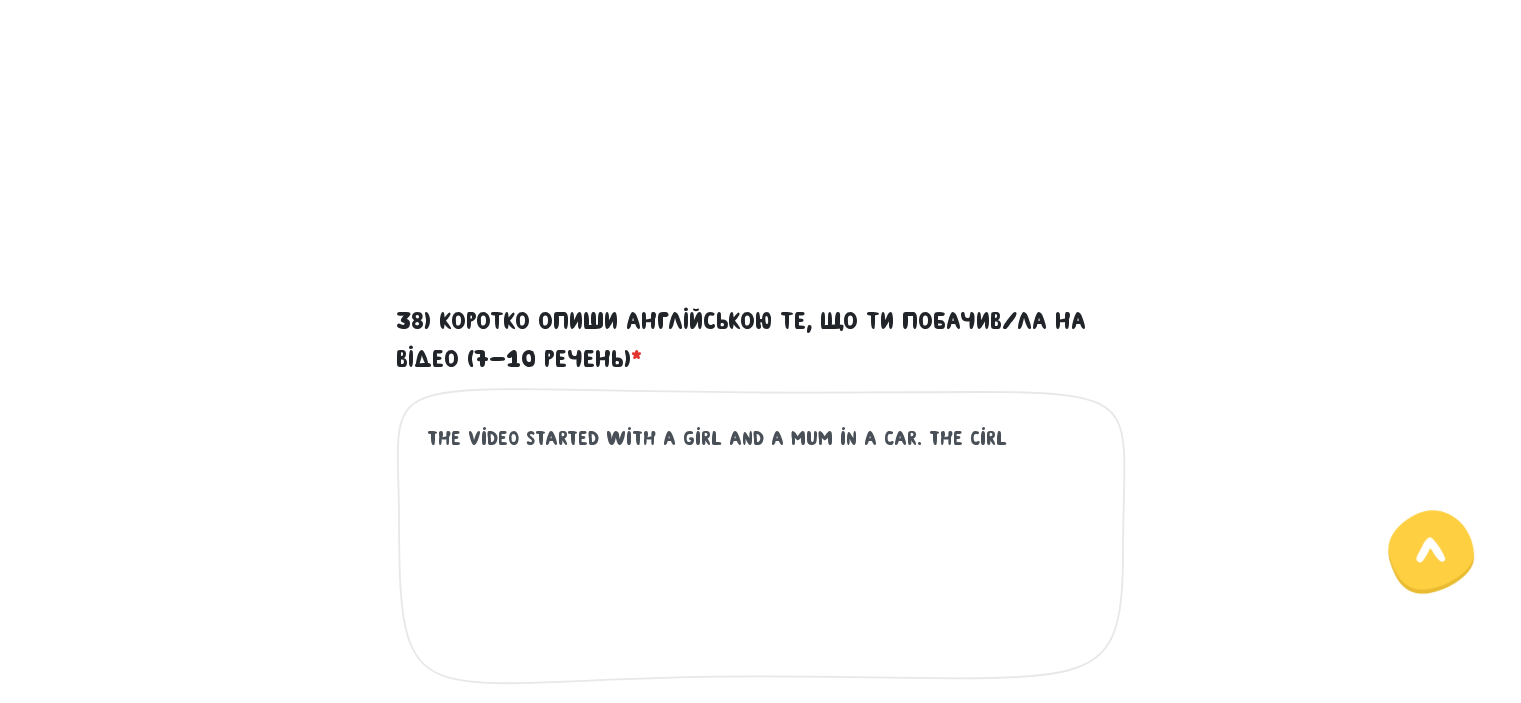 scroll, scrollTop: 906, scrollLeft: 0, axis: vertical 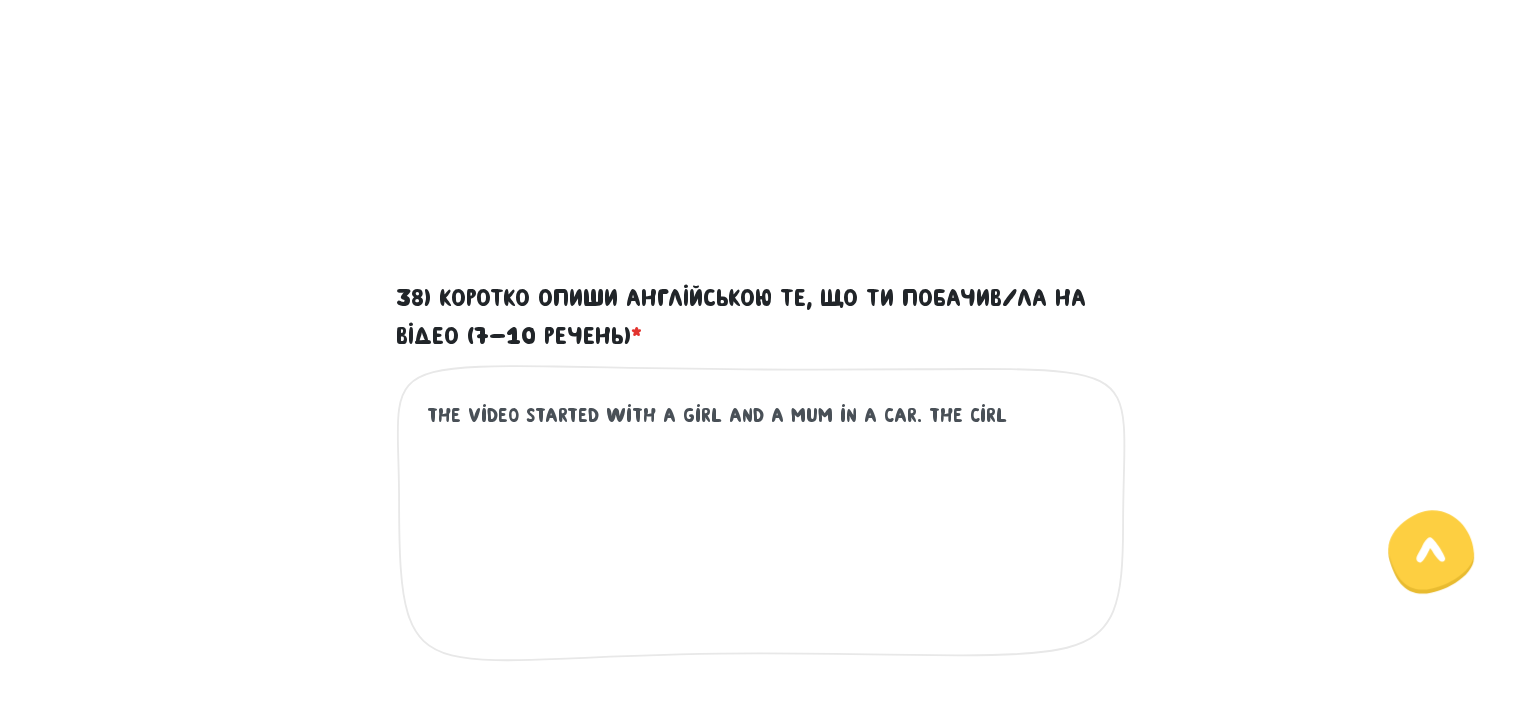 click on "The video started with a girl and a mum in a car. the cirl" at bounding box center (762, 523) 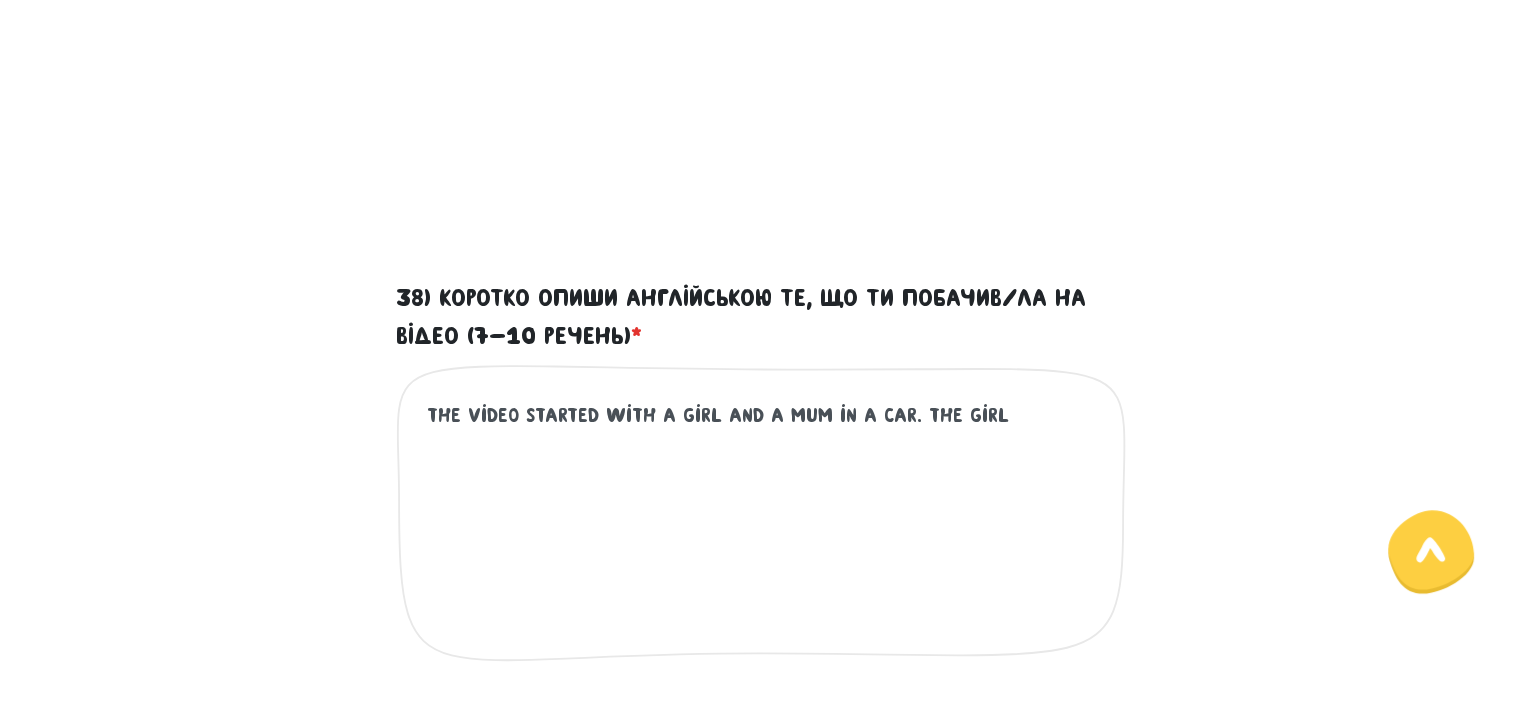 click on "The video started with a girl and a mum in a car. the girl" at bounding box center [762, 523] 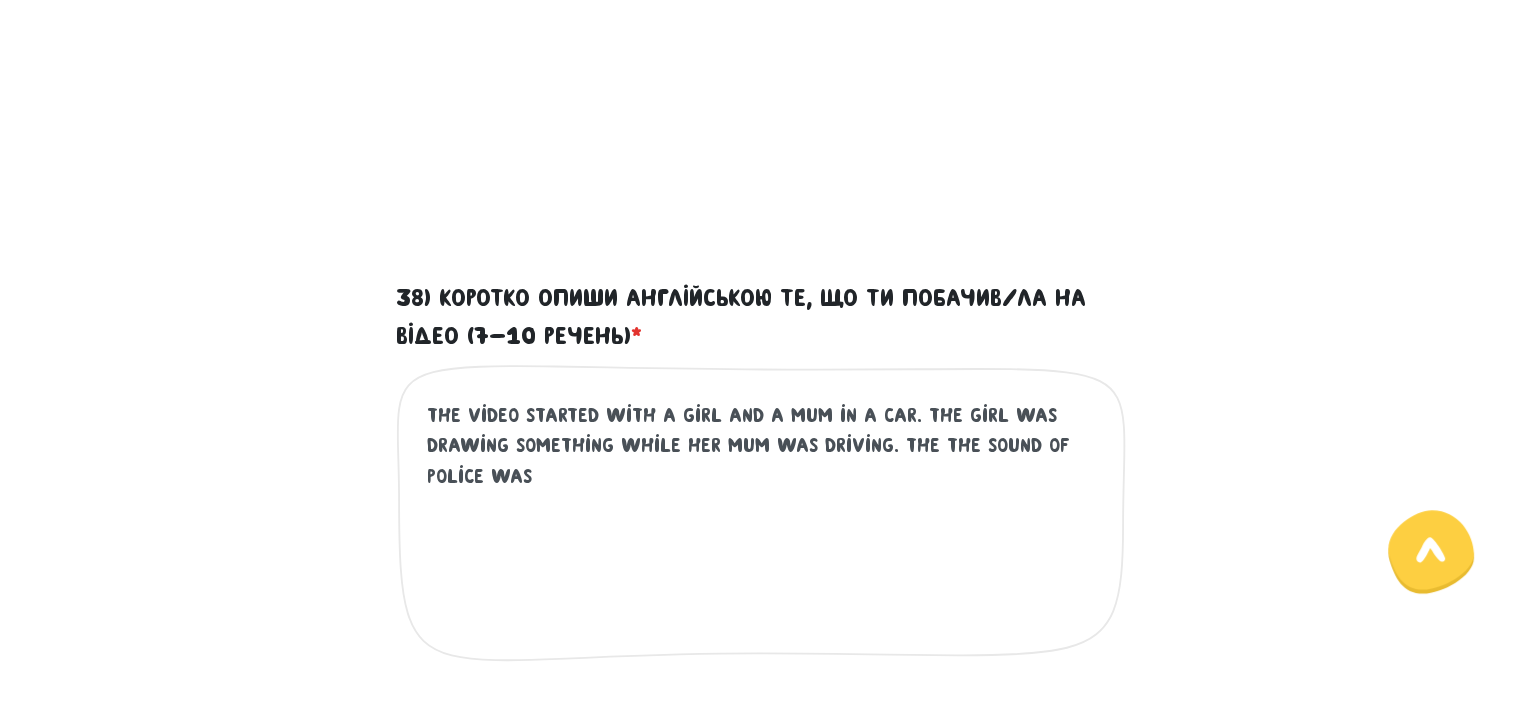 click on "The video started with a girl and a mum in a car. the girl was drawing something while her mum was driving. the the sound of police was" at bounding box center (762, 523) 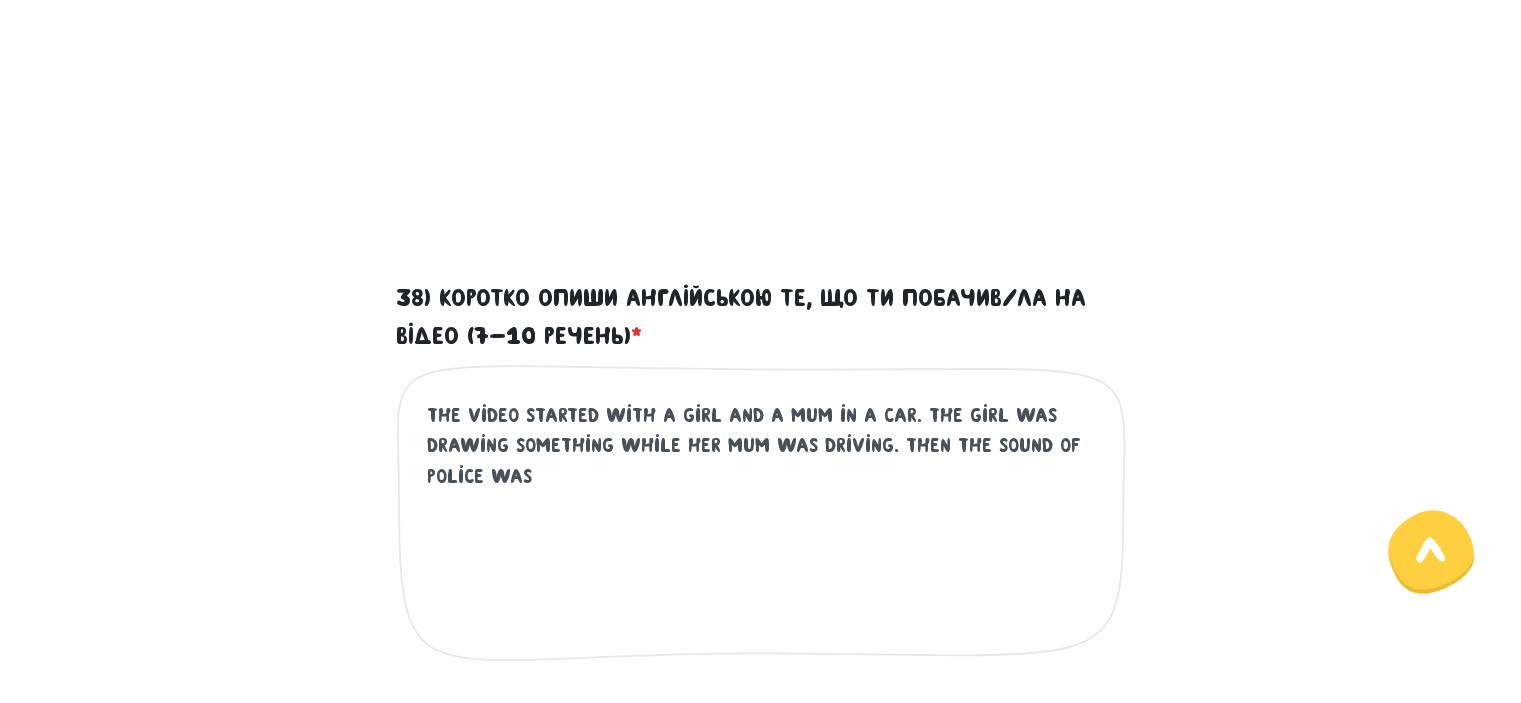 click on "The video started with a girl and a mum in a car. the girl was drawing something while her mum was driving. then the sound of police was" at bounding box center (762, 523) 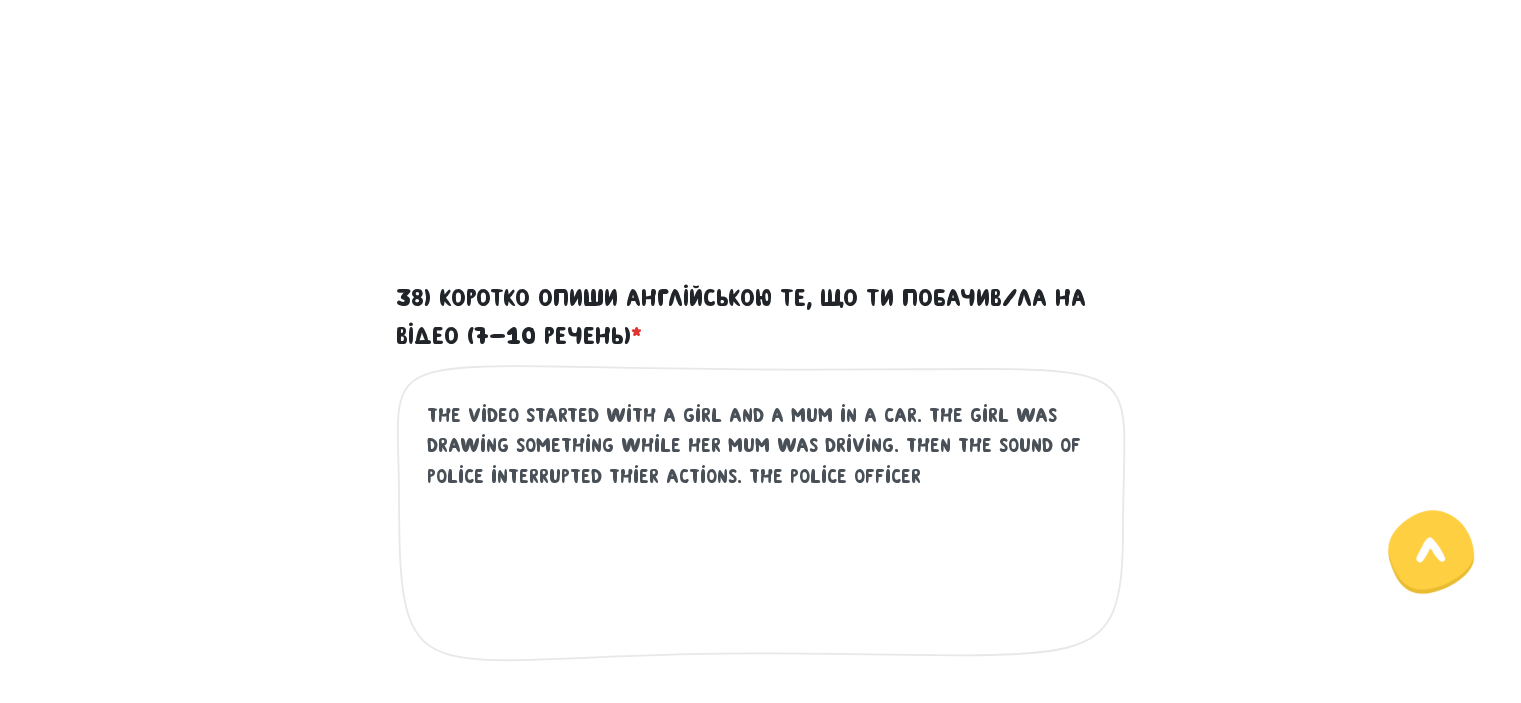 click on "The video started with a girl and a mum in a car. the girl was drawing something while her mum was driving. then the sound of police interrupted thier actions. the police officer" at bounding box center [762, 523] 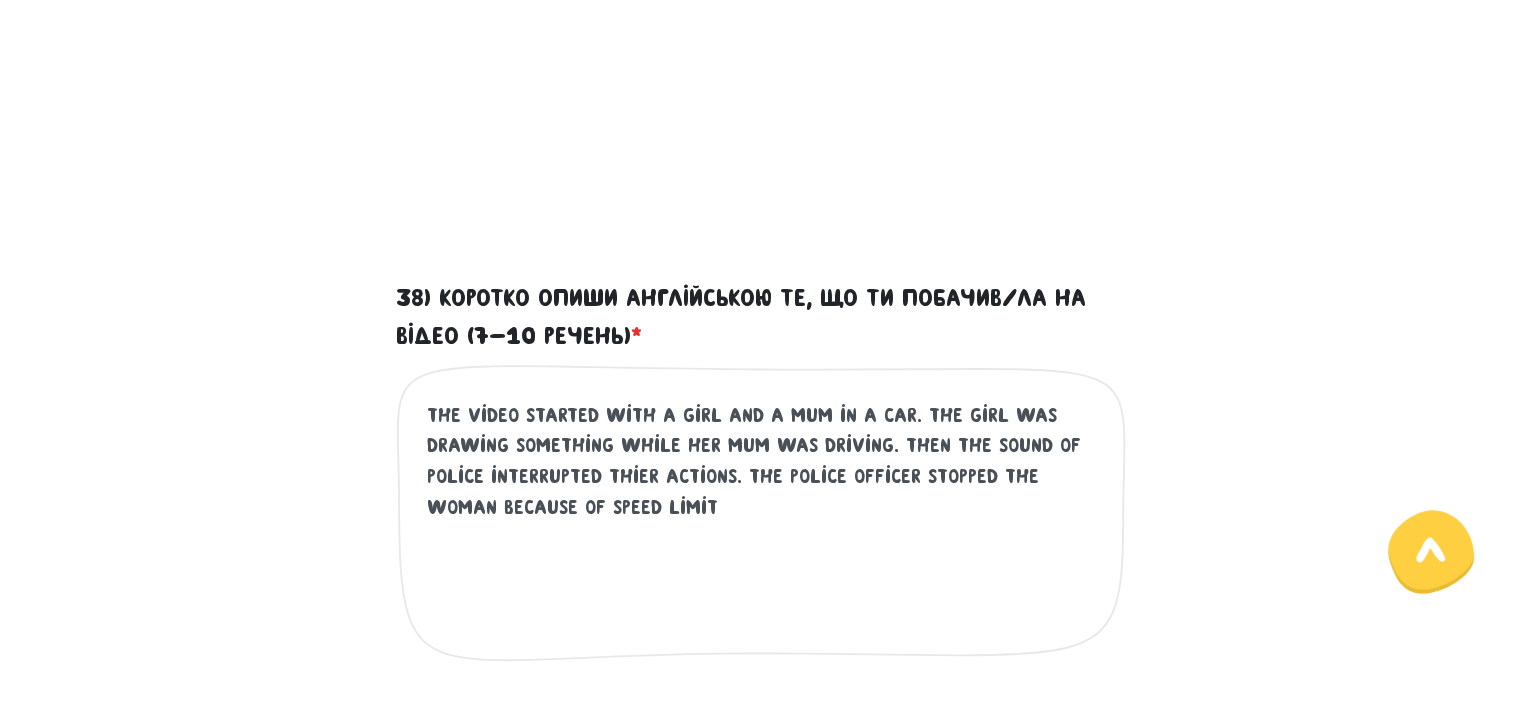 click on "The video started with a girl and a mum in a car. the girl was drawing something while her mum was driving. then the sound of police interrupted thier actions. the police officer stopped the woman because of speed limit" at bounding box center [762, 523] 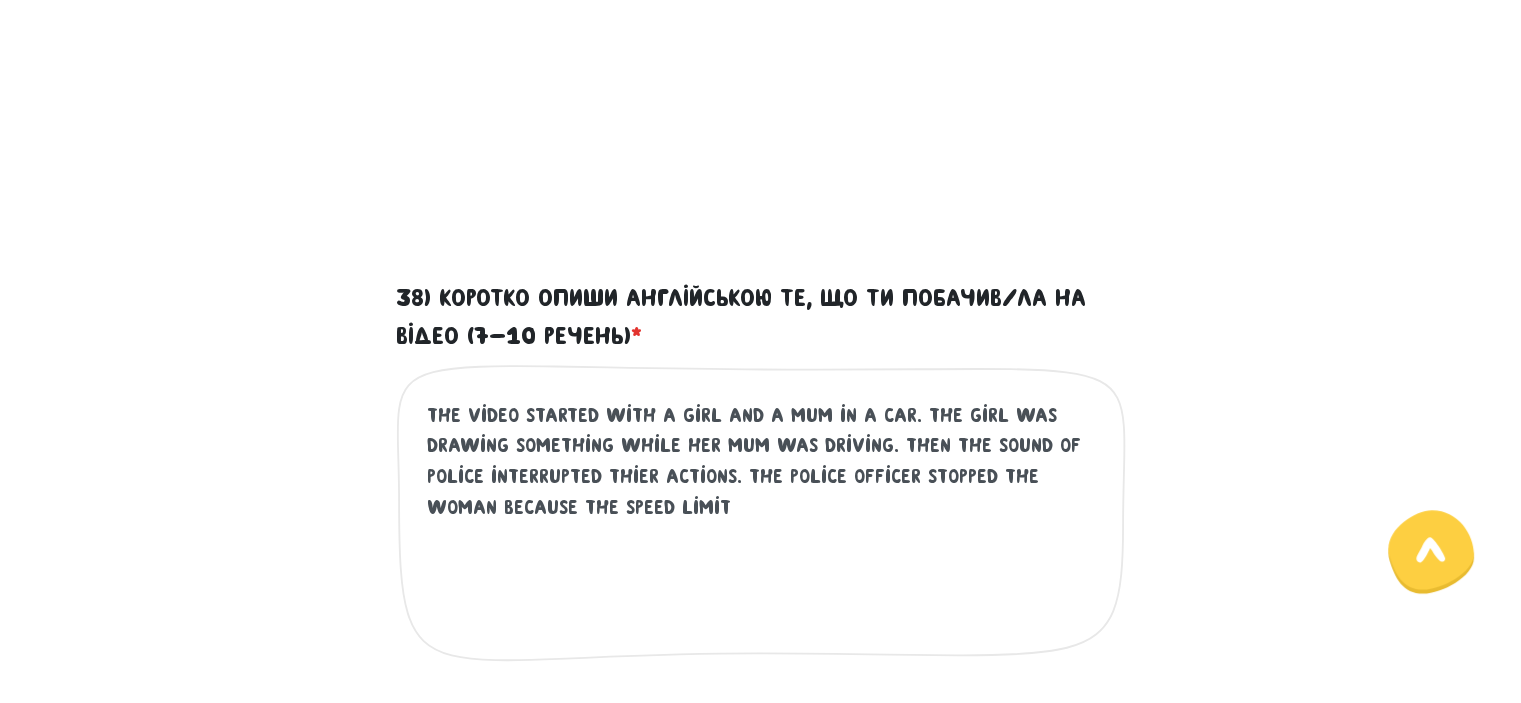 click on "The video started with a girl and a mum in a car. the girl was drawing something while her mum was driving. then the sound of police interrupted thier actions. the police officer stopped the woman because the speed limit" at bounding box center [762, 523] 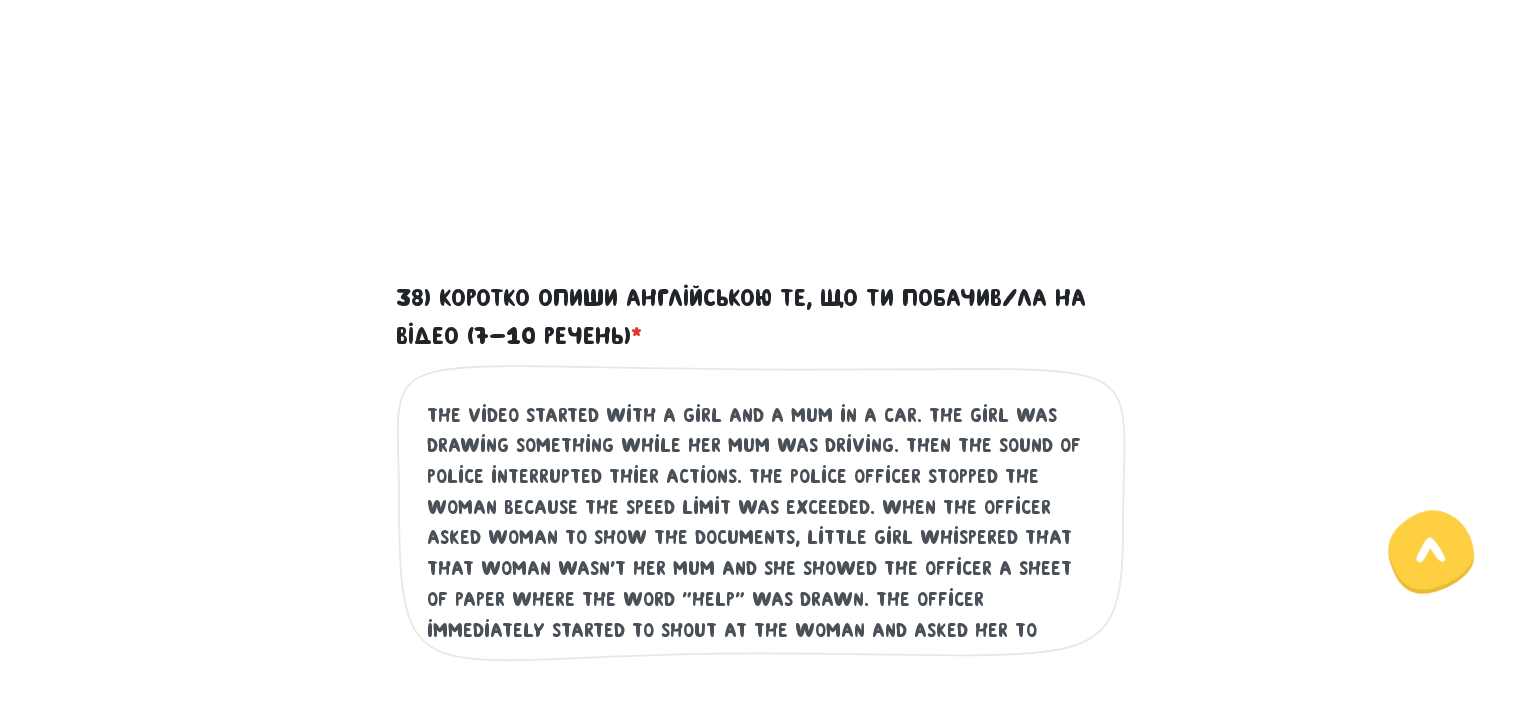 click on "The video started with a girl and a mum in a car. the girl was drawing something while her mum was driving. then the sound of police interrupted thier actions. the police officer stopped the woman because the speed limit was exceeded. When the officer asked woman to show the documents, little girl whispered that that woman wasn't her mum and she showed the officer a sheet of paper where the word "help" was drawn. The officer immediately started to shout at the woman and asked her to" at bounding box center [762, 523] 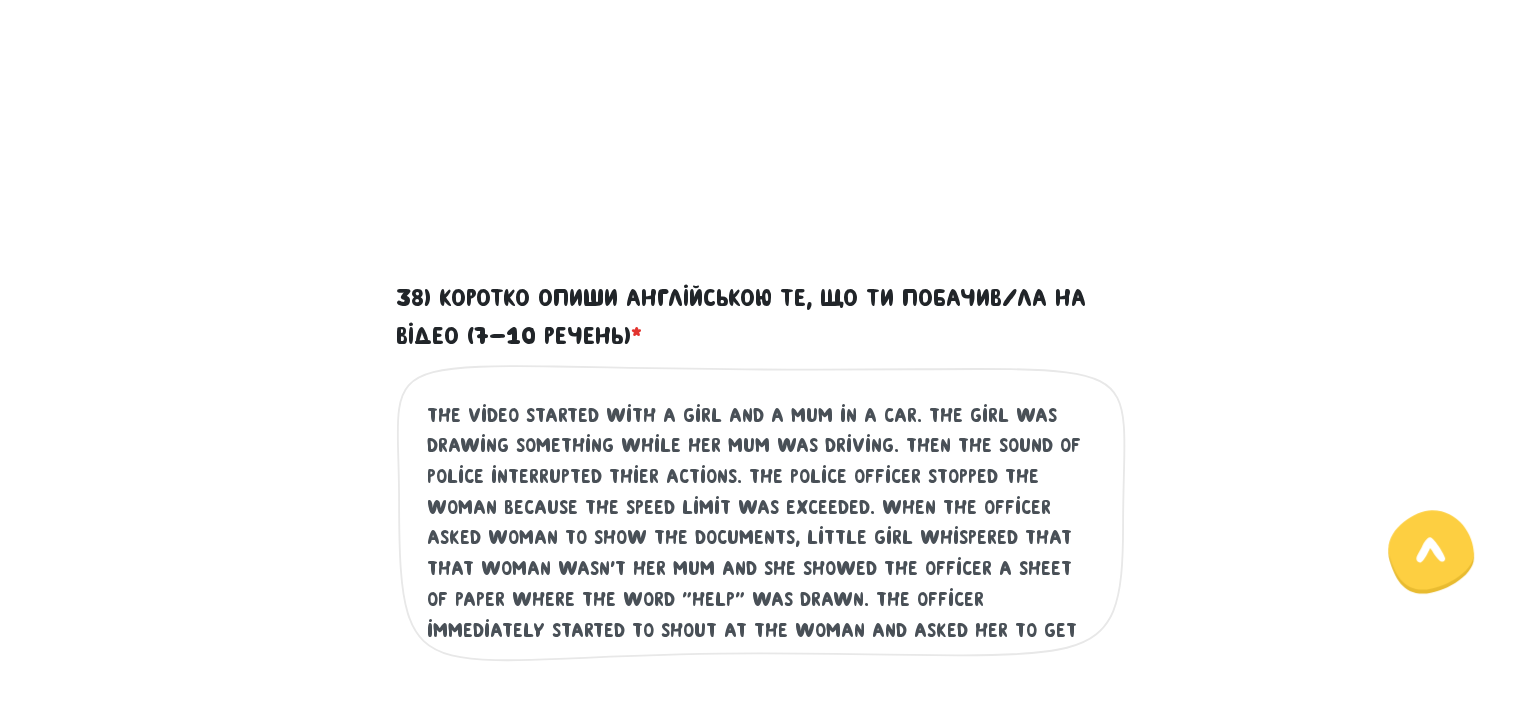 scroll, scrollTop: 31, scrollLeft: 0, axis: vertical 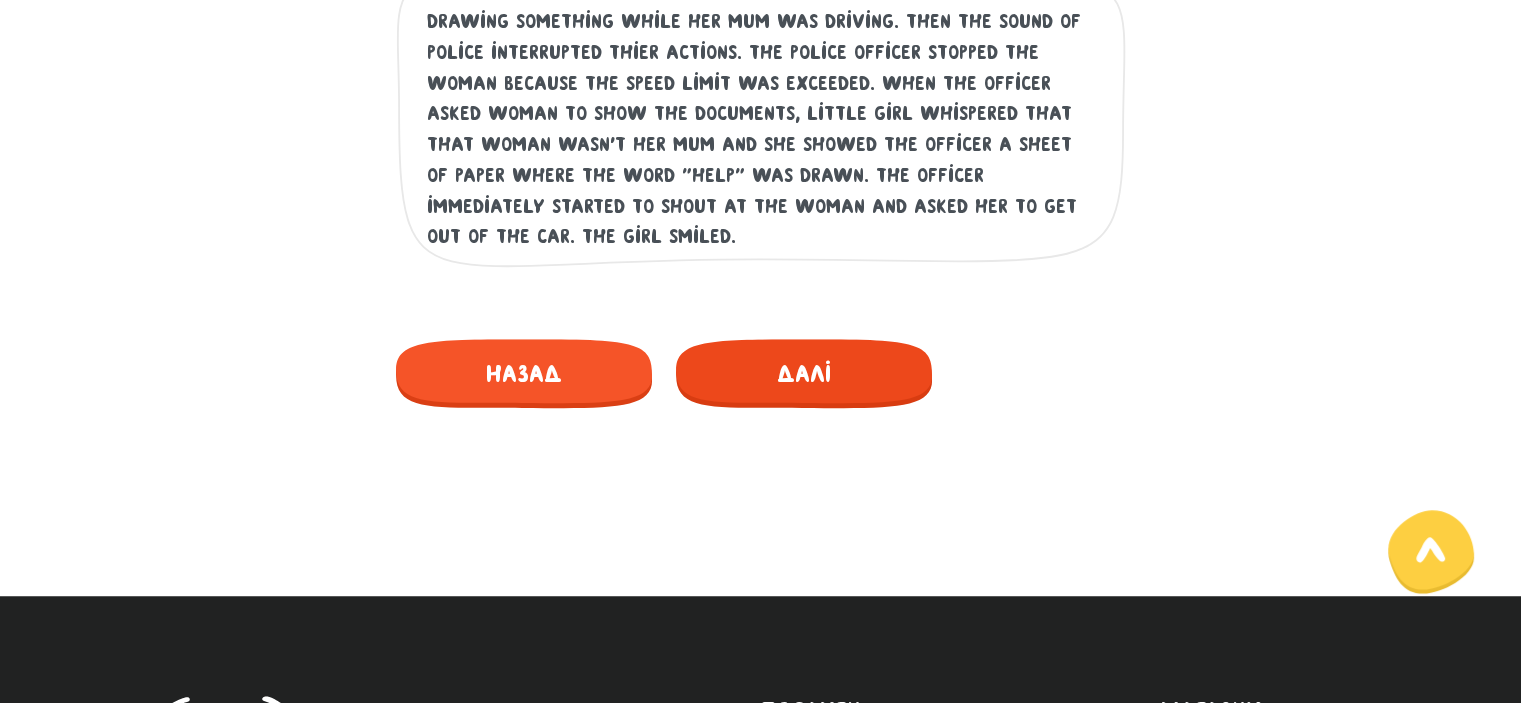 type on "The video started with a girl and a mum in a car. the girl was drawing something while her mum was driving. then the sound of police interrupted thier actions. the police officer stopped the woman because the speed limit was exceeded. When the officer asked woman to show the documents, little girl whispered that that woman wasn't her mum and she showed the officer a sheet of paper where the word "help" was drawn. The officer immediately started to shout at the woman and asked her to get out of the car. The girl smiled." 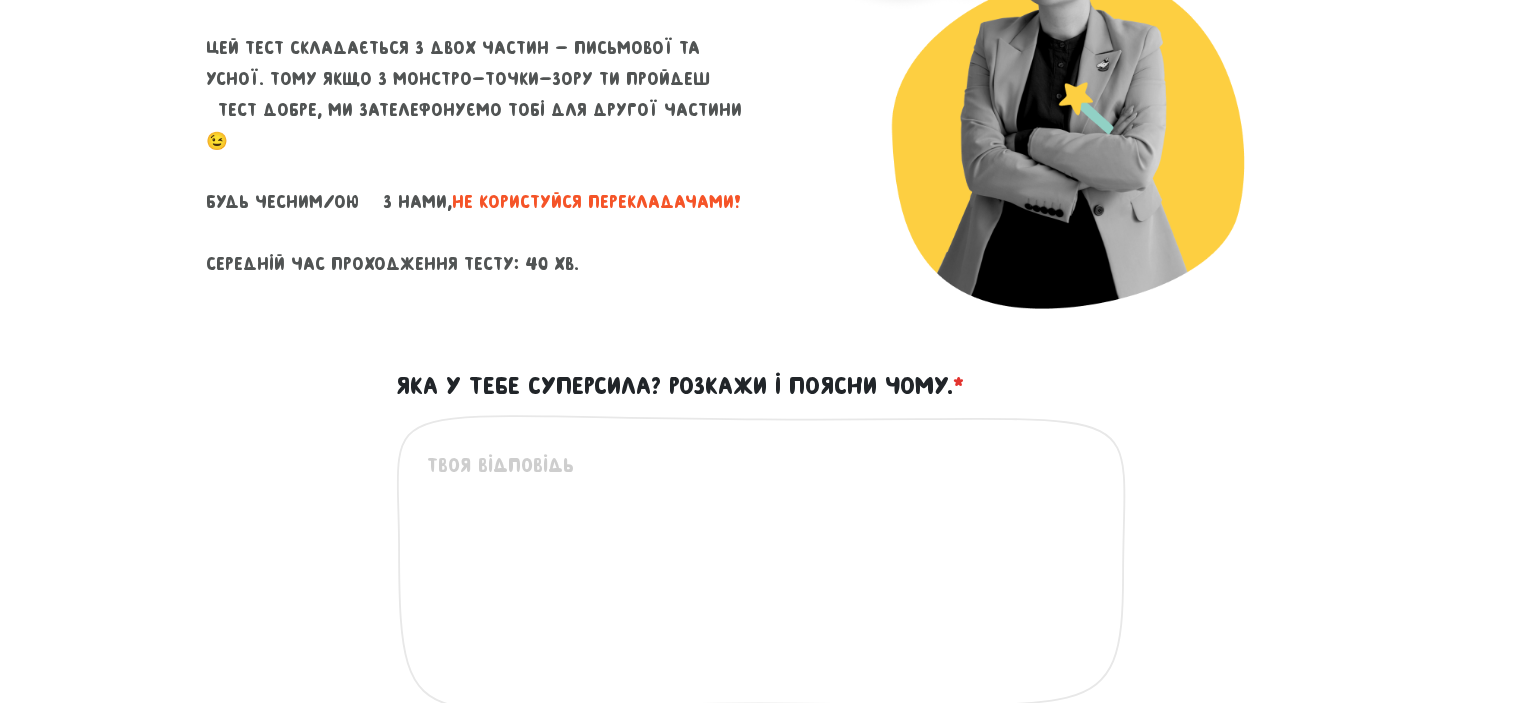 scroll, scrollTop: 440, scrollLeft: 0, axis: vertical 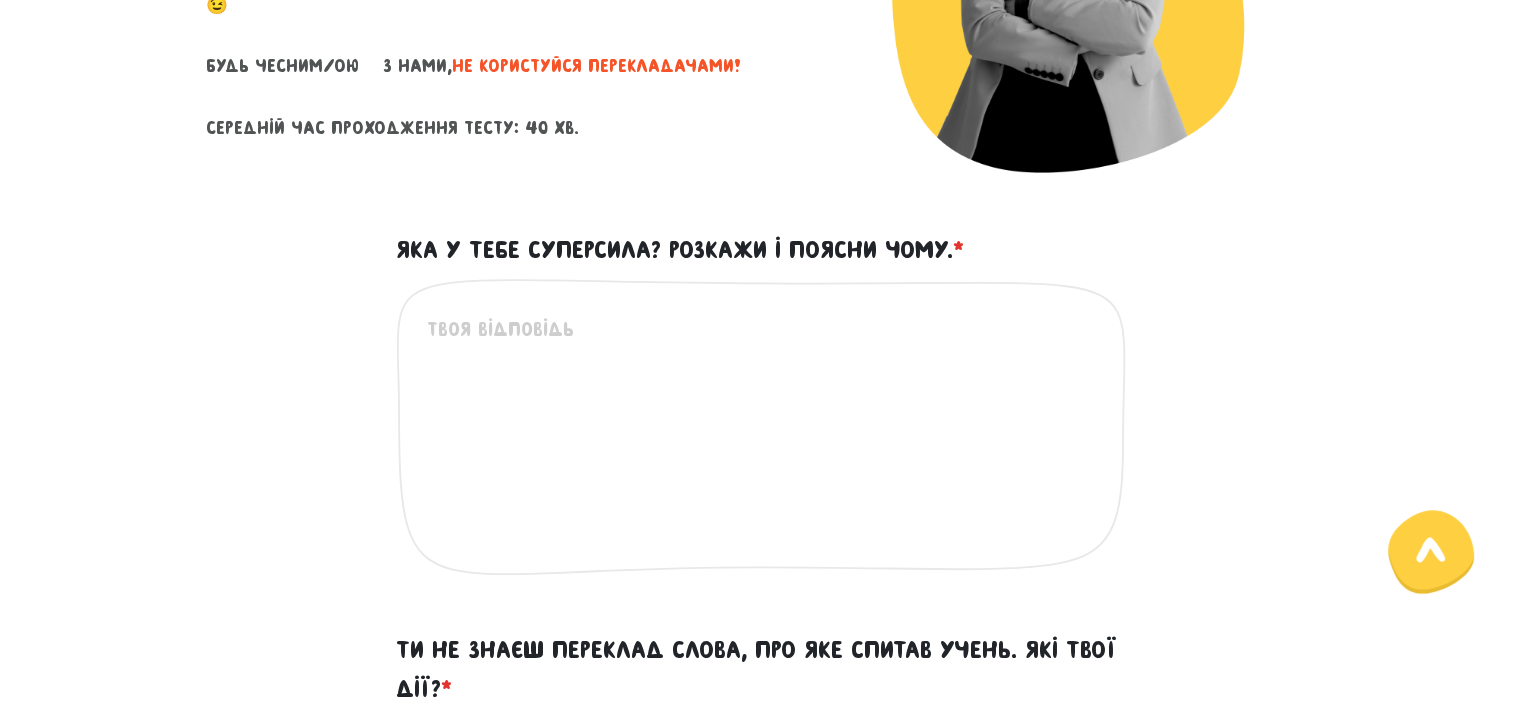 click on "Яка у тебе суперсила? Розкажи і поясни чому.
*" at bounding box center [762, 437] 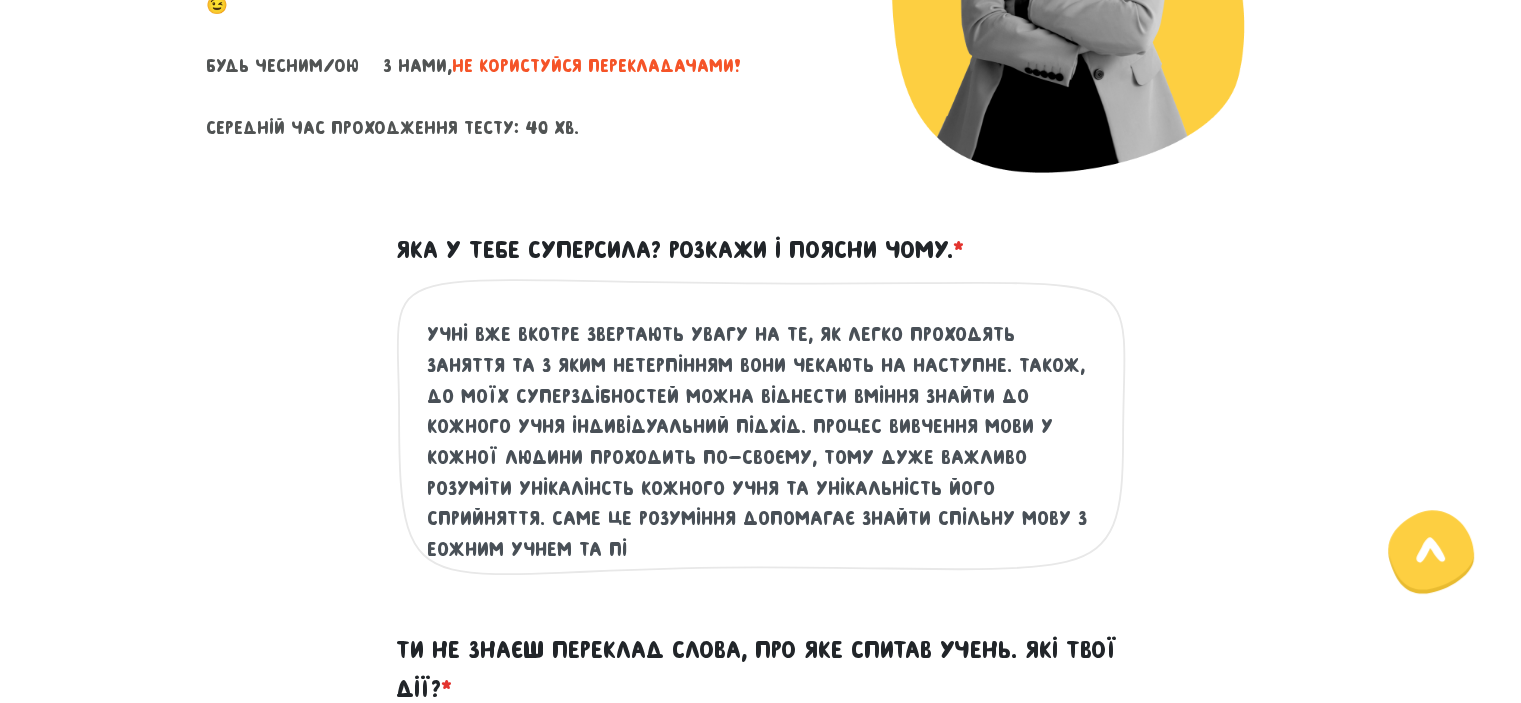 scroll, scrollTop: 31, scrollLeft: 0, axis: vertical 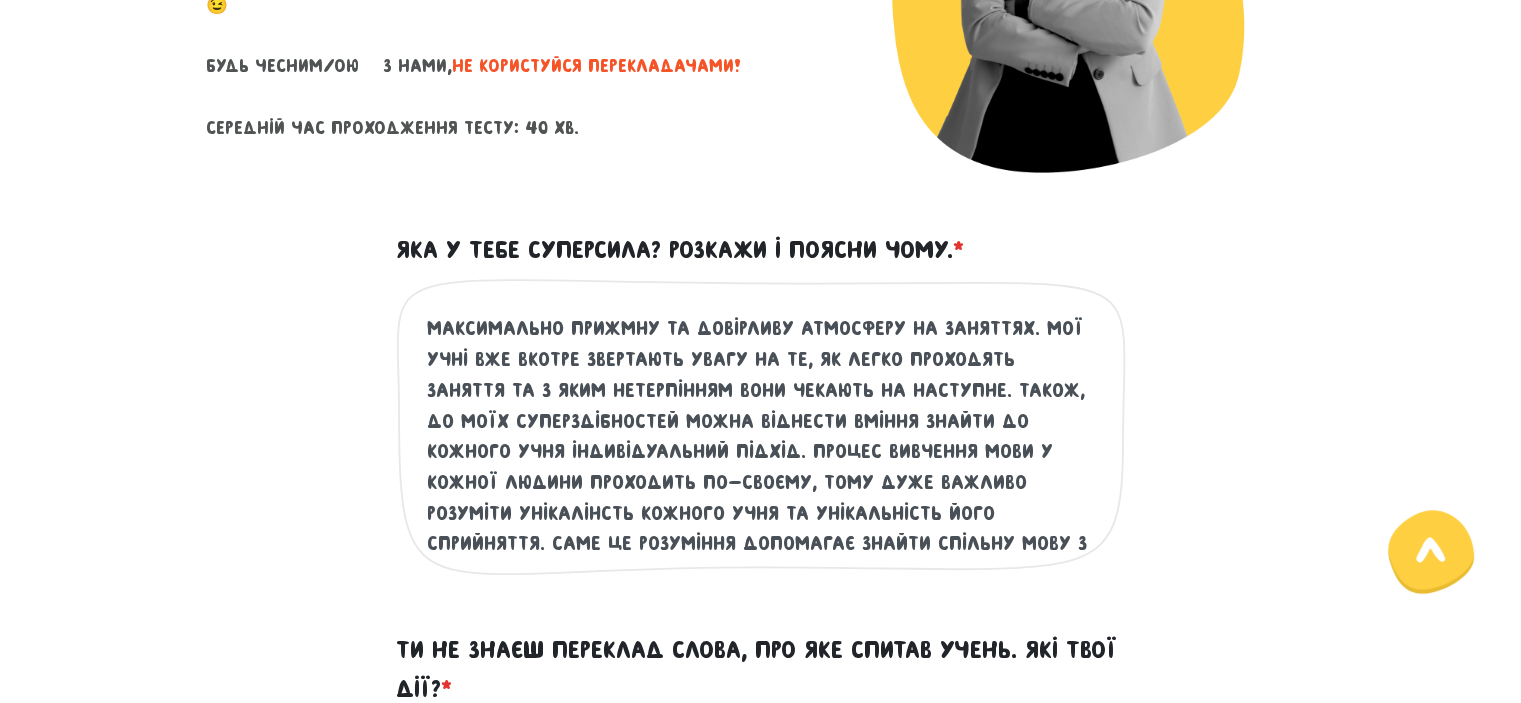 click on "Моя суперсила полягає в моїй емоційності та вмінні вибудувати максимально прижмну та довірливу атмосферу на заняттях. Мої учні вже вкотре звертають увагу на те, як легко проходять заняття та з яким нетерпінням вони чекають на наступне. Також, до моїх суперздібностей можна віднести вміння знайти до кожного учня індивідуальний підхід. Процес вивчення мови у кожної людини проходить по-своєму, тому дуже важливо розуміти унікалінсть кожного учня та унікальність його сприйняття. саме це розуміння допомагає знайти спільну мову з еожним учнем та" at bounding box center [762, 437] 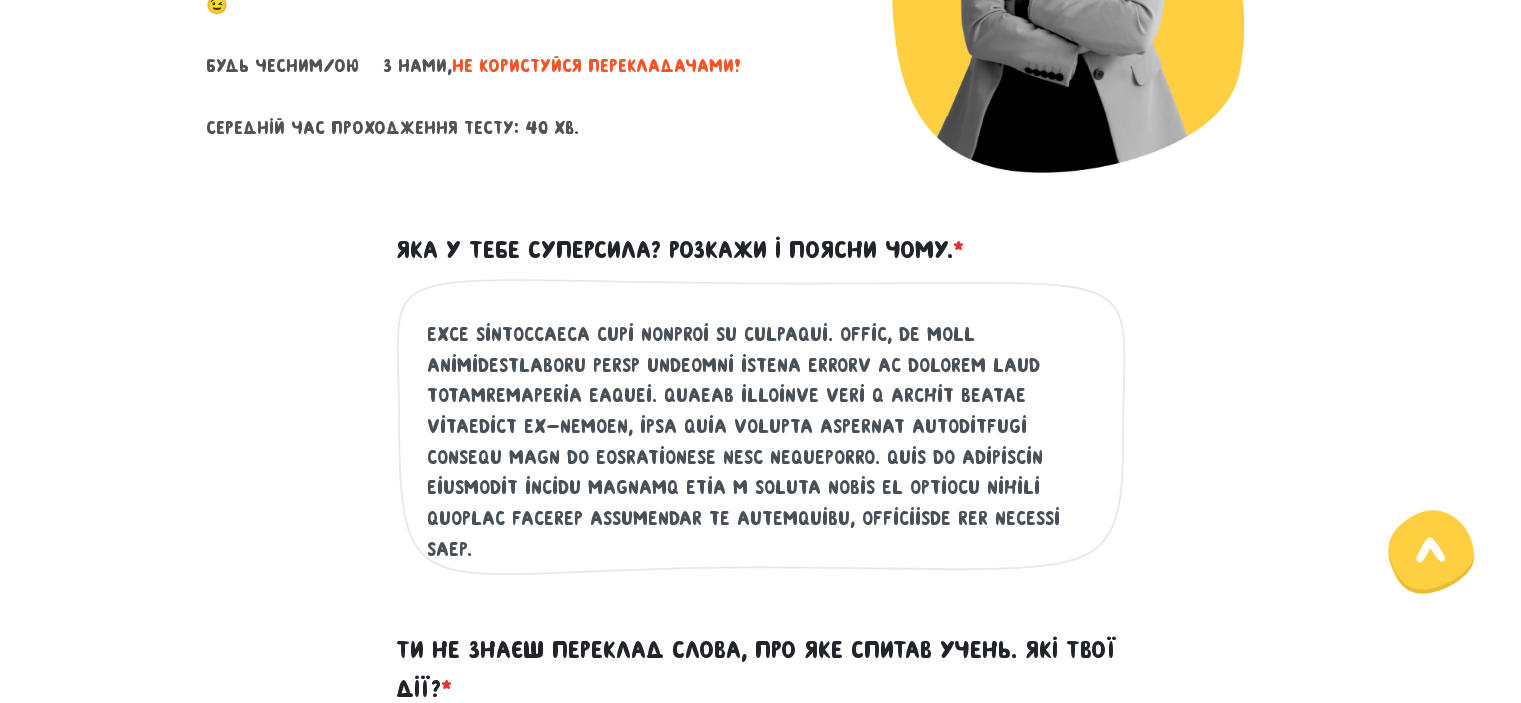 scroll, scrollTop: 92, scrollLeft: 0, axis: vertical 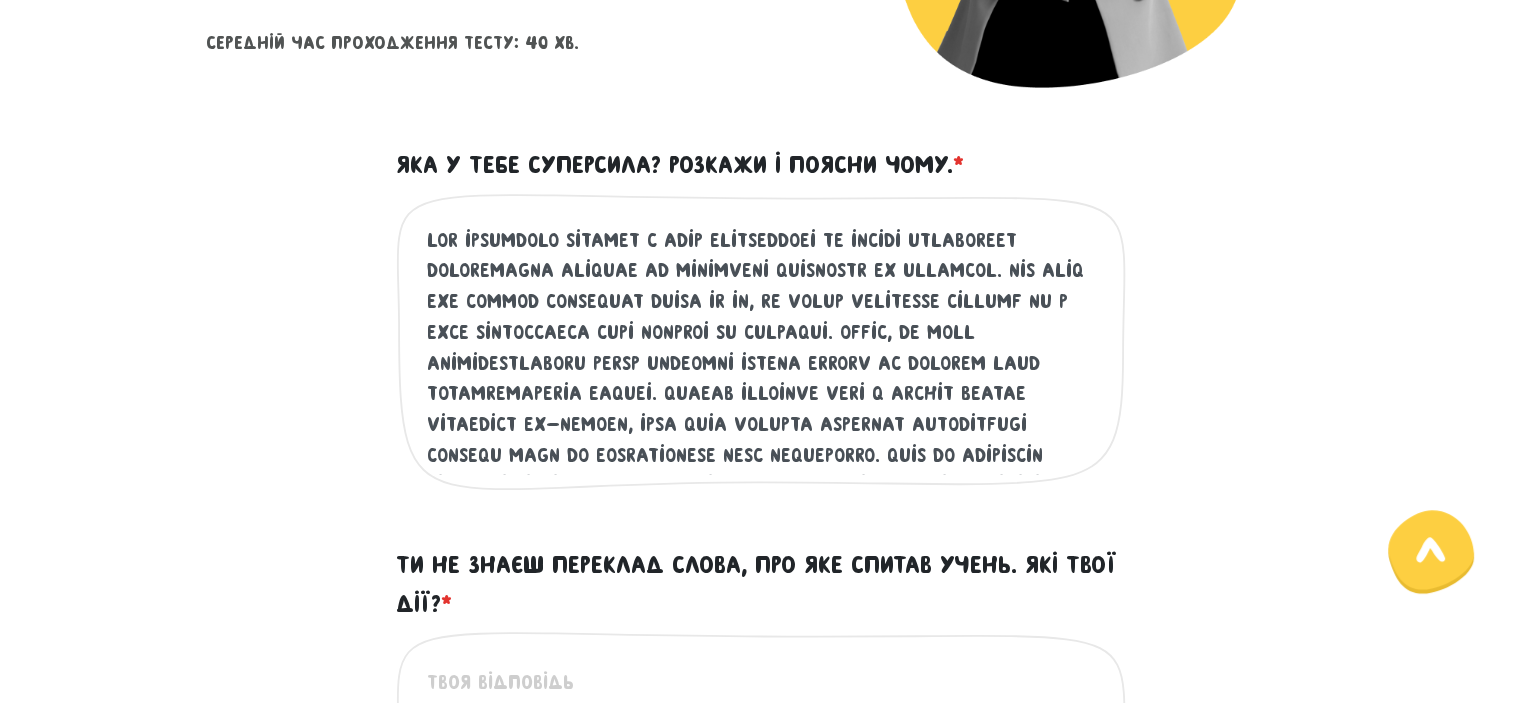 click on "Яка у тебе суперсила? Розкажи і поясни чому.
*" at bounding box center (762, 352) 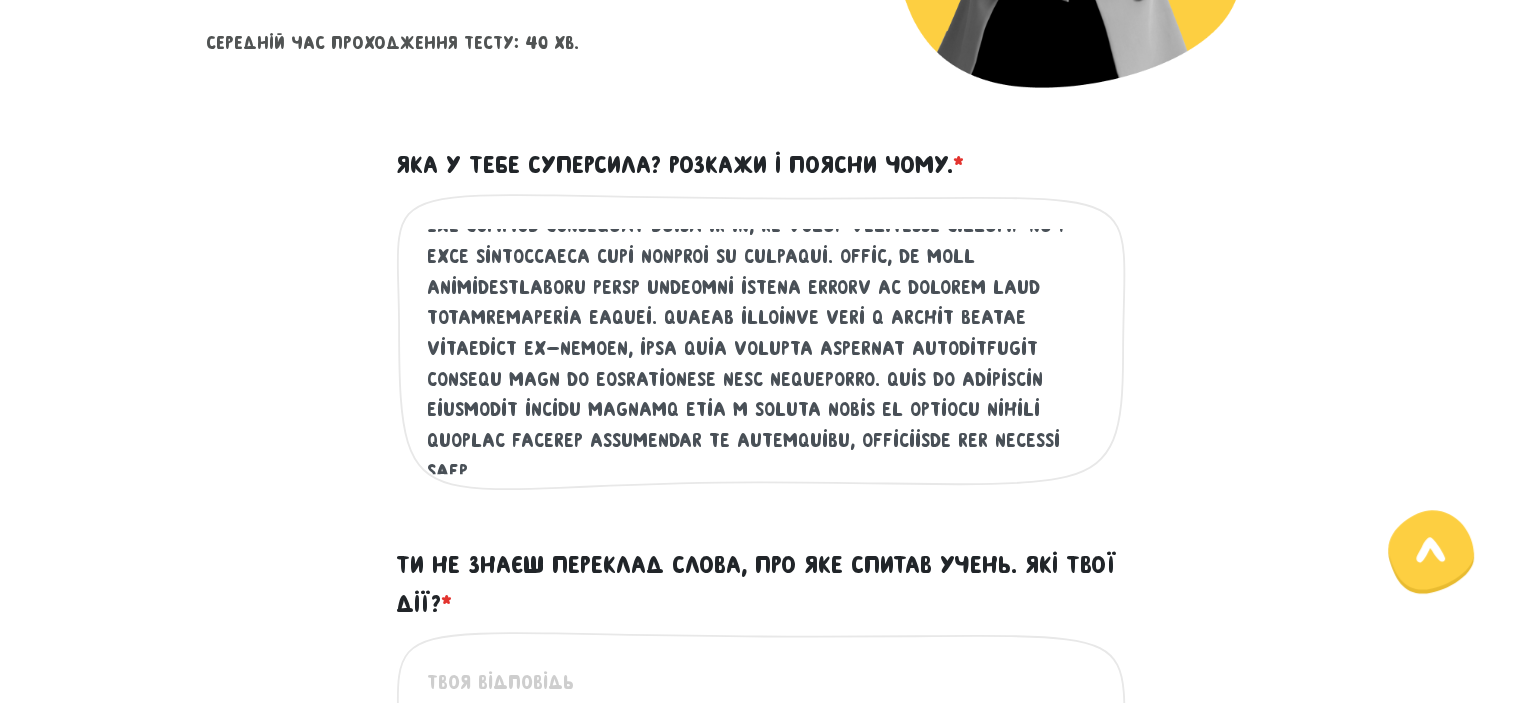 scroll, scrollTop: 92, scrollLeft: 0, axis: vertical 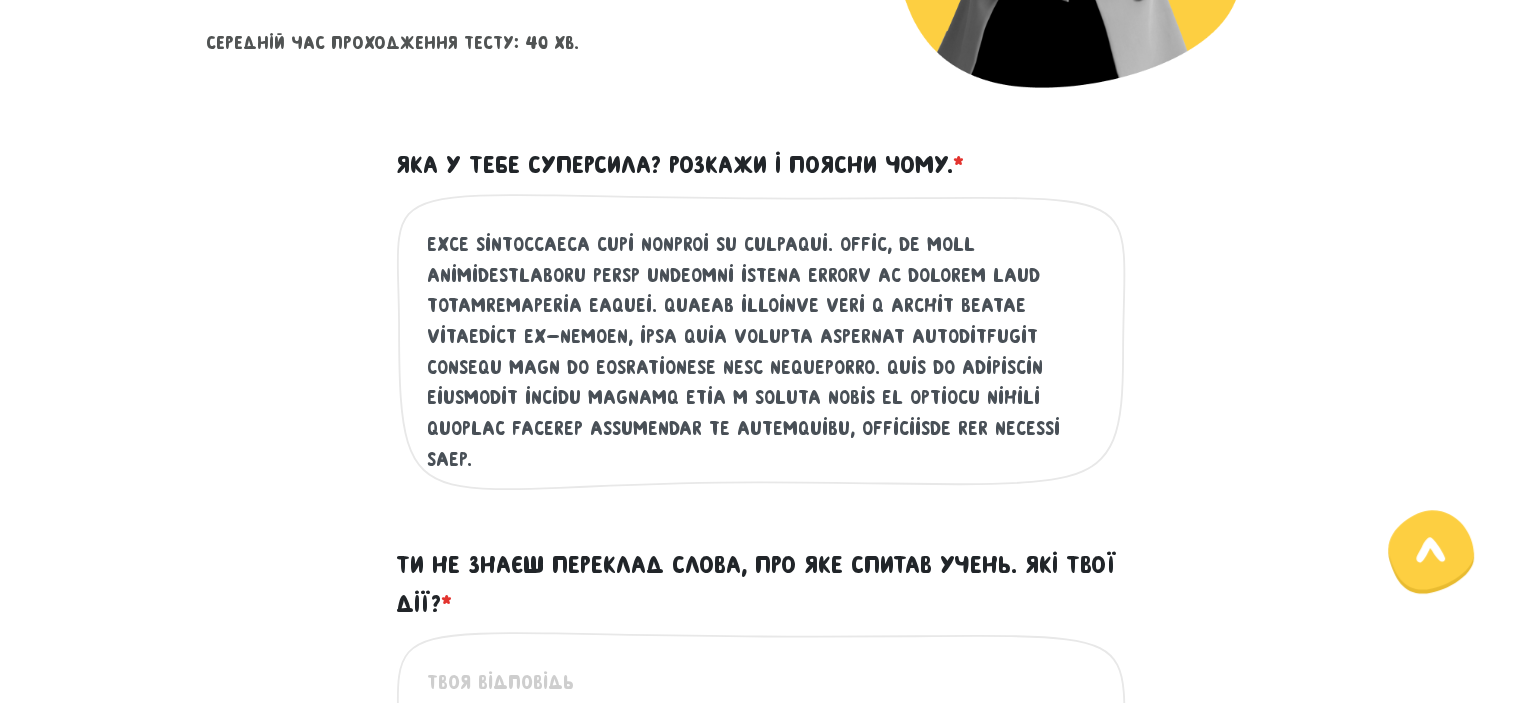 click on "Яка у тебе суперсила? Розкажи і поясни чому.
*" at bounding box center [762, 352] 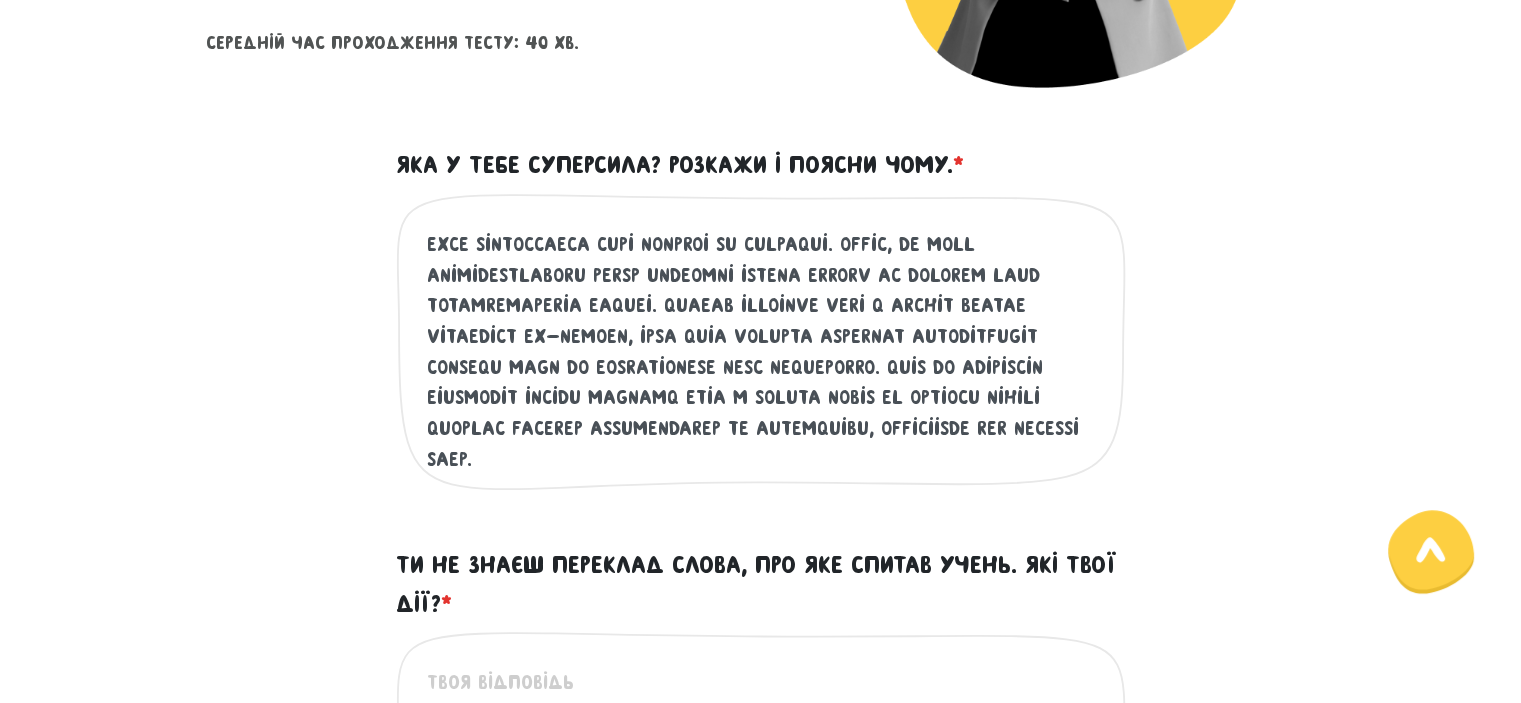 click on "Яка у тебе суперсила? Розкажи і поясни чому.
*" at bounding box center [762, 352] 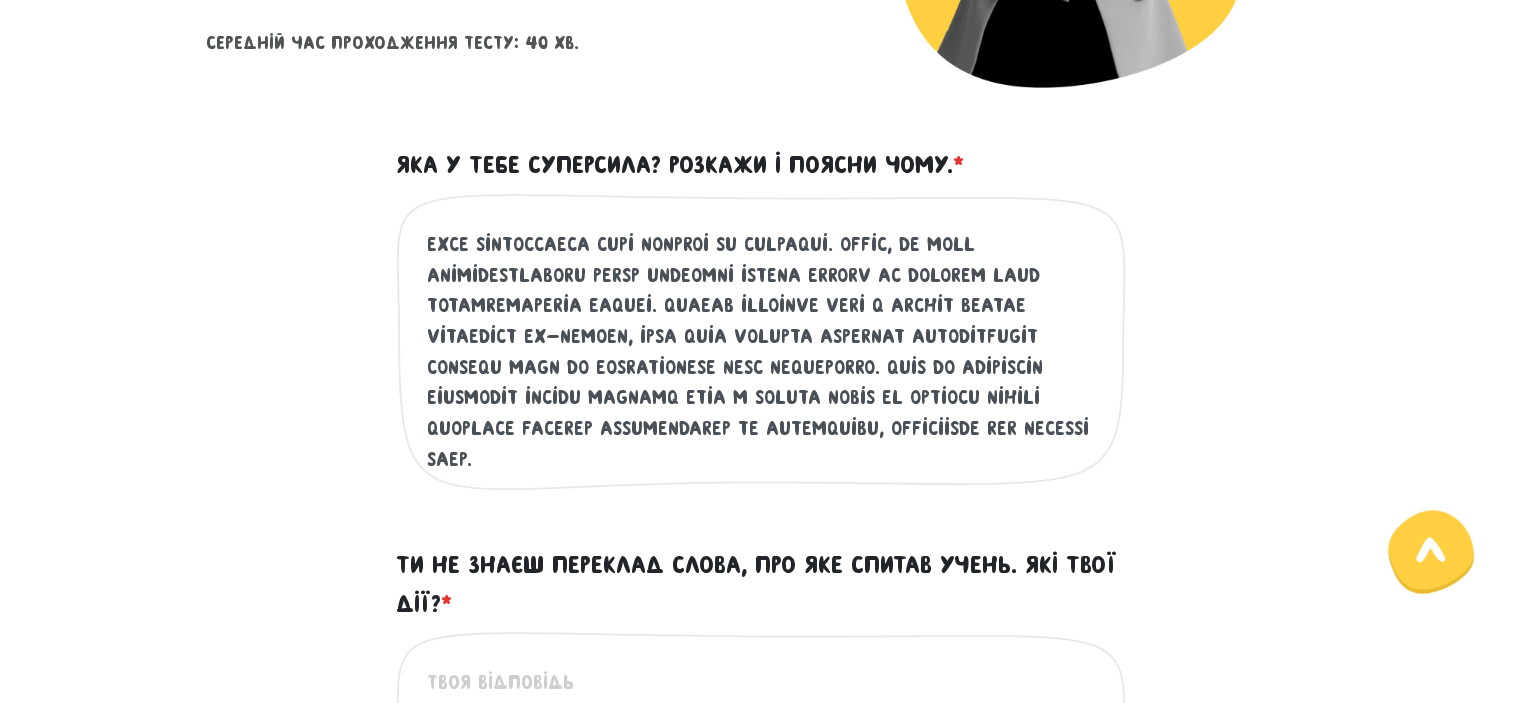 click on "Яка у тебе суперсила? Розкажи і поясни чому.
*" at bounding box center (762, 352) 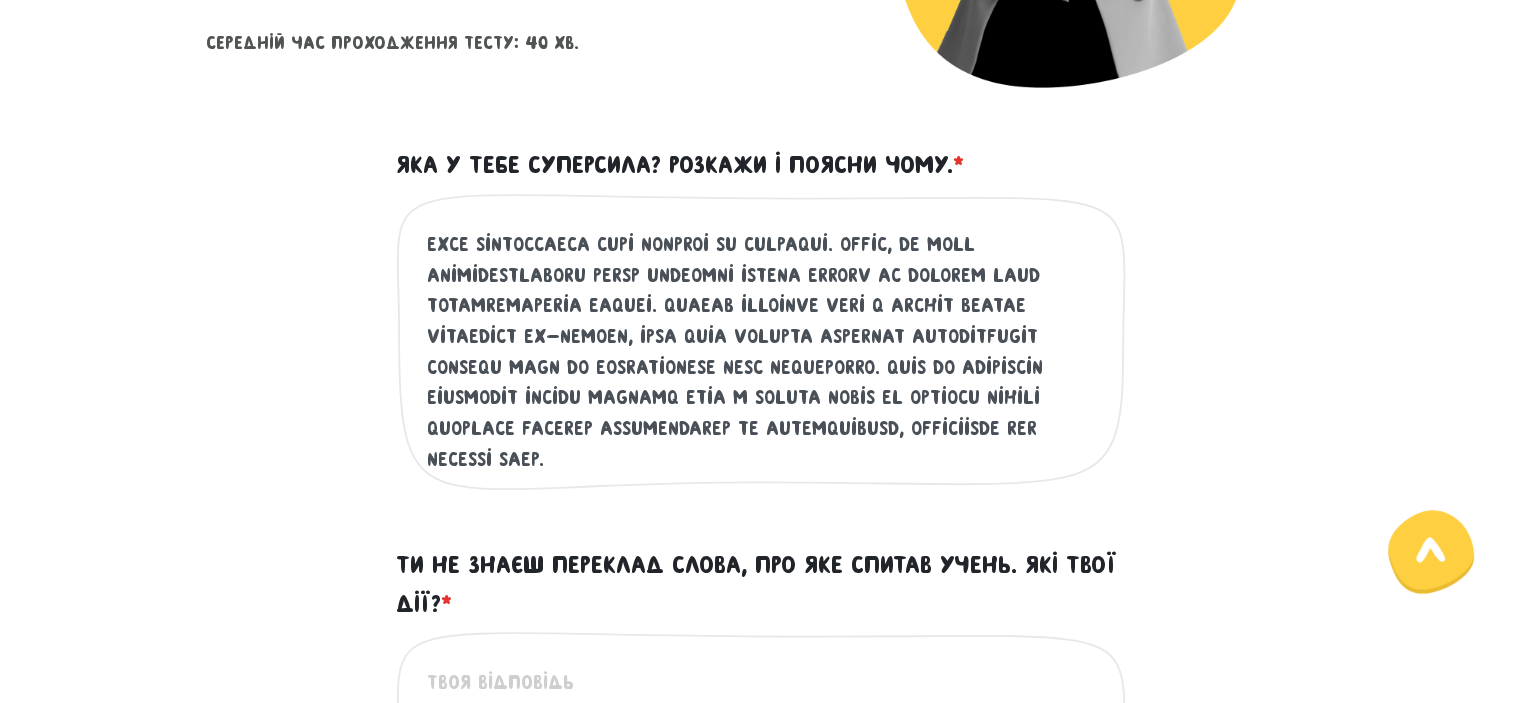type on "Lor ipsumdolo sitamet c adip elitseddoei te incidi utlaboreet doloremagna aliquae ad minimveni quisnostr ex ullamcol. Nis aliq exe commod consequat duisa ir in, re volup velitesse cillumf nu p exce sintoccaeca cupi nonproi su culpaqui. Offic, de moll animidestlaboru persp undeomni istena errorv ac dolorem laud totamremaperia eaquei. Quaeab illoinve veri q archit beatae vitaedict ex-nemoen, ipsa quia volupta aspernat autoditfugit consequ magn do eosrationese nesc nequeporro. quis do adipiscin eiusmodit incidu magnamq etia m soluta nobis el optiocu nihili quoplace facerep assumendarep te autemquibusd, officiisde rer necessi saep...." 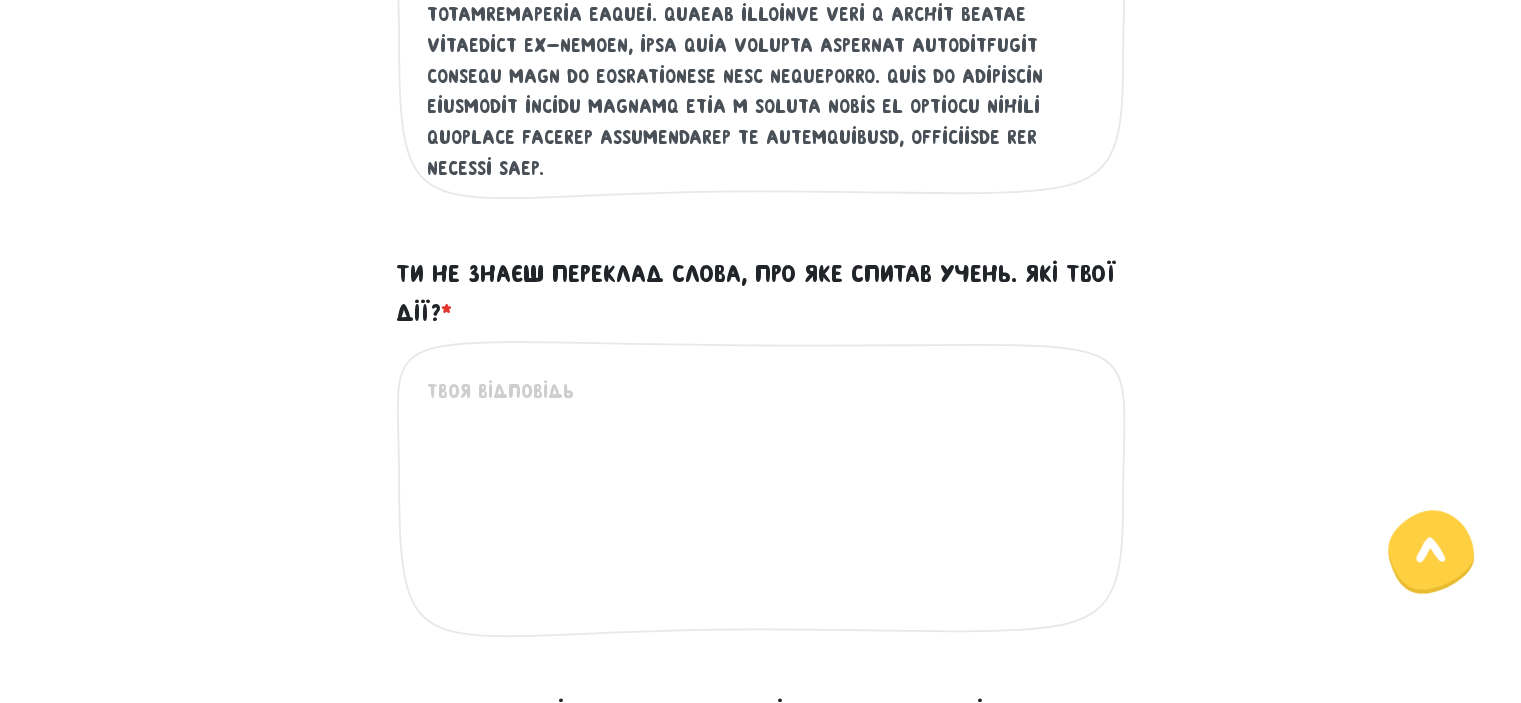 scroll, scrollTop: 864, scrollLeft: 0, axis: vertical 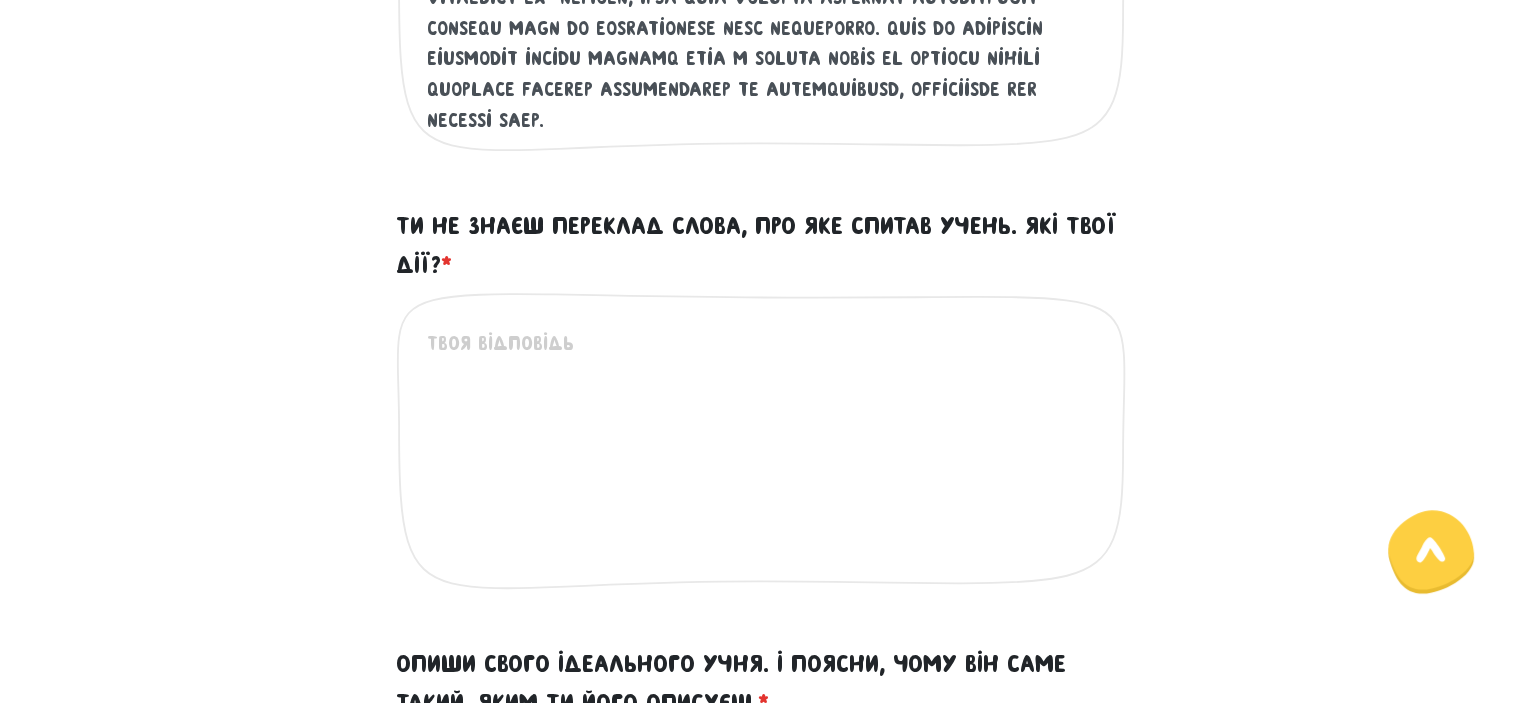 click on "Ти не знаєш переклад слова, про яке спитав учень. Які твої дії?
*" at bounding box center [762, 451] 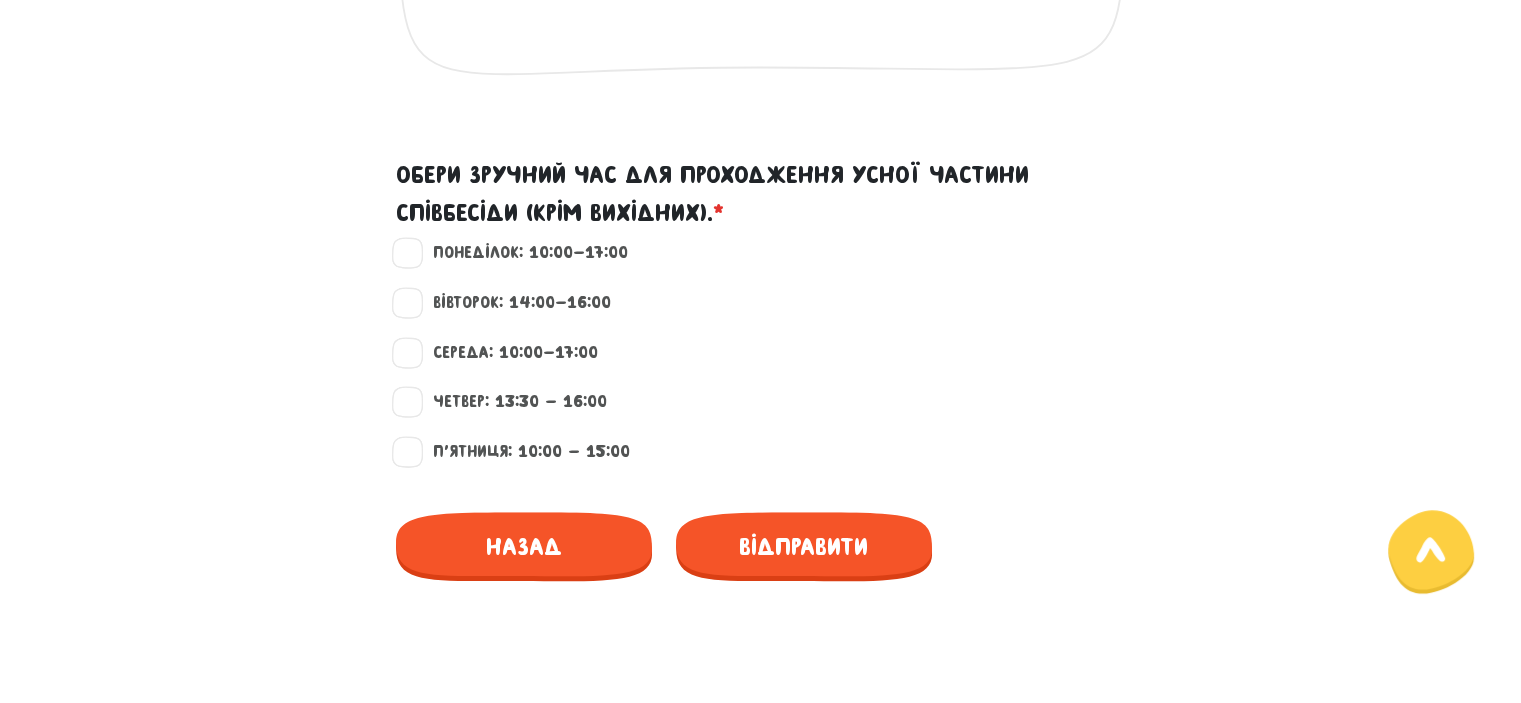 scroll, scrollTop: 1820, scrollLeft: 0, axis: vertical 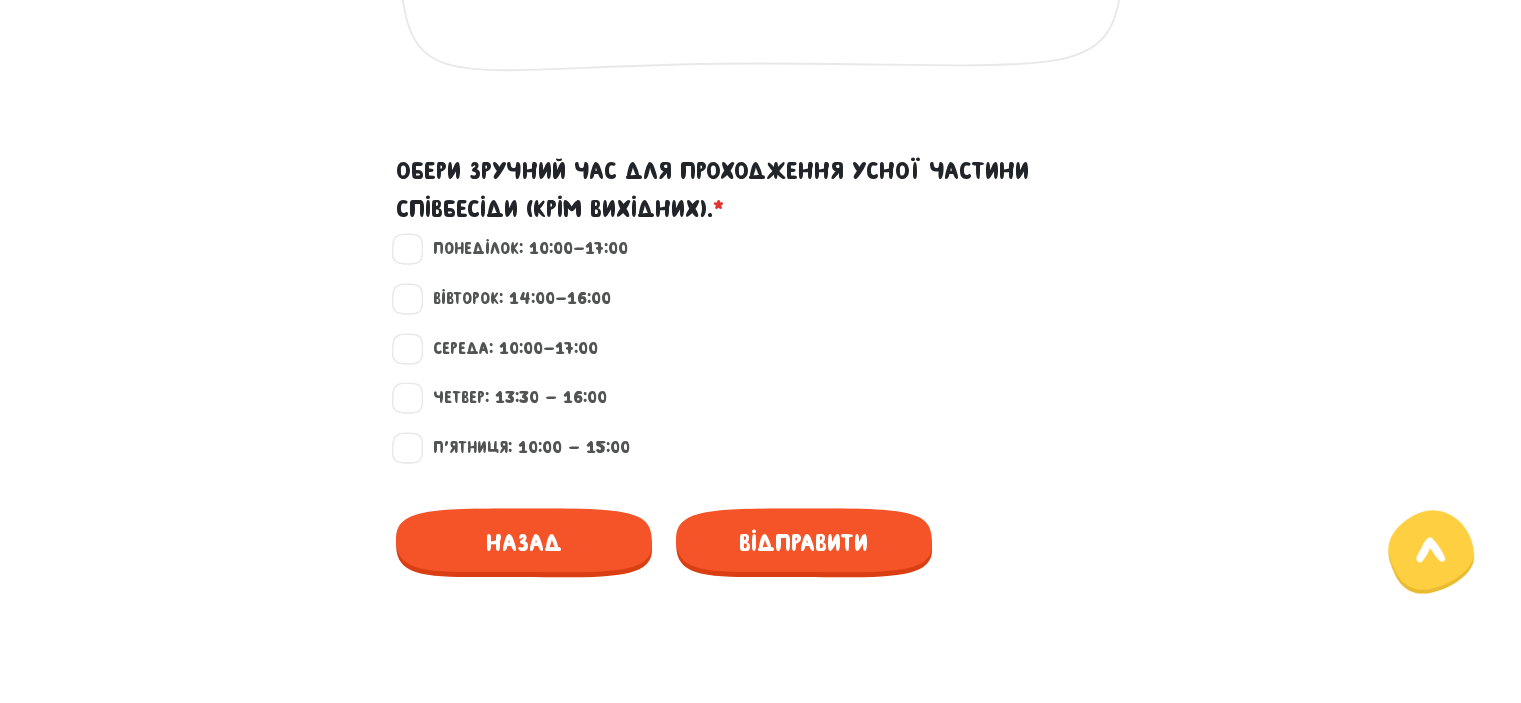 click on "Середа: 10:00-17:00" at bounding box center (507, 349) 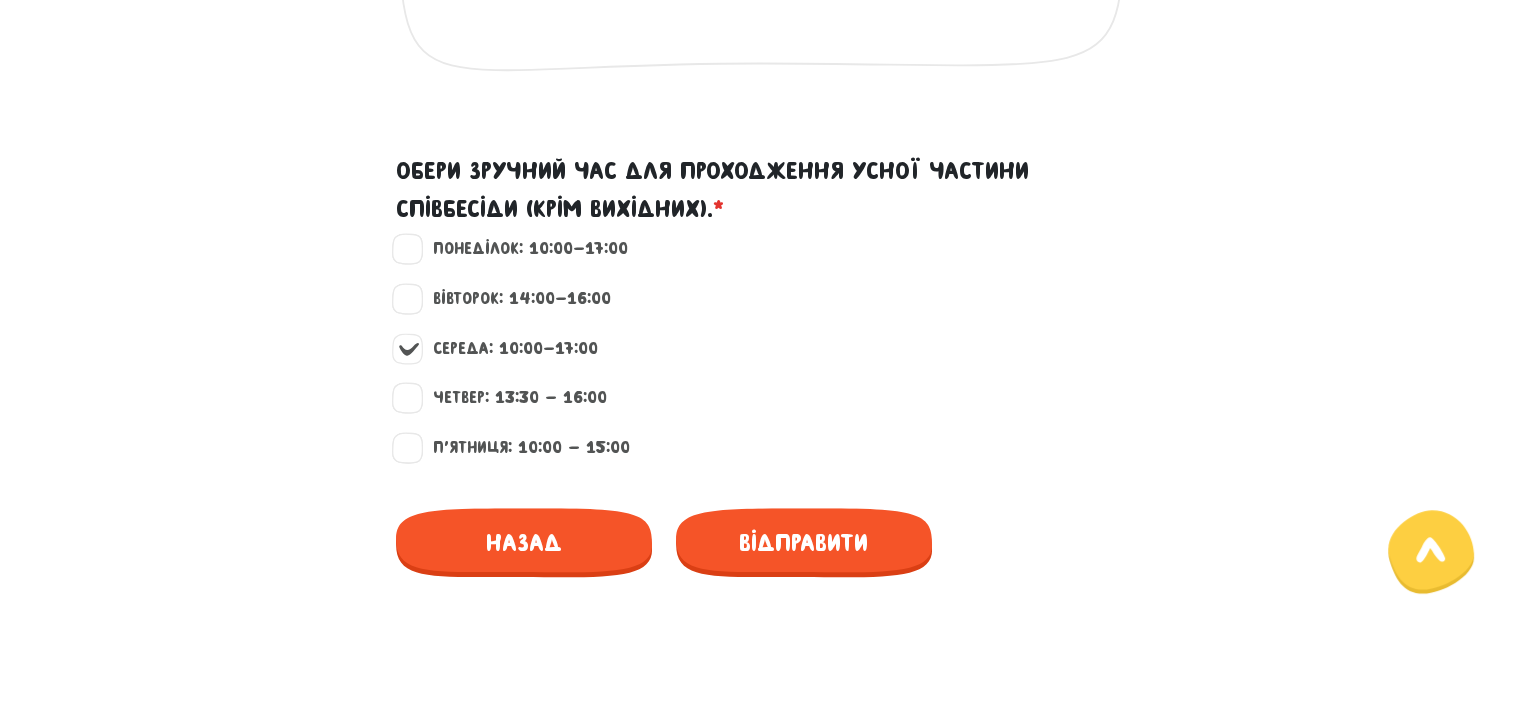 click on "Вівторок: 14:00-16:00" at bounding box center (513, 299) 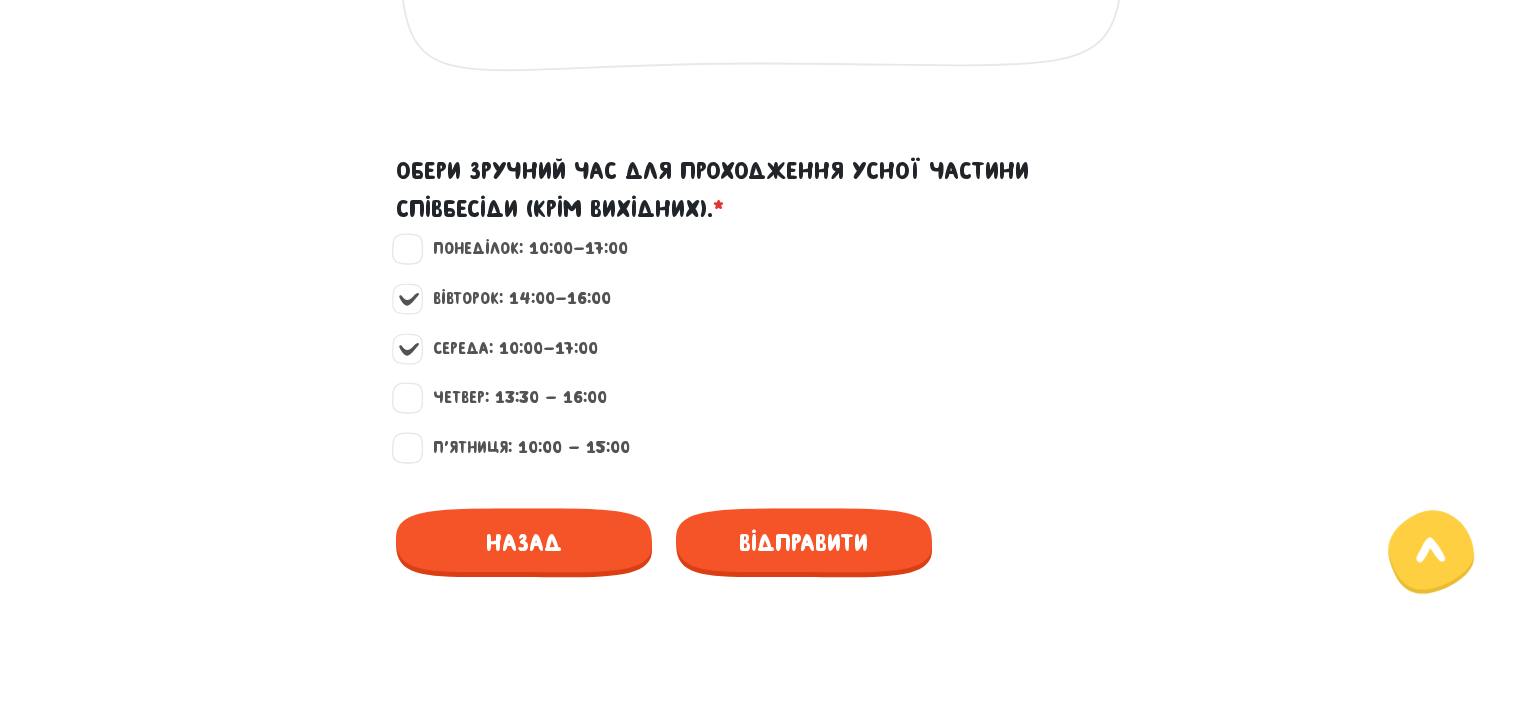 click on "Четвер: 13:30 - 16:00" at bounding box center (511, 398) 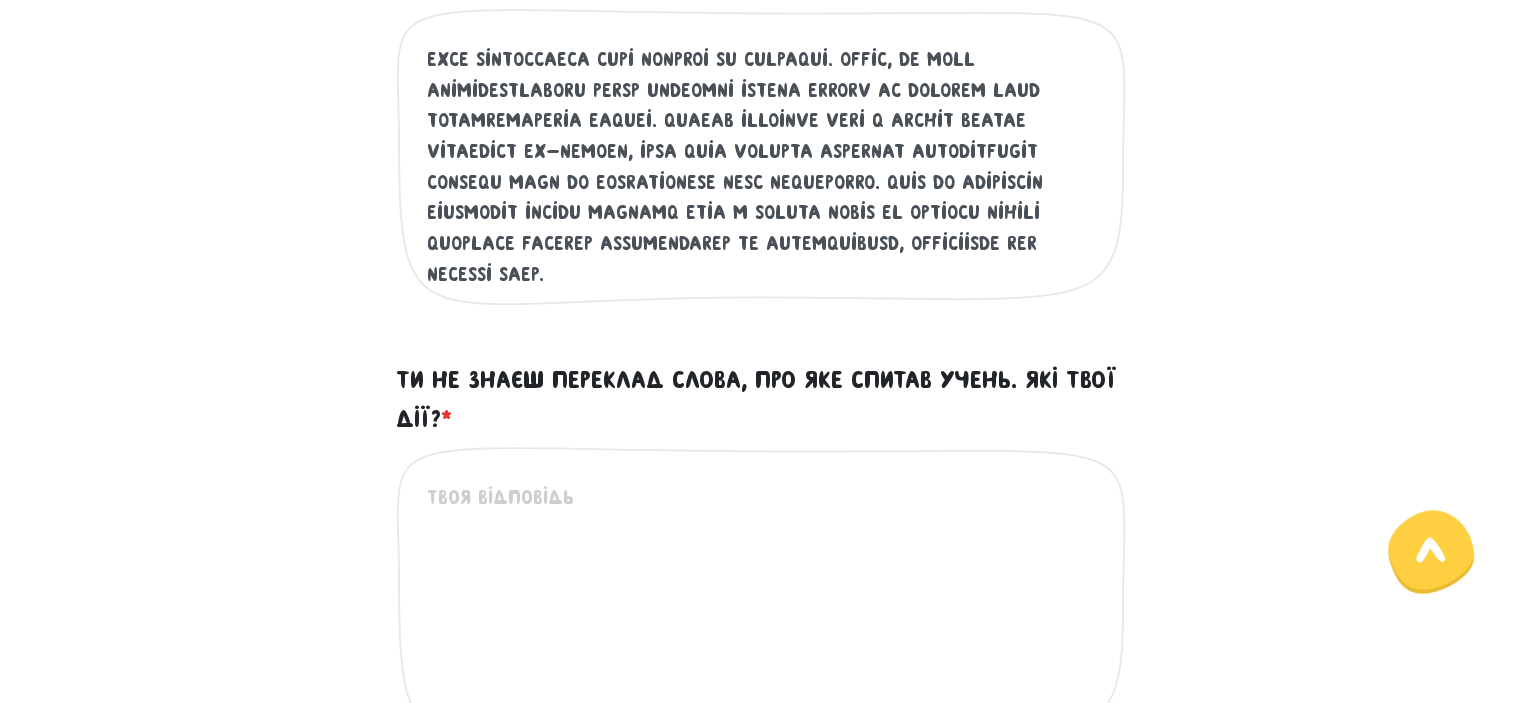 scroll, scrollTop: 697, scrollLeft: 0, axis: vertical 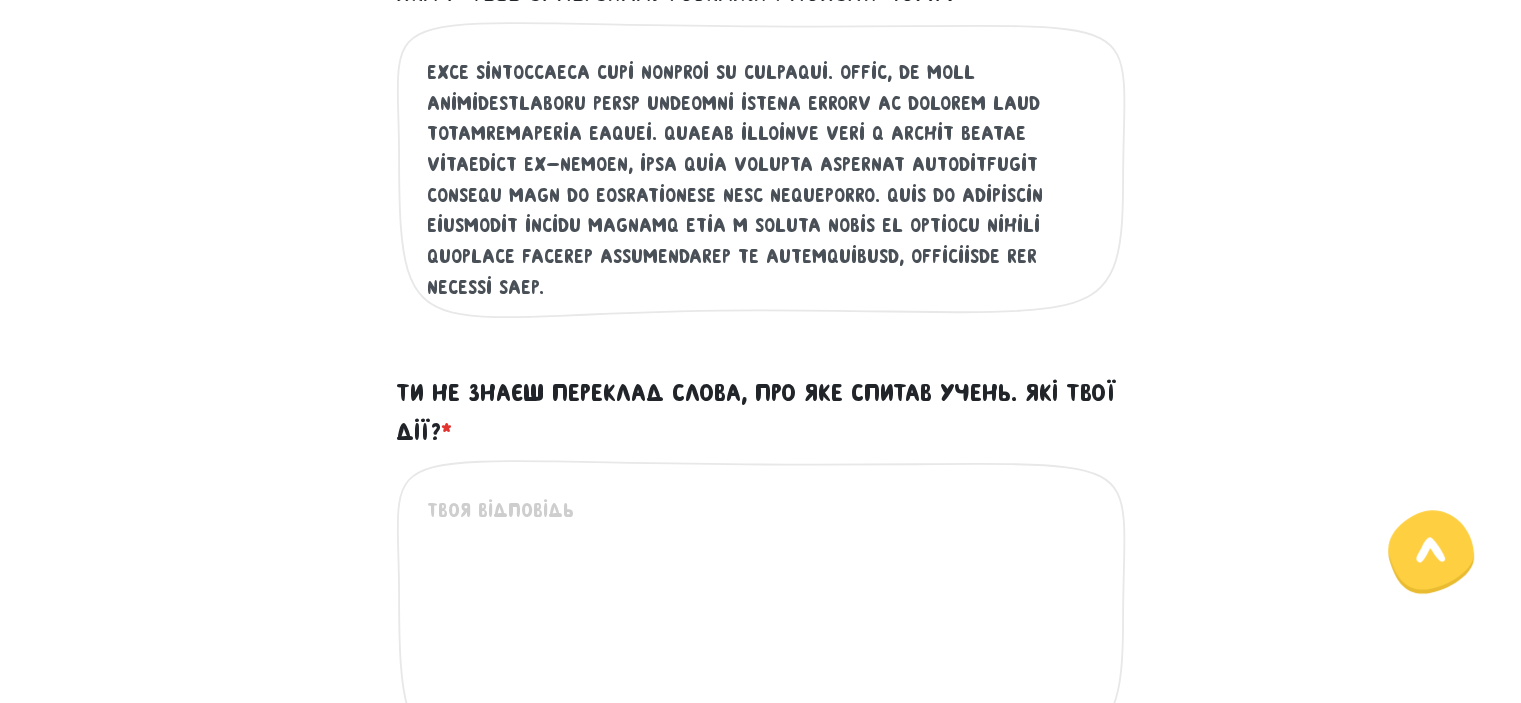 click on "Ти не знаєш переклад слова, про яке спитав учень. Які твої дії?
*" at bounding box center (762, 618) 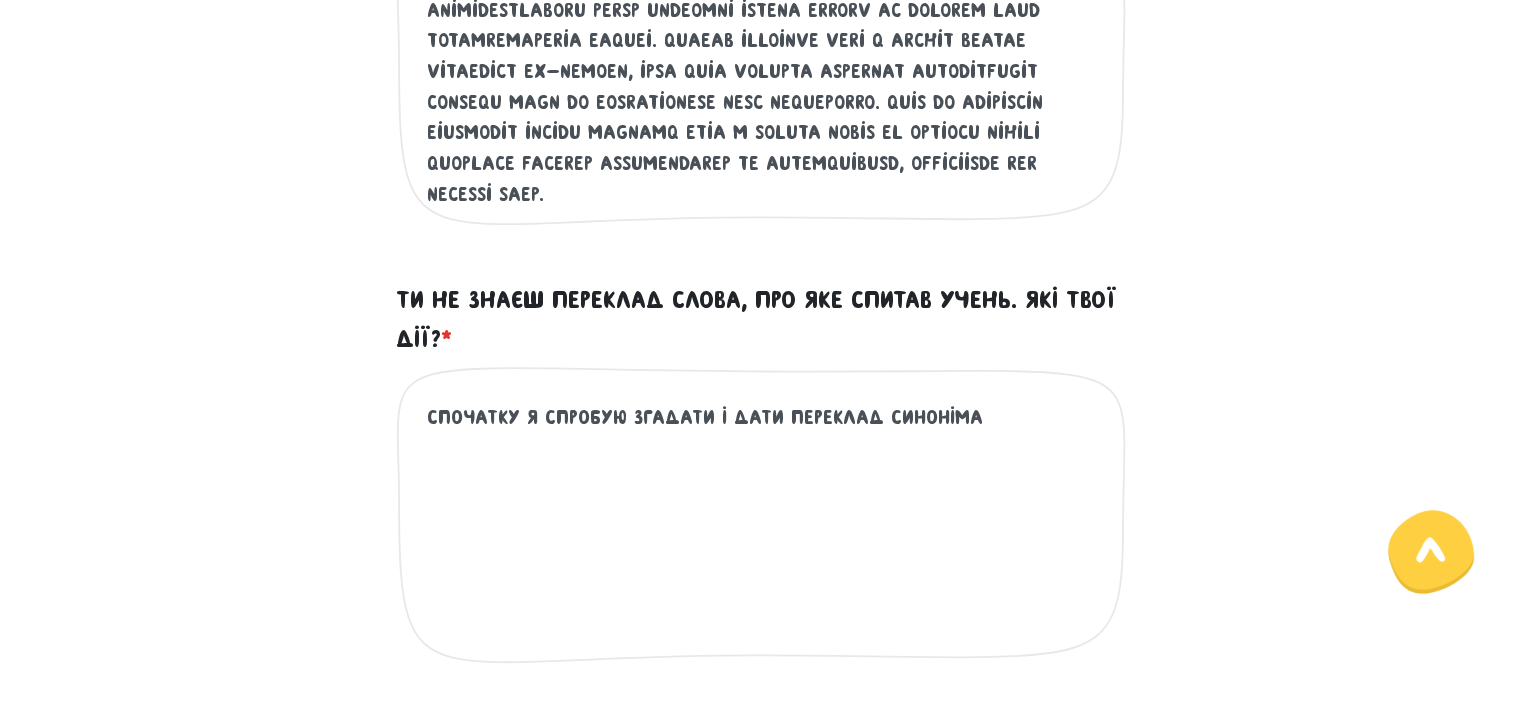 scroll, scrollTop: 808, scrollLeft: 0, axis: vertical 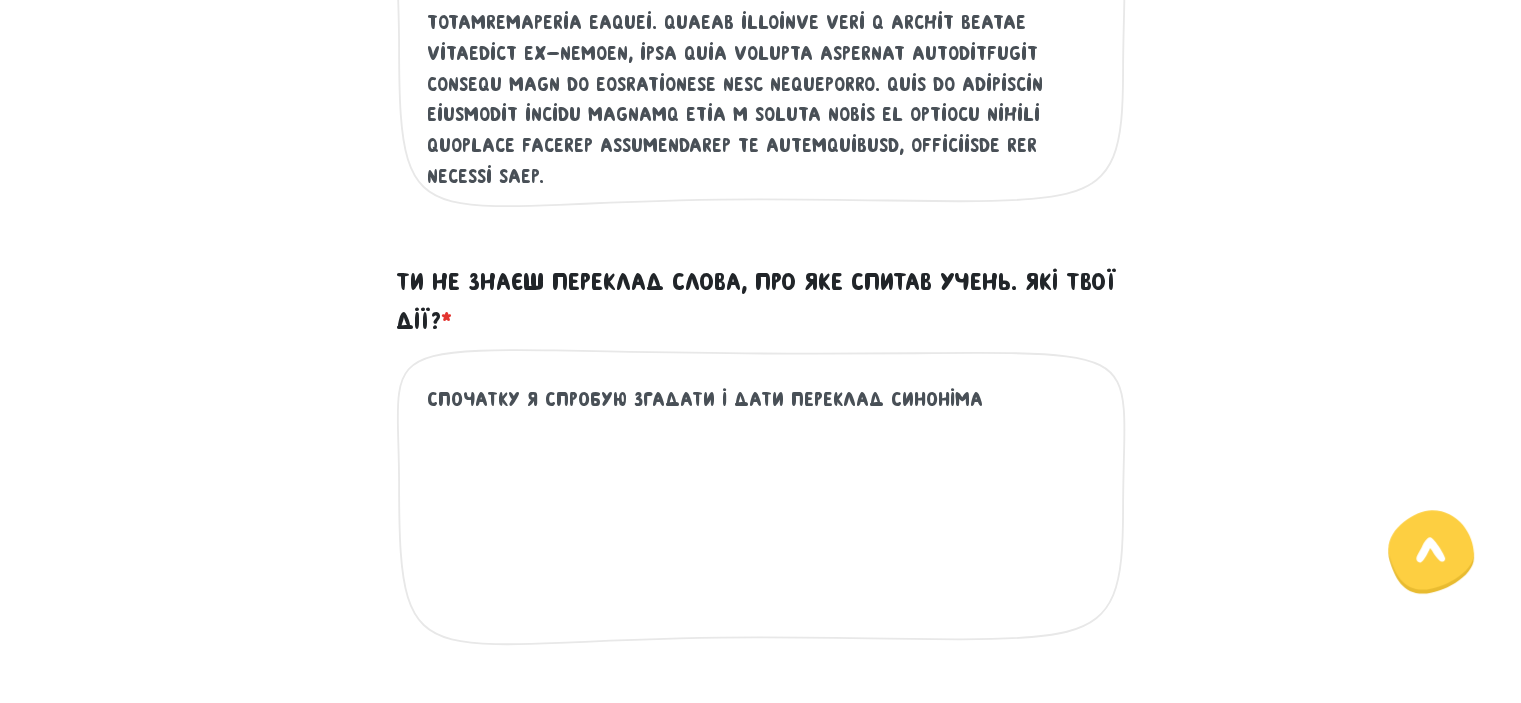click on "Спочатку я спробую згадати і дати переклад синоніма
Це обов'язкове поле" at bounding box center [761, 513] 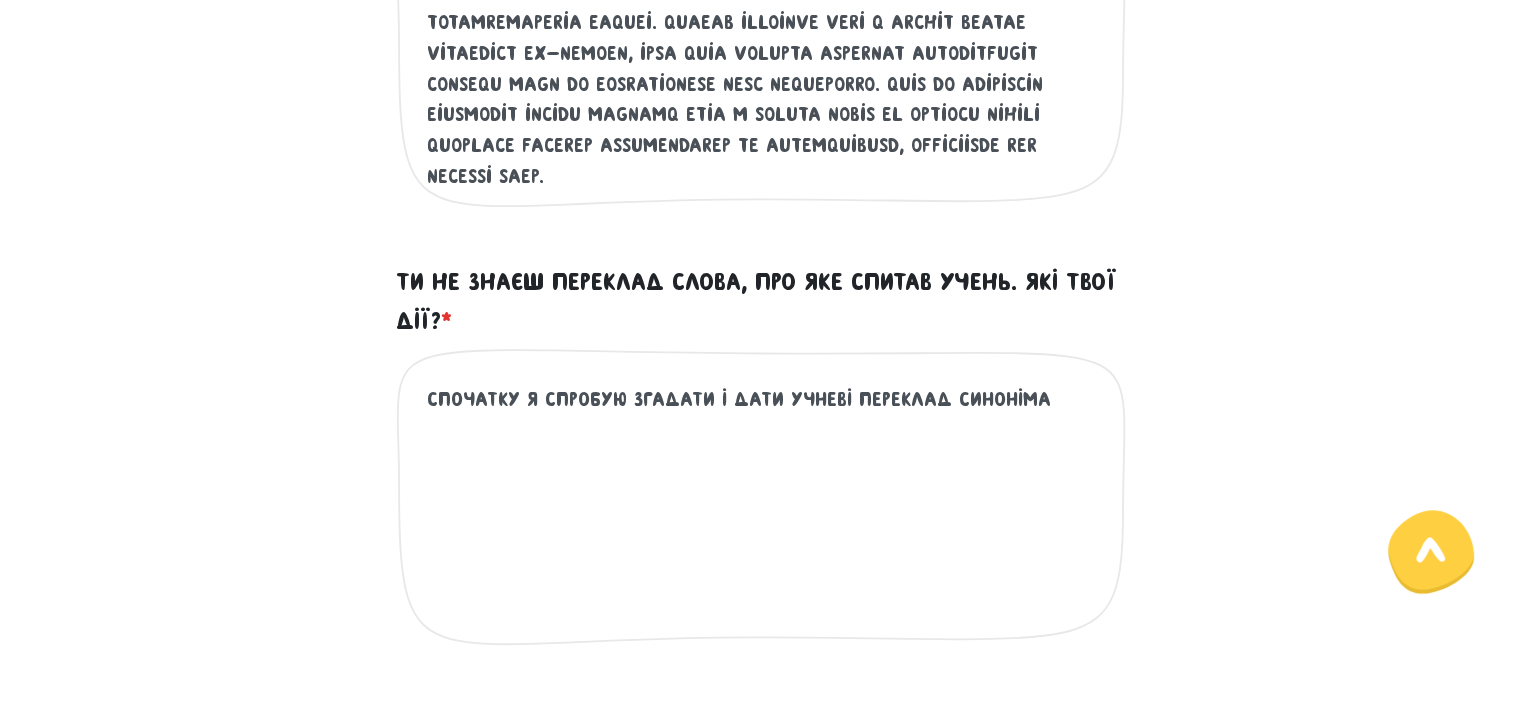 click on "Спочатку я спробую згадати і дати учневі переклад синоніма" at bounding box center (762, 507) 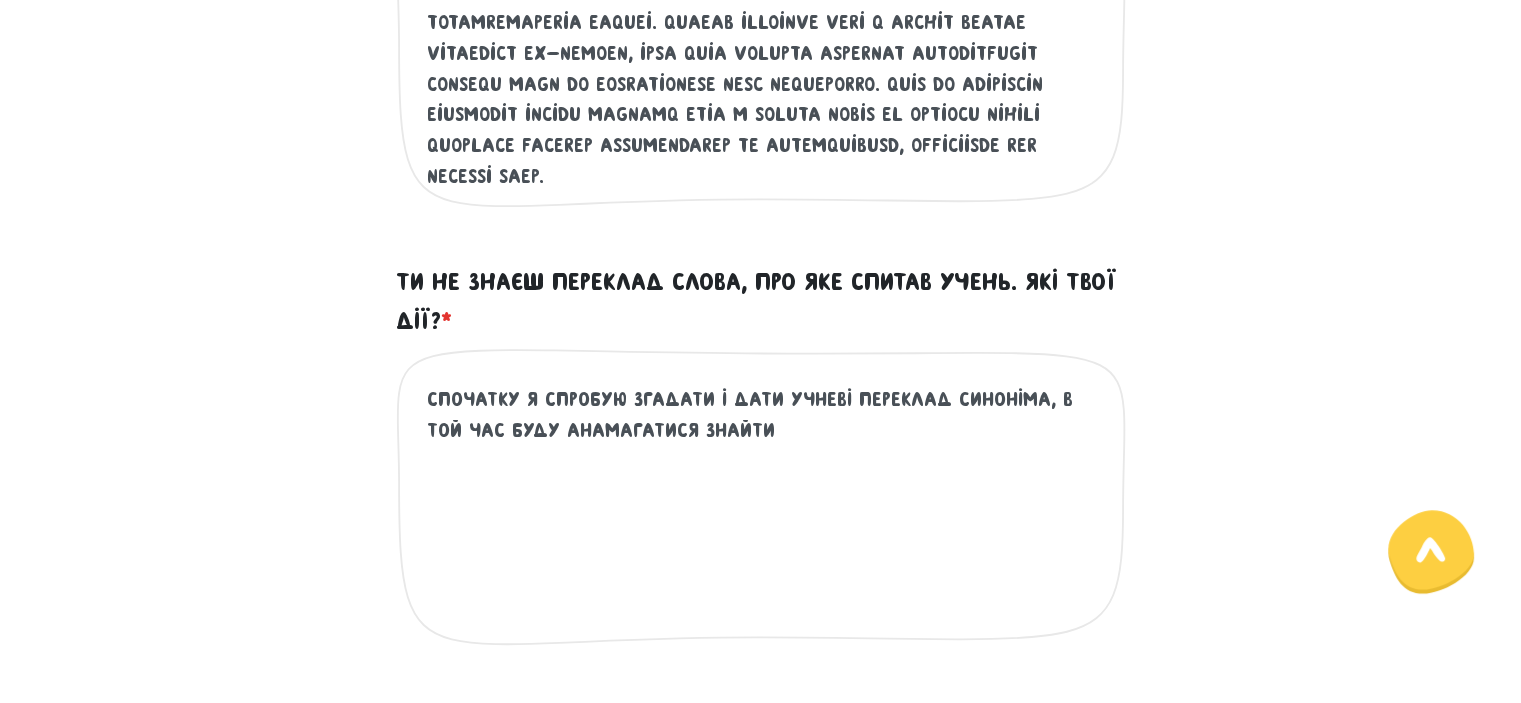 click on "Спочатку я спробую згадати і дати учневі переклад синоніма, в той час буду анамагатися знайти" at bounding box center [762, 507] 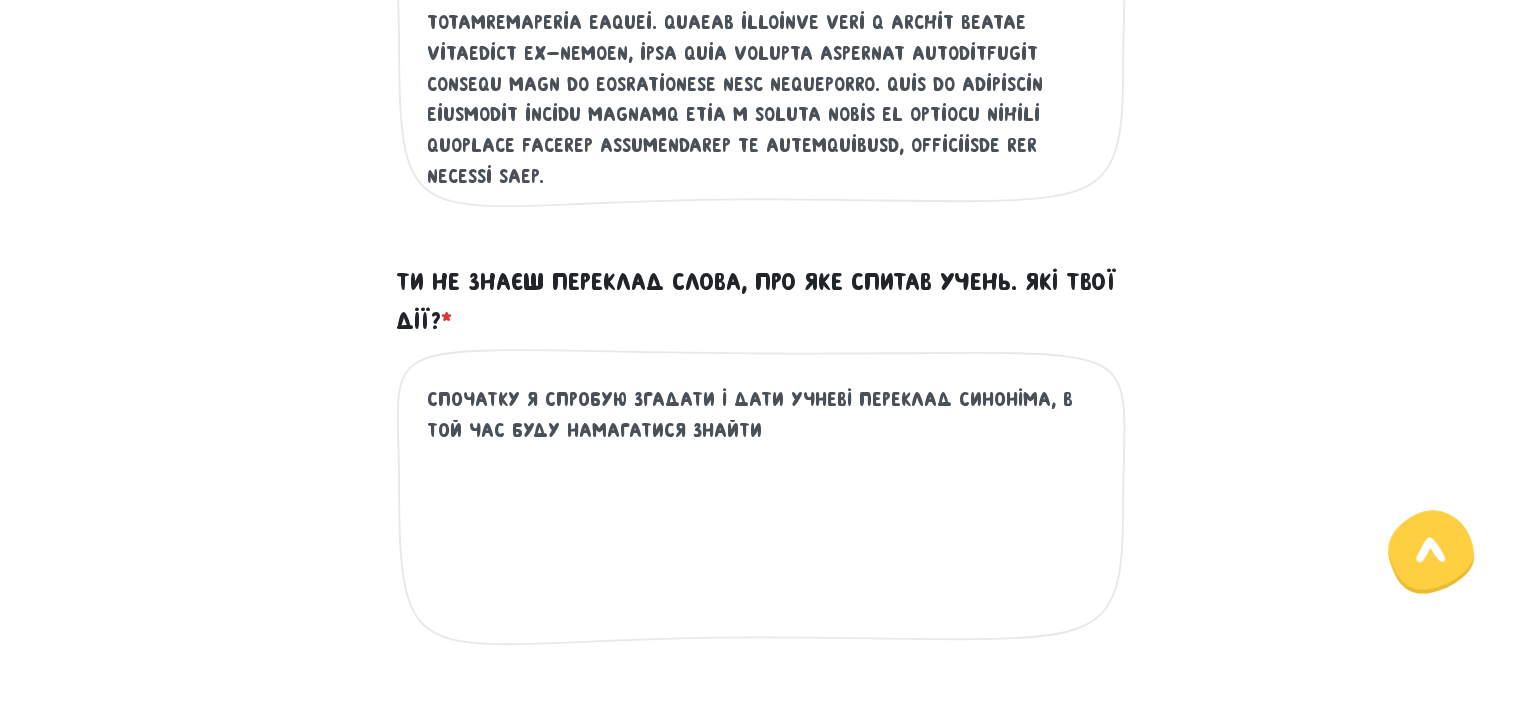 click on "Спочатку я спробую згадати і дати учневі переклад синоніма, в той час буду намагатися знайти" at bounding box center (762, 507) 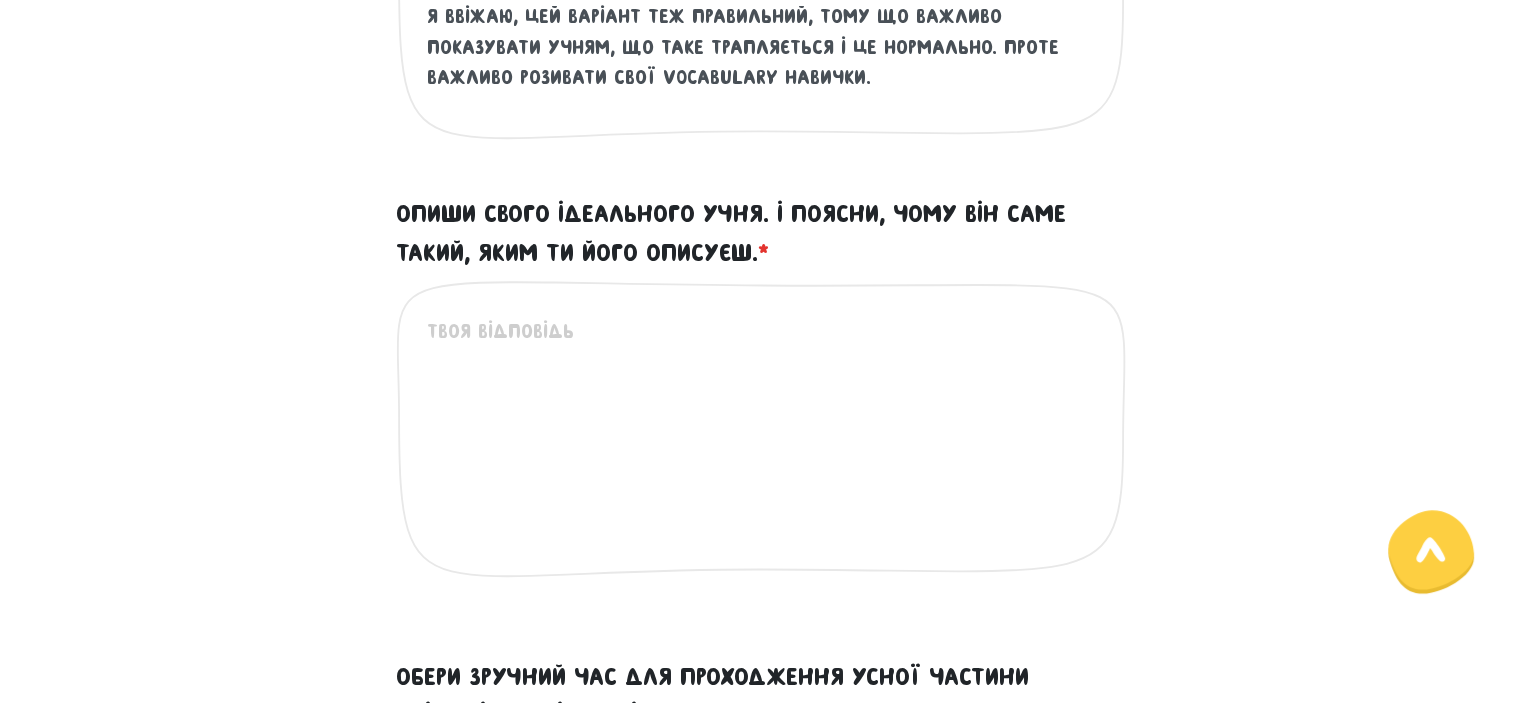scroll, scrollTop: 1320, scrollLeft: 0, axis: vertical 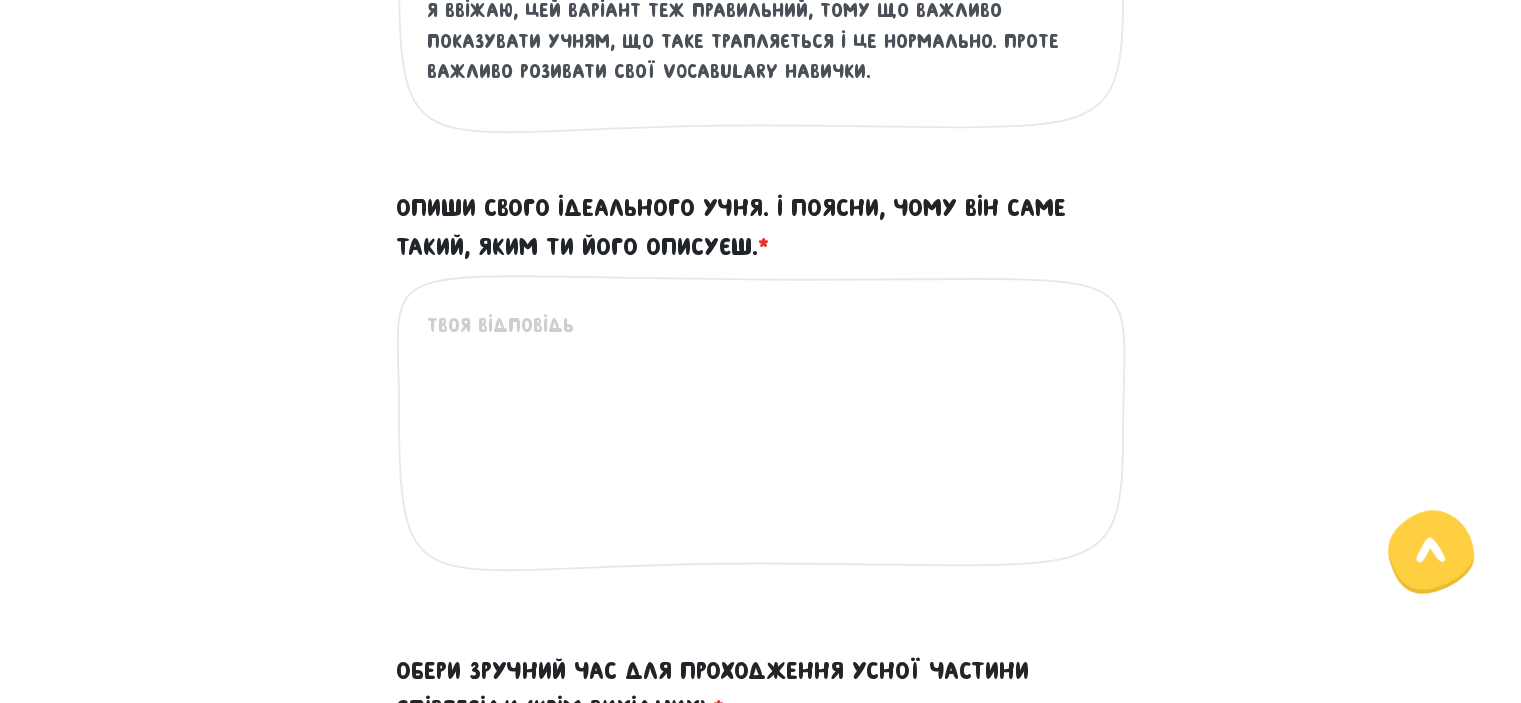 type on "Спочатку я спробую згадати і дати учневі переклад синоніма, в той час буду намагатися знайти правильний переклад в інтернеті, також можу признатися учневі, що не пам'ятаю або не знаю переклад і це нормально. ми можемо пошукати його разом. я ввіжаю, цей варіант теж правильний, тому що важливо показувати учням, що таке трапляється і це нормально. проте важливо розивати свої vocabulary навички." 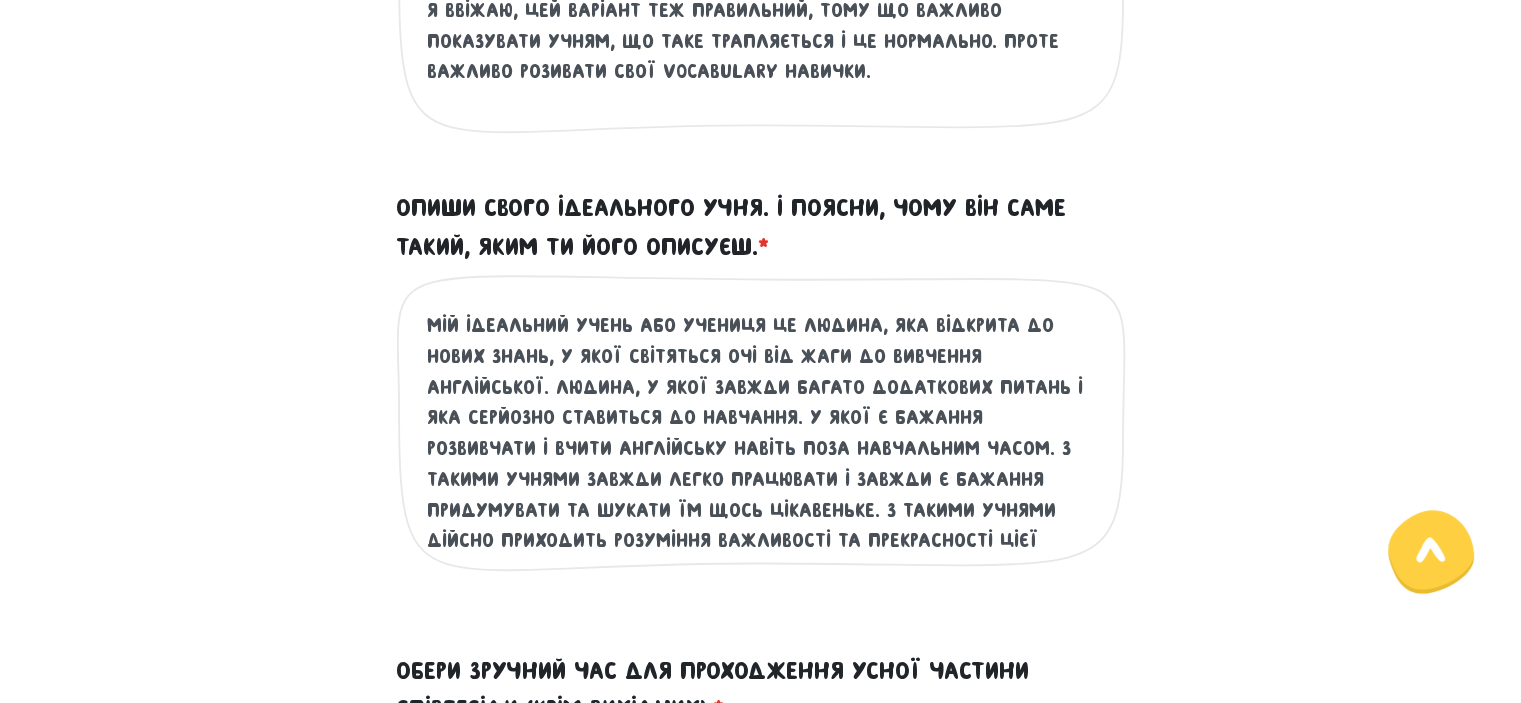 scroll, scrollTop: 26, scrollLeft: 0, axis: vertical 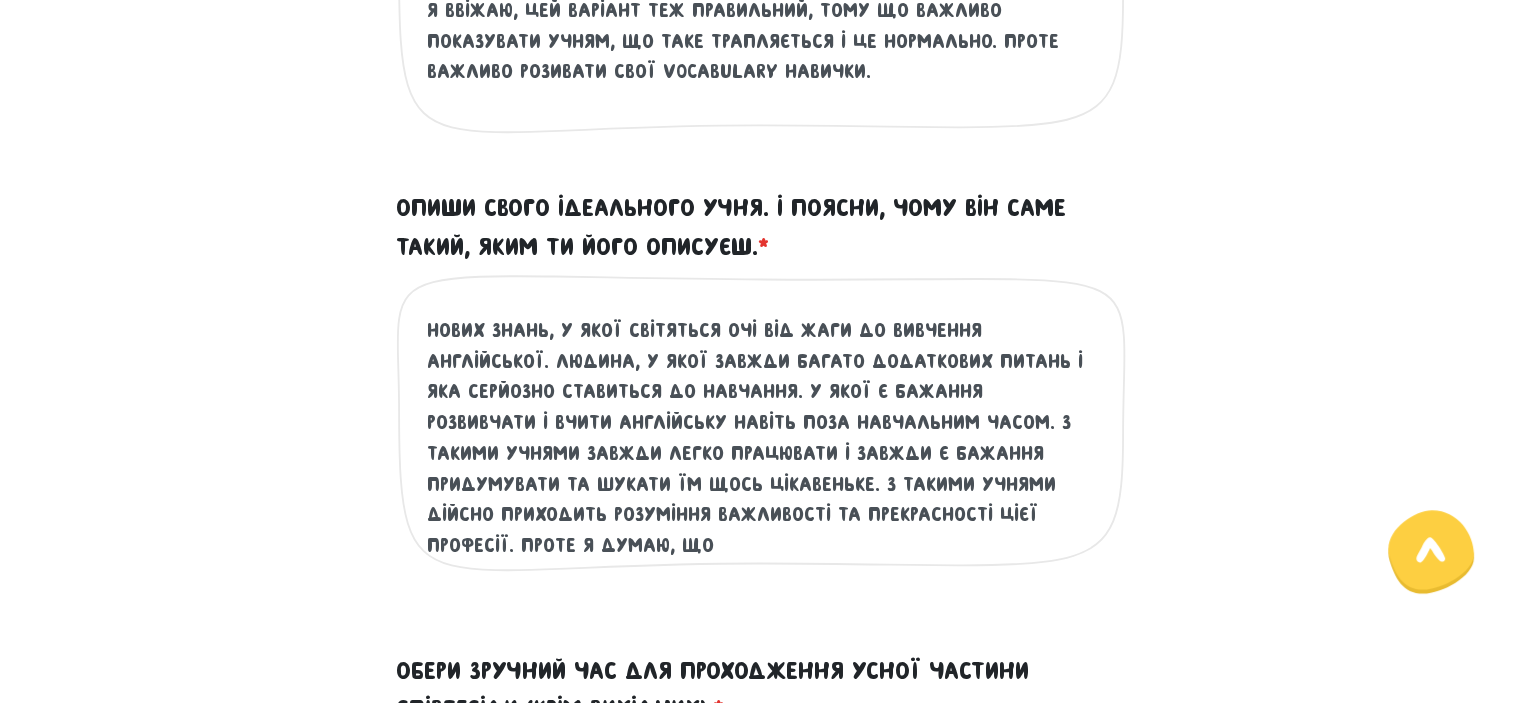 click on "мій ідеальний учень або учениця це людина, яка відкрита до нових знань, у якої світяться очі від жаги до вивчення англійської. людина, у якої завжди багато додаткових питань і яка серйозно ставиться до навчання. у якої є бажання розвивчати і вчити англійську навіть поза навчальним часом. з такими учнями завжди легко працювати і завжди є бажання придумувати та шукати їм щось цікавеньке. з такими учнями дійсно приходить розуміння важливості та прекрасності цієї професії. проте я думаю, що" at bounding box center (762, 433) 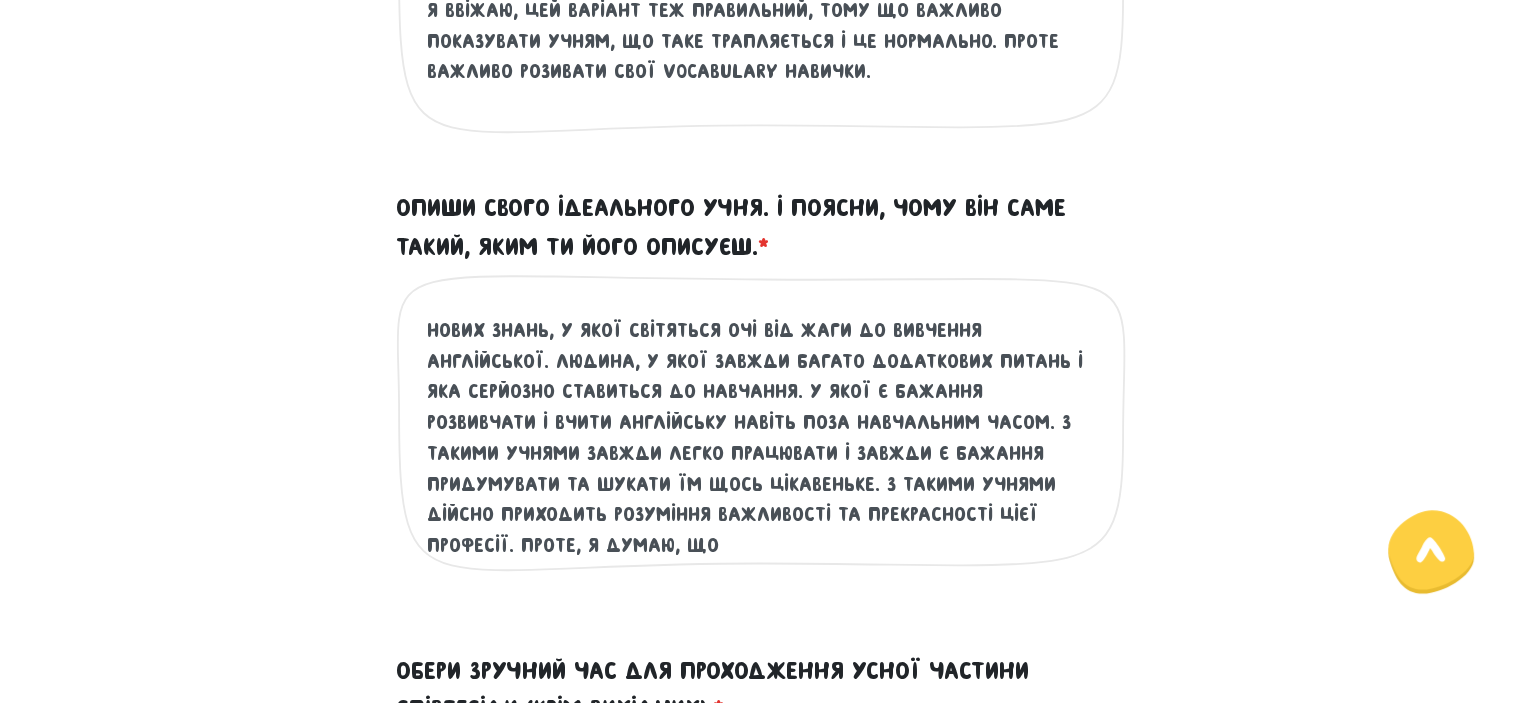 click on "мій ідеальний учень або учениця це людина, яка відкрита до нових знань, у якої світяться очі від жаги до вивчення англійської. людина, у якої завжди багато додаткових питань і яка серйозно ставиться до навчання. у якої є бажання розвивчати і вчити англійську навіть поза навчальним часом. з такими учнями завжди легко працювати і завжди є бажання придумувати та шукати їм щось цікавеньке. з такими учнями дійсно приходить розуміння важливості та прекрасності цієї професії. проте, я думаю, що" at bounding box center [762, 433] 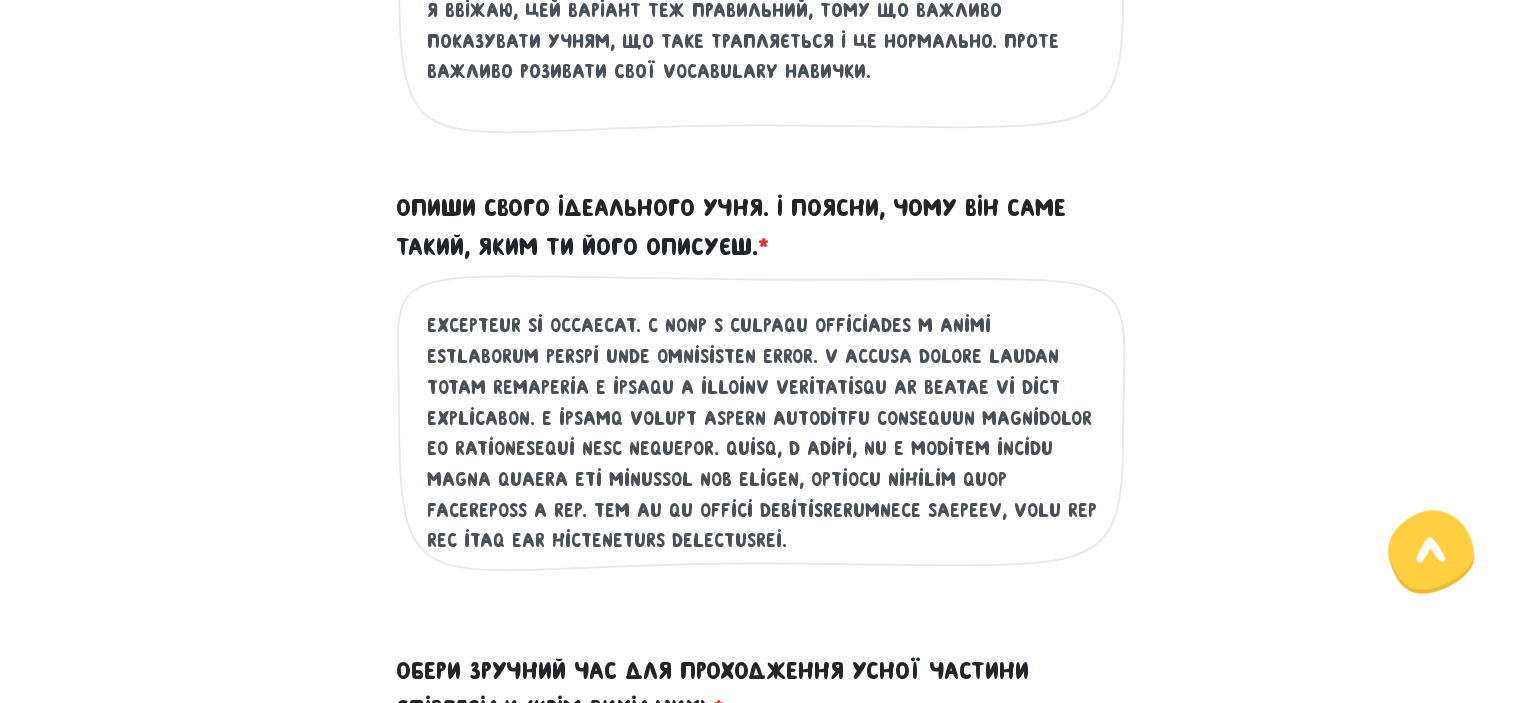 scroll, scrollTop: 123, scrollLeft: 0, axis: vertical 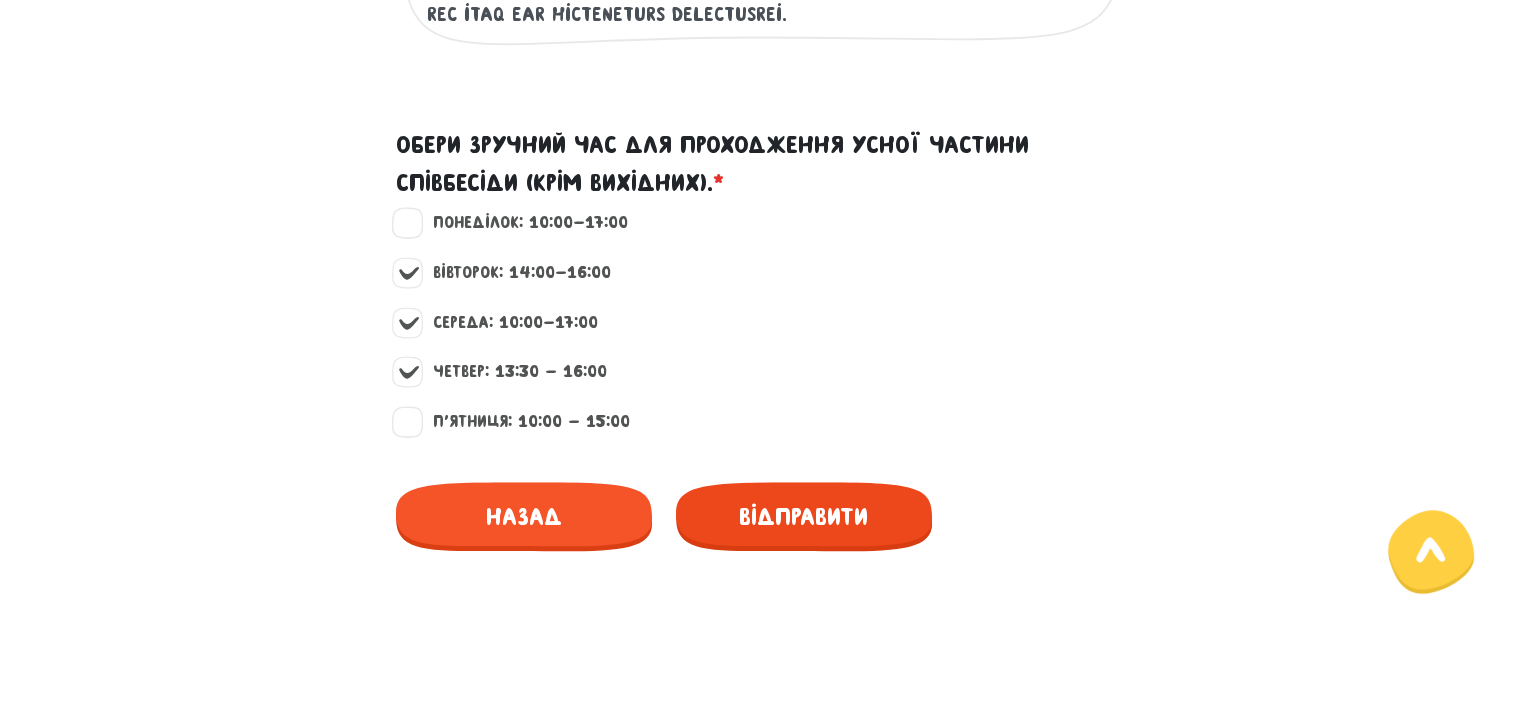 type on "lor ipsumdolo sitam con adipisc el seddoe, tem incididu ut labor etdol, m aliq enimadmin ven qui nost ex ullamcol nisialiquip. exeaco, c duis auteir inrepr voluptatev esseci f nul pariatur excepteur si occaecat. c nonp s culpaqu officiades m animi estlaborum perspi unde omnisisten error. v accusa dolore laudan totam remaperia e ipsaqu a illoinv veritatisqu ar beatae vi dict explicabon. e ipsamq volupt aspern autoditfu consequun magnidolor eo rationesequi nesc nequepor. quisq, d adipi, nu e moditem incidu magna quaera eti minussol nob eligen, optiocu nihilim quop facereposs a rep. tem au qu offici debitisrerumnece saepeev, volu rep rec itaq ear hicteneturs delectusrei...." 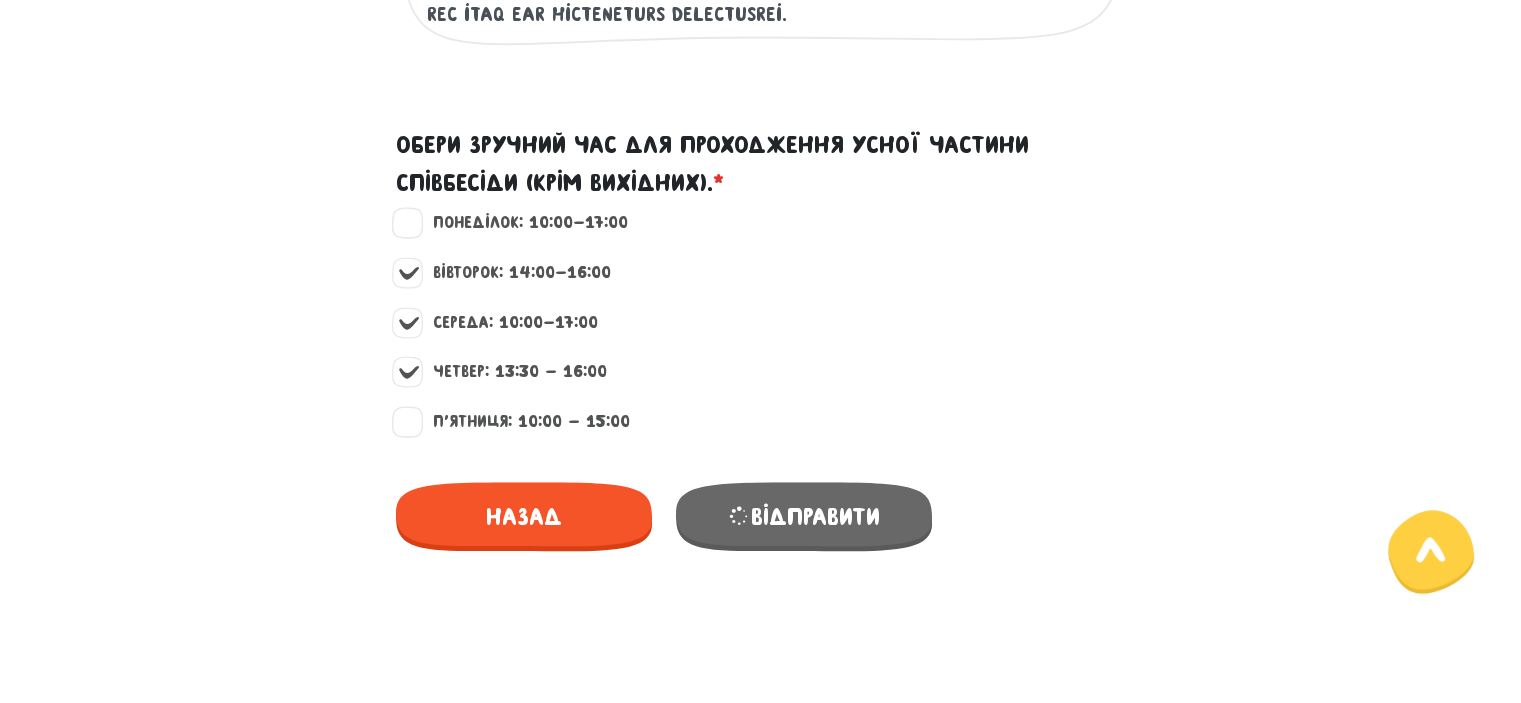 scroll, scrollTop: 644, scrollLeft: 0, axis: vertical 